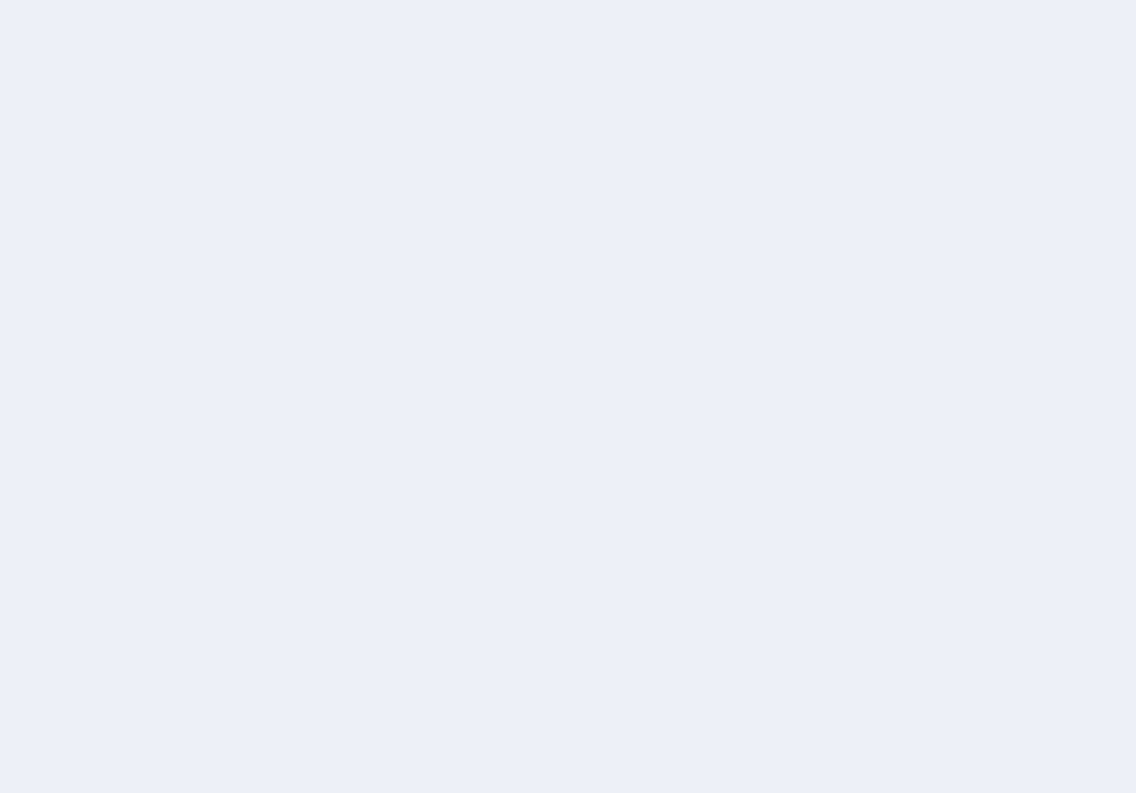 scroll, scrollTop: 0, scrollLeft: 0, axis: both 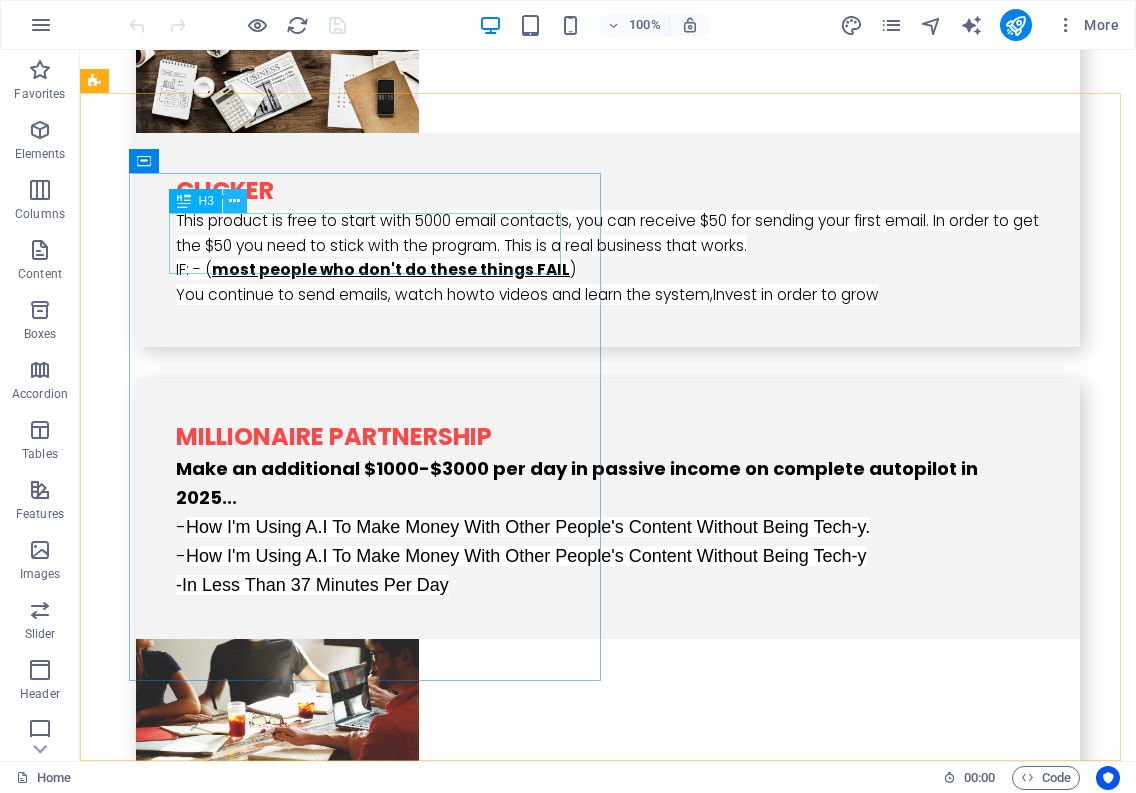 click at bounding box center [234, 201] 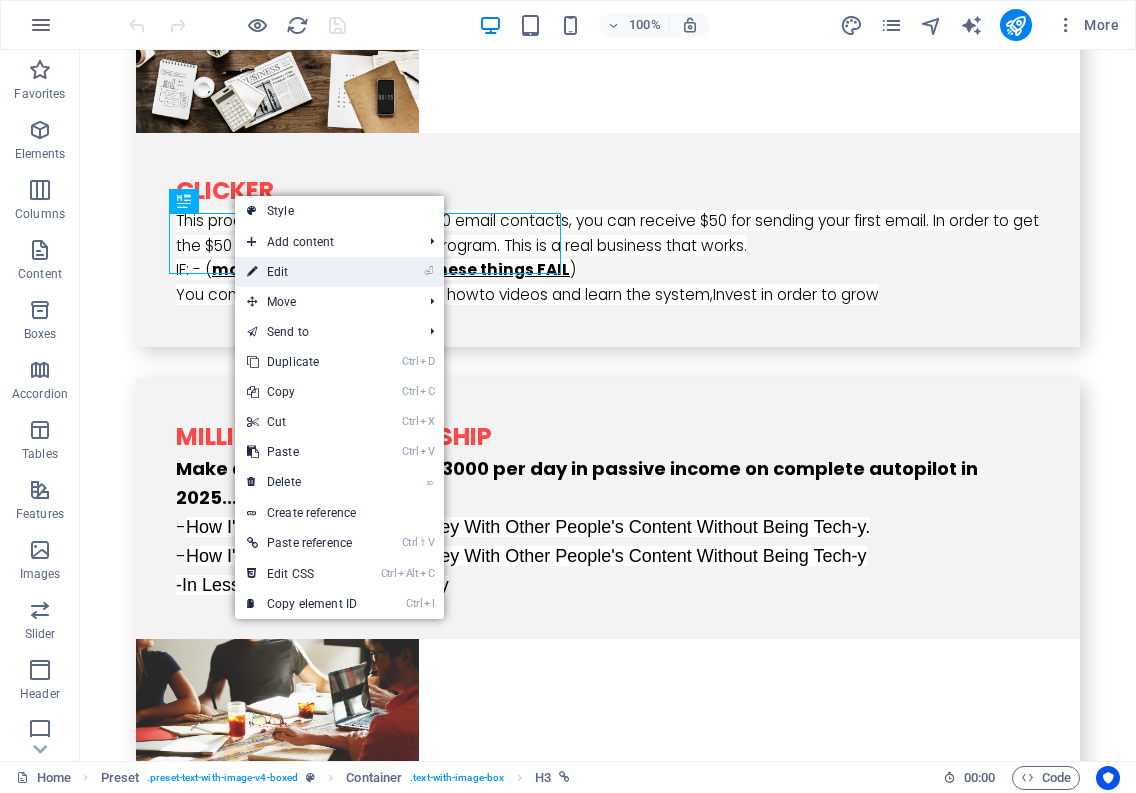 click on "⏎  Edit" at bounding box center (302, 272) 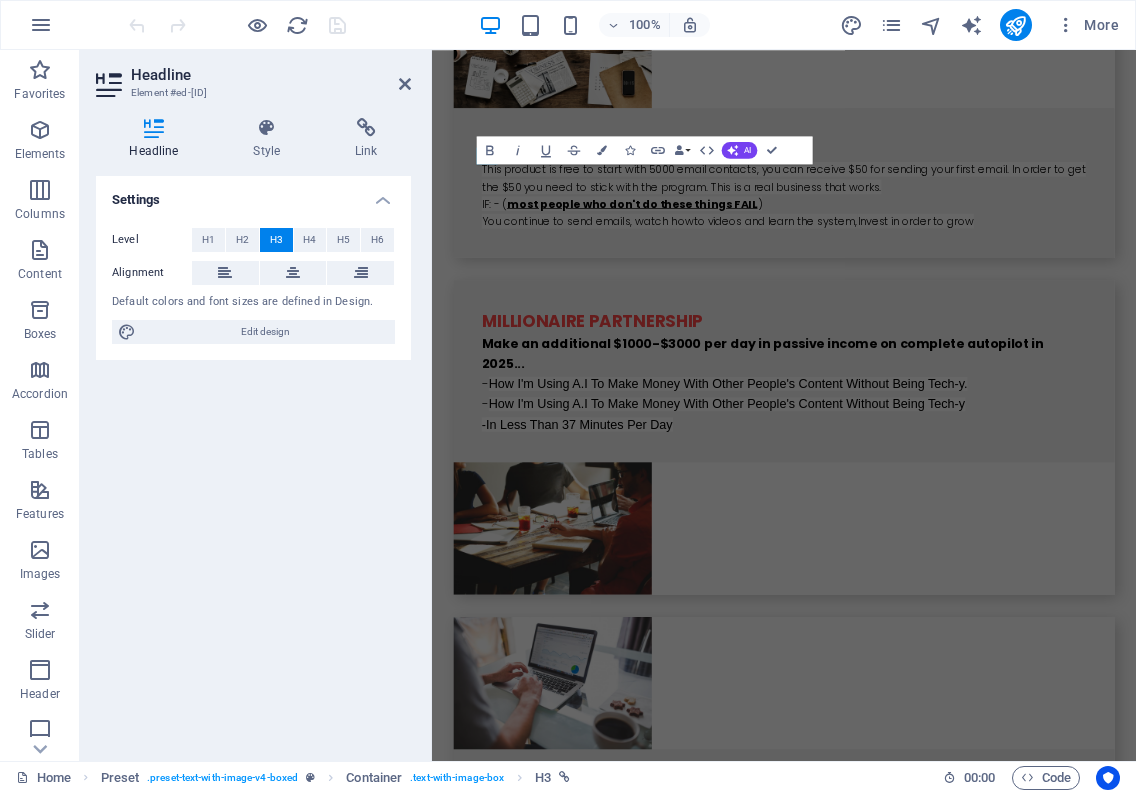 scroll, scrollTop: 3705, scrollLeft: 0, axis: vertical 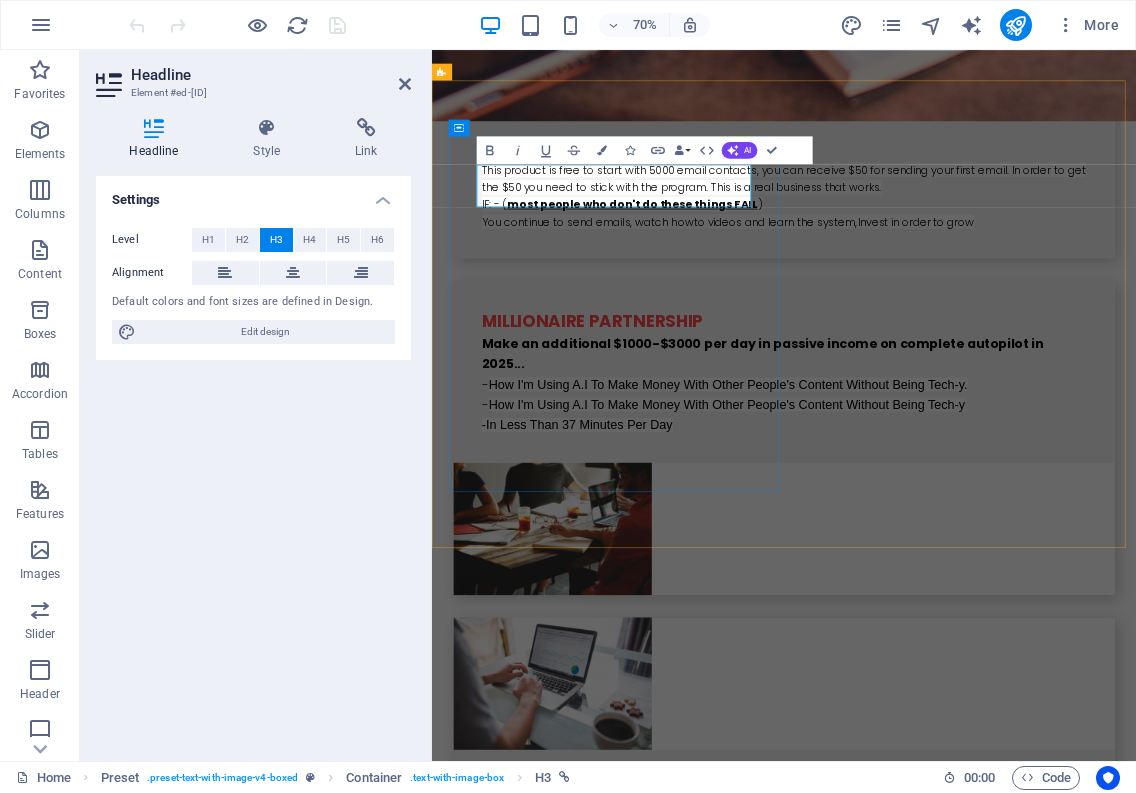 click on "systeme" at bounding box center [920, 1996] 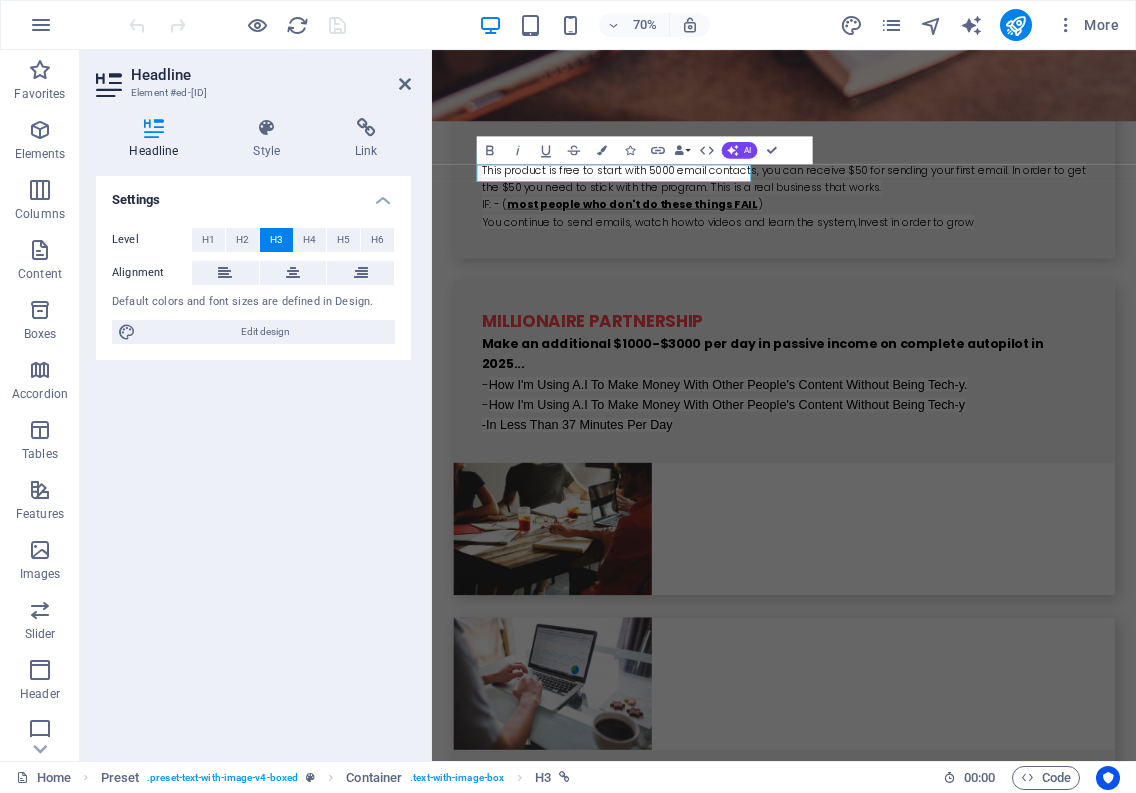 click at bounding box center [920, 2480] 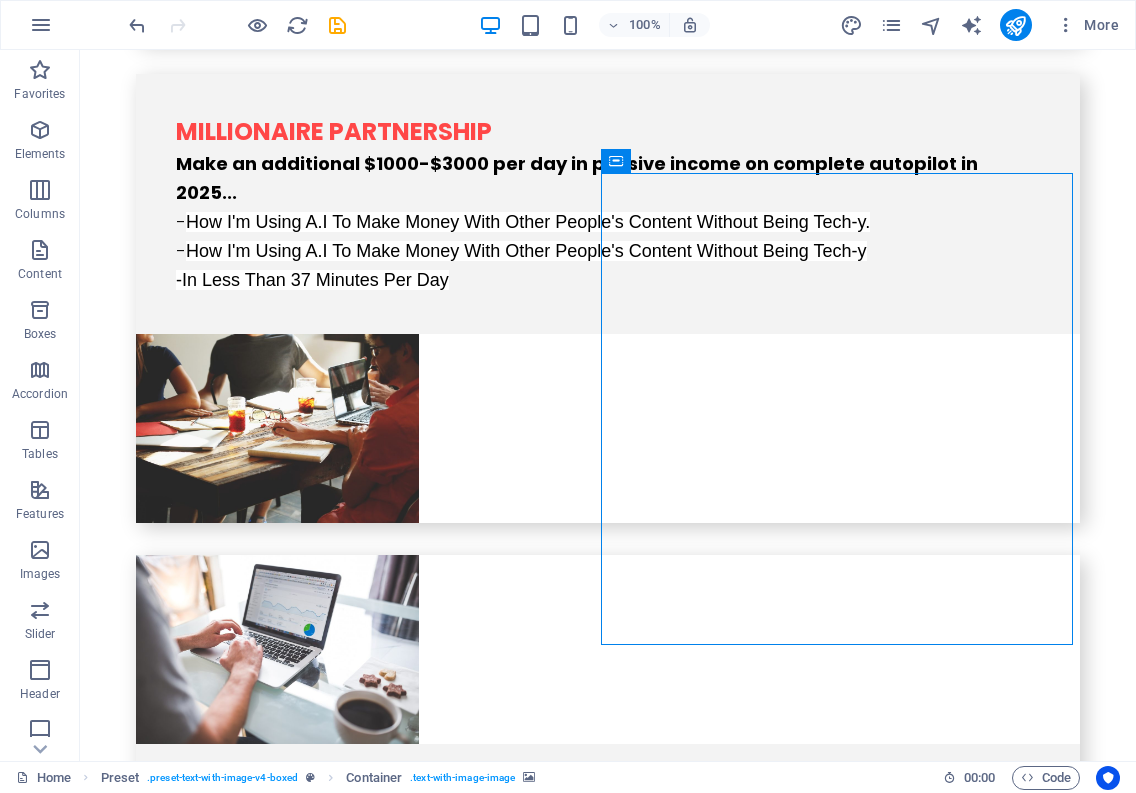 scroll, scrollTop: 3400, scrollLeft: 0, axis: vertical 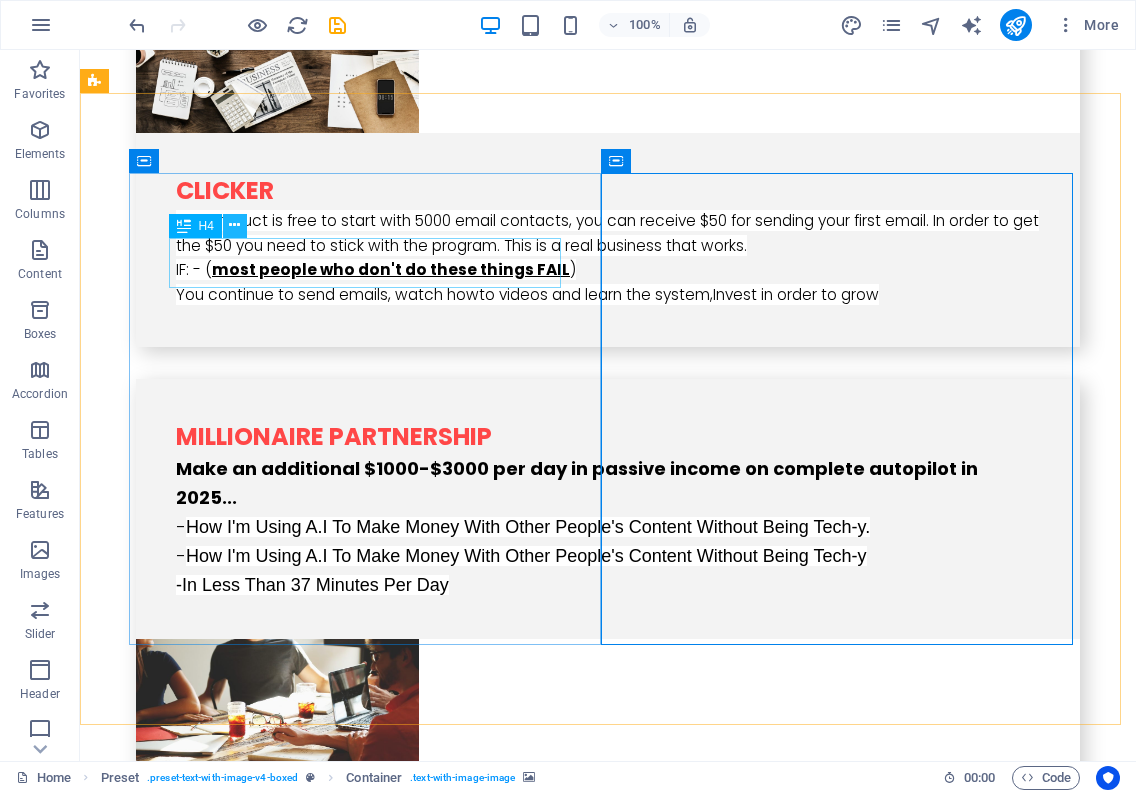 click at bounding box center (234, 225) 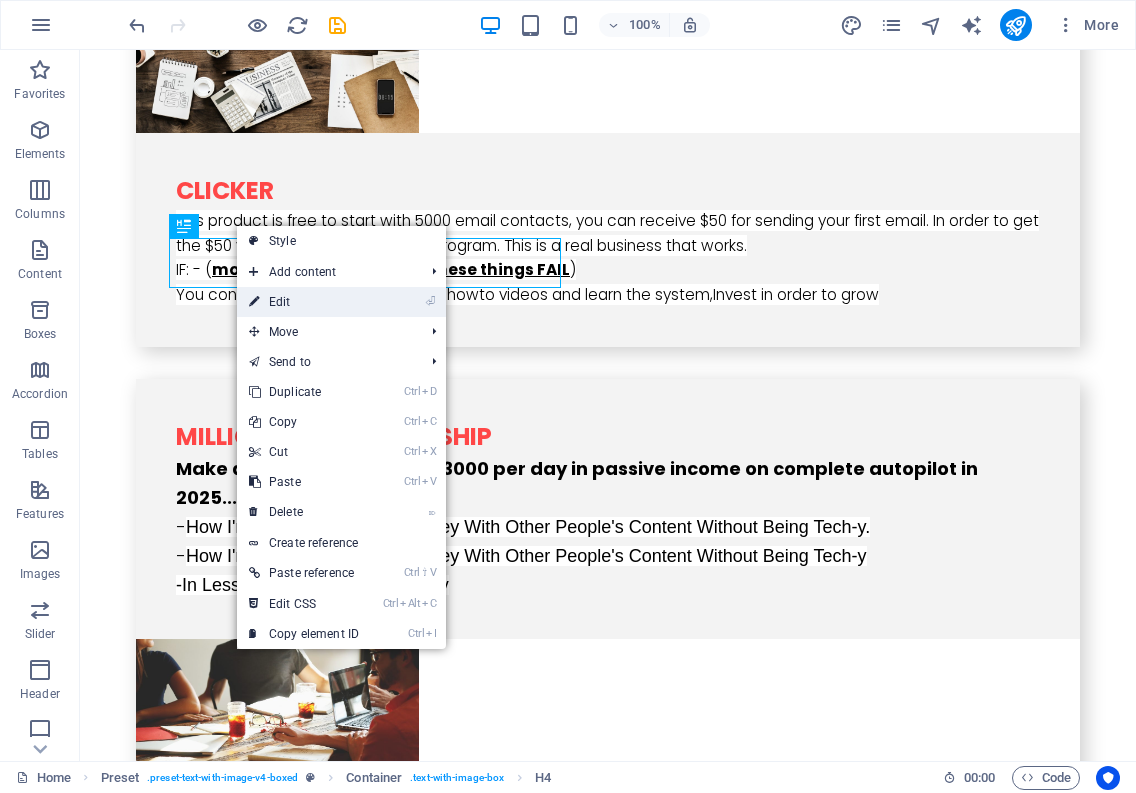 click on "⏎  Edit" at bounding box center (304, 302) 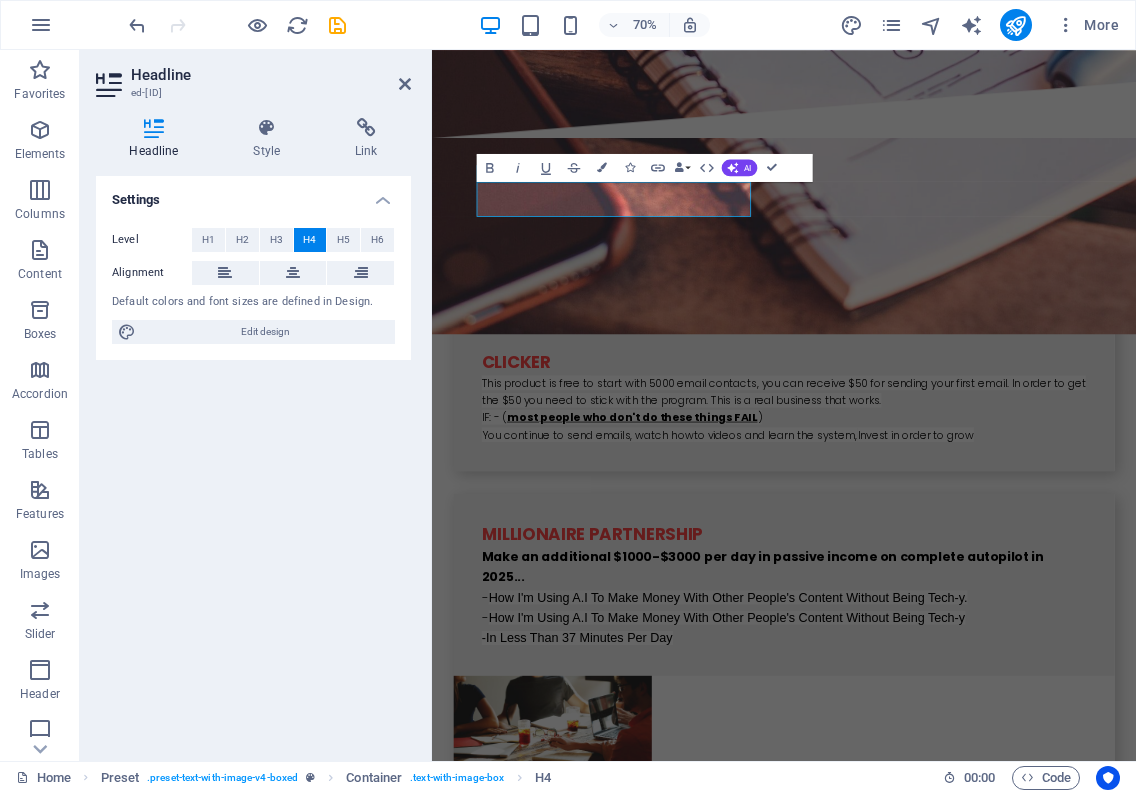 scroll, scrollTop: 3705, scrollLeft: 0, axis: vertical 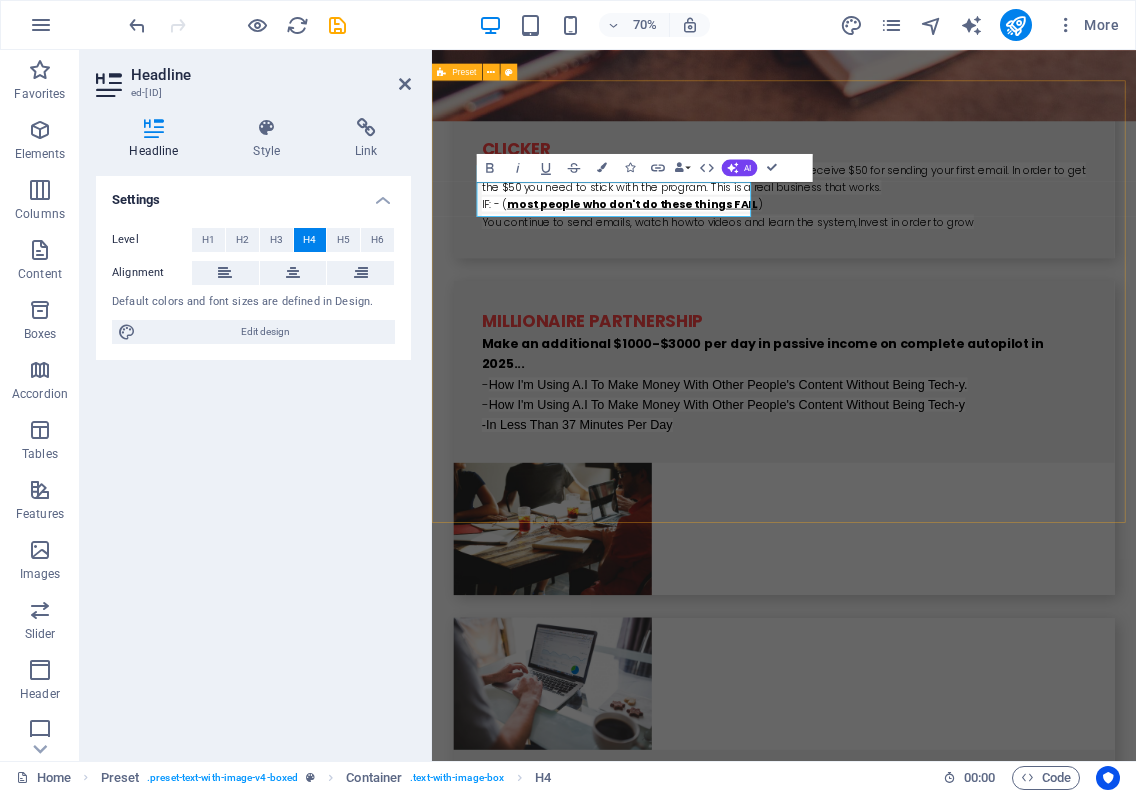 click on "​ systeme.io The easiest all-in-onemarketing platform Systeme.io aims to give every person in the world  the opportunity to build an online business The  overwhelming feedback  we get over and over again is that our tool is  powerful yet simple to use , our customer support is  amazing , and oh, by the way,  we're 10 times cheaper  than the other alternatives We're so convinced that systeme.io is the best tool in the world that we made it  free to sign up and use 99% of our features  for as long as you want Drop content here or  Add elements  Paste clipboard" at bounding box center [935, 2360] 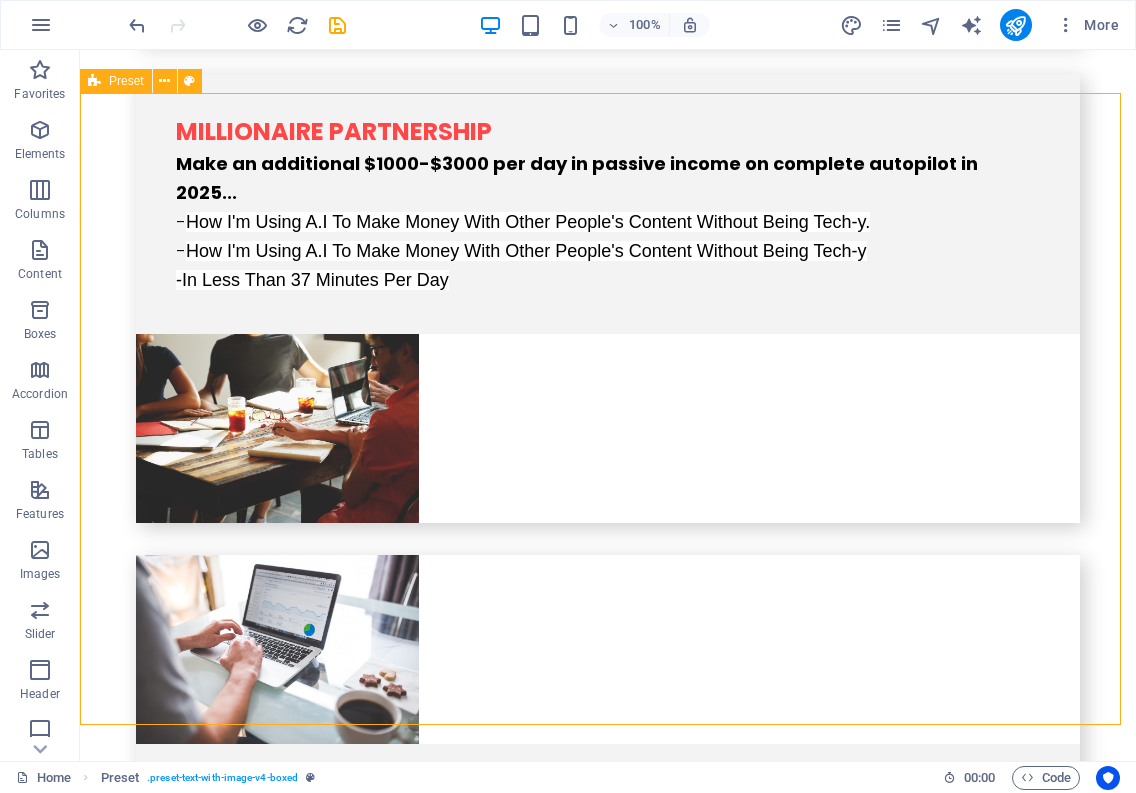 scroll, scrollTop: 3400, scrollLeft: 0, axis: vertical 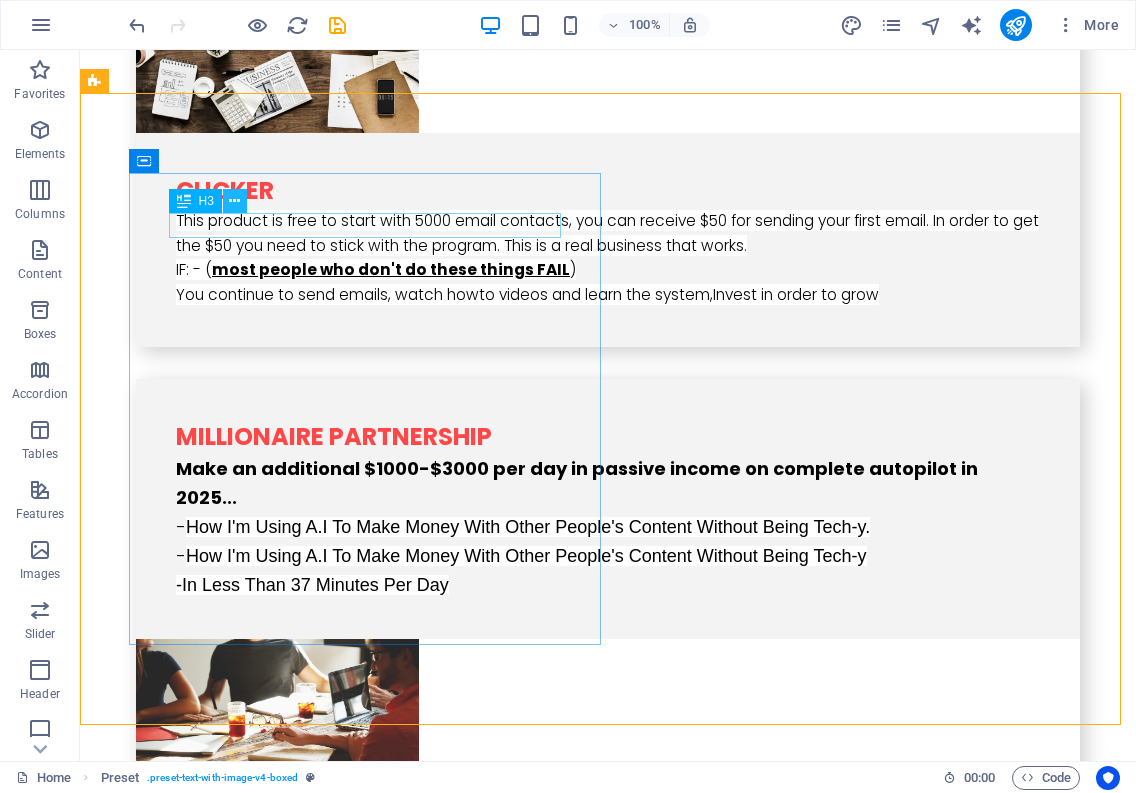 click at bounding box center (234, 201) 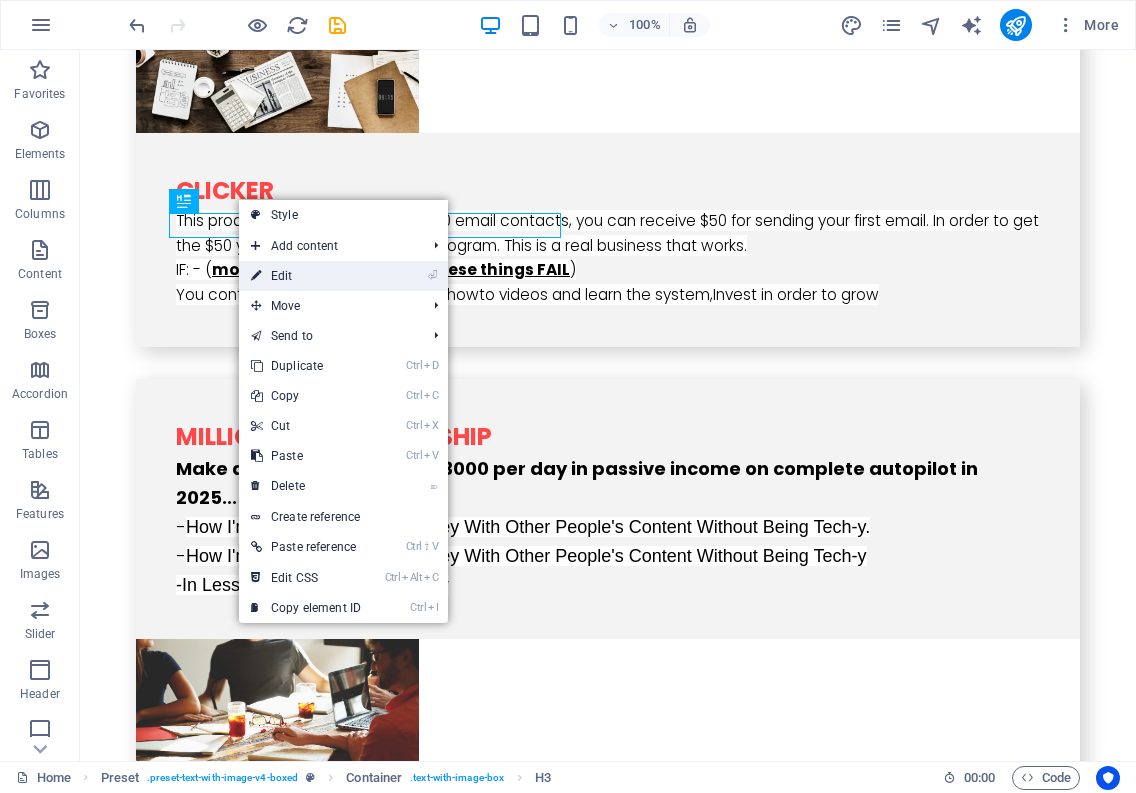 click on "⏎  Edit" at bounding box center [306, 276] 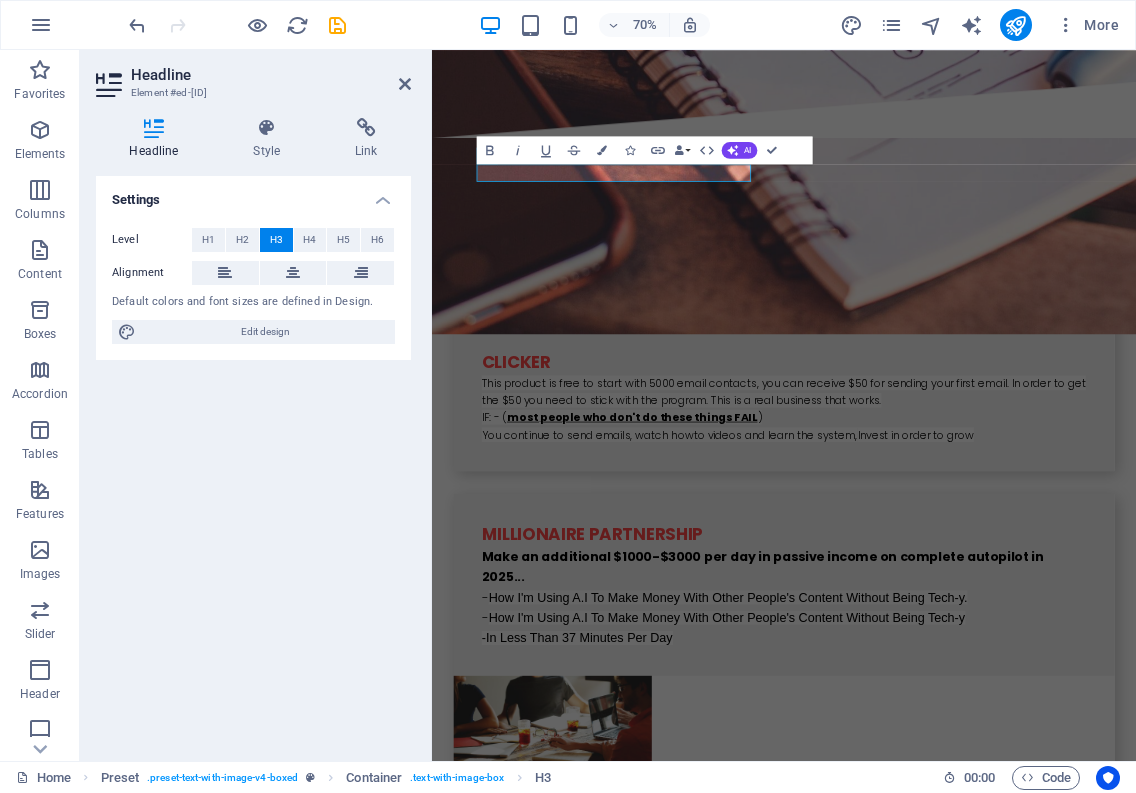 scroll, scrollTop: 3705, scrollLeft: 0, axis: vertical 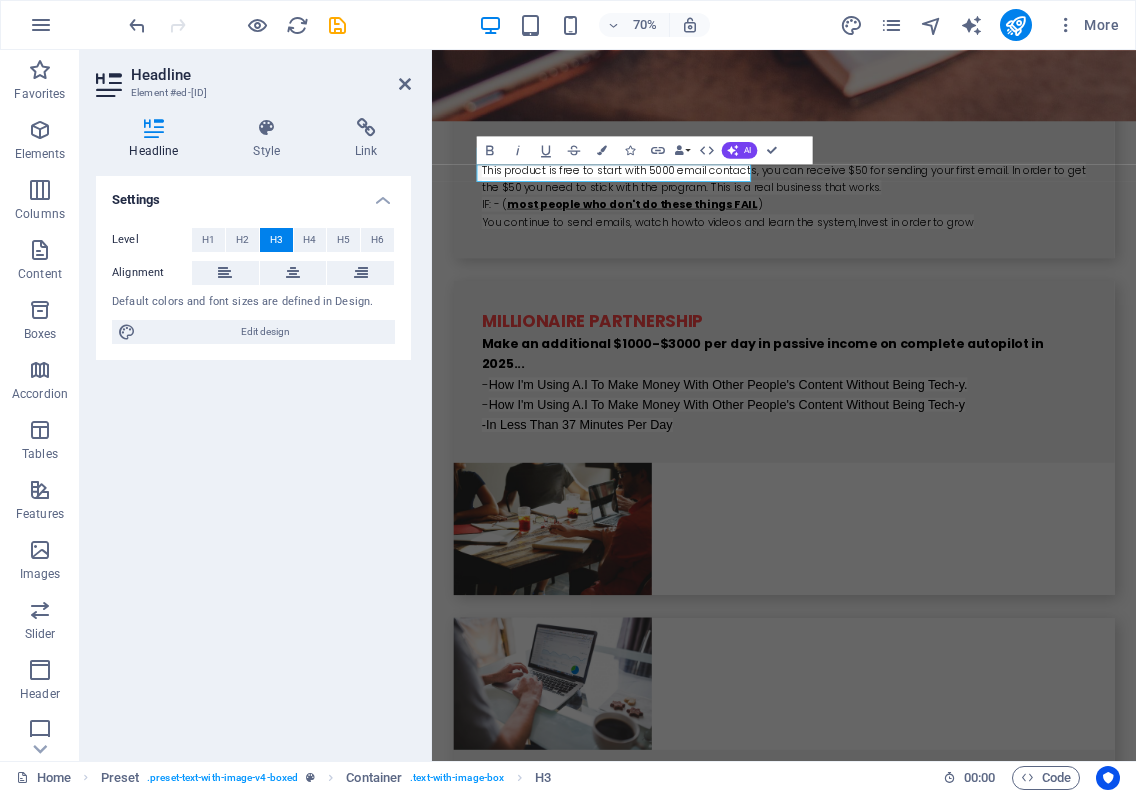 click on "H3" at bounding box center (276, 240) 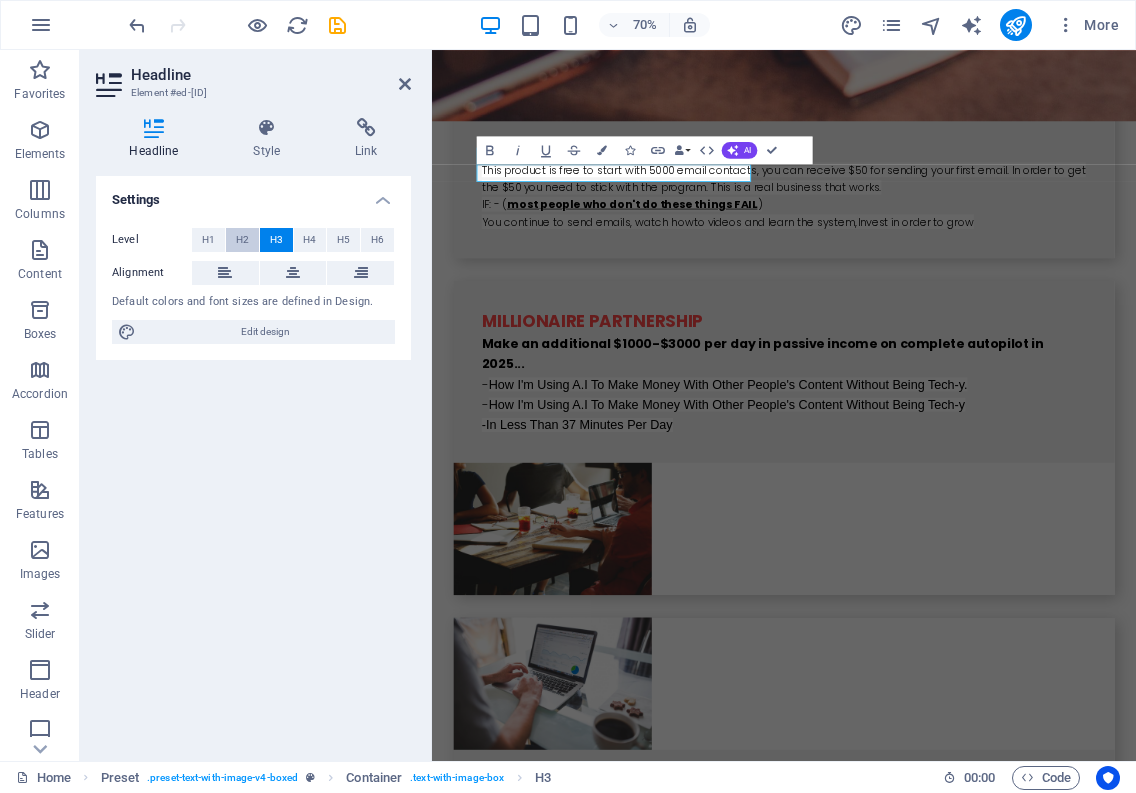 click on "H2" at bounding box center [242, 240] 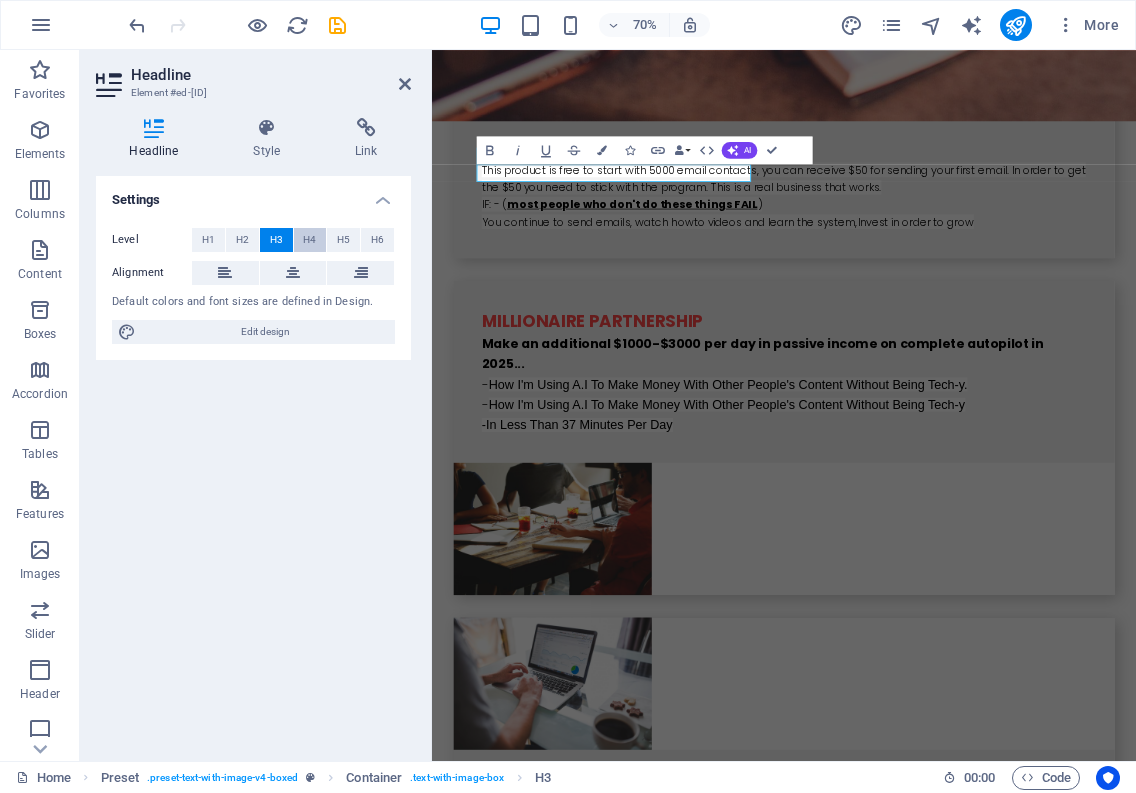 click on "H3" at bounding box center [276, 240] 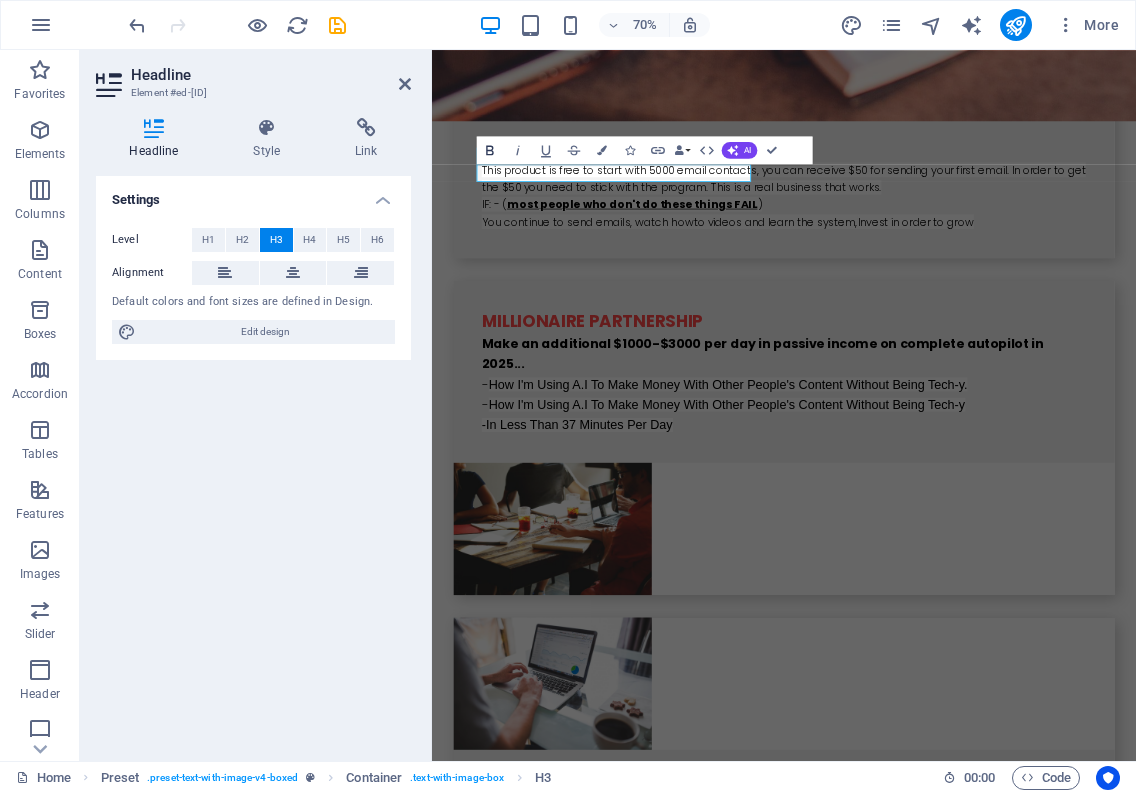 click 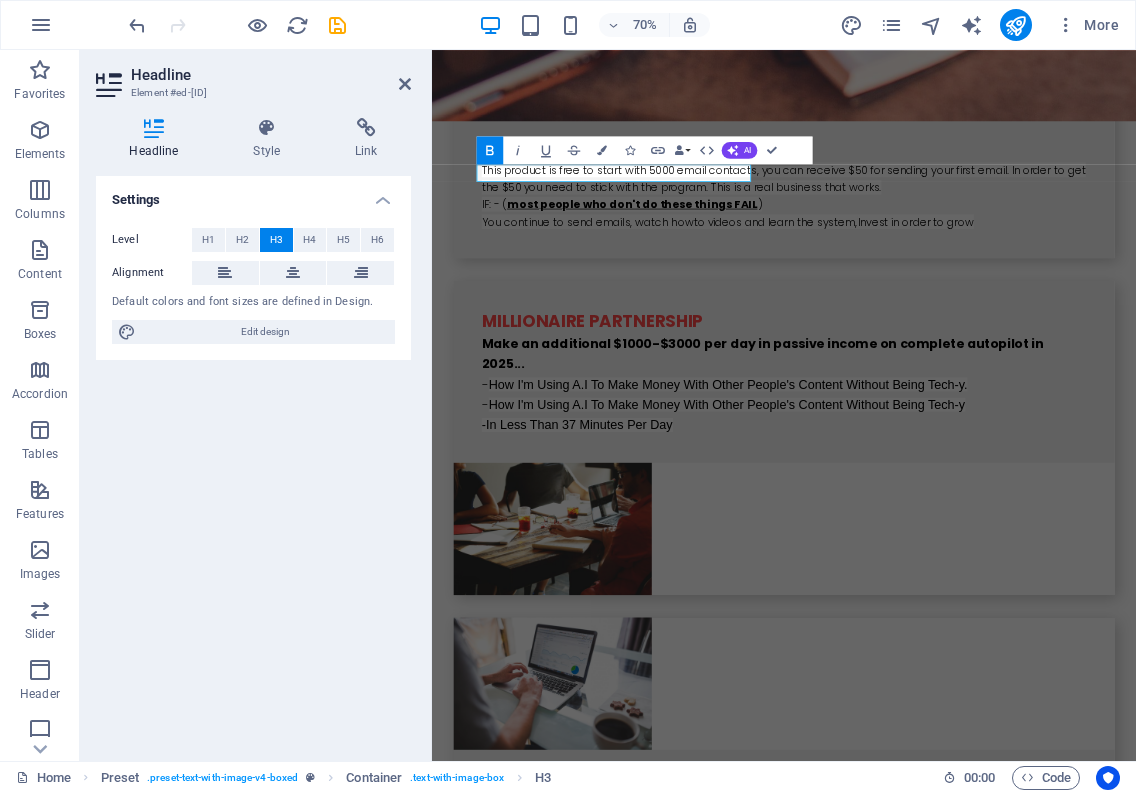 click 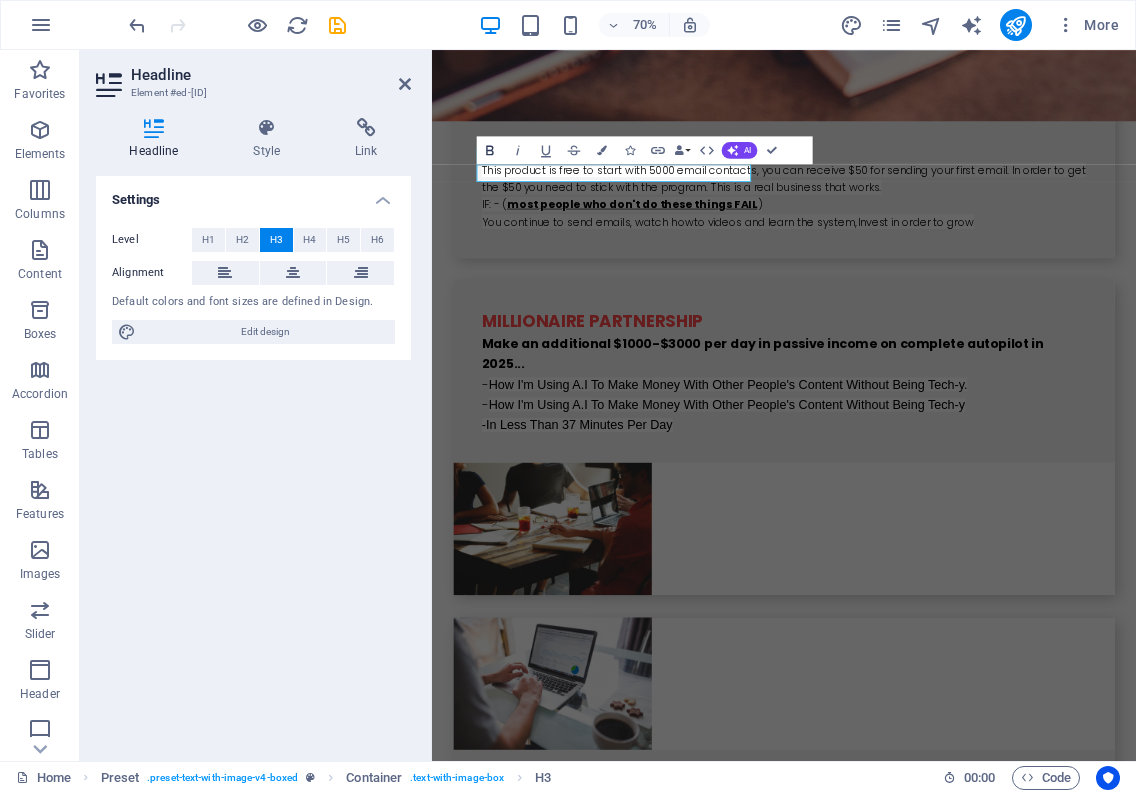 click 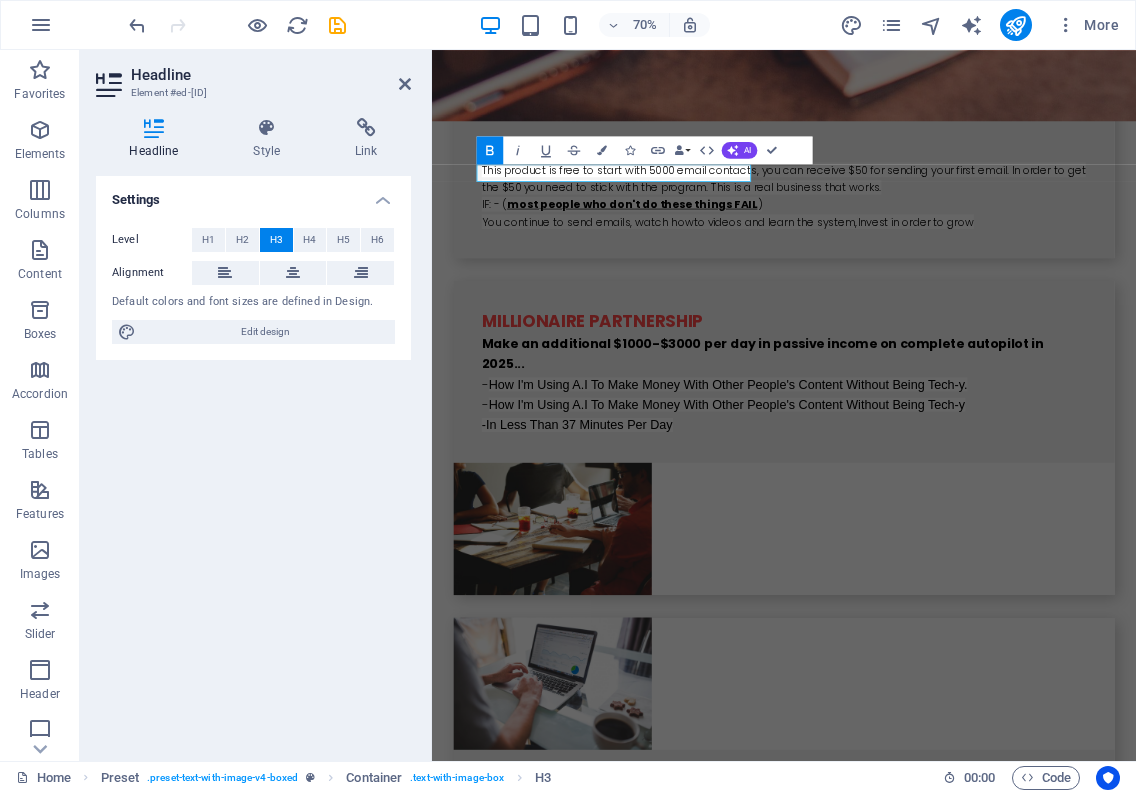 click 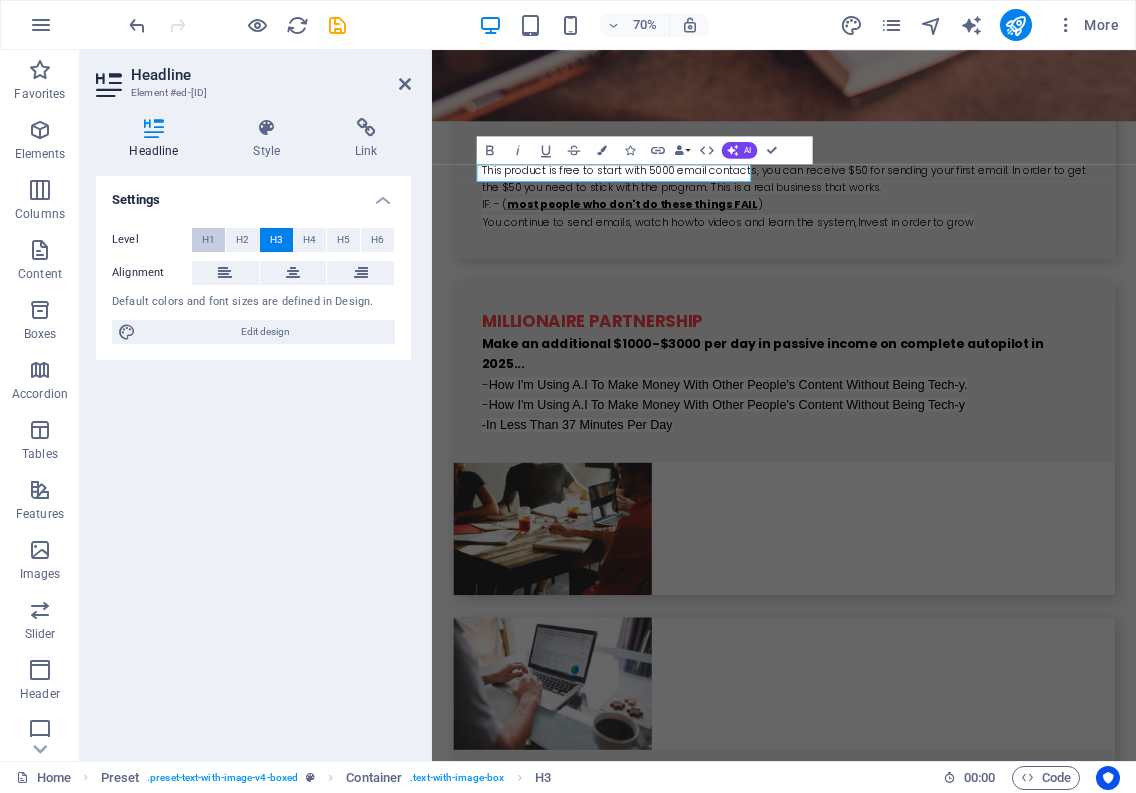 click on "H1" at bounding box center (208, 240) 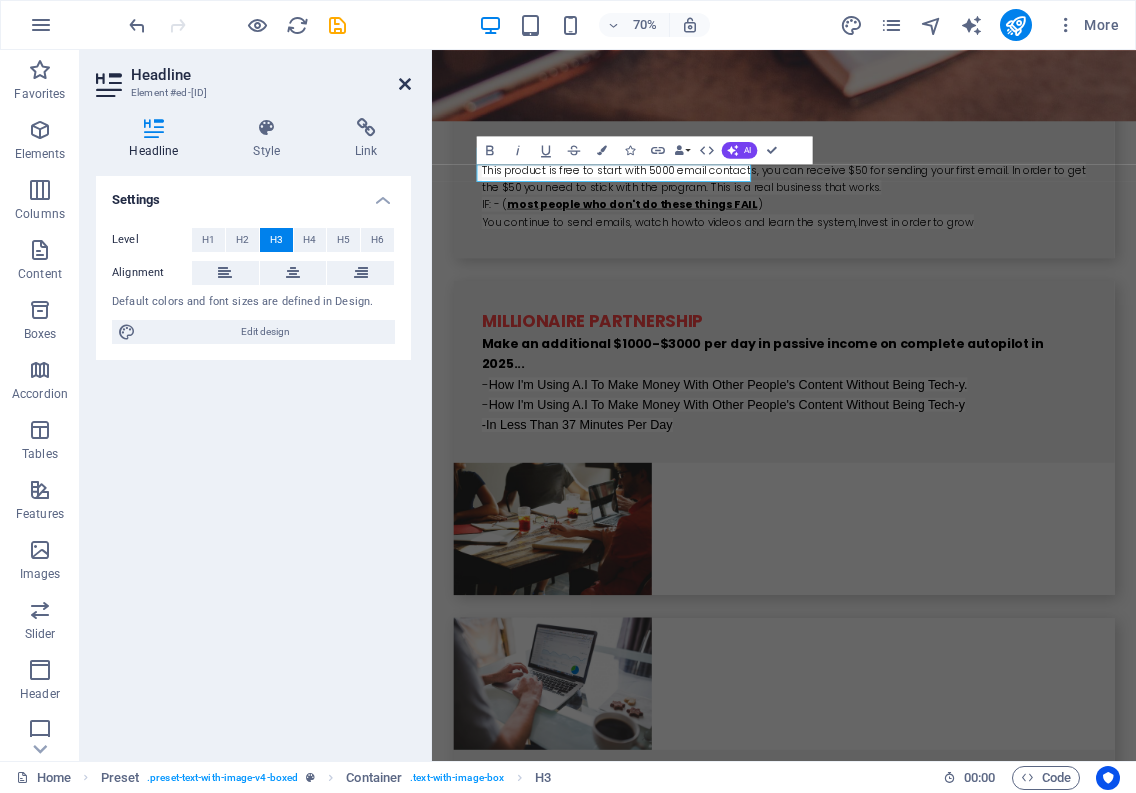 click on "H3" at bounding box center (276, 240) 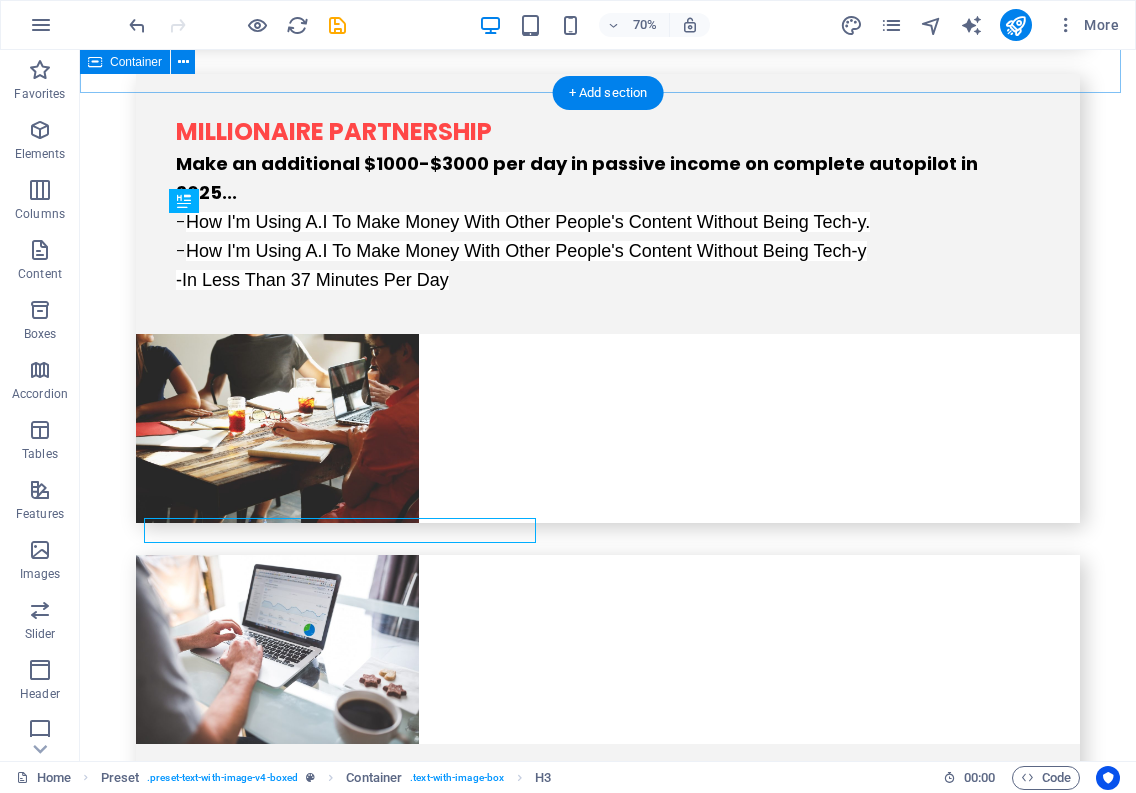 scroll, scrollTop: 3400, scrollLeft: 0, axis: vertical 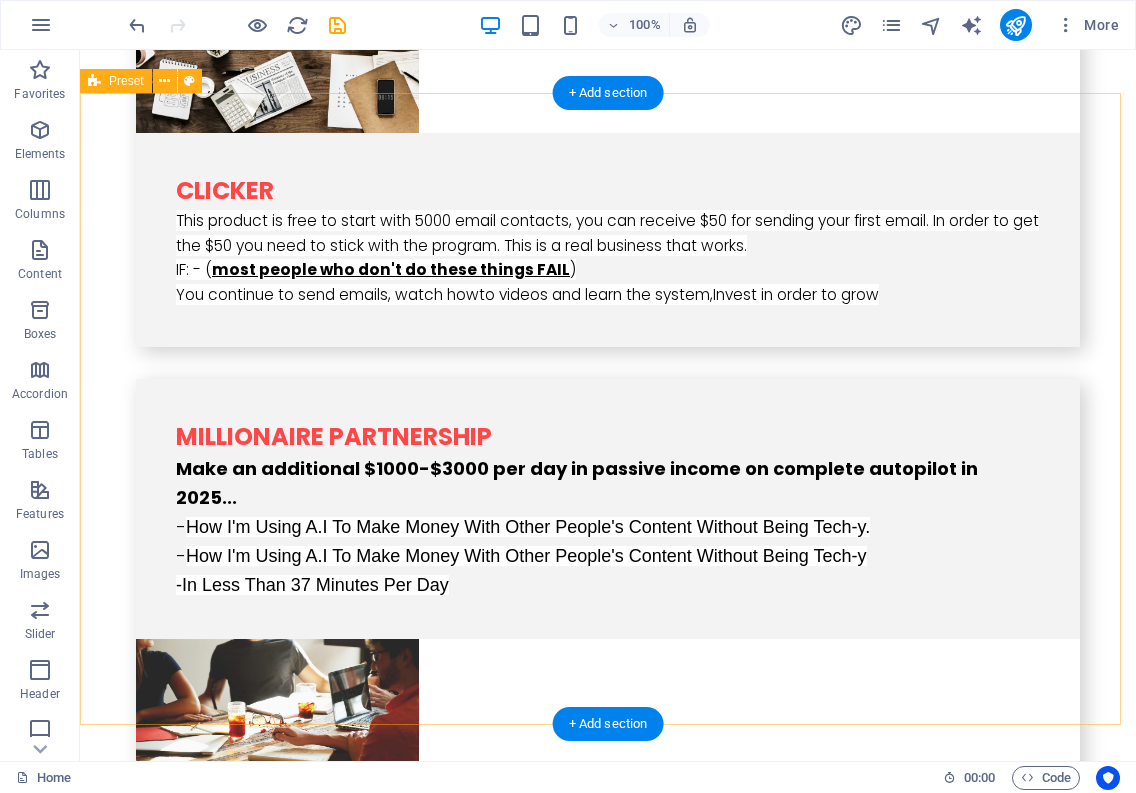 click on "​​​​​ systeme.io The easiest all-in-onemarketing platform Systeme.io aims to give every person in the world  the opportunity to build an online business The  overwhelming feedback  we get over and over again is that our tool is  powerful yet simple to use , our customer support is  amazing , and oh, by the way,  we're 10 times cheaper  than the other alternatives We're so convinced that systeme.io is the best tool in the world that we made it  free to sign up and use 99% of our features  for as long as you want Drop content here or  Add elements  Paste clipboard" at bounding box center [608, 2385] 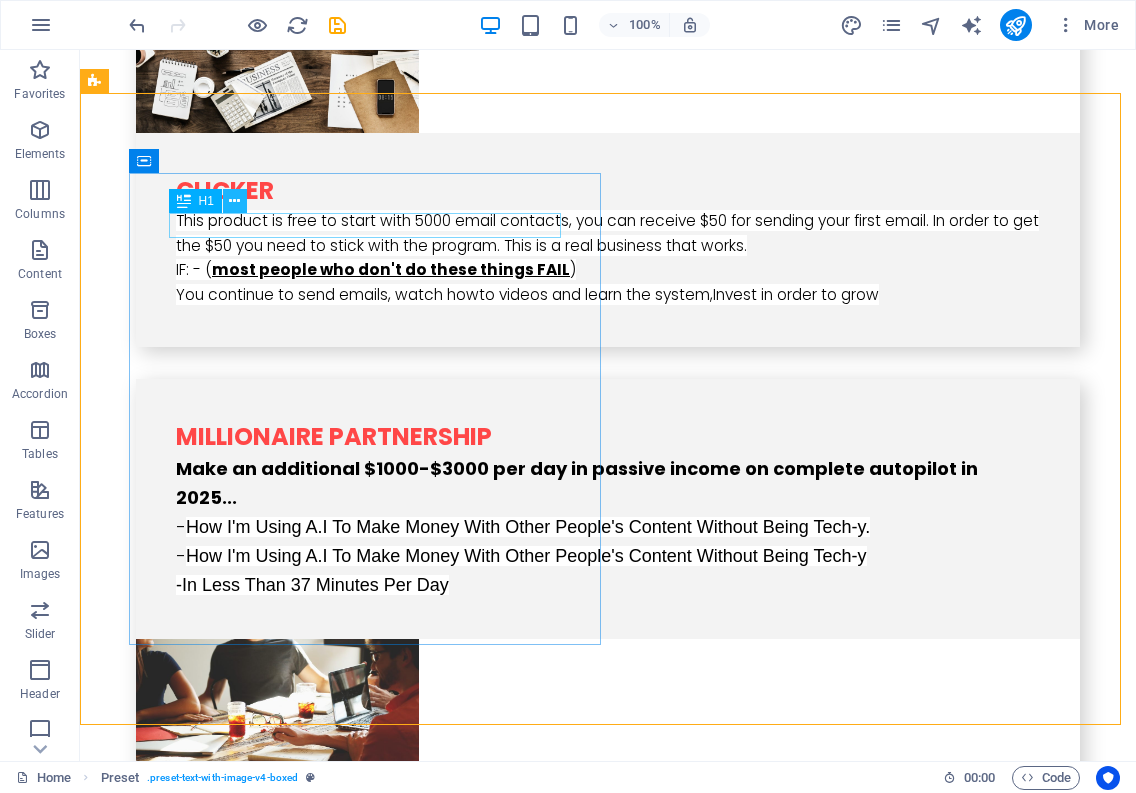 click at bounding box center [234, 201] 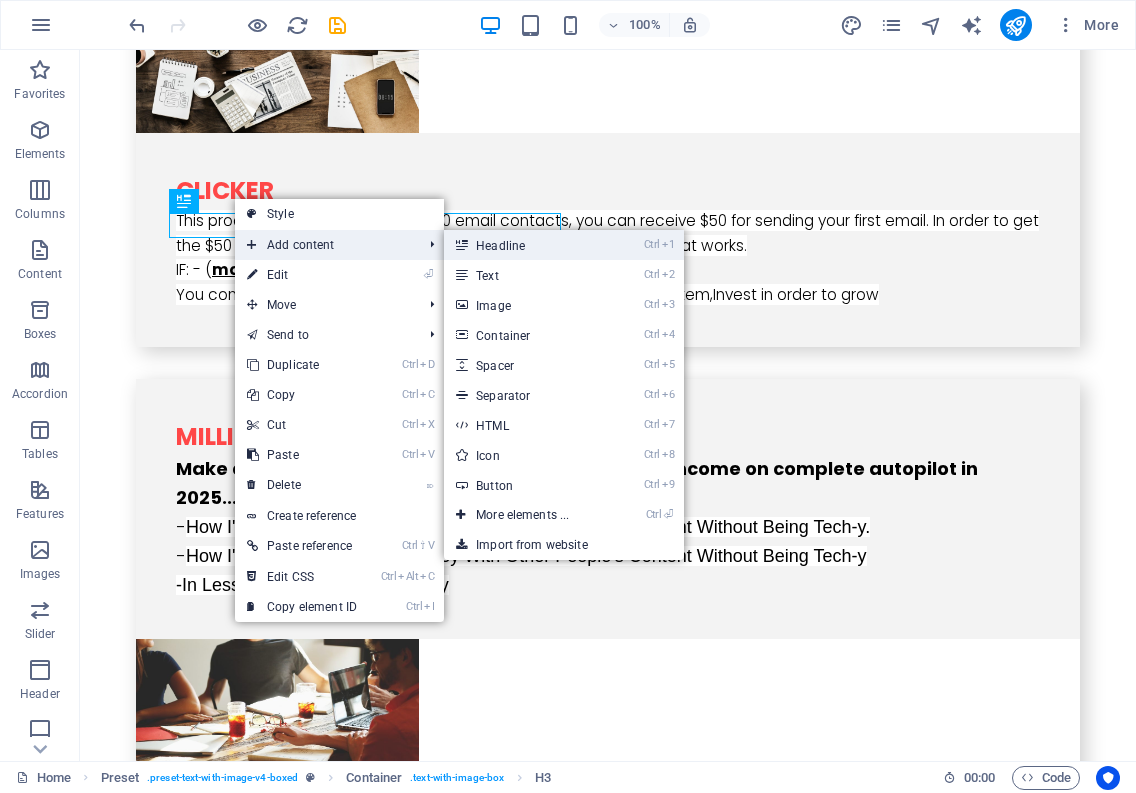 click on "Ctrl 1  Headline" at bounding box center [526, 245] 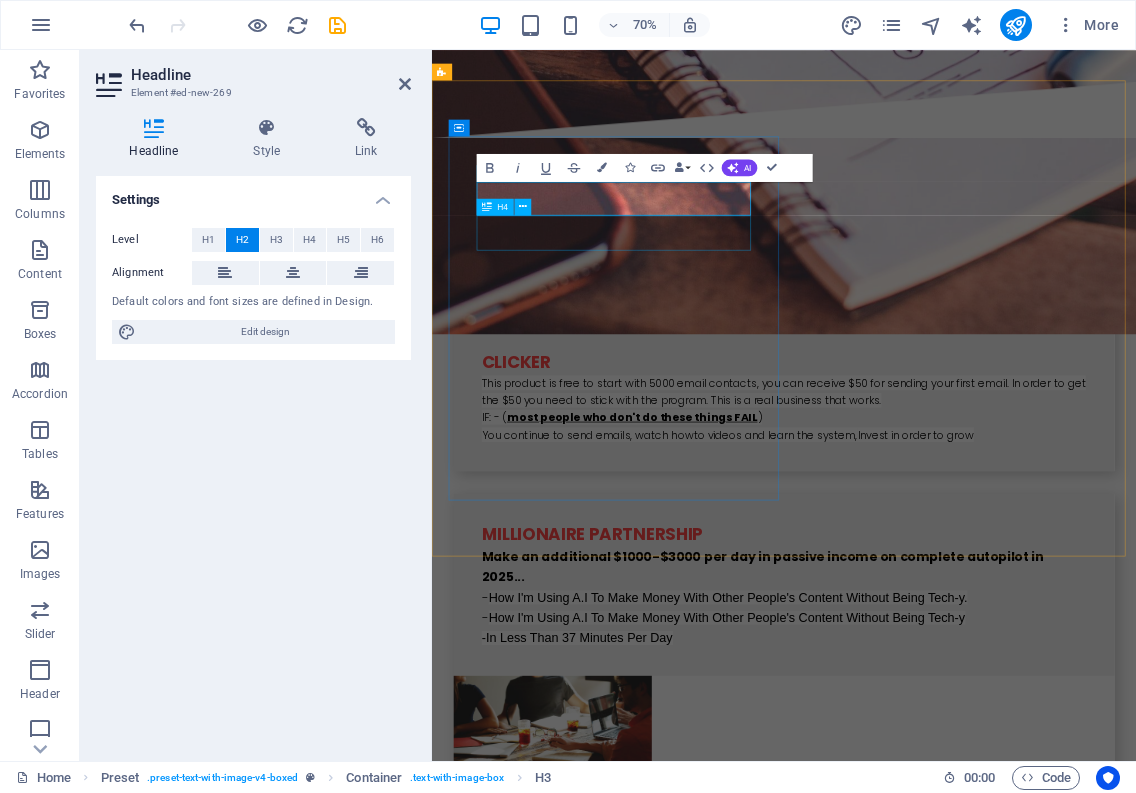 scroll, scrollTop: 3705, scrollLeft: 0, axis: vertical 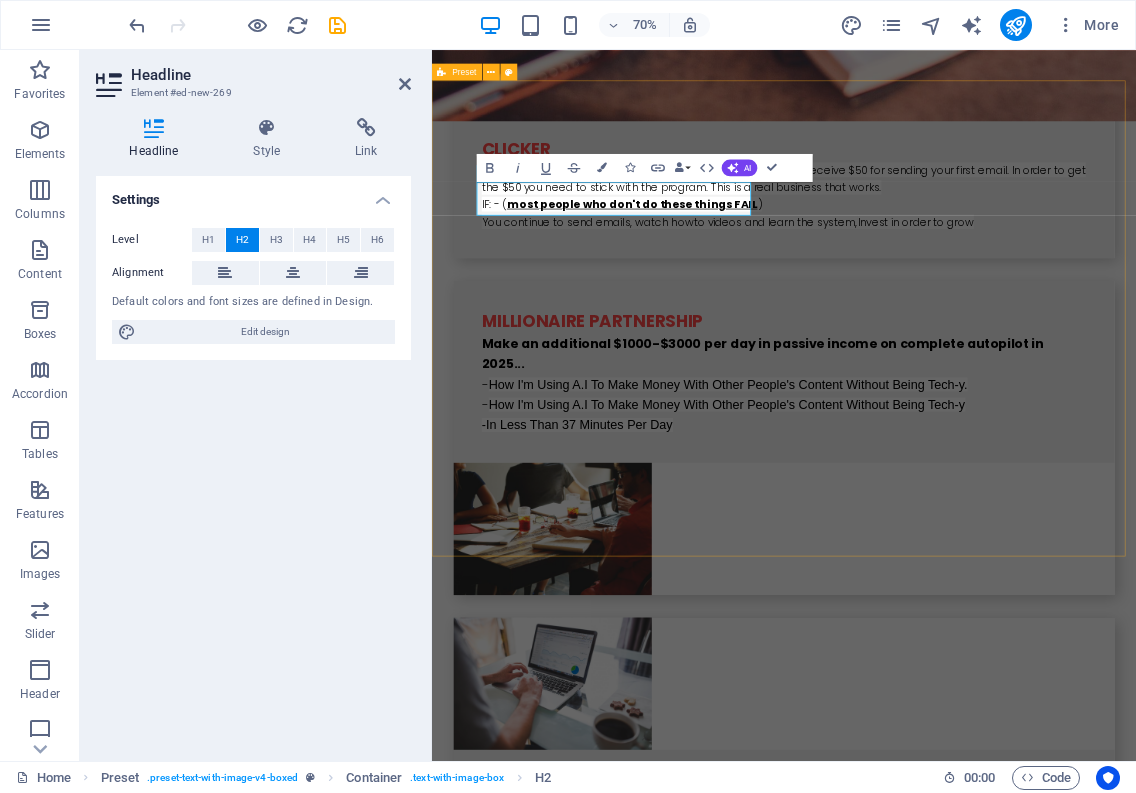 click on "​​​​​ systeme.io New headline The easiest all-in-onemarketing platform Systeme.io aims to give every person in the world  the opportunity to build an online business The  overwhelming feedback  we get over and over again is that our tool is  powerful yet simple to use , our customer support is  amazing , and oh, by the way,  we're 10 times cheaper  than the other alternatives We're so convinced that systeme.io is the best tool in the world that we made it  free to sign up and use 99% of our features  for as long as you want Drop content here or  Add elements  Paste clipboard" at bounding box center (935, 2409) 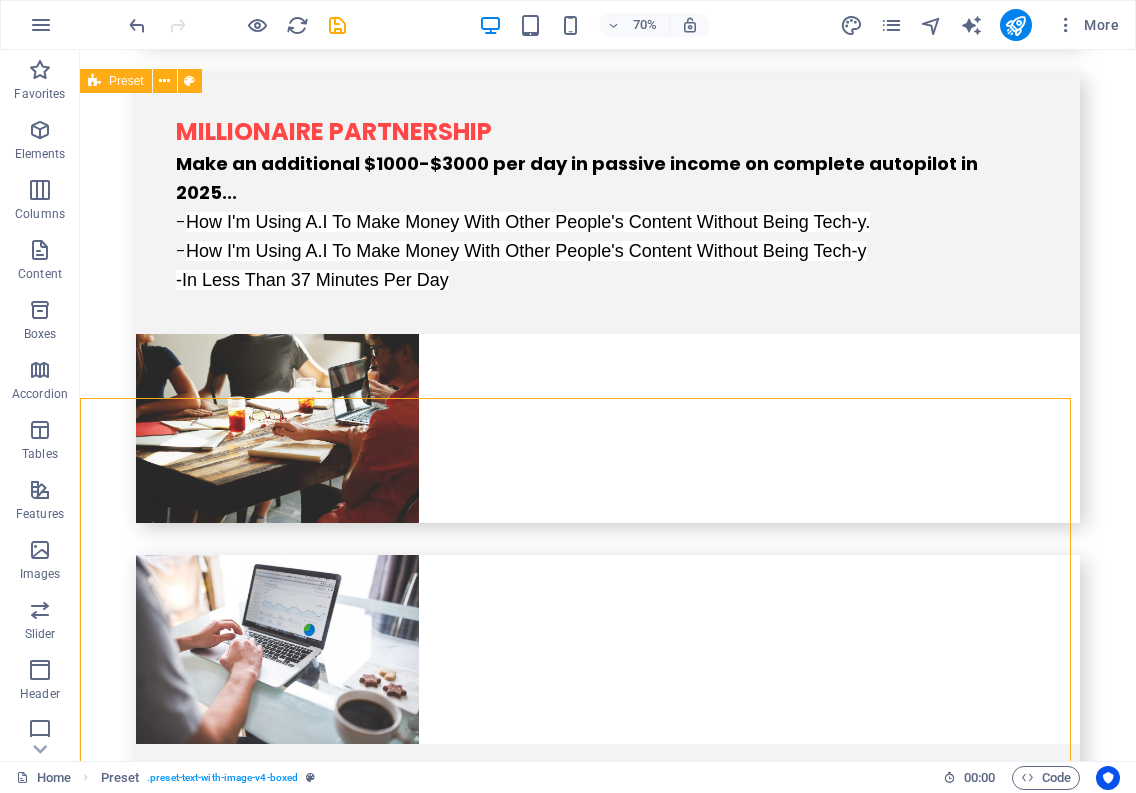 scroll, scrollTop: 3400, scrollLeft: 0, axis: vertical 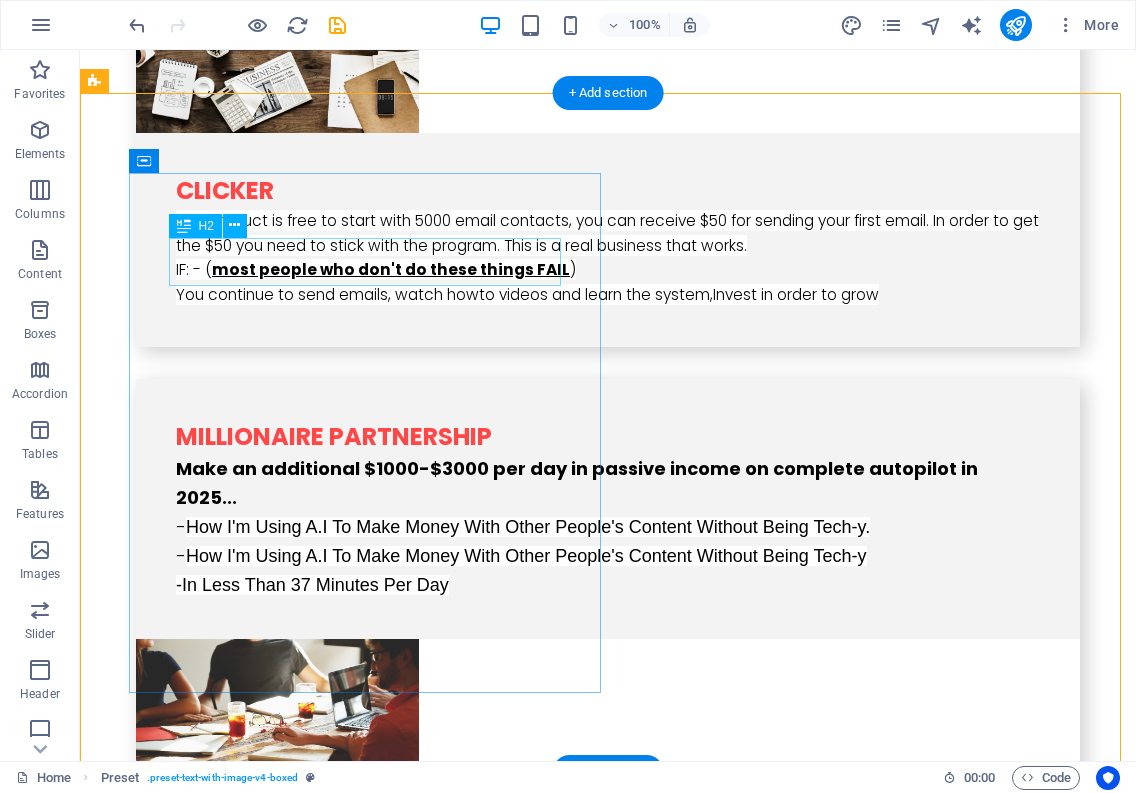 click on "New headline" at bounding box center (568, 2002) 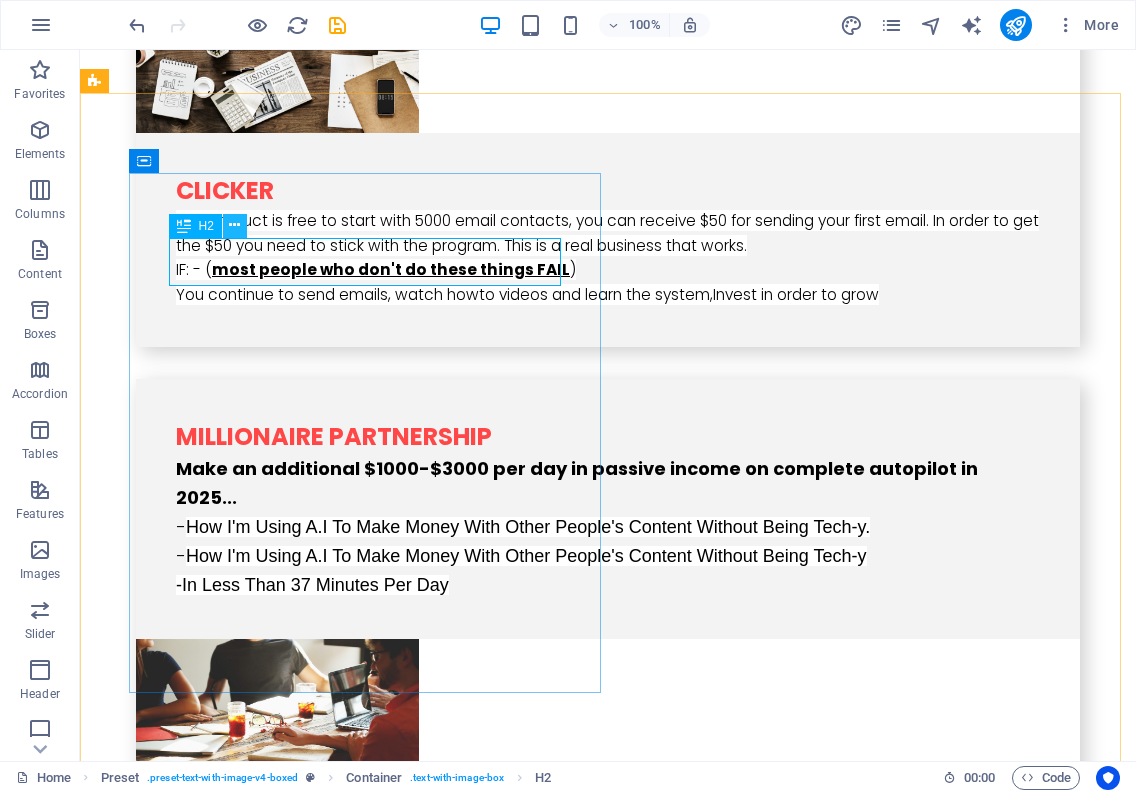 click at bounding box center [234, 225] 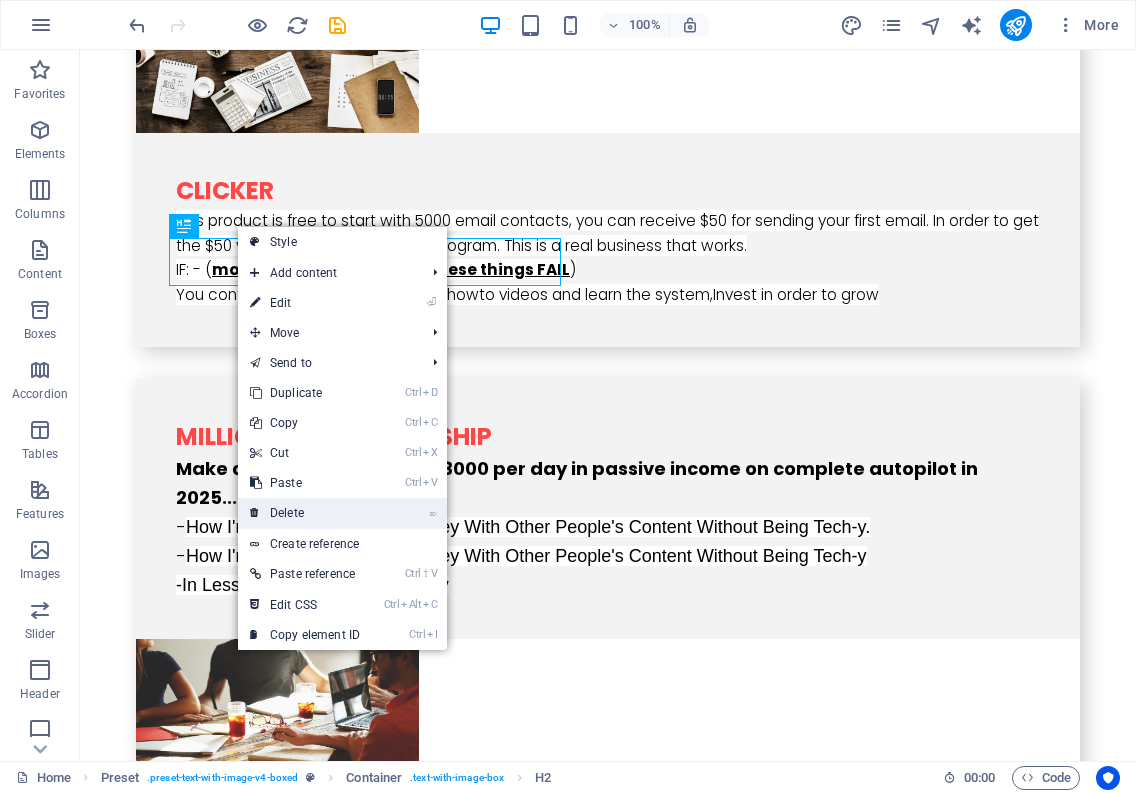 drag, startPoint x: 284, startPoint y: 511, endPoint x: 199, endPoint y: 449, distance: 105.20931 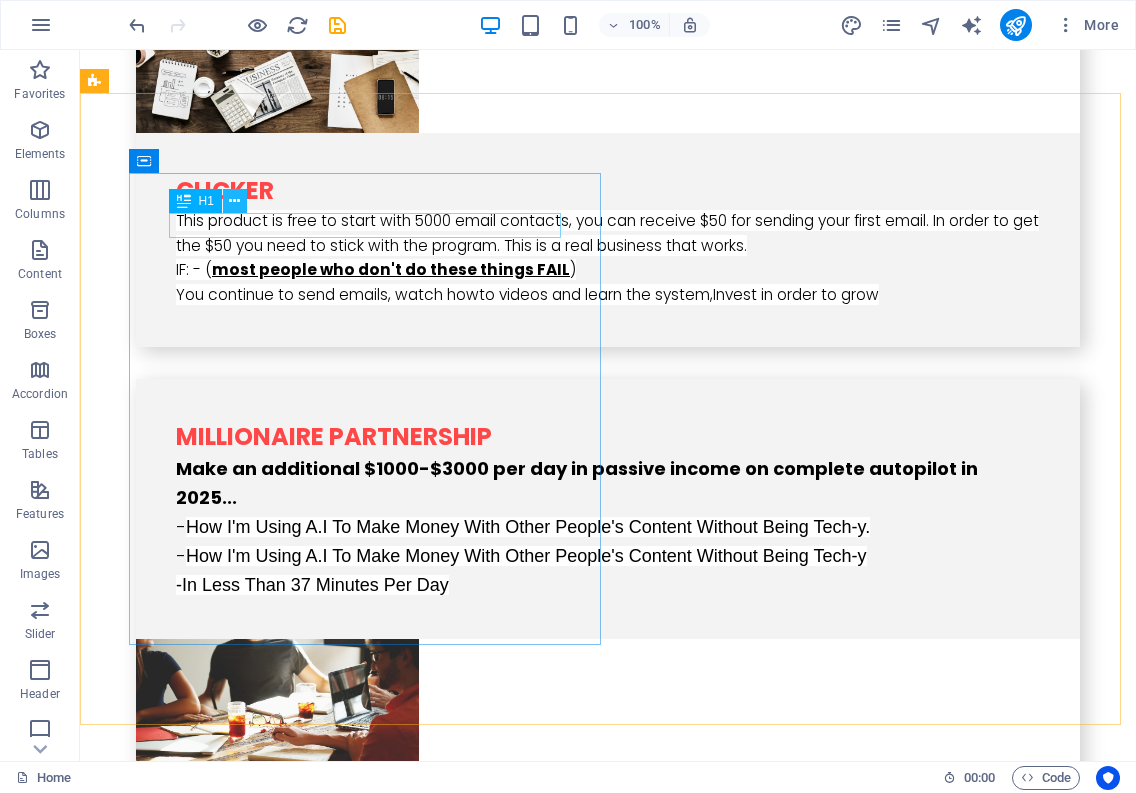 click at bounding box center [234, 201] 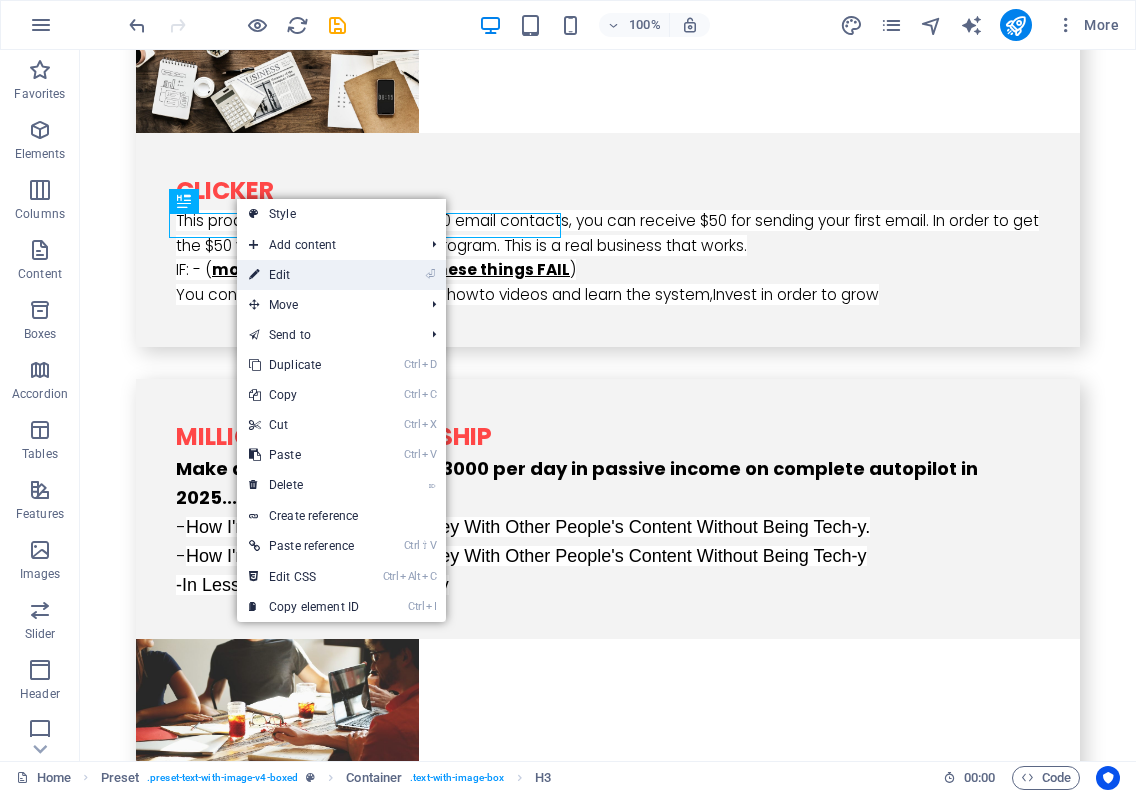 click on "⏎  Edit" at bounding box center (304, 275) 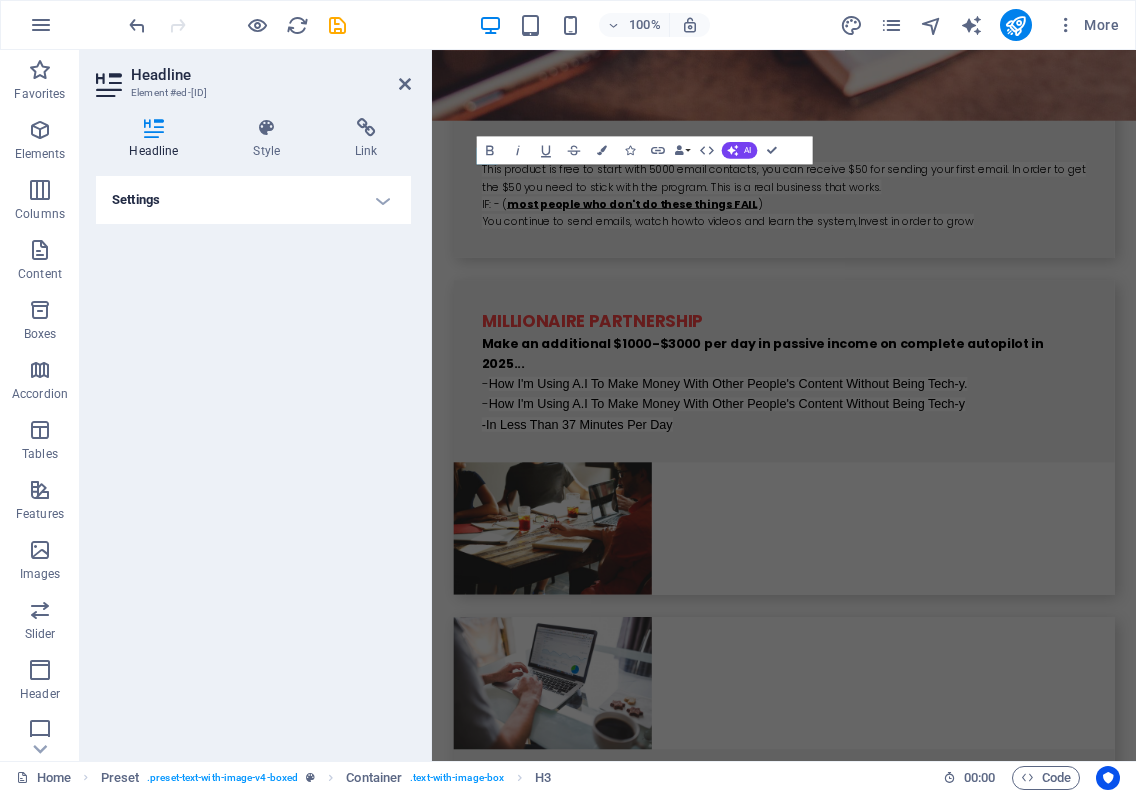 scroll, scrollTop: 3705, scrollLeft: 0, axis: vertical 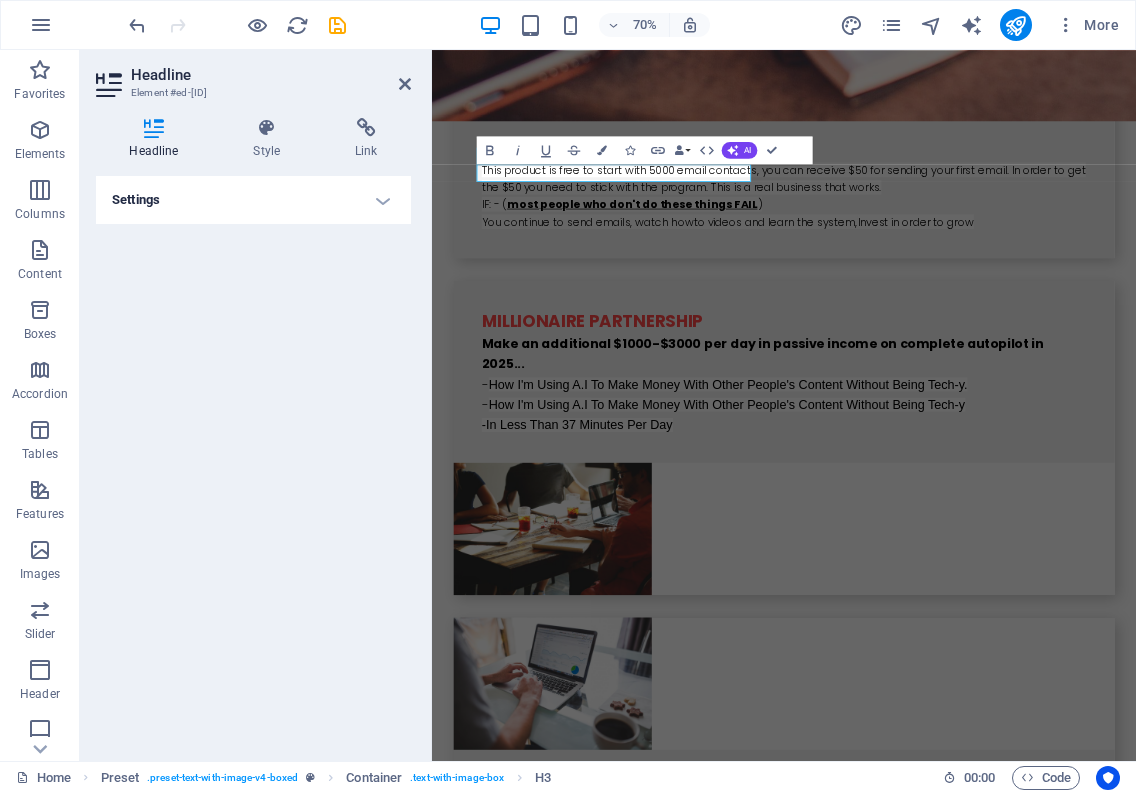click at bounding box center (154, 128) 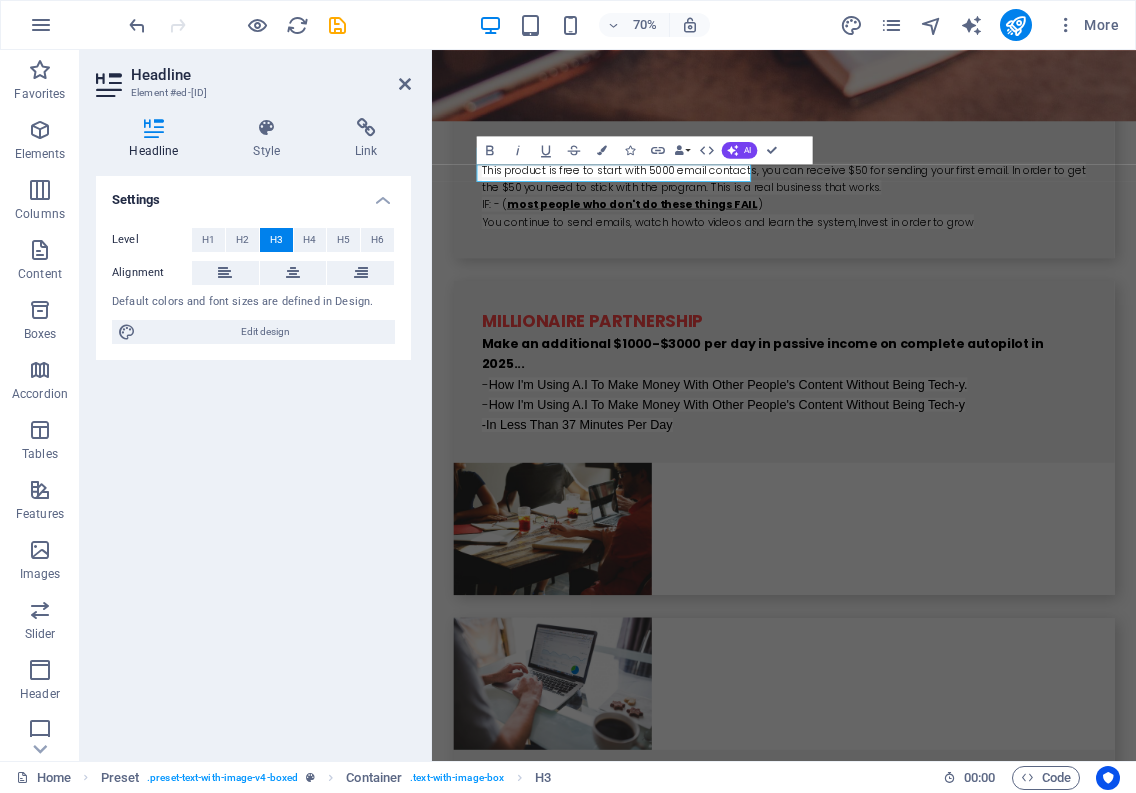 click on "H3" at bounding box center (276, 240) 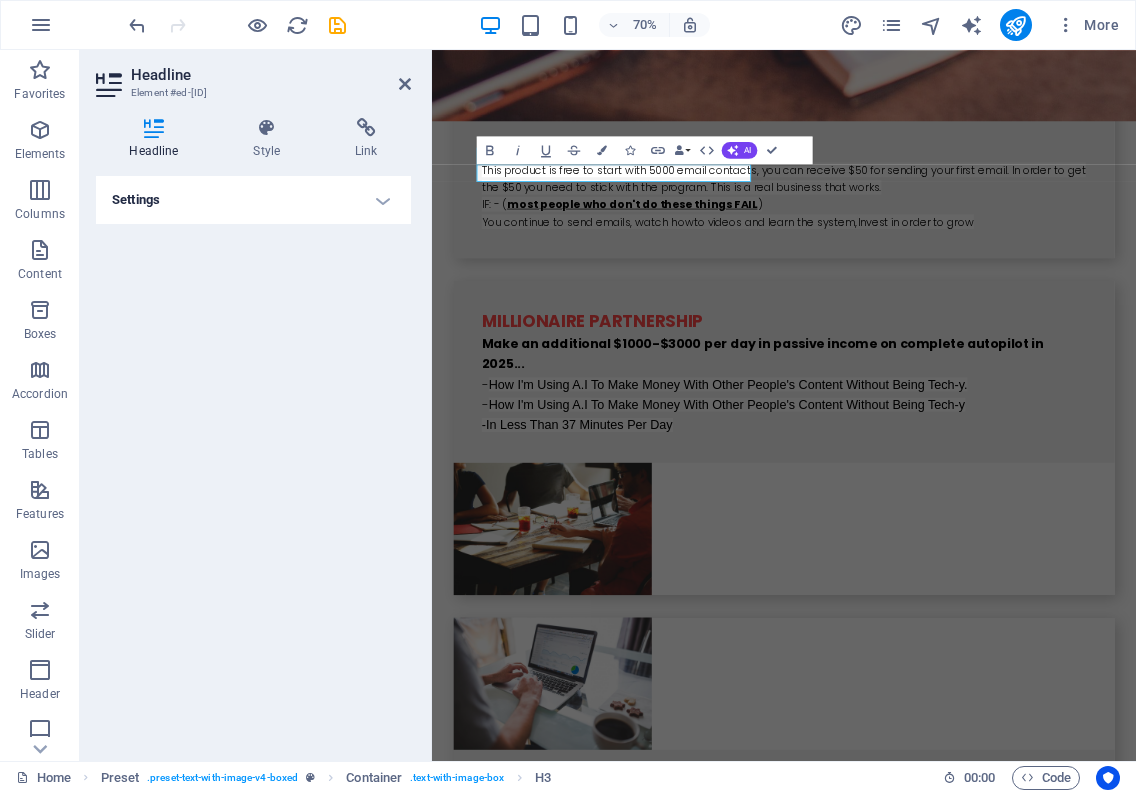 click on "Settings" at bounding box center (253, 200) 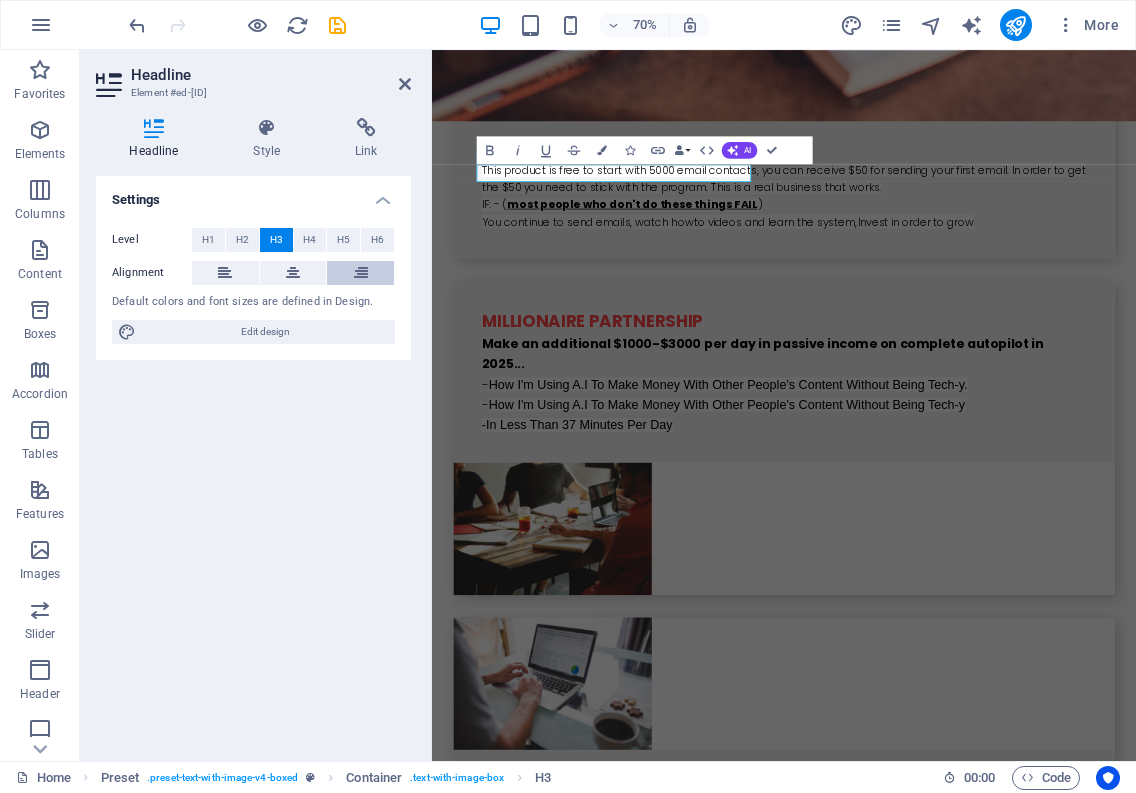 click at bounding box center (361, 273) 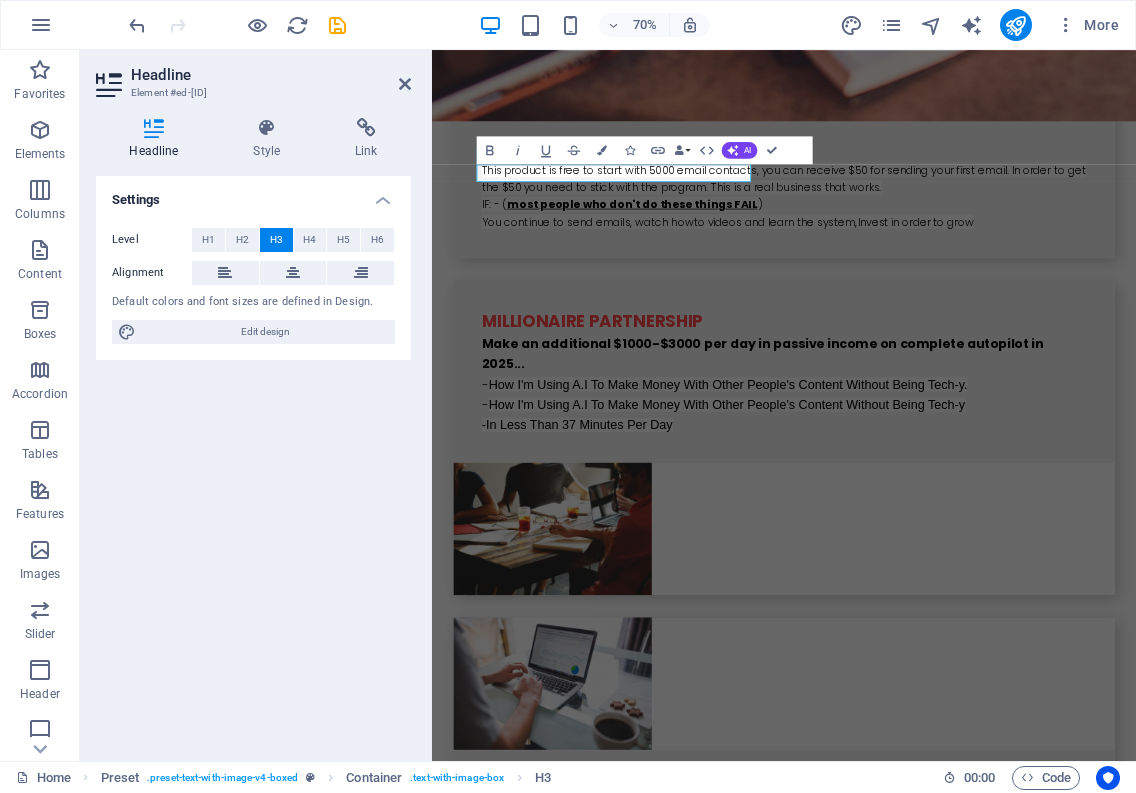 click on "Settings" at bounding box center (253, 194) 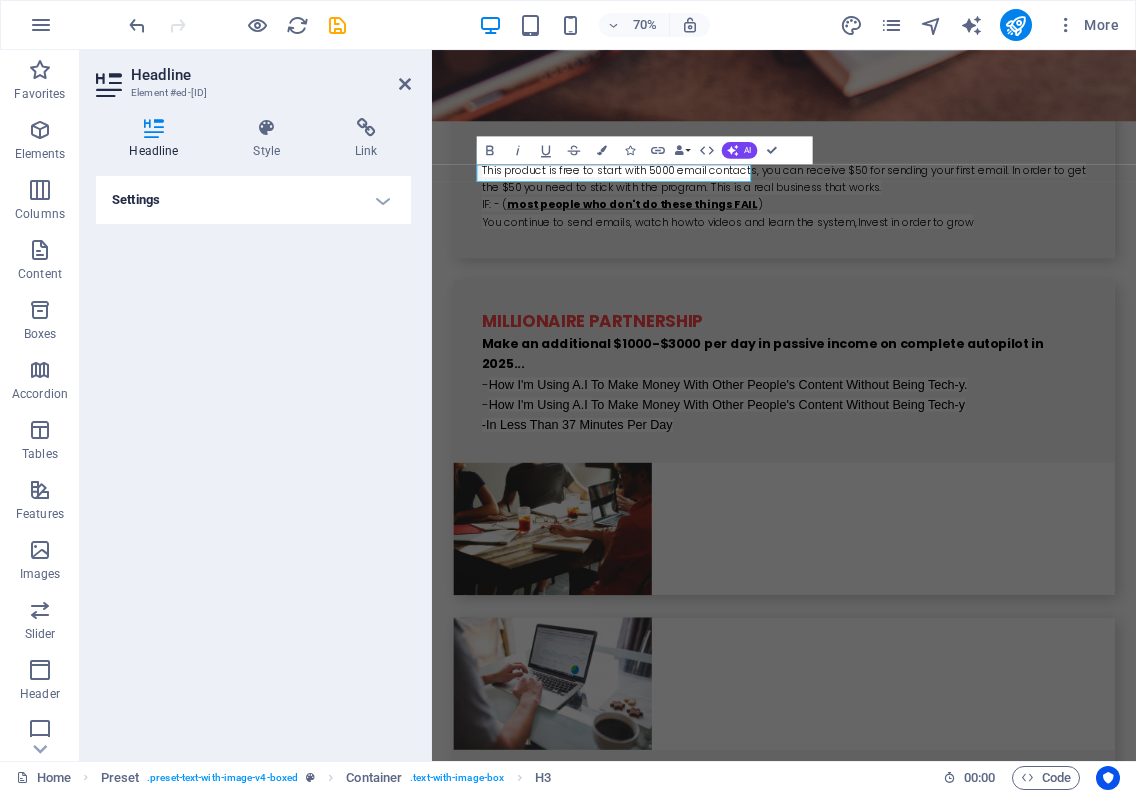click on "Settings" at bounding box center [253, 200] 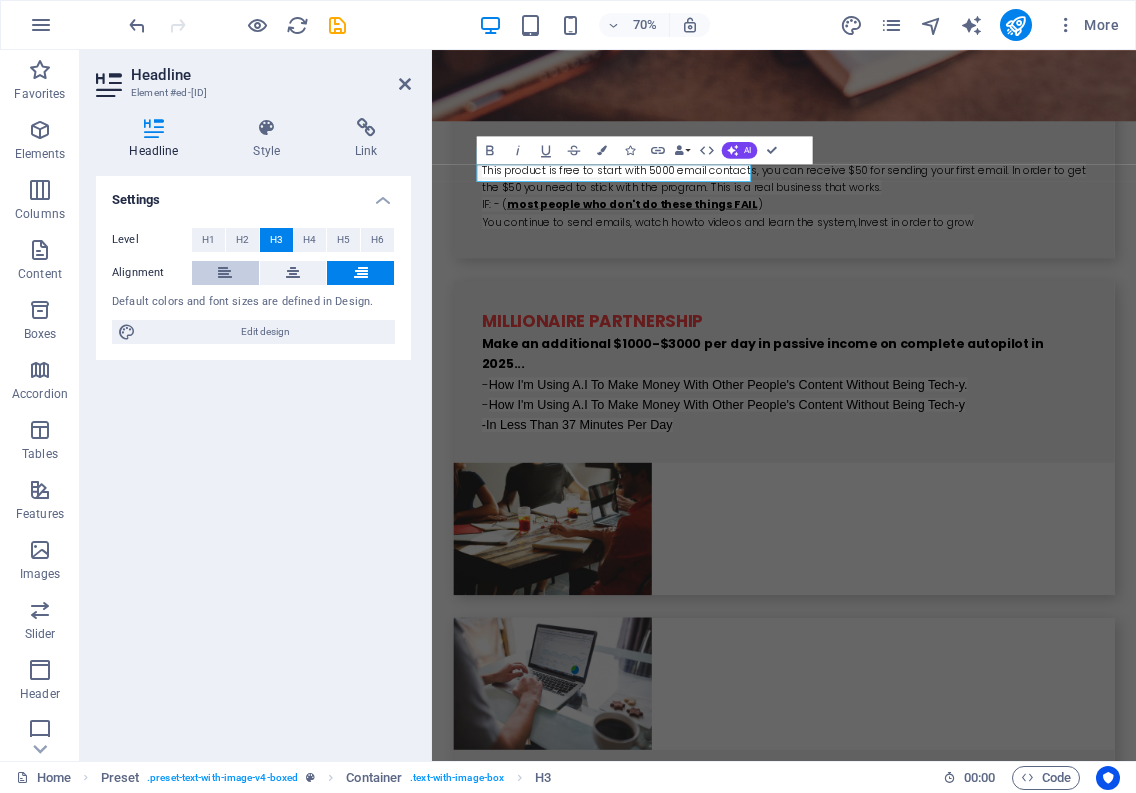 click at bounding box center (225, 273) 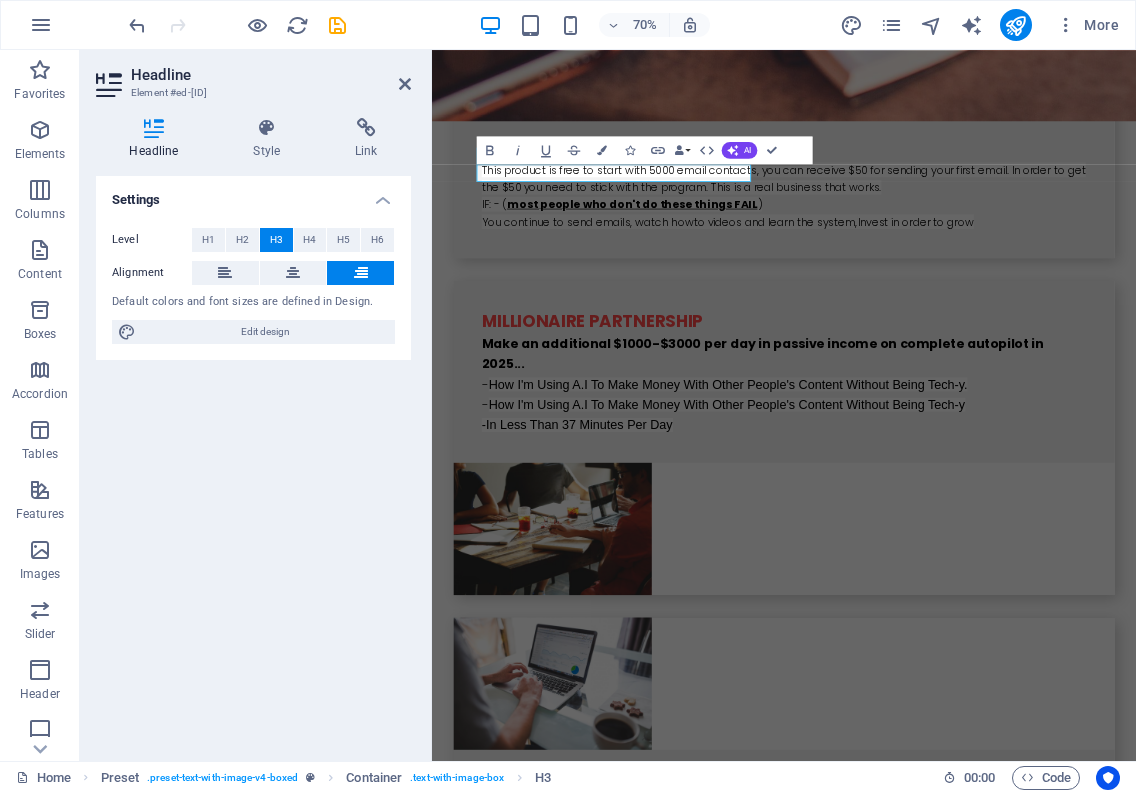 click on "H2" at bounding box center [242, 240] 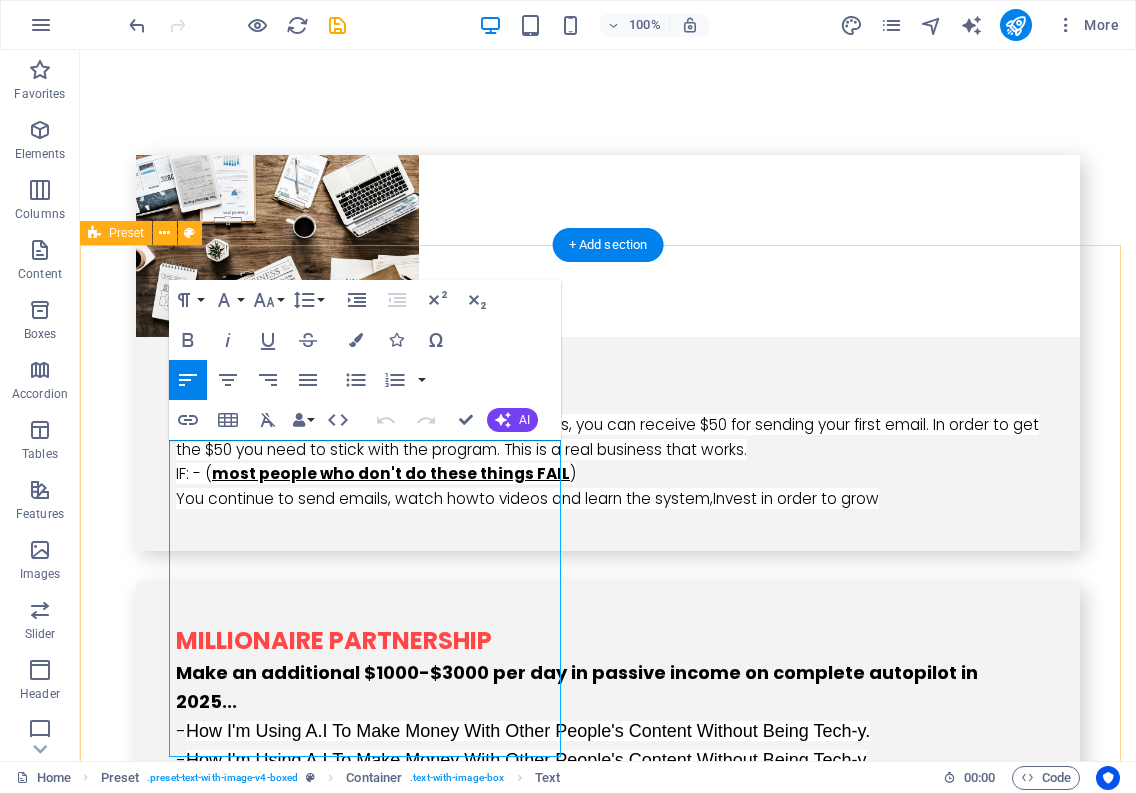 scroll, scrollTop: 3296, scrollLeft: 0, axis: vertical 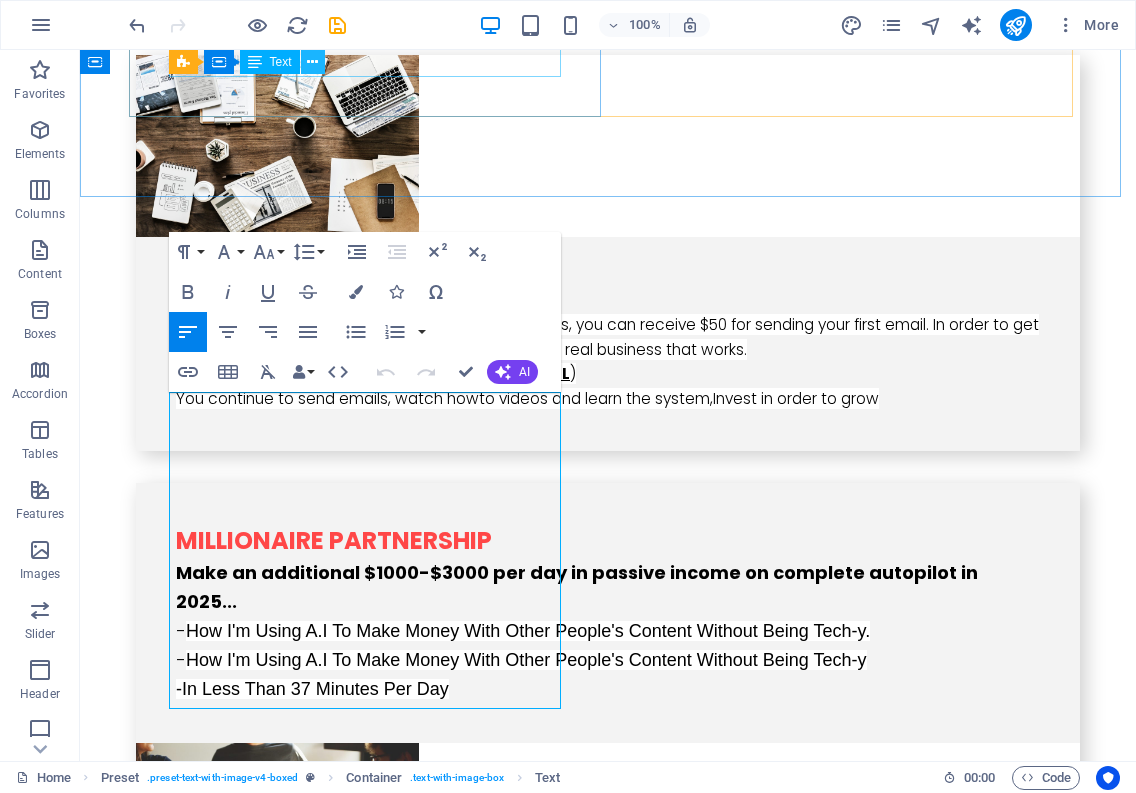 click at bounding box center (312, 62) 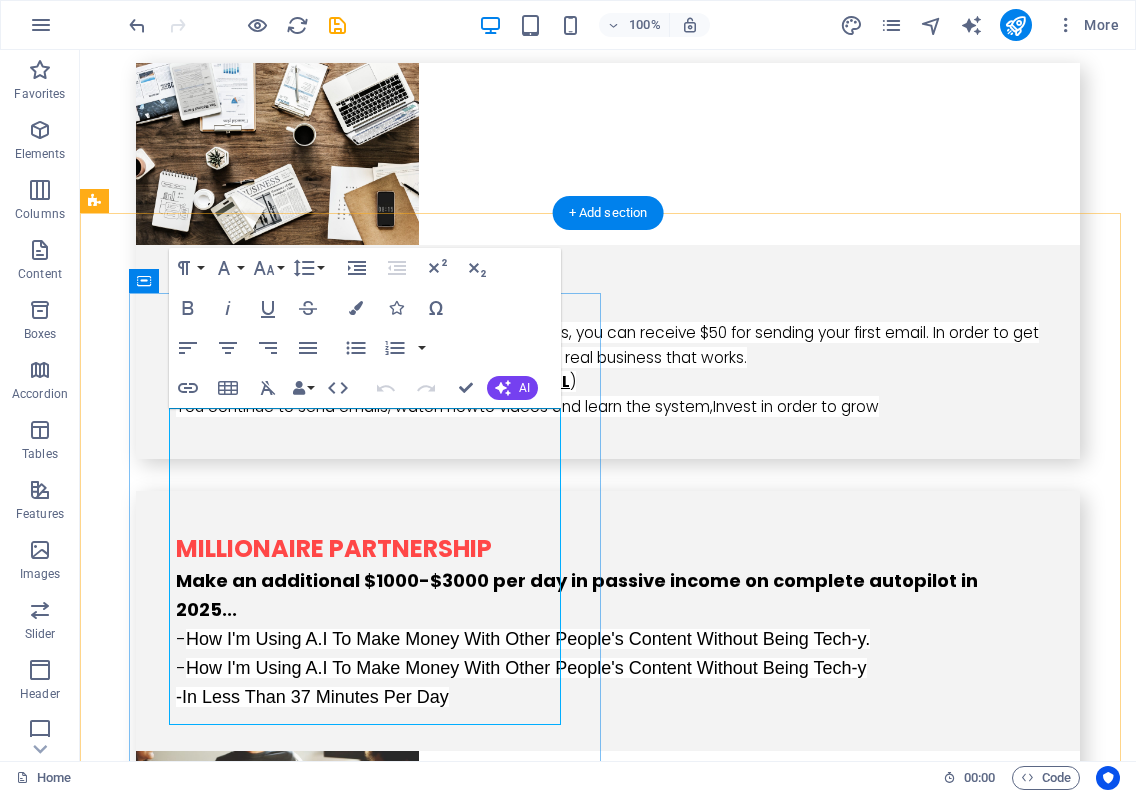 scroll, scrollTop: 3296, scrollLeft: 0, axis: vertical 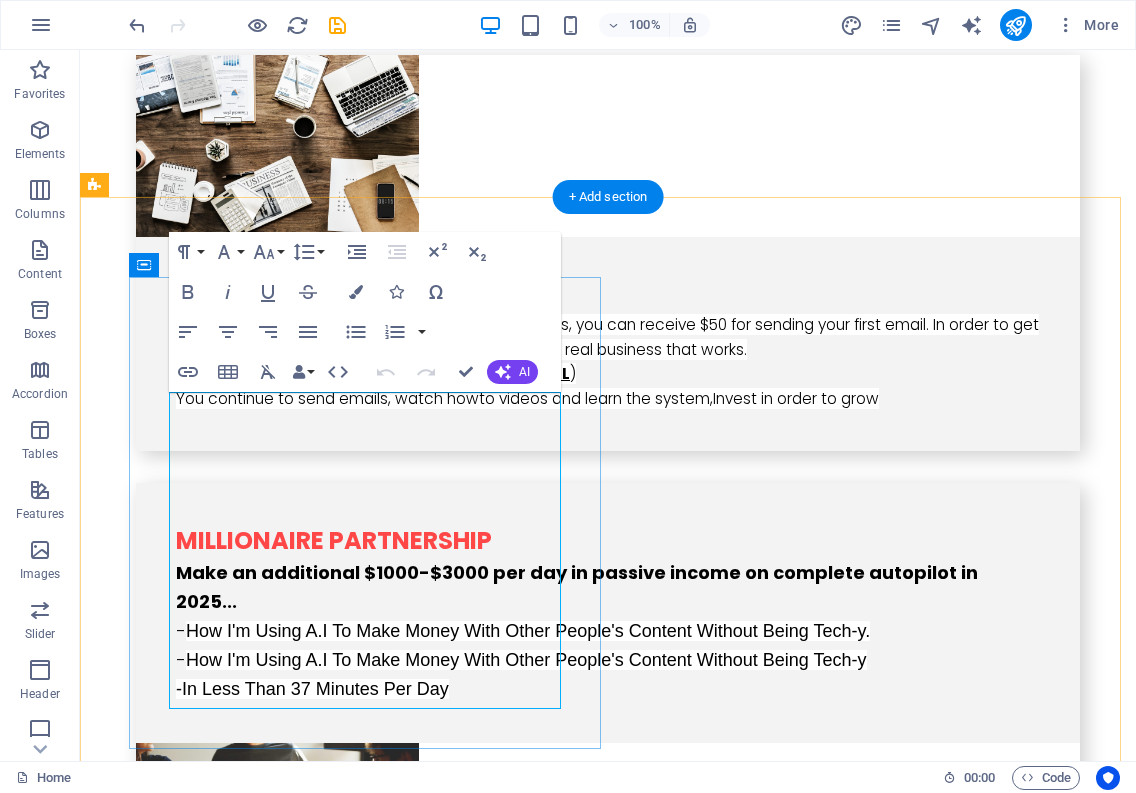 click at bounding box center [568, 2236] 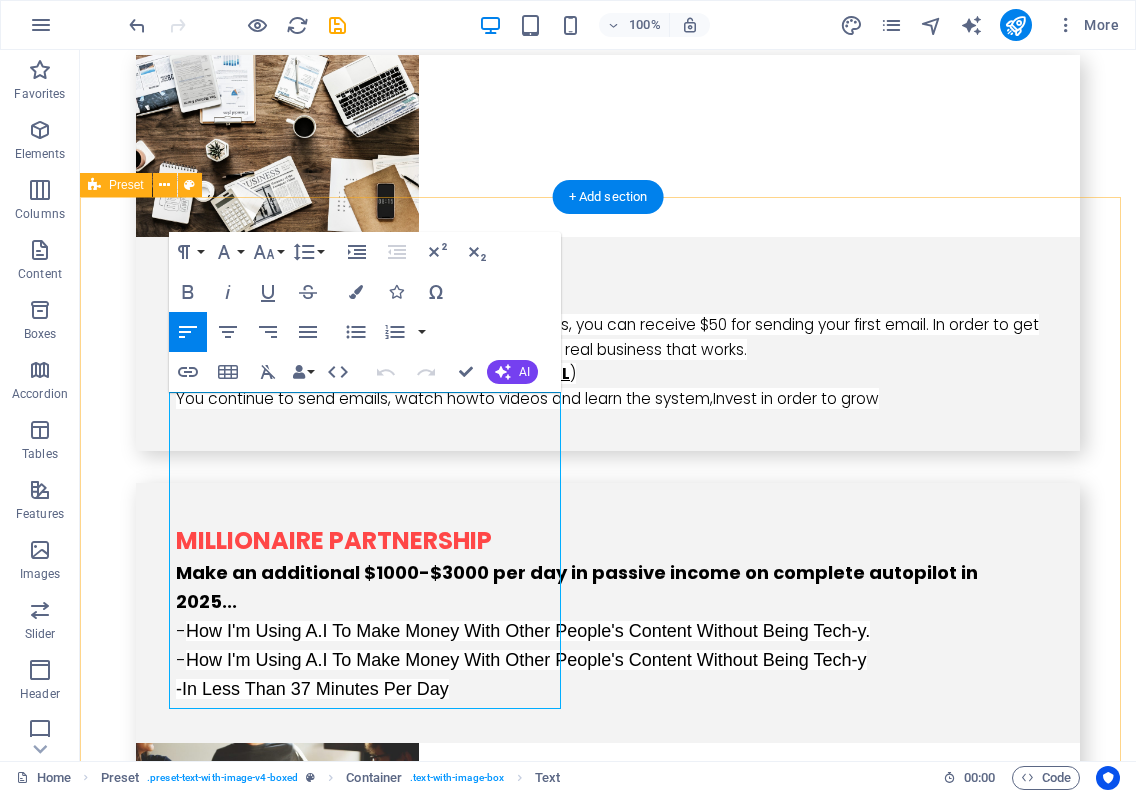 click on "​​​​​ systeme.io The easiest all-in-onemarketing platform Systeme.io aims to give every person in the world  the opportunity to build an online business The  overwhelming feedback  we get over and over again is that our tool is  powerful yet simple to use , our customer support is  amazing , and oh, by the way,  we're 10 times cheaper  than the other alternatives We're so convinced that systeme.io is the best tool in the world that we made it  free to sign up and use 99% of our features  for as long as you want Drop content here or  Add elements  Paste clipboard" at bounding box center [608, 2489] 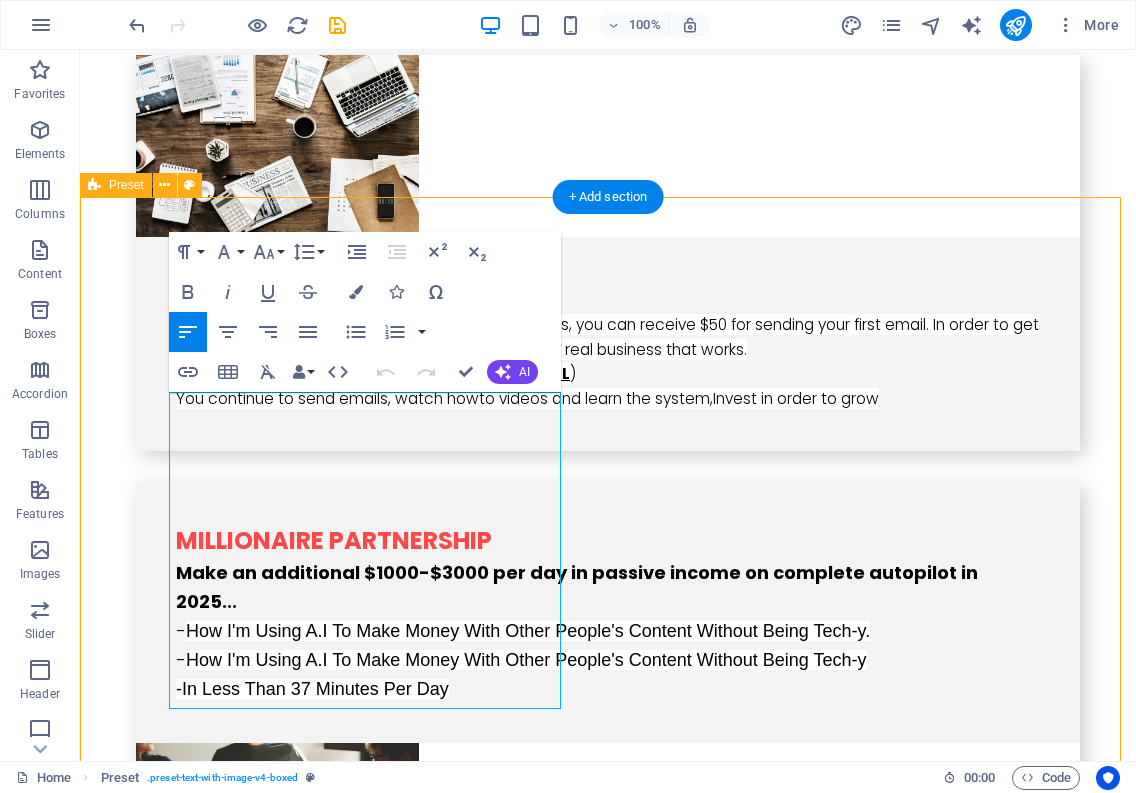 click on "​​​​​ systeme.io The easiest all-in-onemarketing platform Systeme.io aims to give every person in the world  the opportunity to build an online business The  overwhelming feedback  we get over and over again is that our tool is  powerful yet simple to use , our customer support is  amazing , and oh, by the way,  we're 10 times cheaper  than the other alternatives We're so convinced that systeme.io is the best tool in the world that we made it  free to sign up and use 99% of our features  for as long as you want Drop content here or  Add elements  Paste clipboard" at bounding box center (608, 2489) 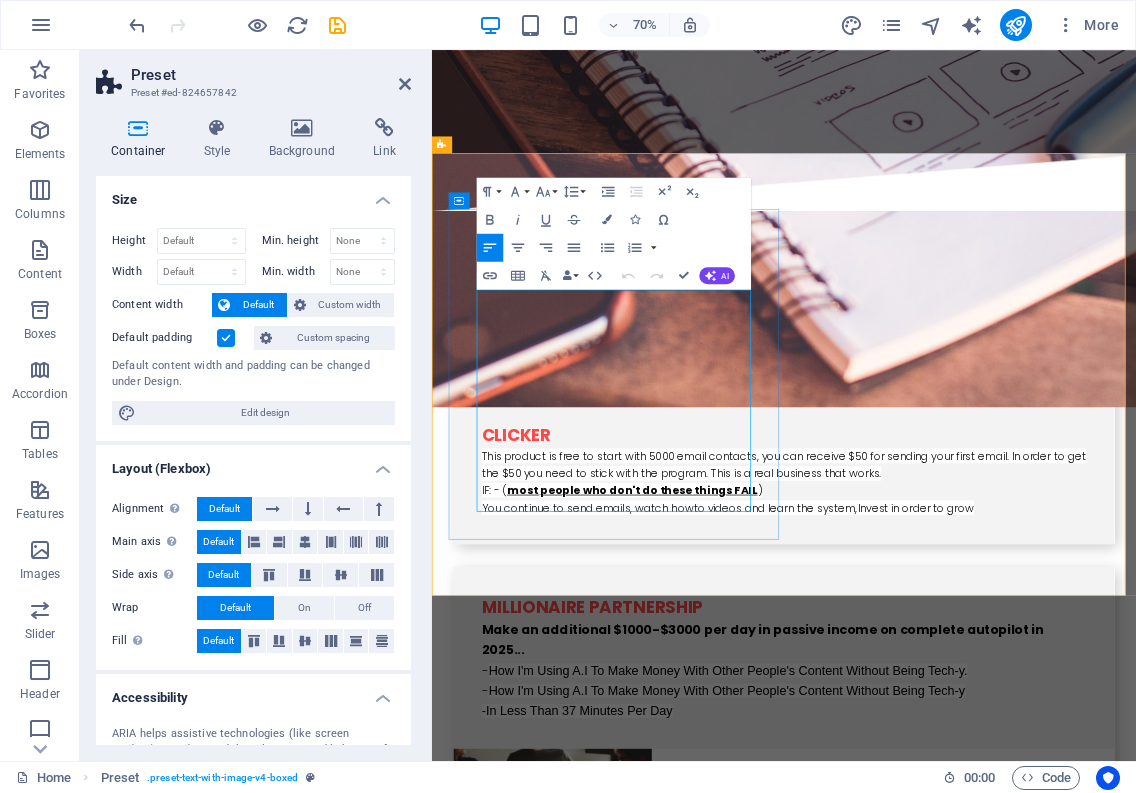 scroll, scrollTop: 3601, scrollLeft: 0, axis: vertical 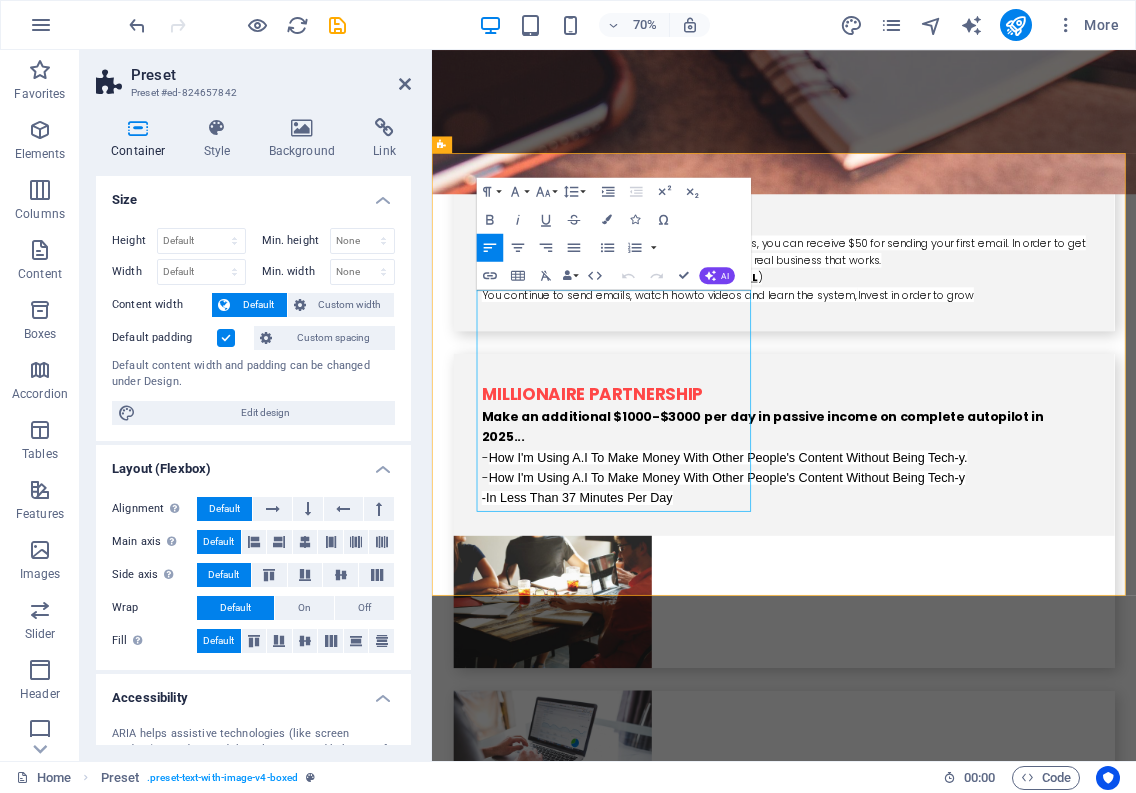 drag, startPoint x: 497, startPoint y: 408, endPoint x: 779, endPoint y: 704, distance: 408.8276 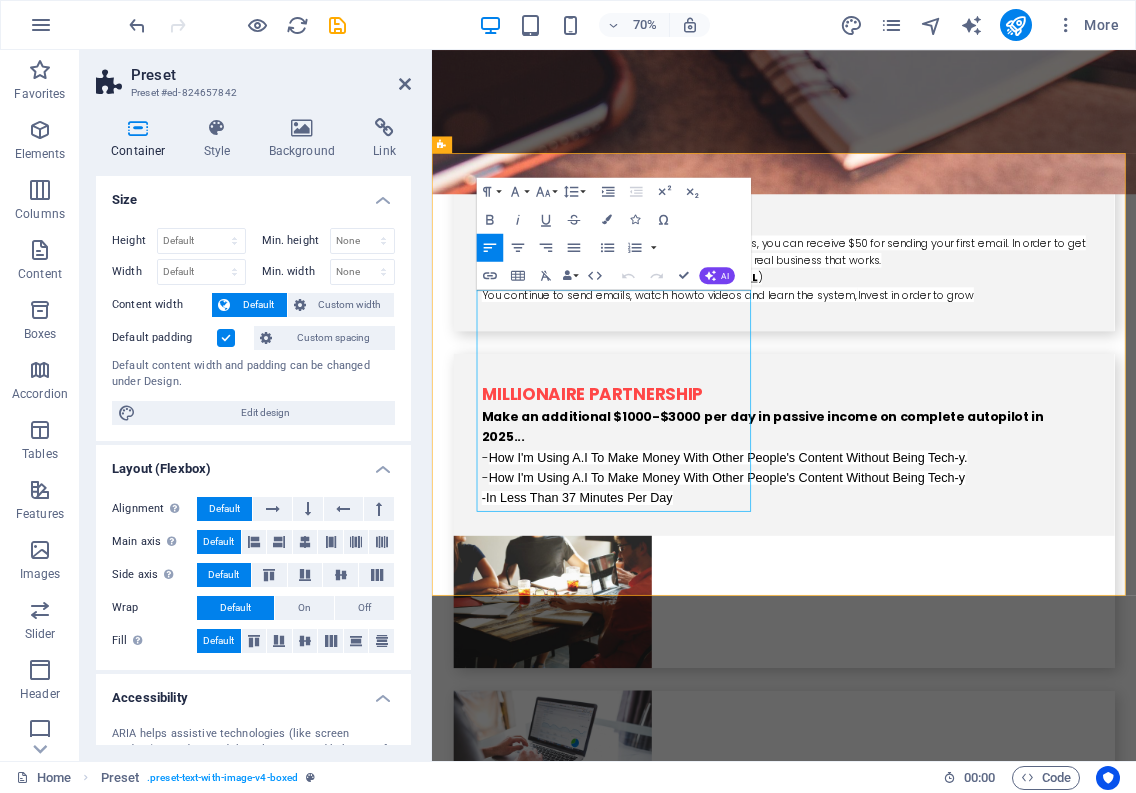 click on "​​​​​ systeme.io The easiest all-in-onemarketing platform Systeme.io aims to give every person in the world  the opportunity to build an online business The  overwhelming feedback  we get over and over again is that our tool is  powerful yet simple to use , our customer support is  amazing , and oh, by the way,  we're 10 times cheaper  than the other alternatives We're so convinced that systeme.io is the best tool in the world that we made it  free to sign up and use 99% of our features  for as long as you want Drop content here or  Add elements  Paste clipboard" at bounding box center [920, 2489] 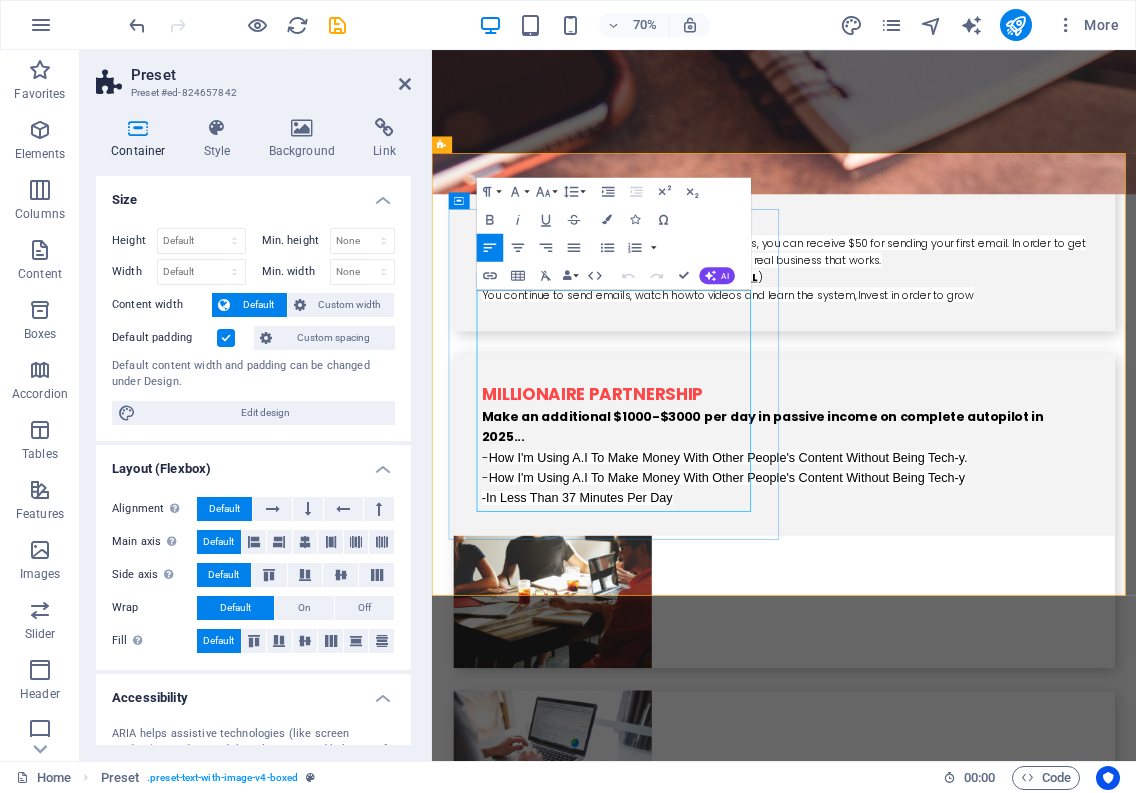 copy on "Systeme.io aims to give every person in the world  the opportunity to build an online business The  overwhelming feedback  we get over and over again is that our tool is  powerful yet simple to use , our customer support is  amazing , and oh, by the way,  we're 10 times cheaper  than the other alternatives We're so convinced that systeme.io is the best tool in the world that we made it  free to sign up and use 99% of our features  for as long as you want" 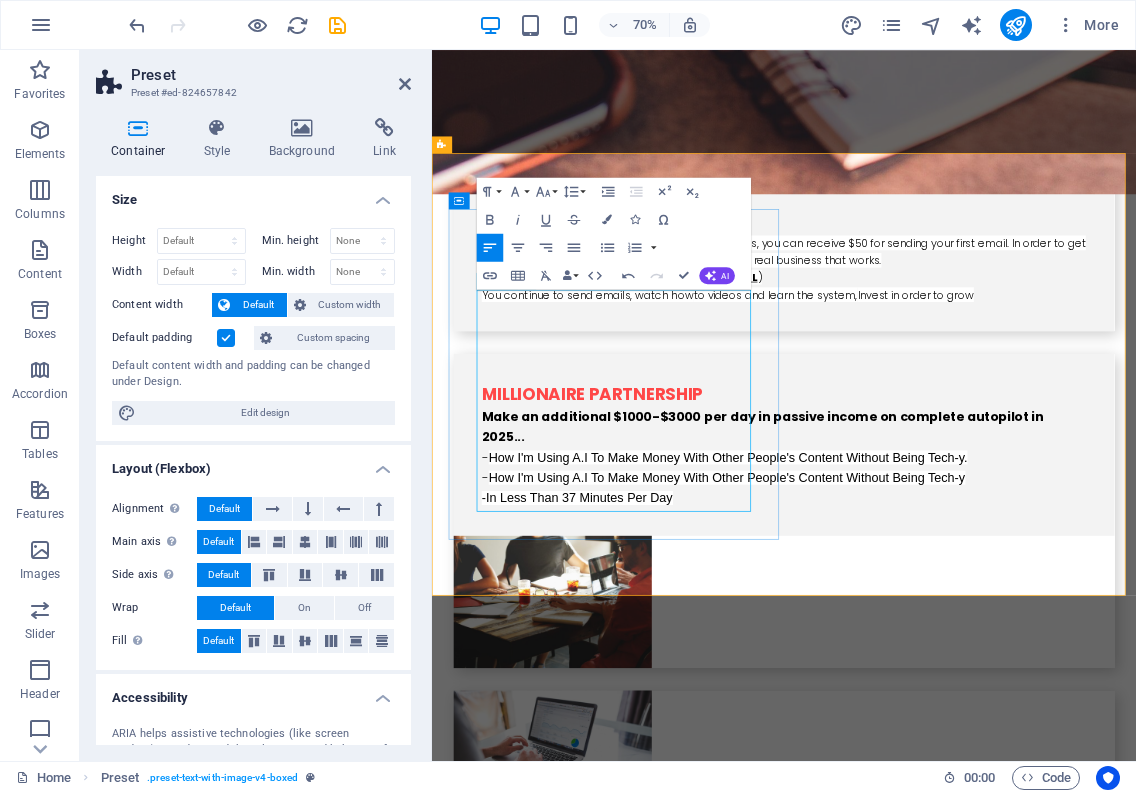 click on "Systeme.io aims to give every person in the world  the opportunity to build an online business" at bounding box center (920, 2136) 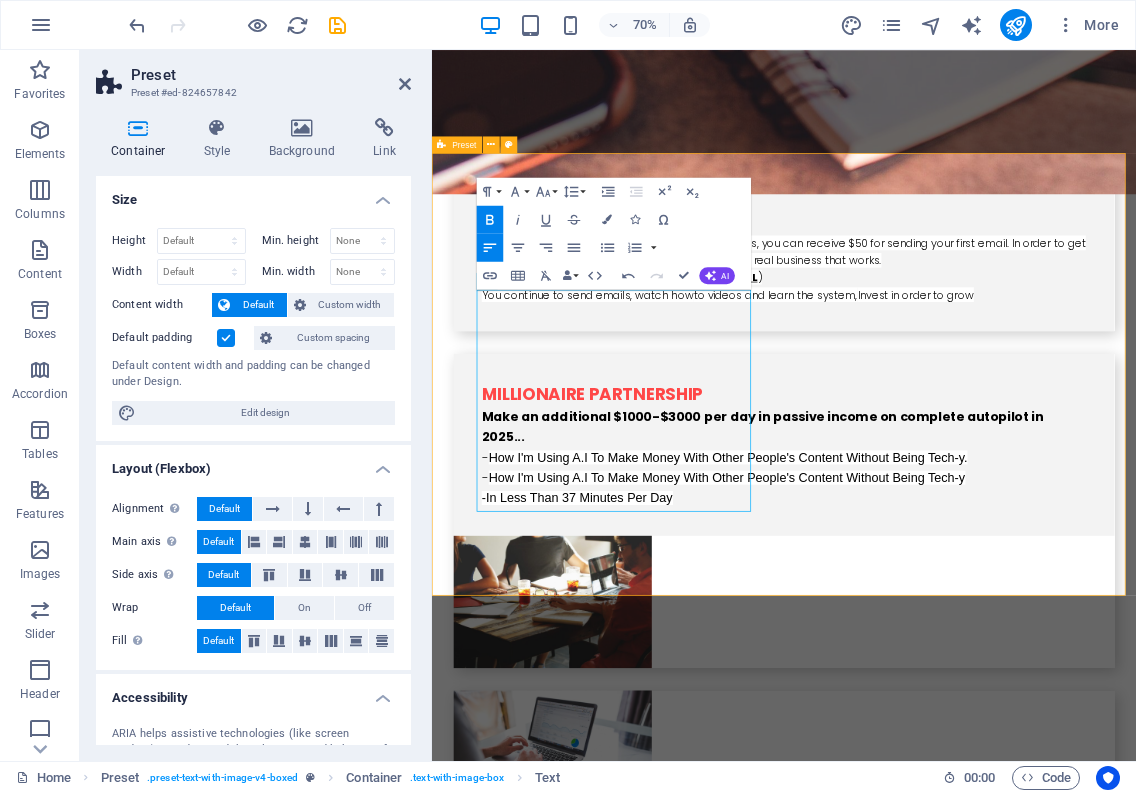 click on "​​​​​ systeme.io The easiest all-in-onemarketing platform Systeme.io aims to give every person in the world  the opportunity to build an online business ​ The  overwhelming feedback  we get over and over again is that our tool is  powerful yet simple to use , our customer support is  amazing , and oh, by the way,  we're 10 times cheaper  than the other alternatives We're so convinced that systeme.io is the best tool in the world that we made it  free to sign up and use 99% of our features  for as long as you want Drop content here or  Add elements  Paste clipboard" at bounding box center (935, 2489) 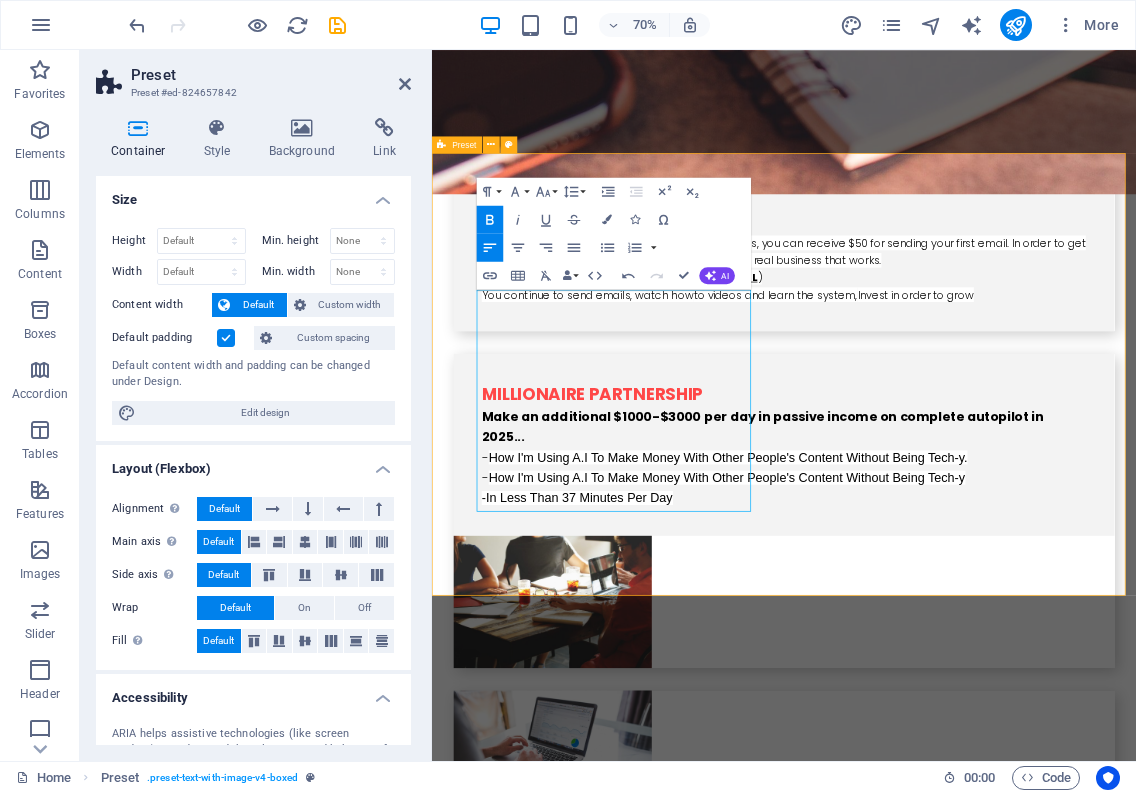 click on "​​​​​ systeme.io The easiest all-in-onemarketing platform Systeme.io aims to give every person in the world  the opportunity to build an online business ​ The  overwhelming feedback  we get over and over again is that our tool is  powerful yet simple to use , our customer support is  amazing , and oh, by the way,  we're 10 times cheaper  than the other alternatives We're so convinced that systeme.io is the best tool in the world that we made it  free to sign up and use 99% of our features  for as long as you want Drop content here or  Add elements  Paste clipboard" at bounding box center [935, 2489] 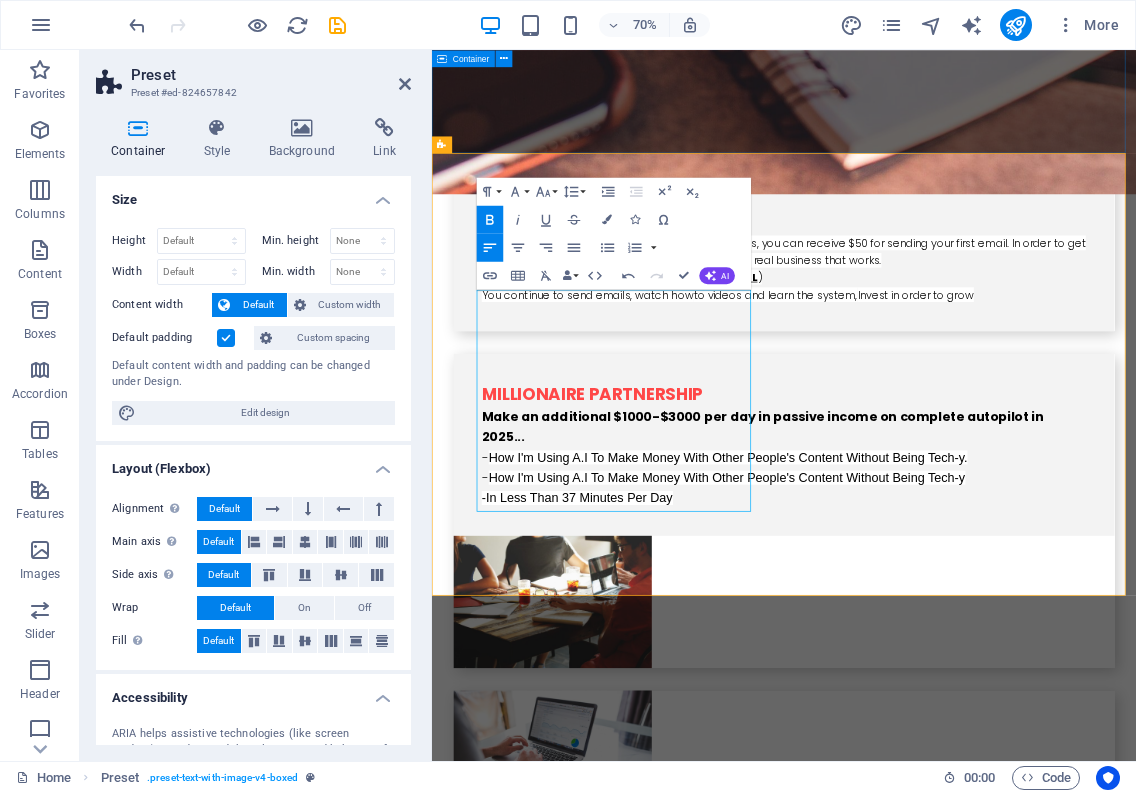 click on "Clicker This product is free to start with 5000 email contacts, you can receive $50 for sending your first email. In order to get the $50 you need to stick with the program. This is a real business that works. IF: - ( most people who don't do these things FAIL ) You continue to send emails, watch how to videos and learn the system, Invest in order to grow Millionaire Partnership Make an additional $1000-$3000 per day in passive income on complete autopilot in [YEAR]... - How I'm Using A.I To Make Money With Other People's Content Without Being Tech-y. - How I'm Using A.I To Make Money With Other People's Content Without Being Tech-y - In Less Than 37 Minutes Per Day Groove Pages The Ultimate All-in-One Platform for Explosive Growth When members sign up for a free Groove account, they get immediate access to a website creator, funnel builder and shopping cart software, all of which allows them to have everything they need to start selling products and services online. Creative Travel ." at bounding box center (935, 956) 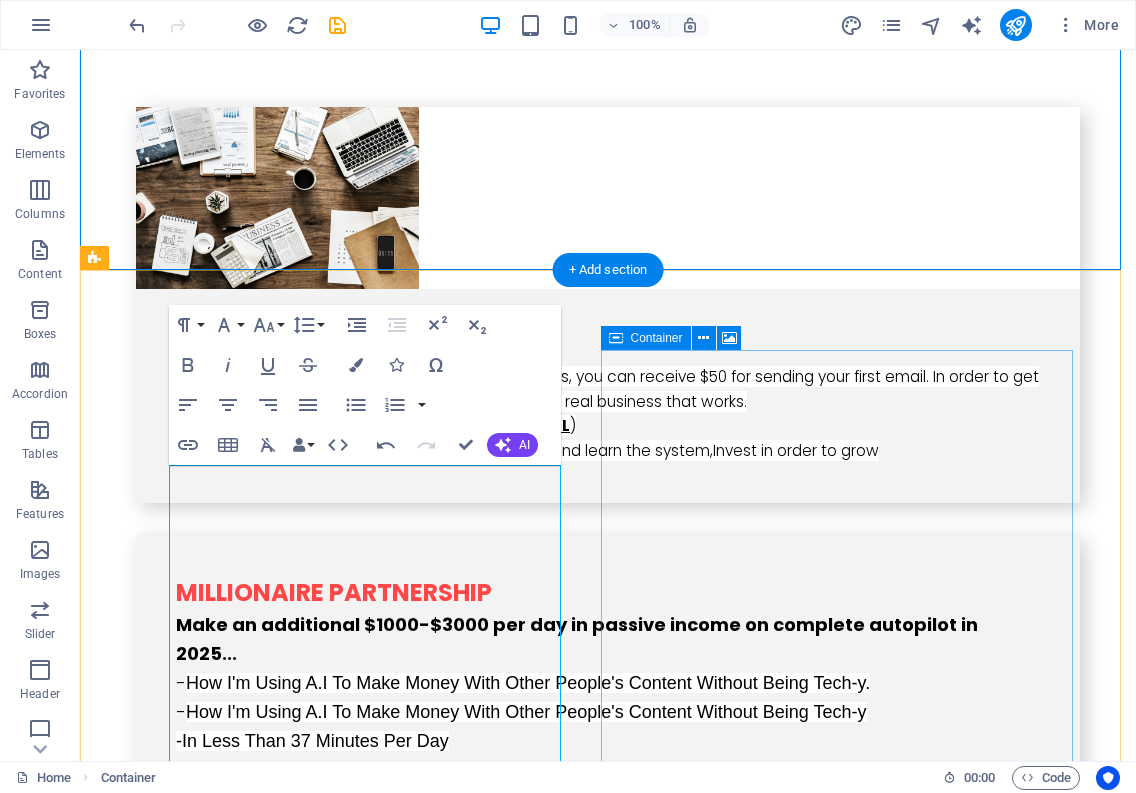 scroll, scrollTop: 3480, scrollLeft: 0, axis: vertical 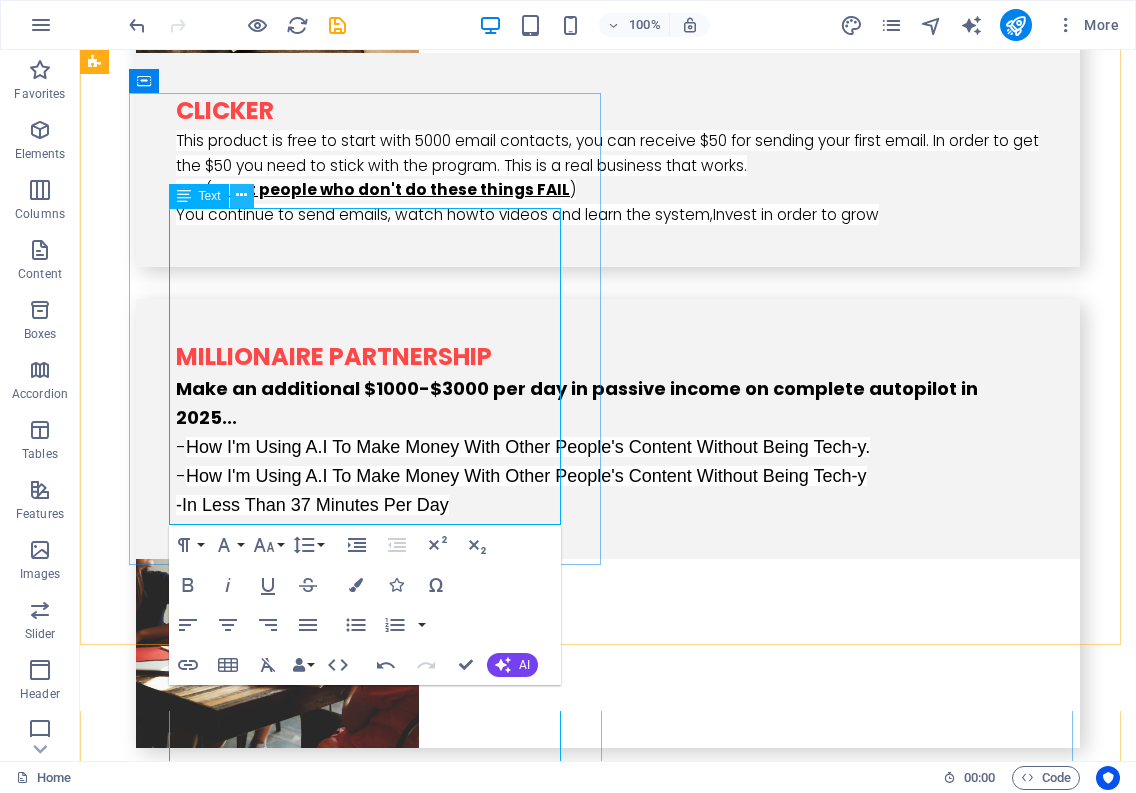 click at bounding box center (241, 195) 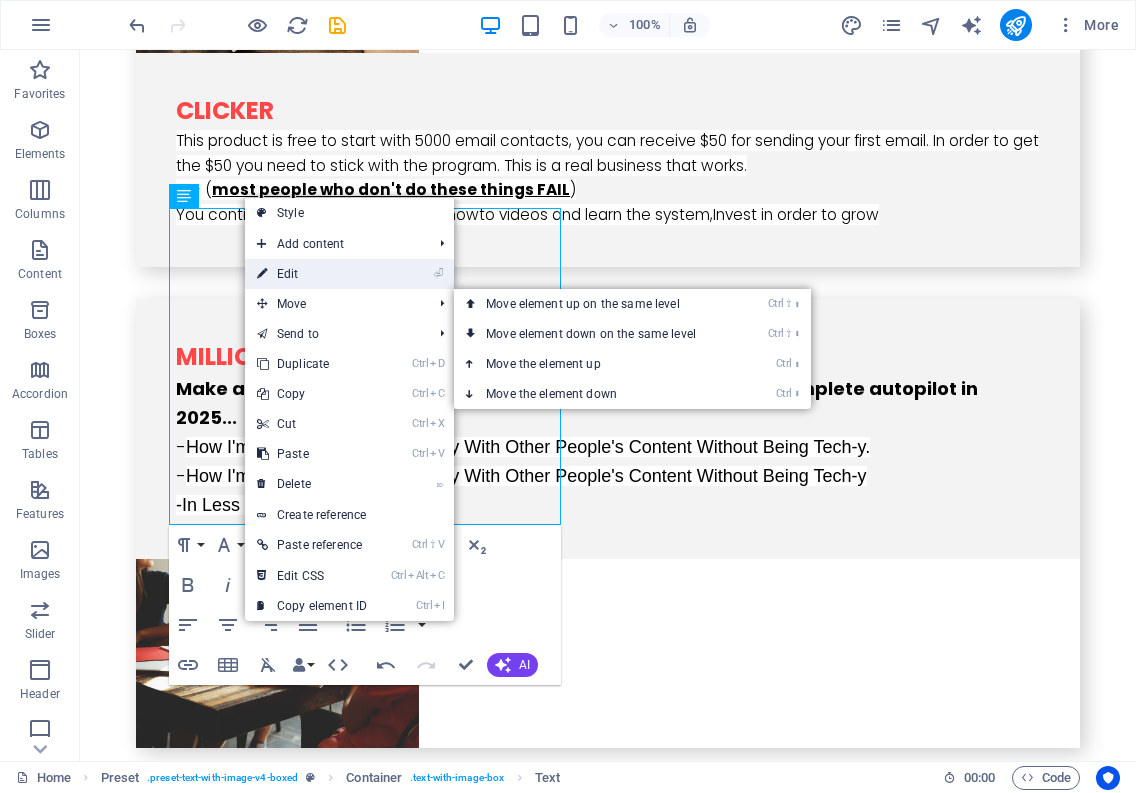 click on "⏎  Edit" at bounding box center (312, 274) 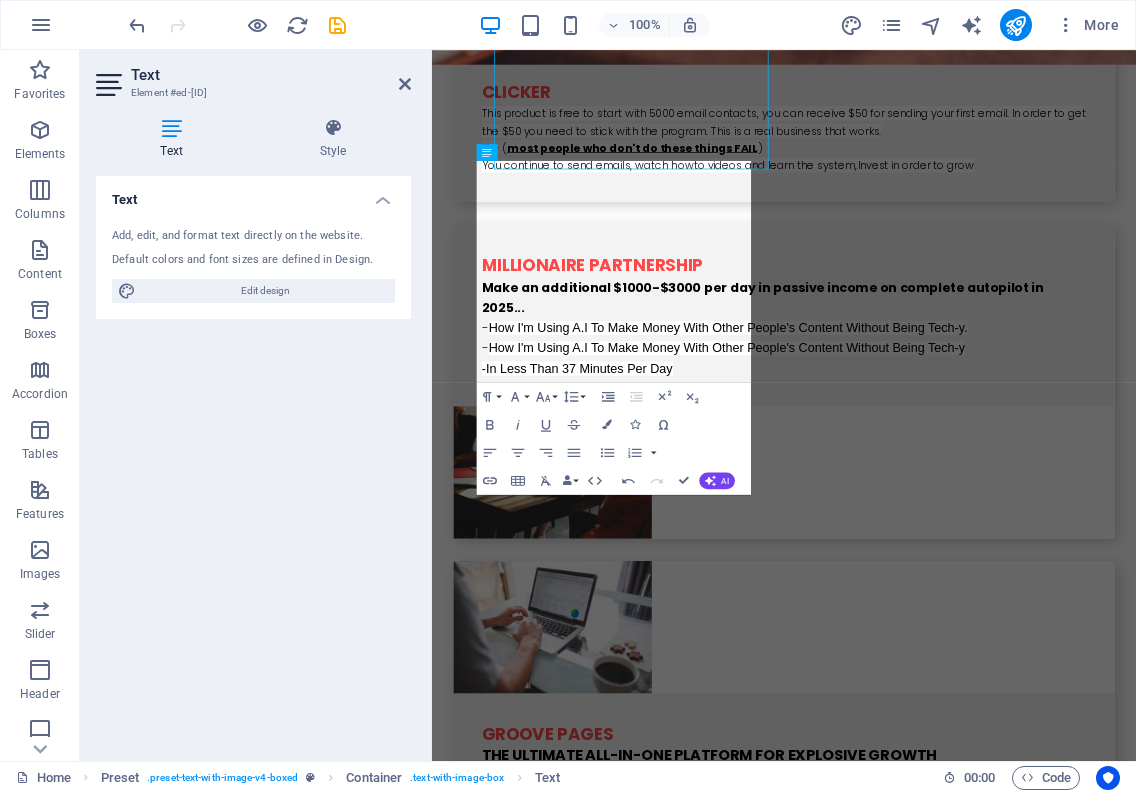 scroll, scrollTop: 3785, scrollLeft: 0, axis: vertical 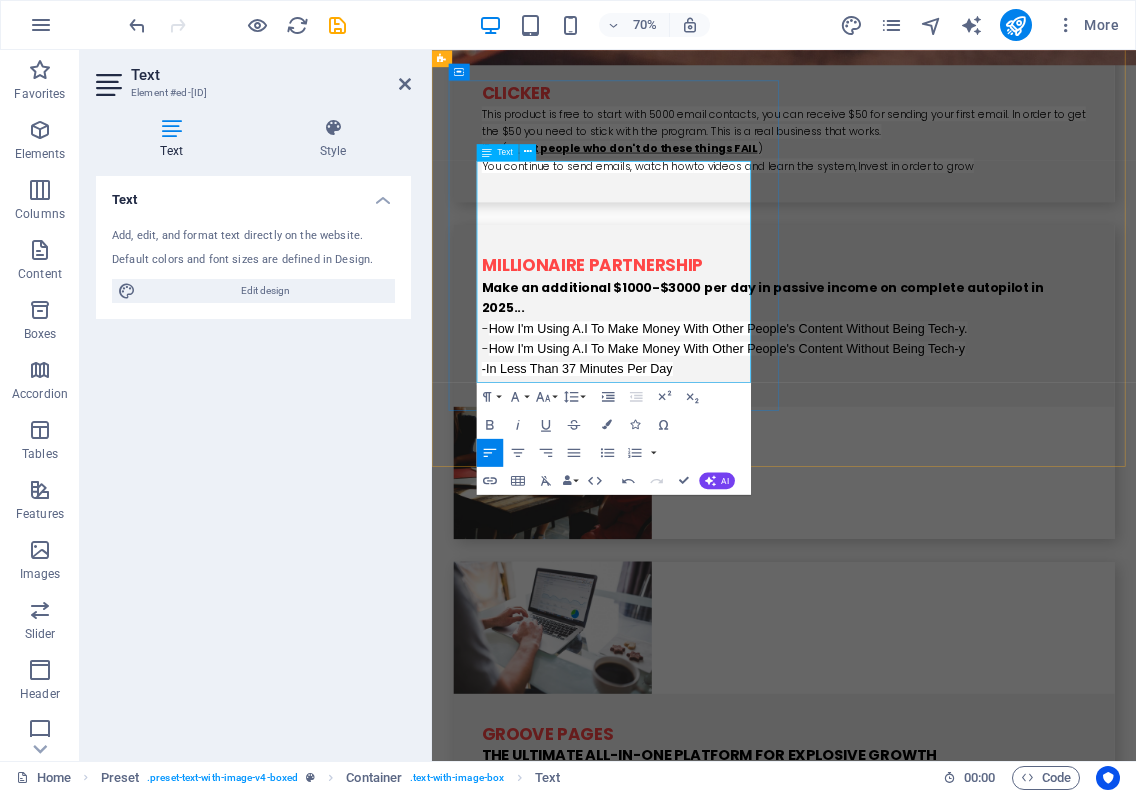drag, startPoint x: 823, startPoint y: 509, endPoint x: 497, endPoint y: 232, distance: 427.79083 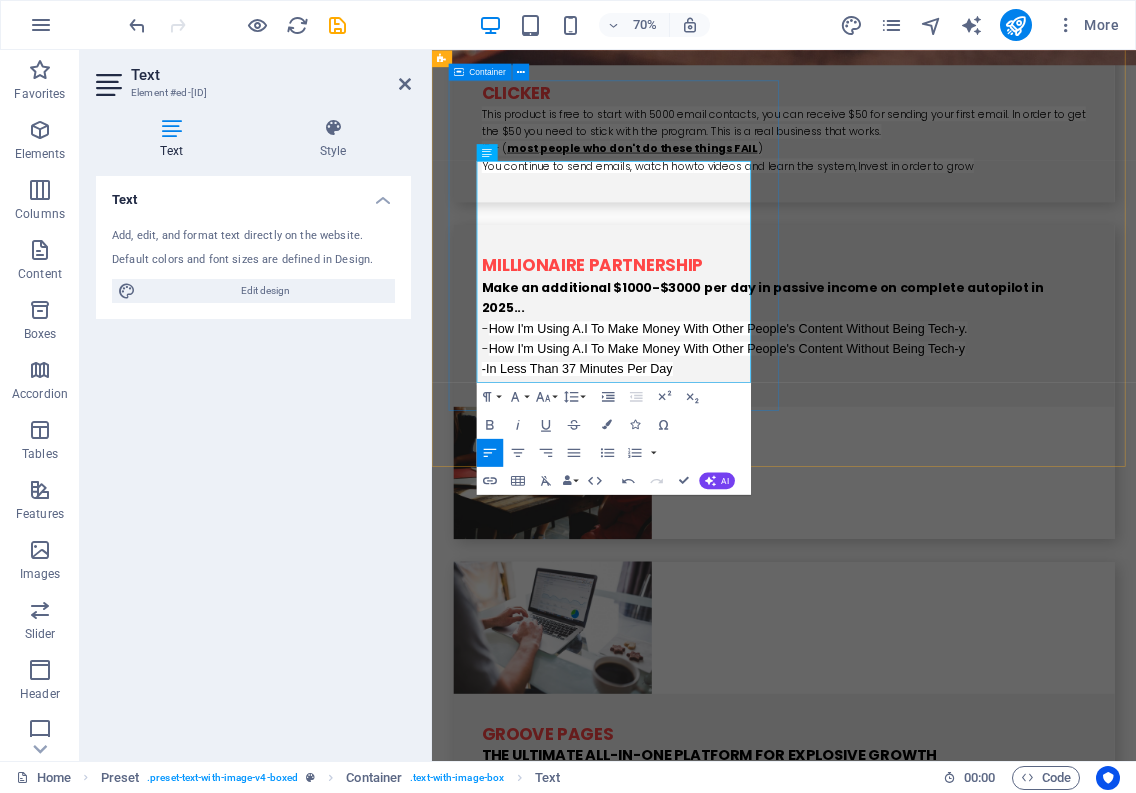 drag, startPoint x: 839, startPoint y: 507, endPoint x: 493, endPoint y: 227, distance: 445.10223 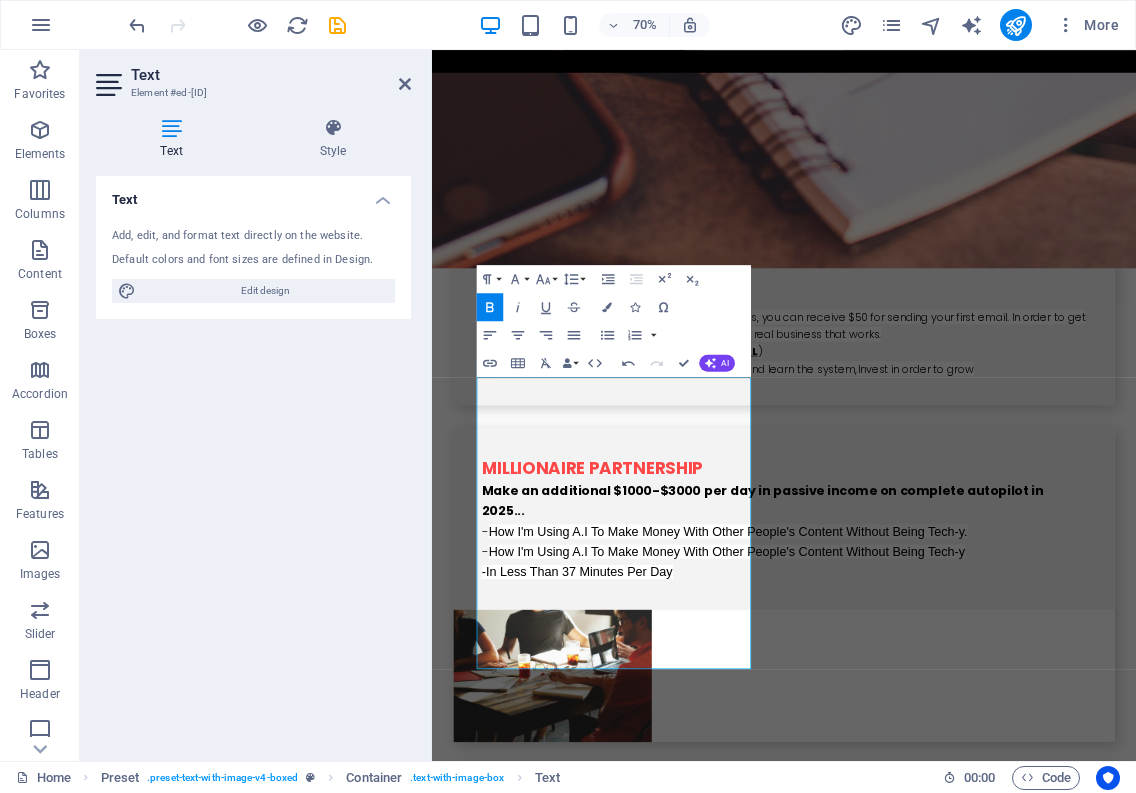 scroll, scrollTop: 3385, scrollLeft: 0, axis: vertical 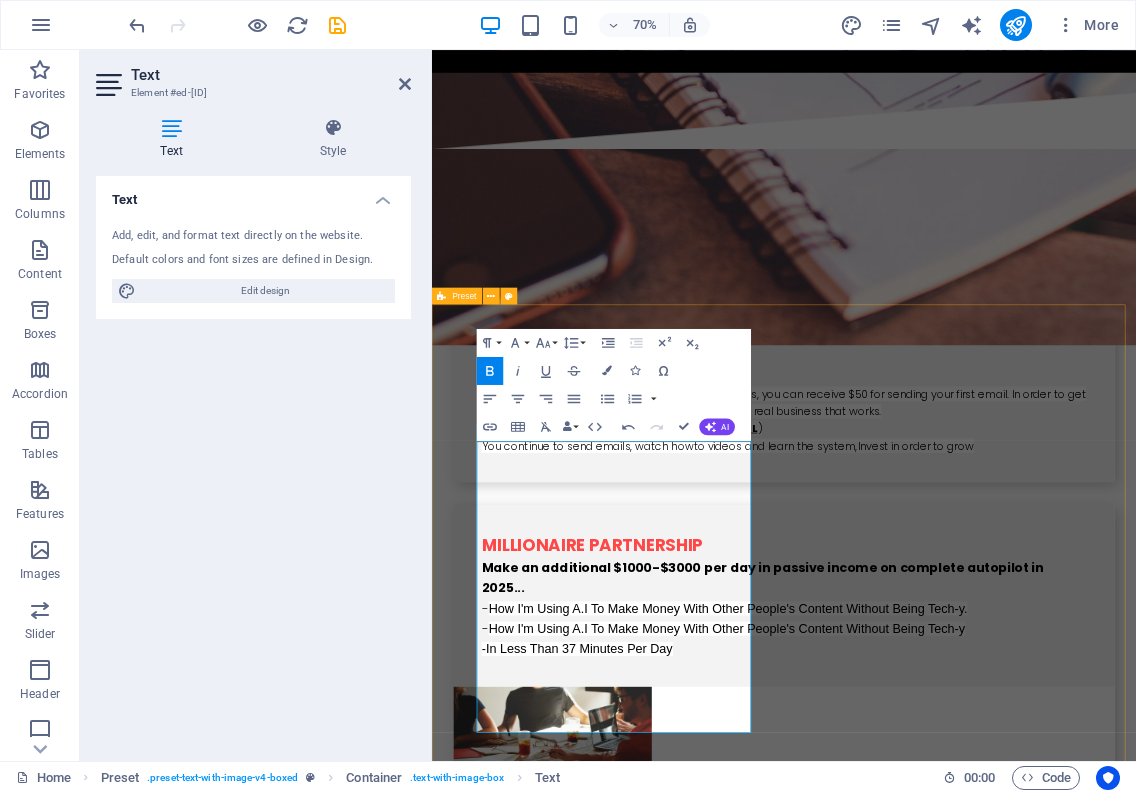 click on "​​​​​ systeme.io The easiest all-in-onemarketing platform Systeme.io aims to  give every person in the world   the opportunity to build an online business       The  overwhelming feedback  we get over and over again is that our tool is  powerful yet simple to use , our customer support is  amazing , and oh, by the way,  we're 10 times cheaper  than the other alternatives     We're so convinced that systeme.io is the best tool in the world that we made it  free to sign up and use 99% of our features   for as long as you want   Drop content here or  Add elements  Paste clipboard" at bounding box center (935, 2790) 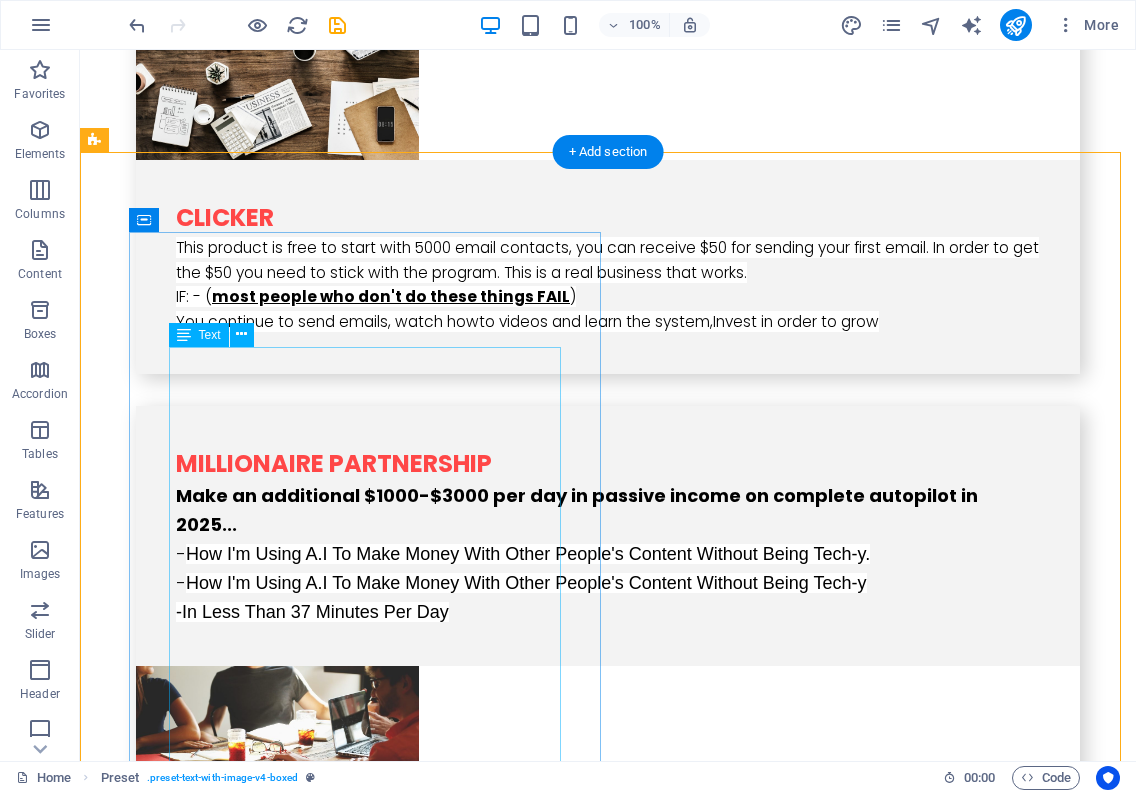scroll, scrollTop: 3380, scrollLeft: 0, axis: vertical 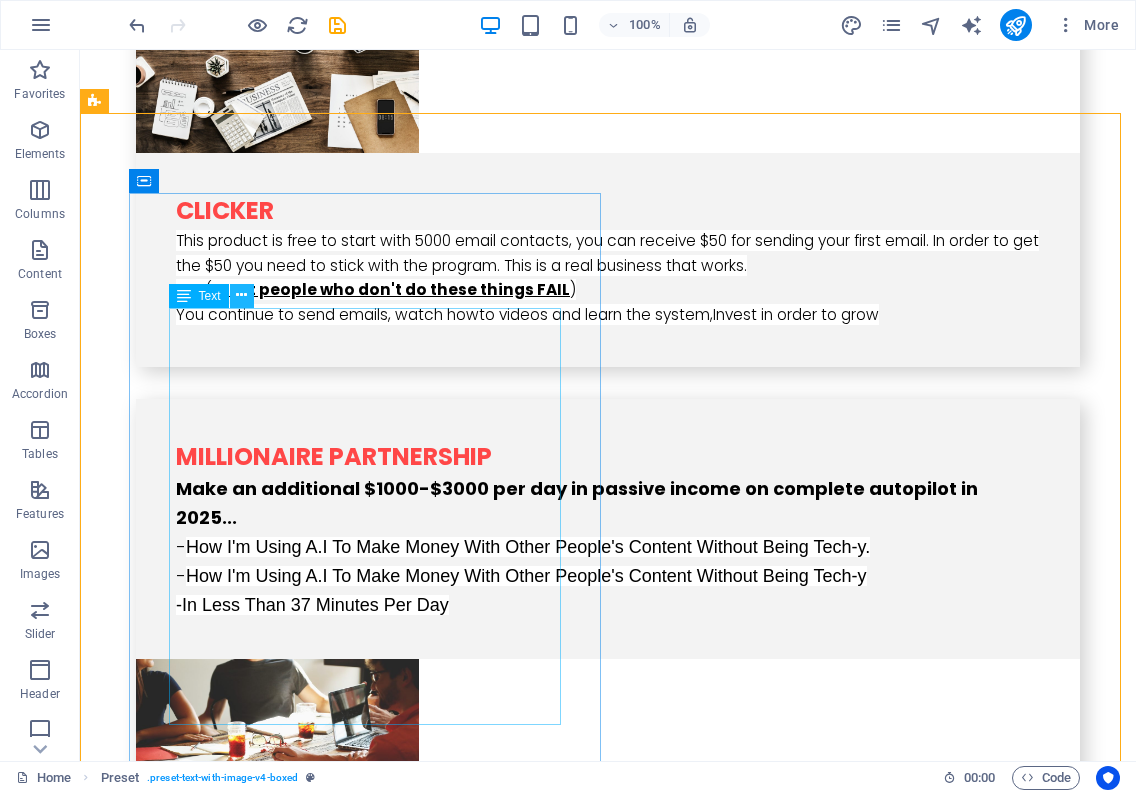 click at bounding box center [241, 295] 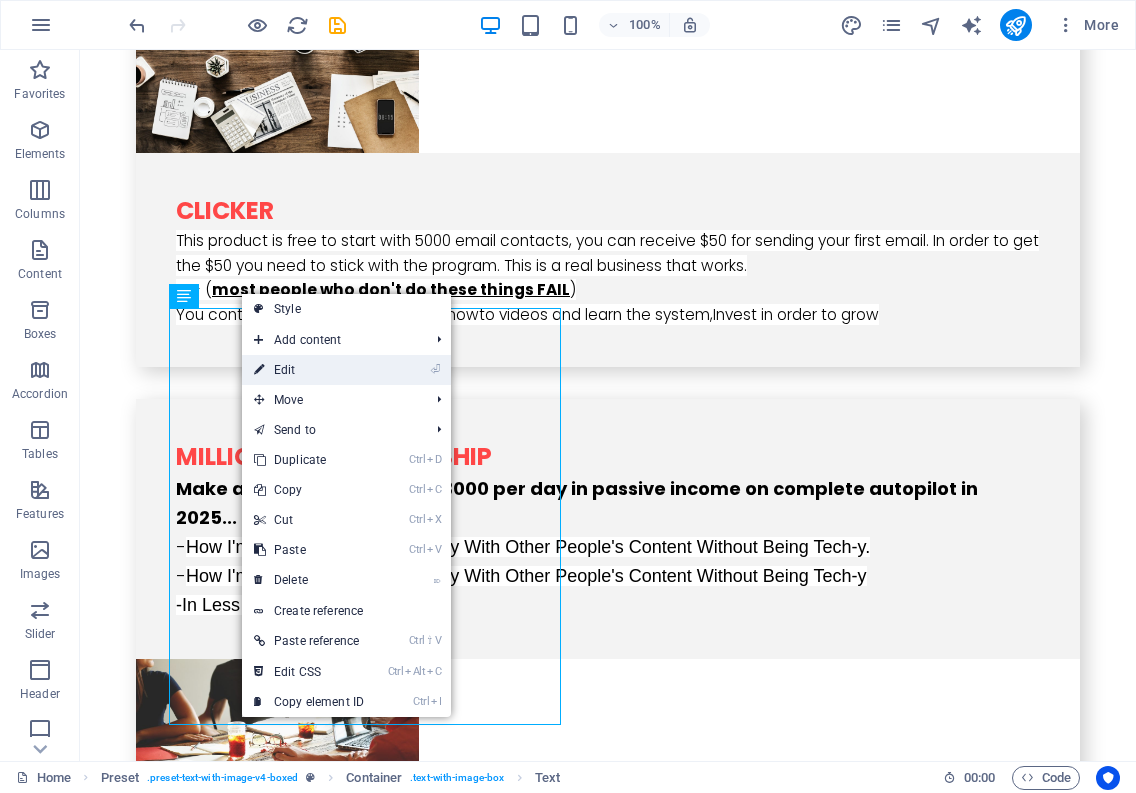 click on "⏎  Edit" at bounding box center (309, 370) 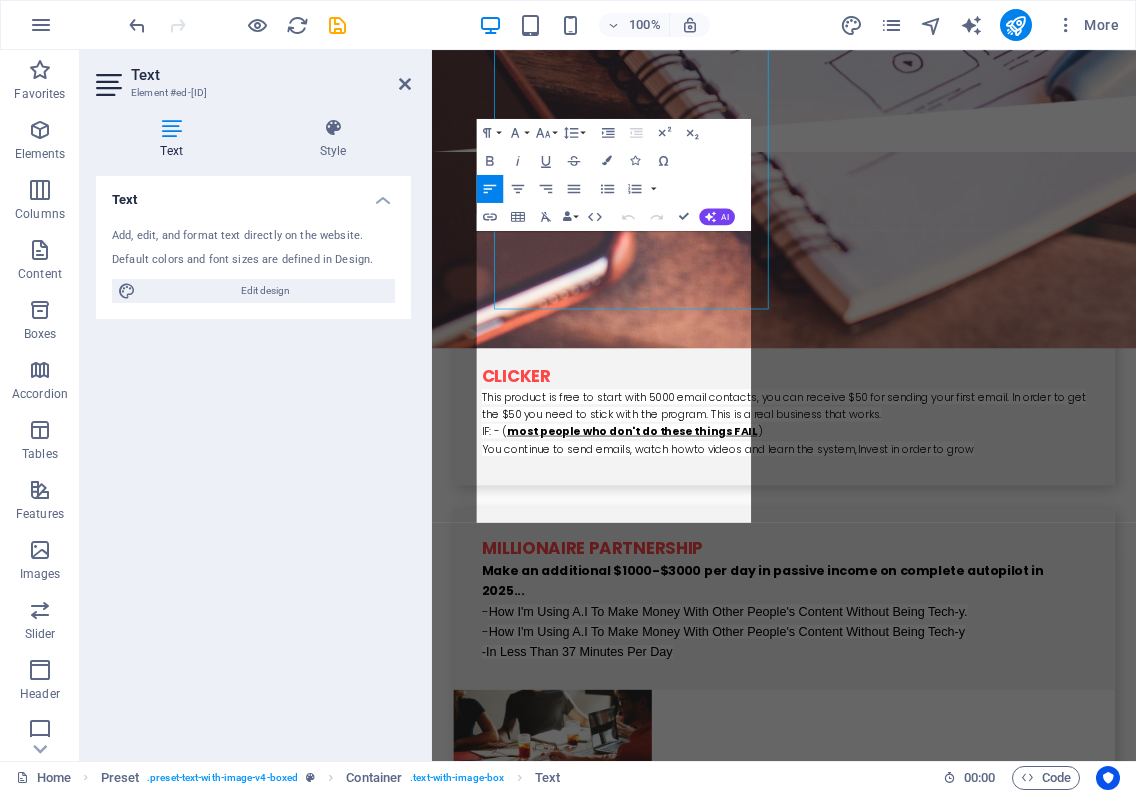 scroll, scrollTop: 3685, scrollLeft: 0, axis: vertical 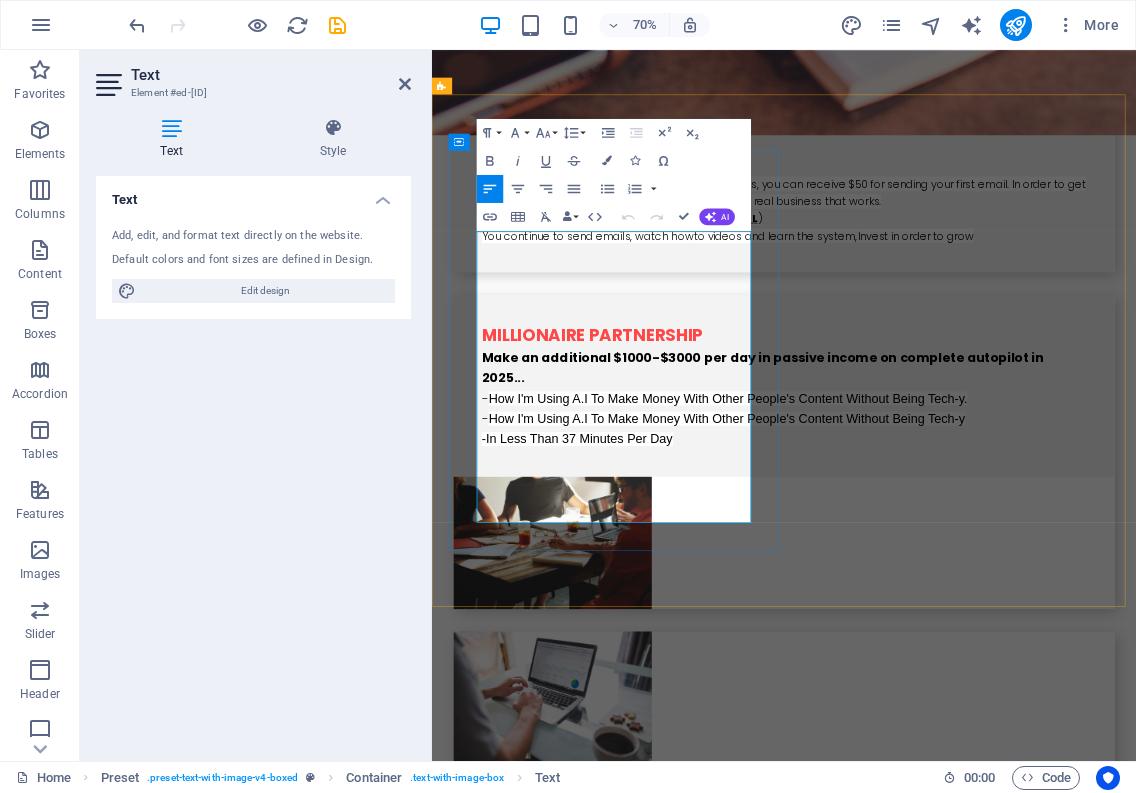 click on "Systeme.io aims to  give every person in the world   the opportunity to build an online business" at bounding box center (920, 2060) 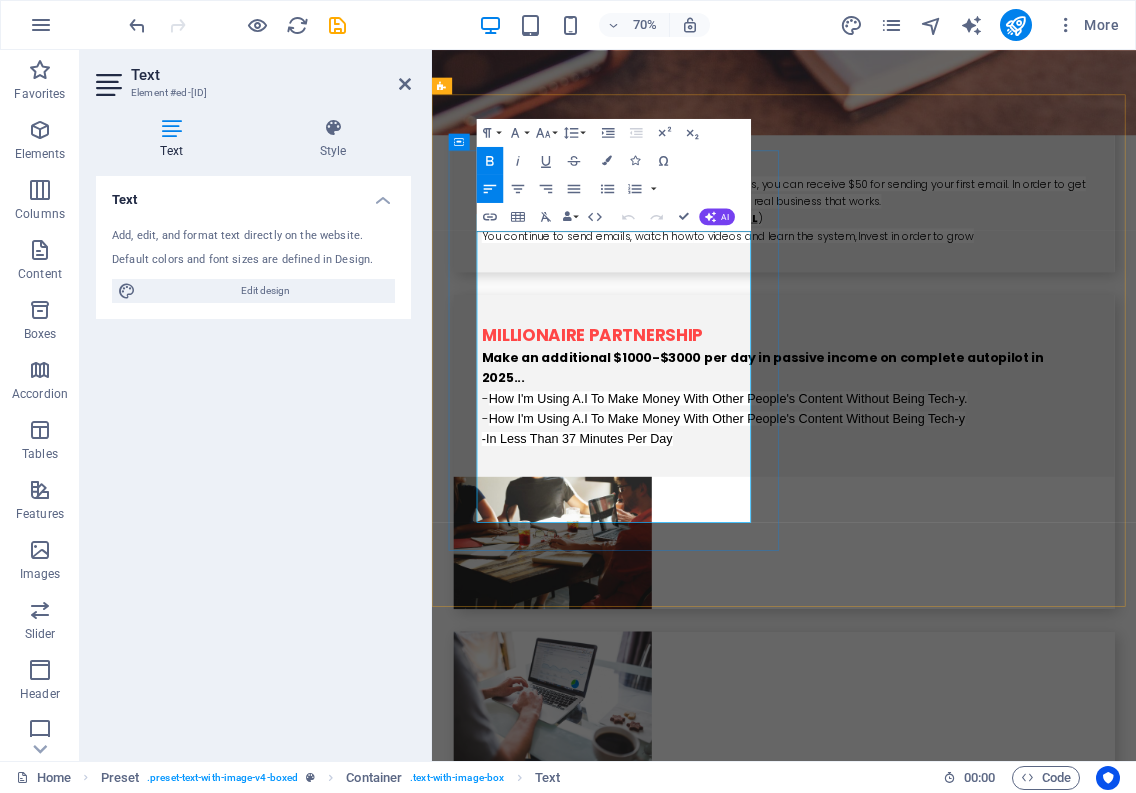 drag, startPoint x: 549, startPoint y: 688, endPoint x: 494, endPoint y: 329, distance: 363.18866 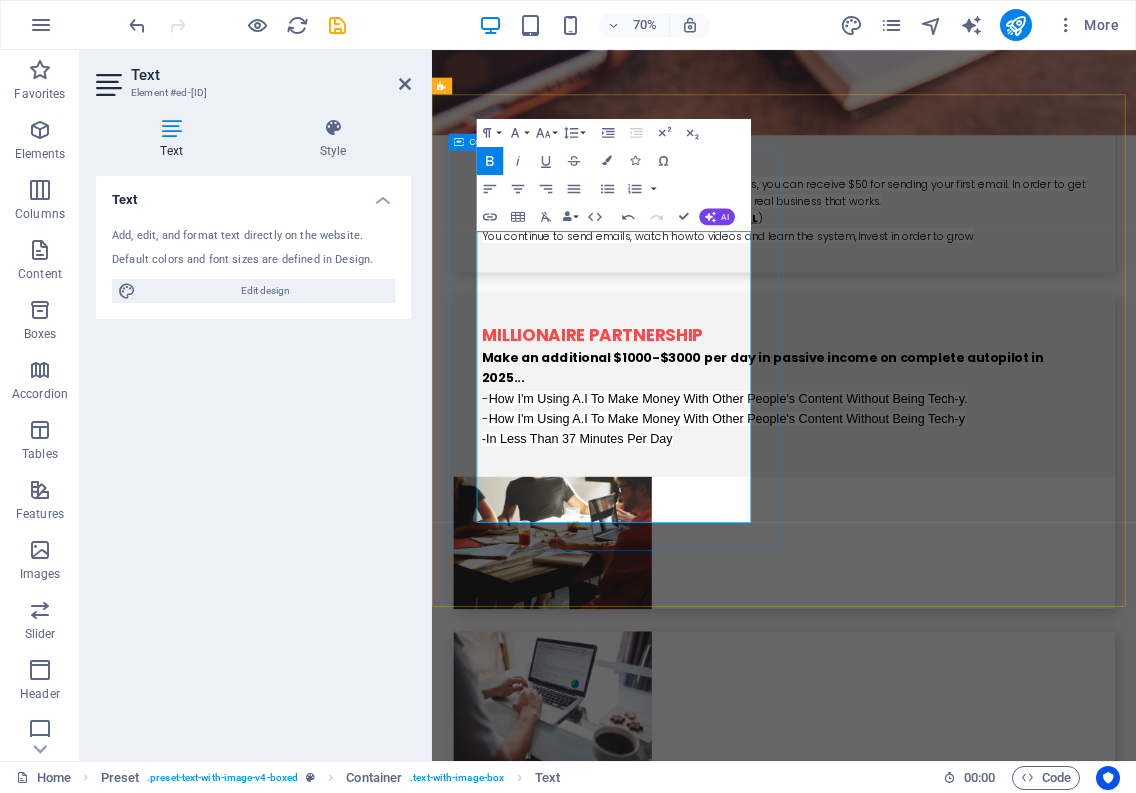 drag, startPoint x: 867, startPoint y: 322, endPoint x: 487, endPoint y: 317, distance: 380.0329 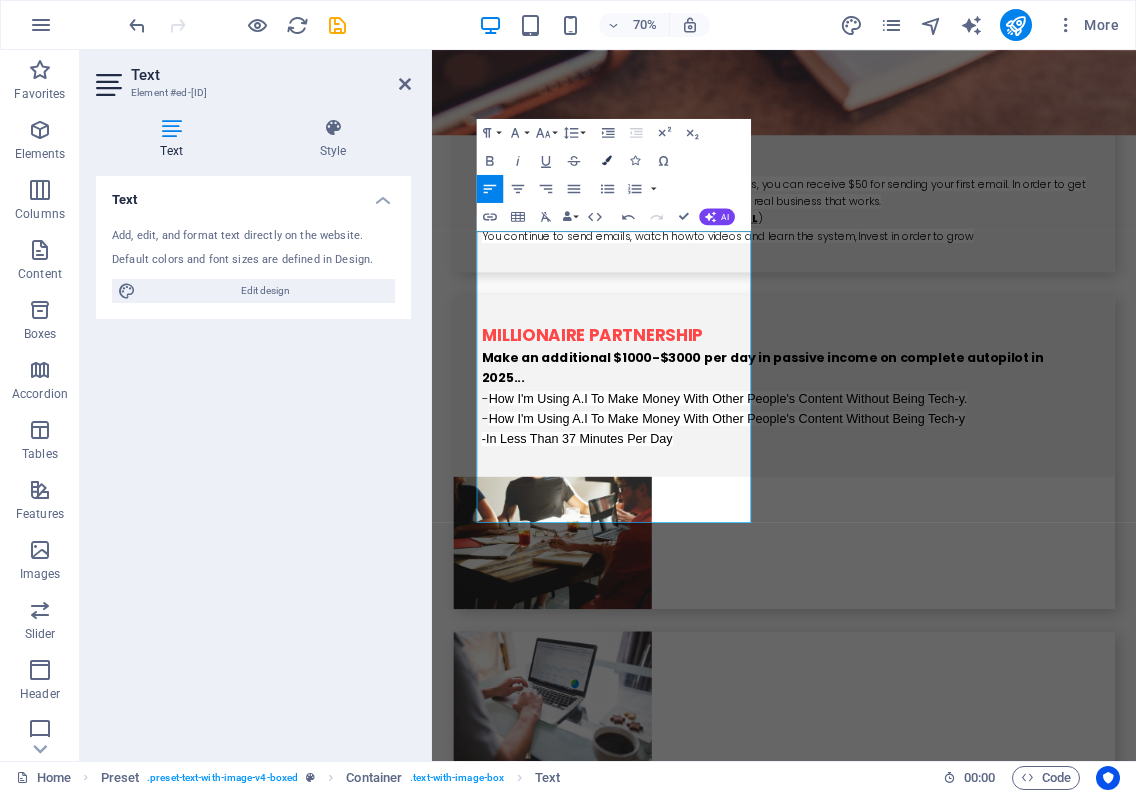 click at bounding box center [607, 161] 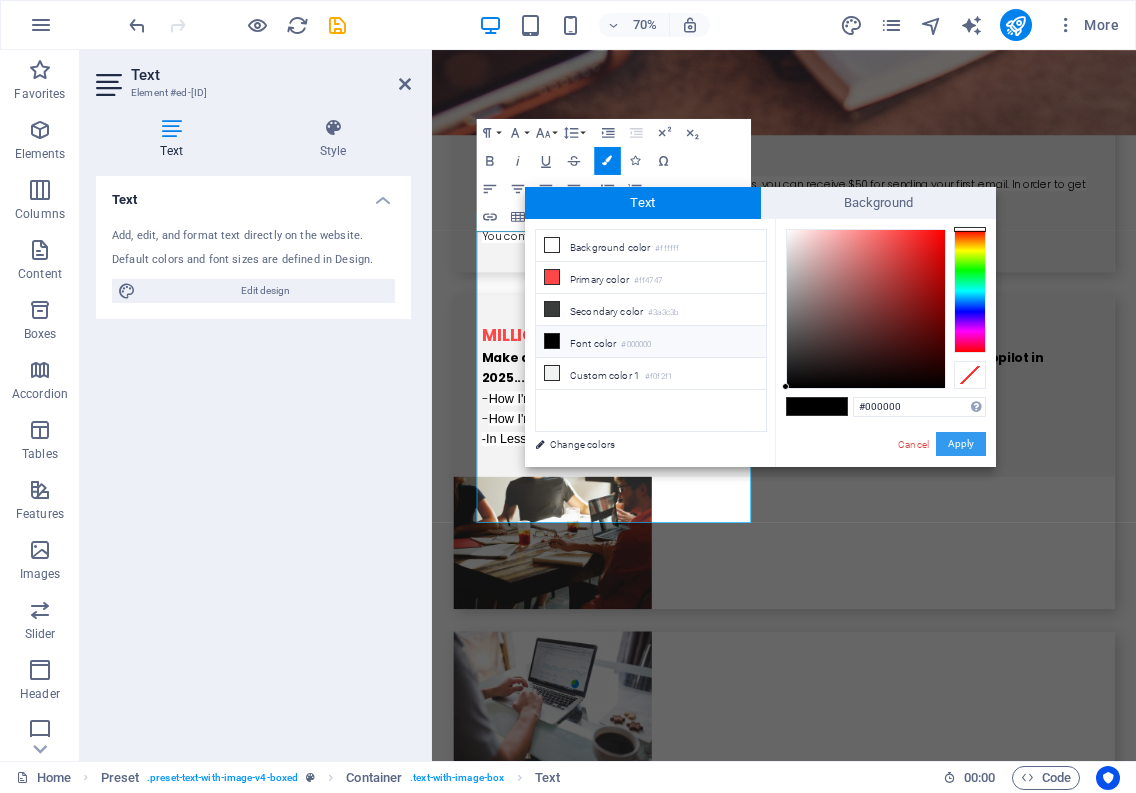 click on "Apply" at bounding box center (961, 444) 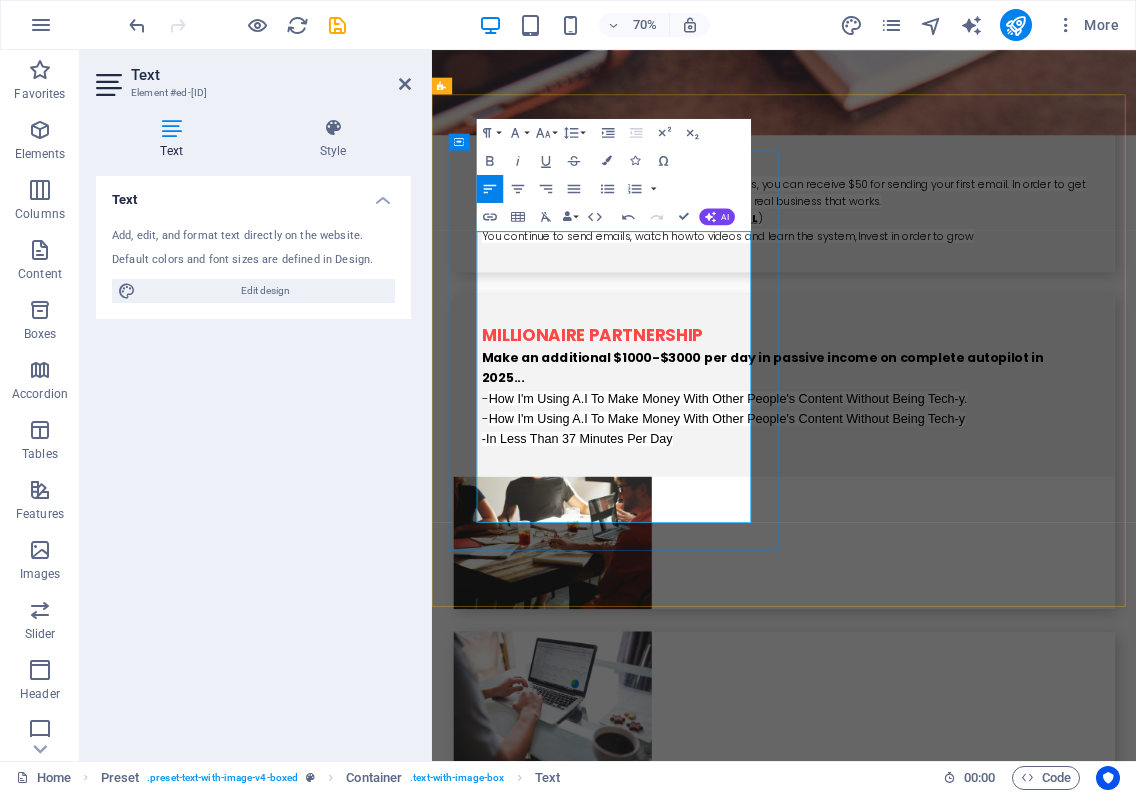 click on "Systeme.io aims to  give every person in the world   the opportunity to build an online business       The  overwhelming feedback  we get over and over again is that our tool is  powerful yet simple to use , our customer support is  amazing , and oh, by the way,  we're 10 times cheaper  than the other alternatives     We're so convinced that systeme.io is the best tool in the world that we made it  free to sign up and use 99% of our features   for as long as you want" at bounding box center (920, 2158) 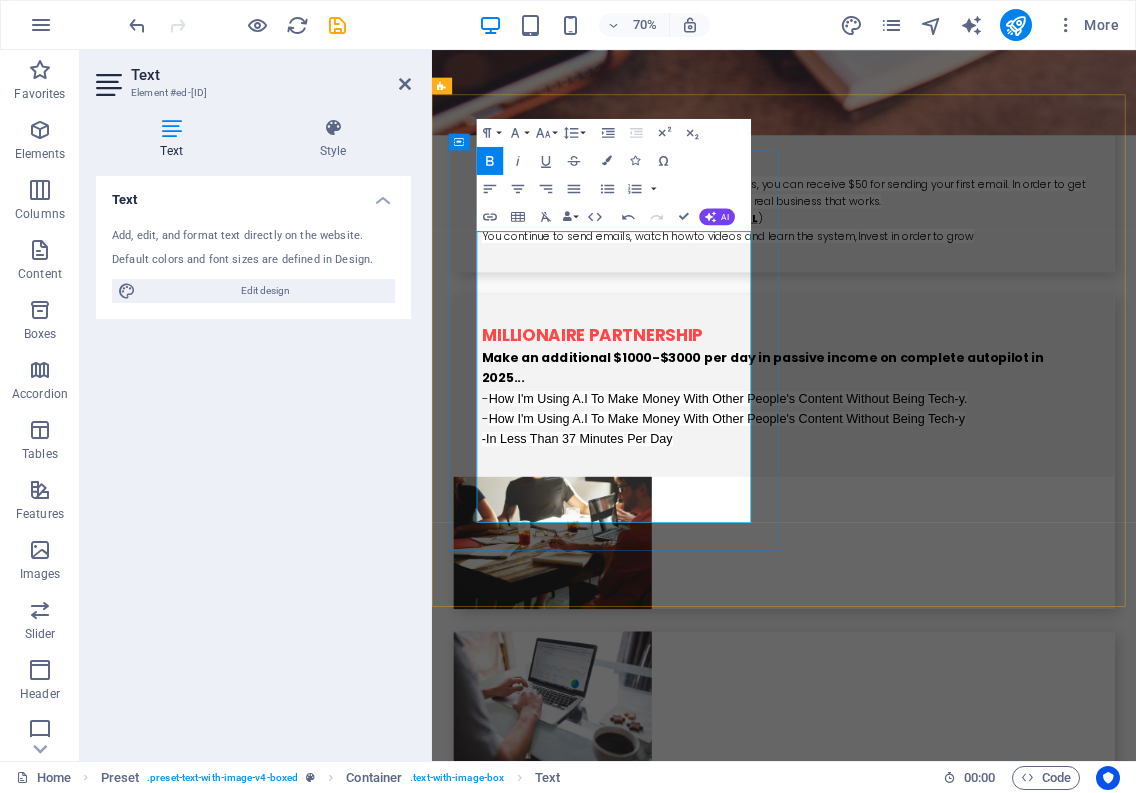 click on "Systeme.io aims to  give every person in the world   the opportunity to build an online business" at bounding box center [920, 2060] 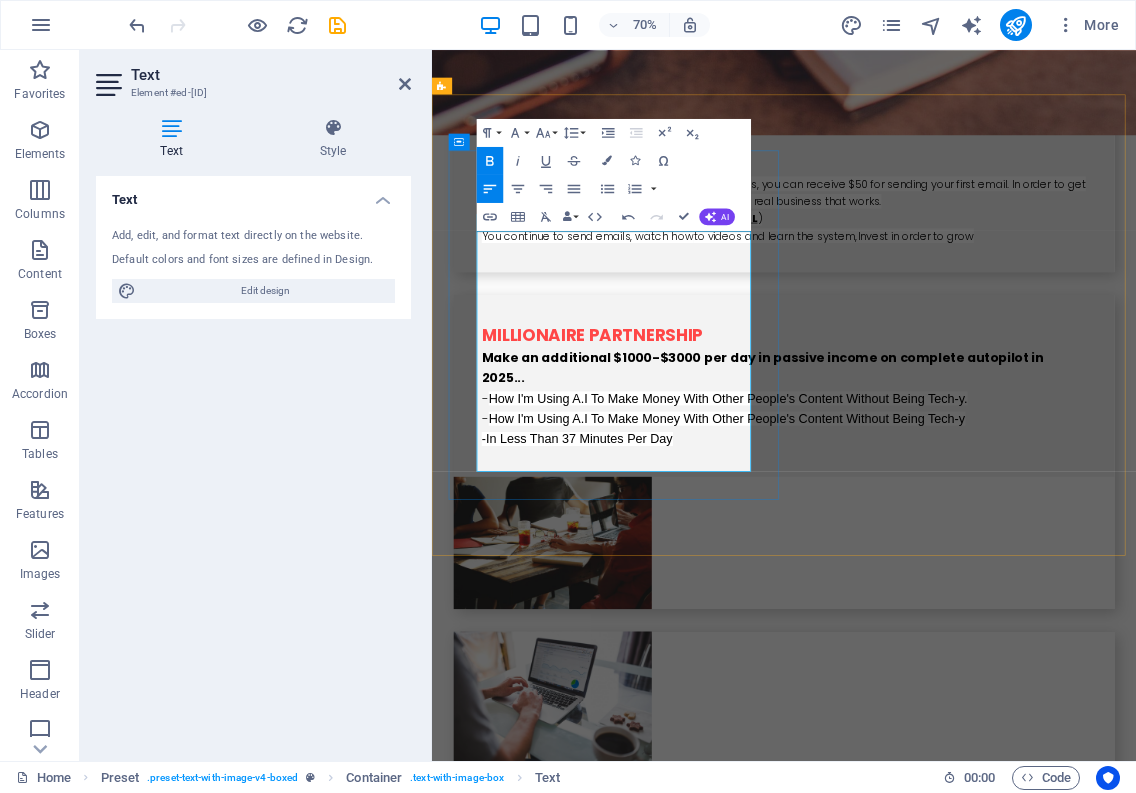 click on "Systeme.io aims to  give every person in the world   the opportunity to build an online business   The  overwhelming feedback  we get over and over again is that our tool is  powerful yet simple to use , our customer support is  amazing , and oh, by the way,  we're 10 times cheaper  than the other alternatives     We're so convinced that systeme.io is the best tool in the world that we made it  free to sign up and use 99% of our features   for as long as you want" at bounding box center [920, 2121] 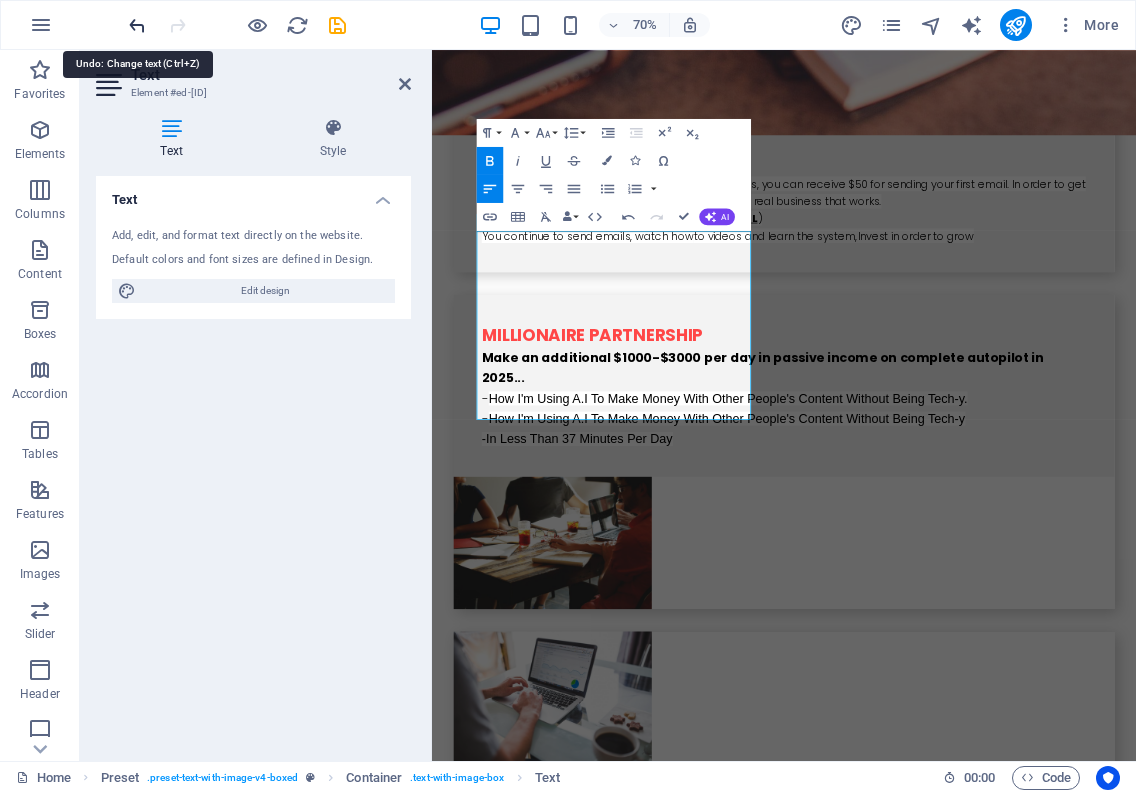 click at bounding box center [137, 25] 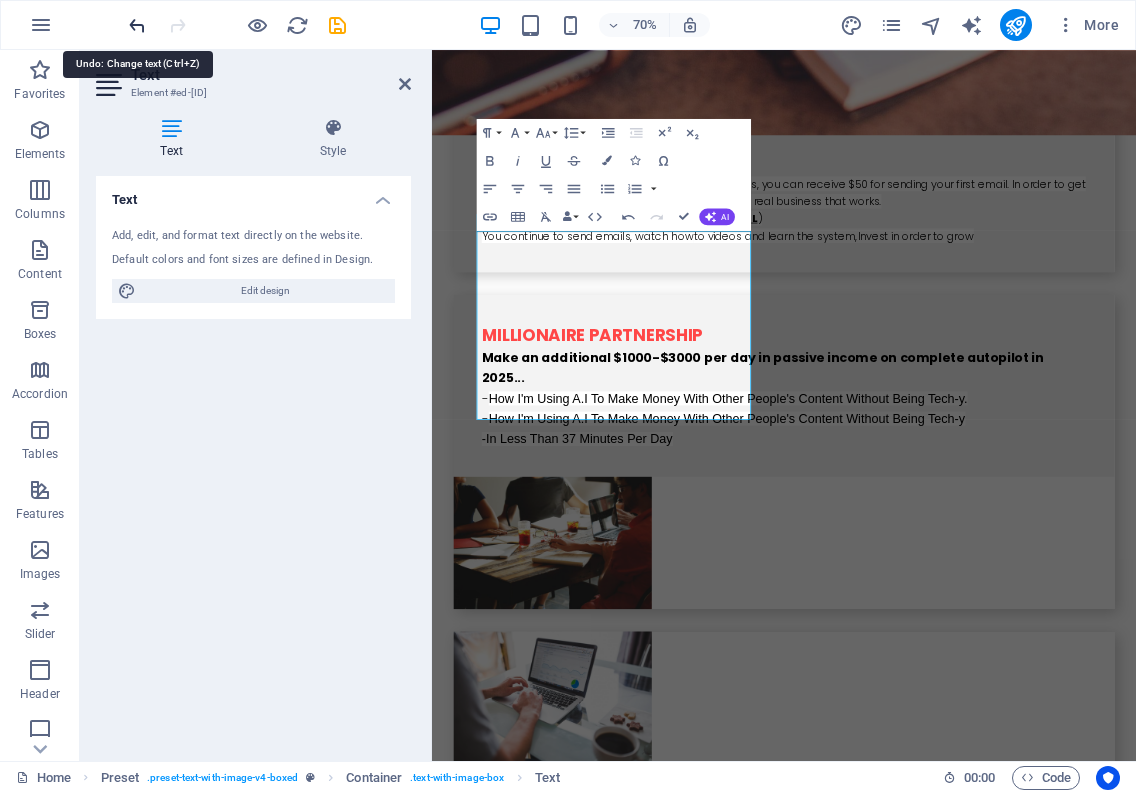 click at bounding box center [137, 25] 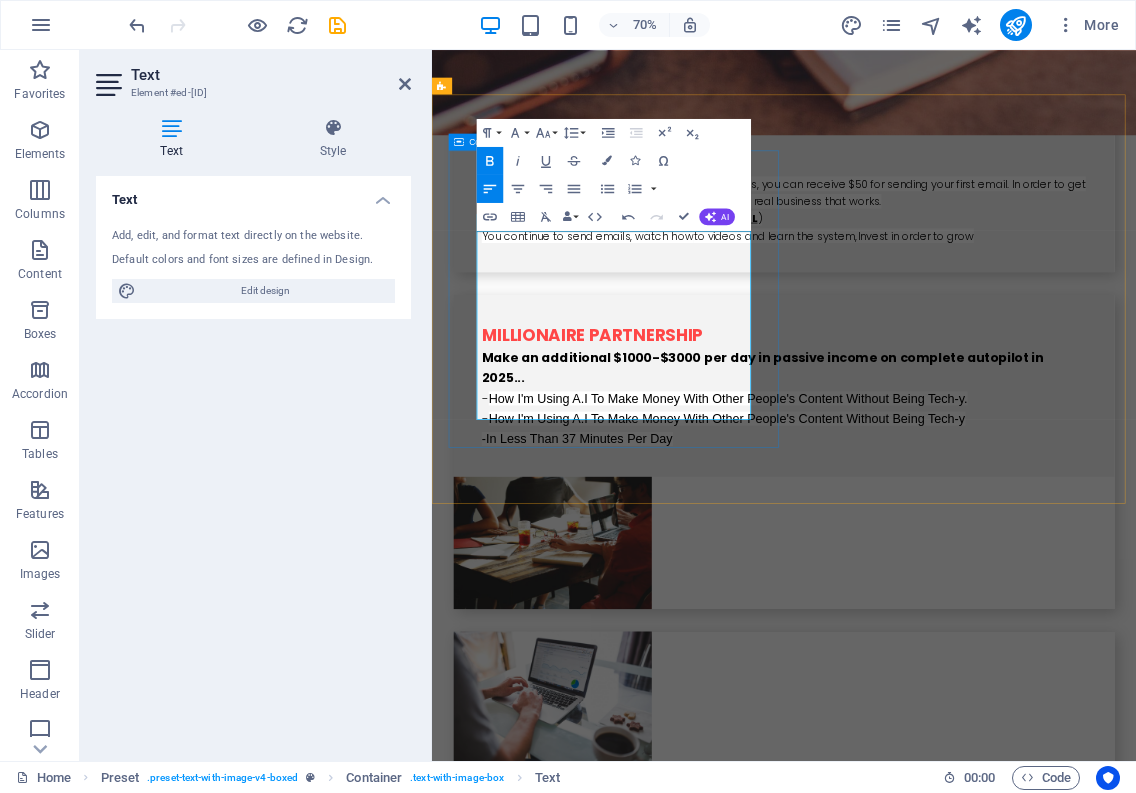 drag, startPoint x: 874, startPoint y: 568, endPoint x: 491, endPoint y: 328, distance: 451.9834 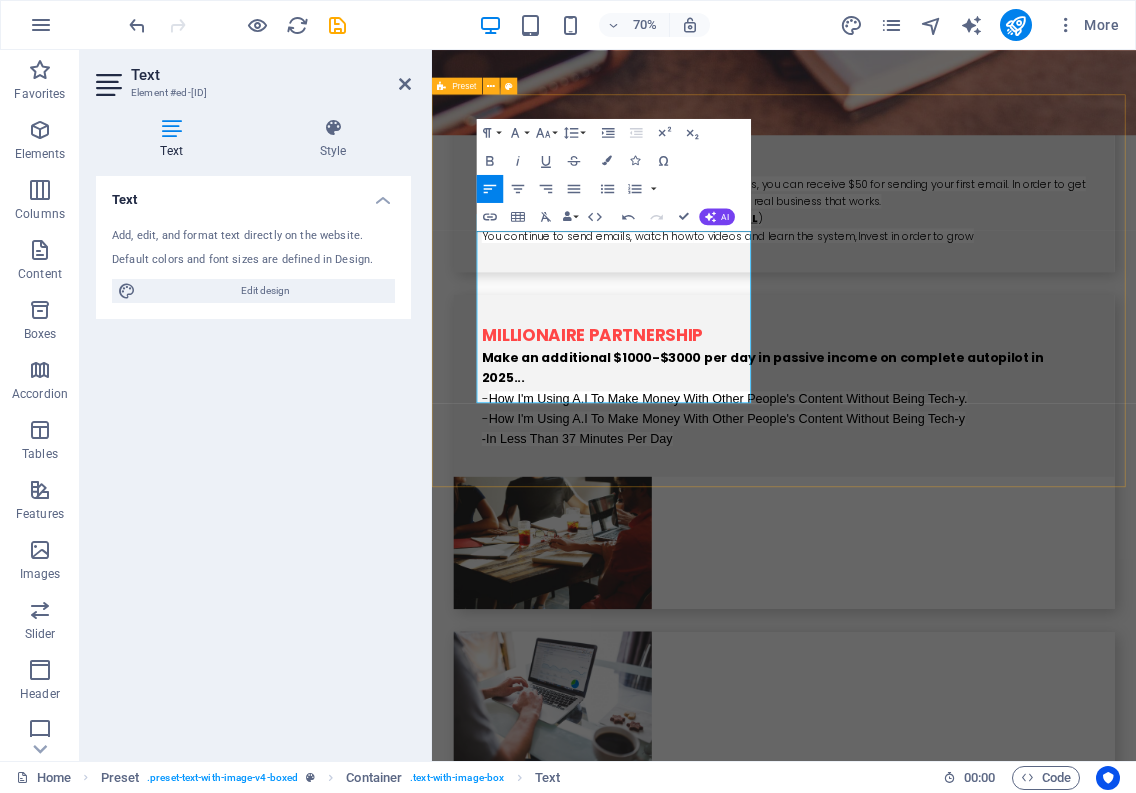 click on "​​​​​ systeme.io The easiest all-in-onemarketing platform Systeme.io aims to  give every person in the world   the opportunity to build an online business The  overwhelming feedback  we get over and over again is that our tool is  powerful yet simple to use , our customer support is  amazing , and oh, by the way,  we're 10 times cheaper  than the other alternatives We're so convinced that systeme.io is the best tool in the world that we made it  free to sign up and use 99% of our features   for as long as you want Drop content here or  Add elements  Paste clipboard" at bounding box center (935, 2330) 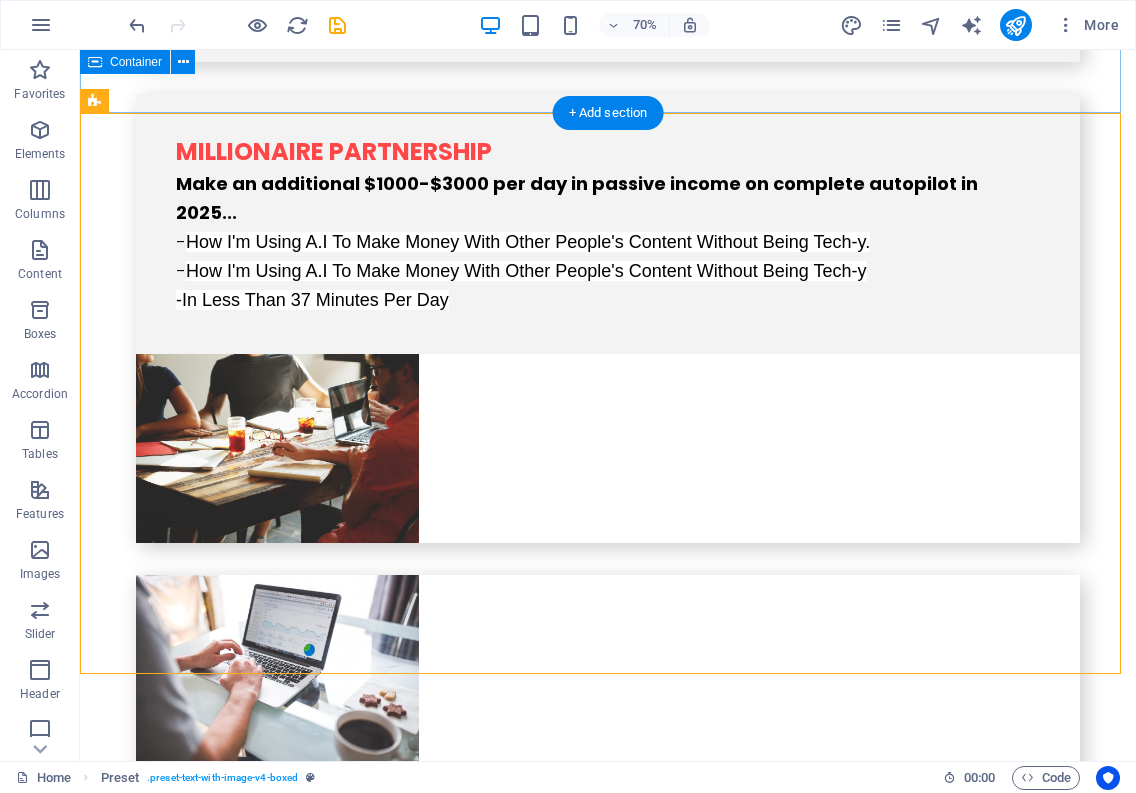 scroll, scrollTop: 3380, scrollLeft: 0, axis: vertical 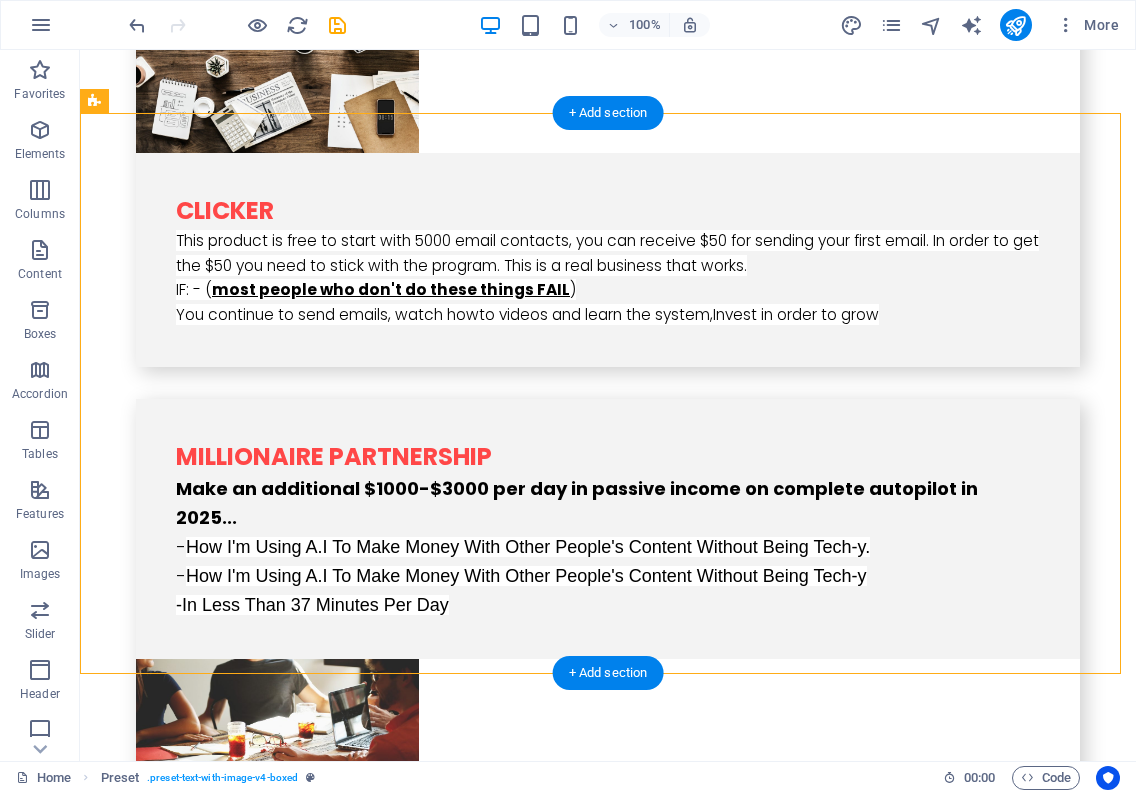 click at bounding box center (568, 2386) 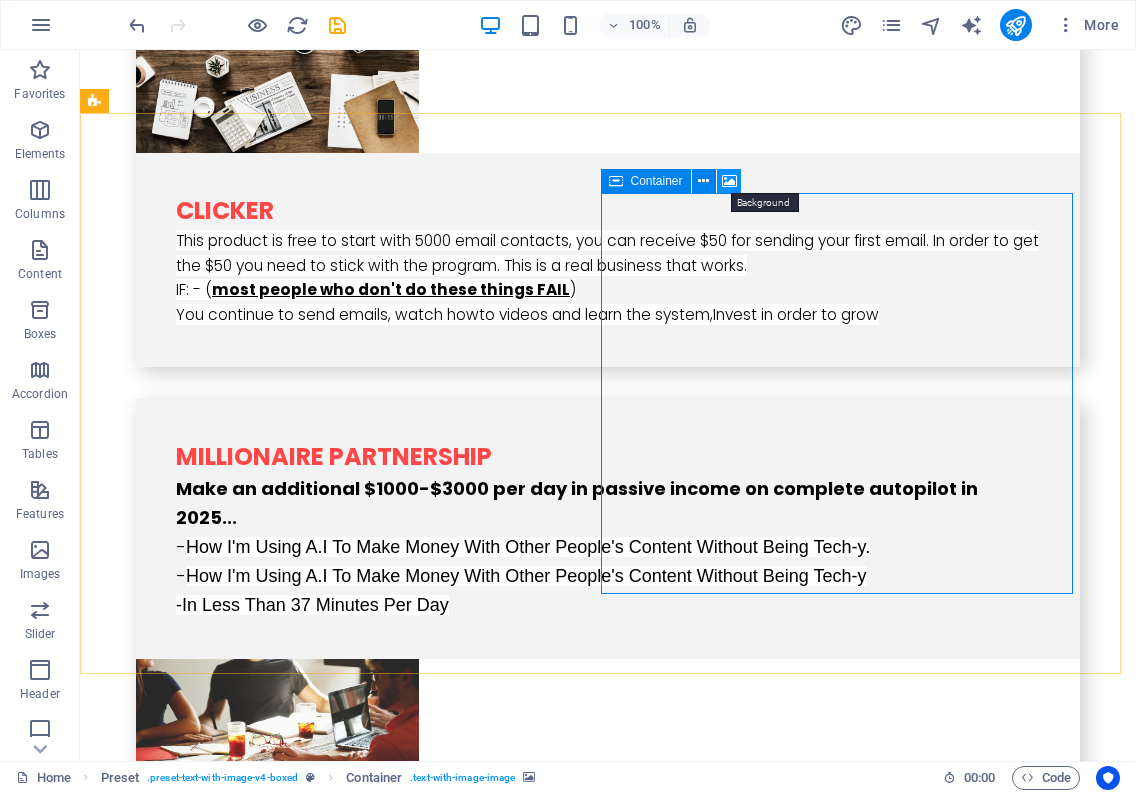 click at bounding box center (729, 181) 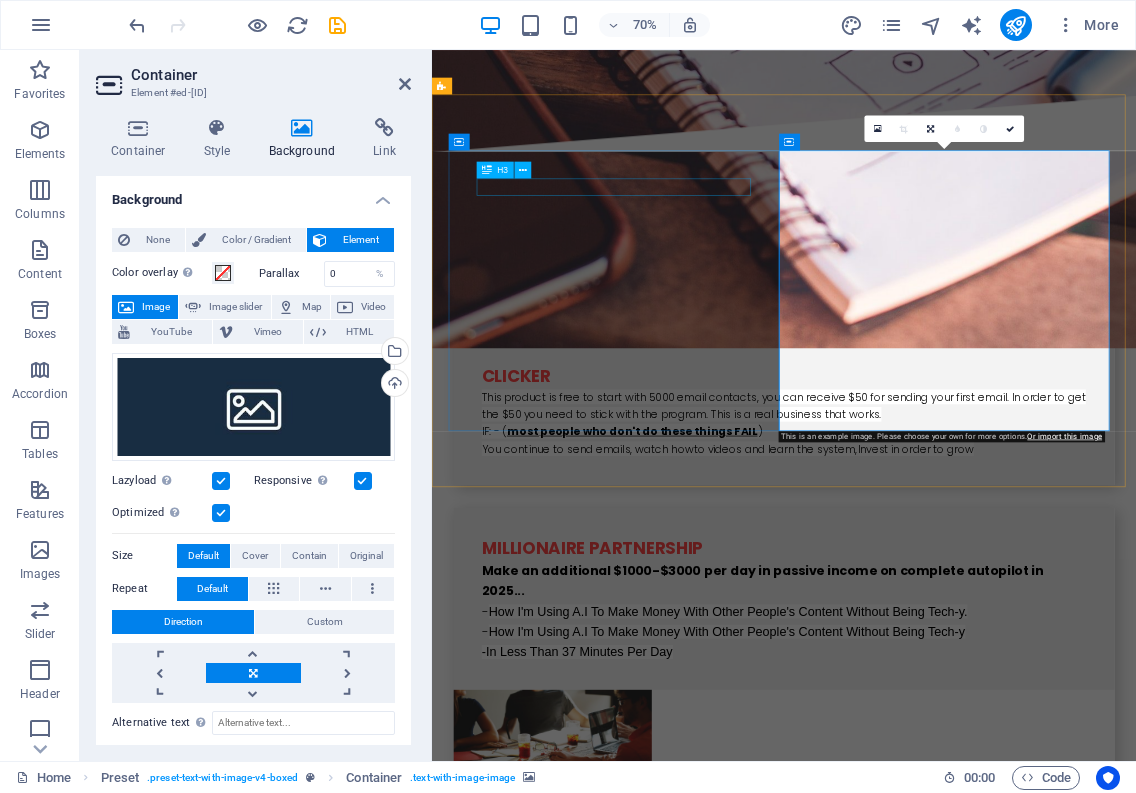 scroll, scrollTop: 3685, scrollLeft: 0, axis: vertical 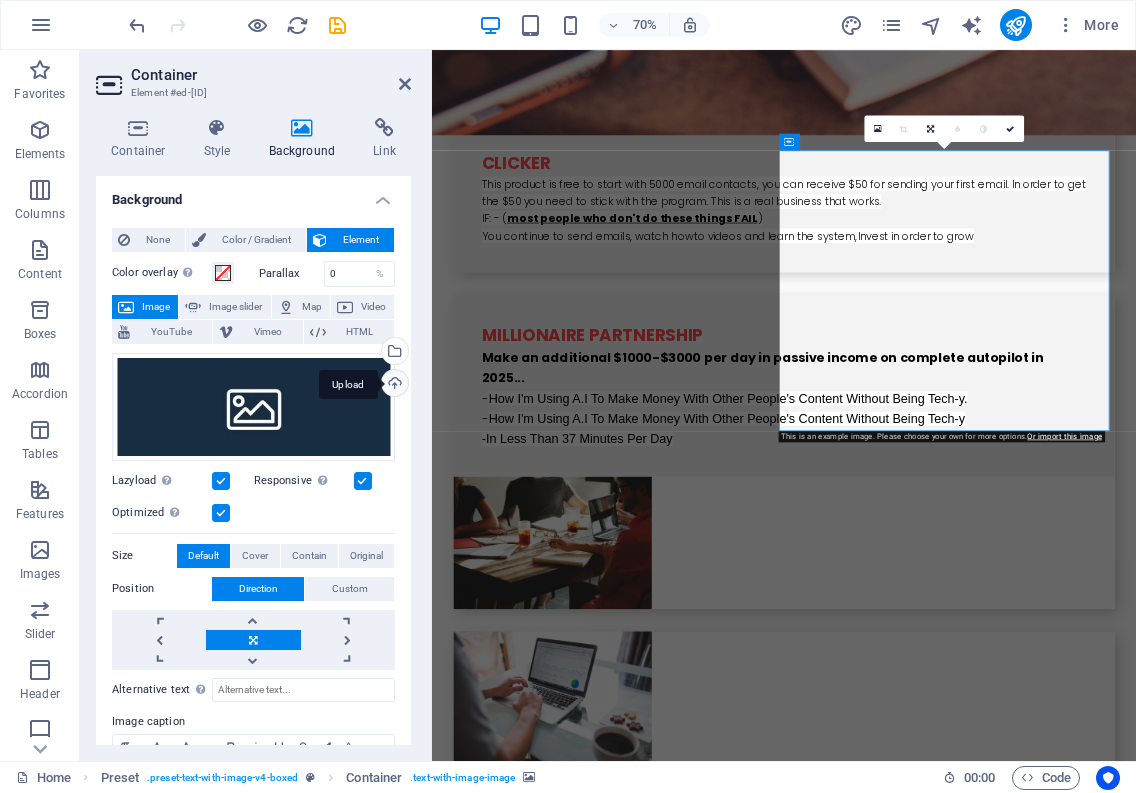 click on "Upload" at bounding box center [393, 385] 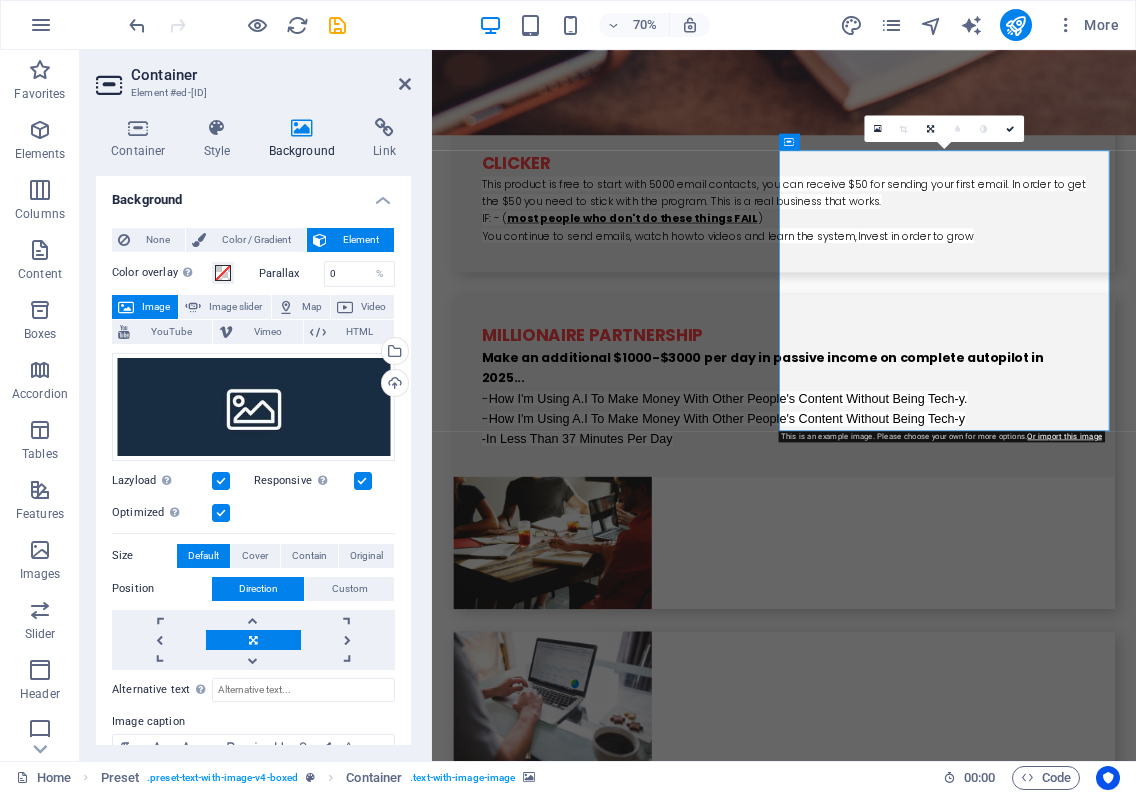 click at bounding box center [920, 2386] 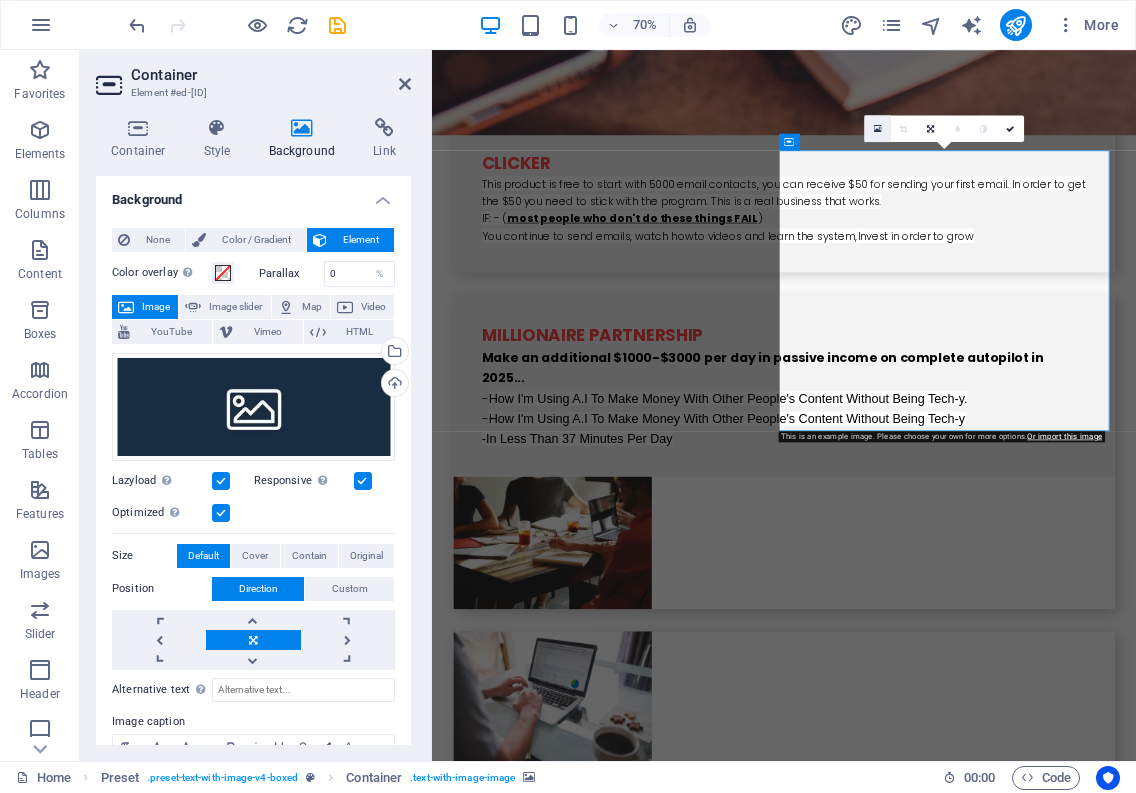 click at bounding box center (878, 129) 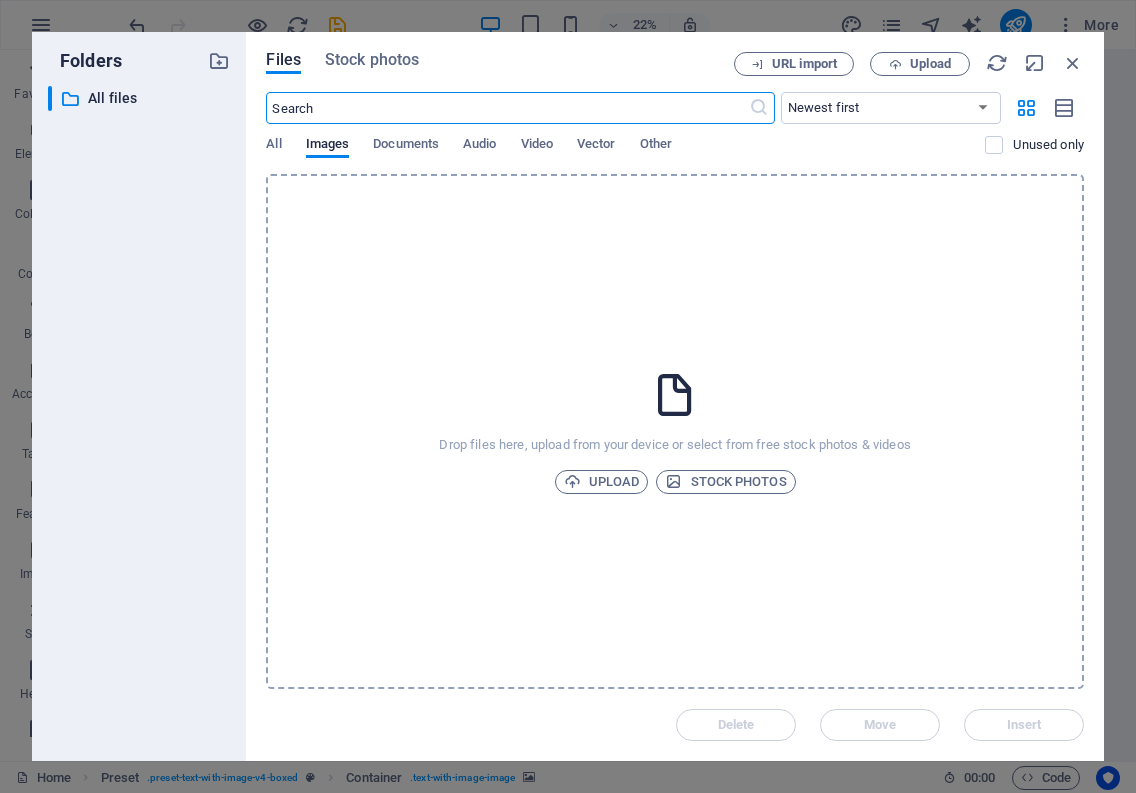 scroll, scrollTop: 5036, scrollLeft: 0, axis: vertical 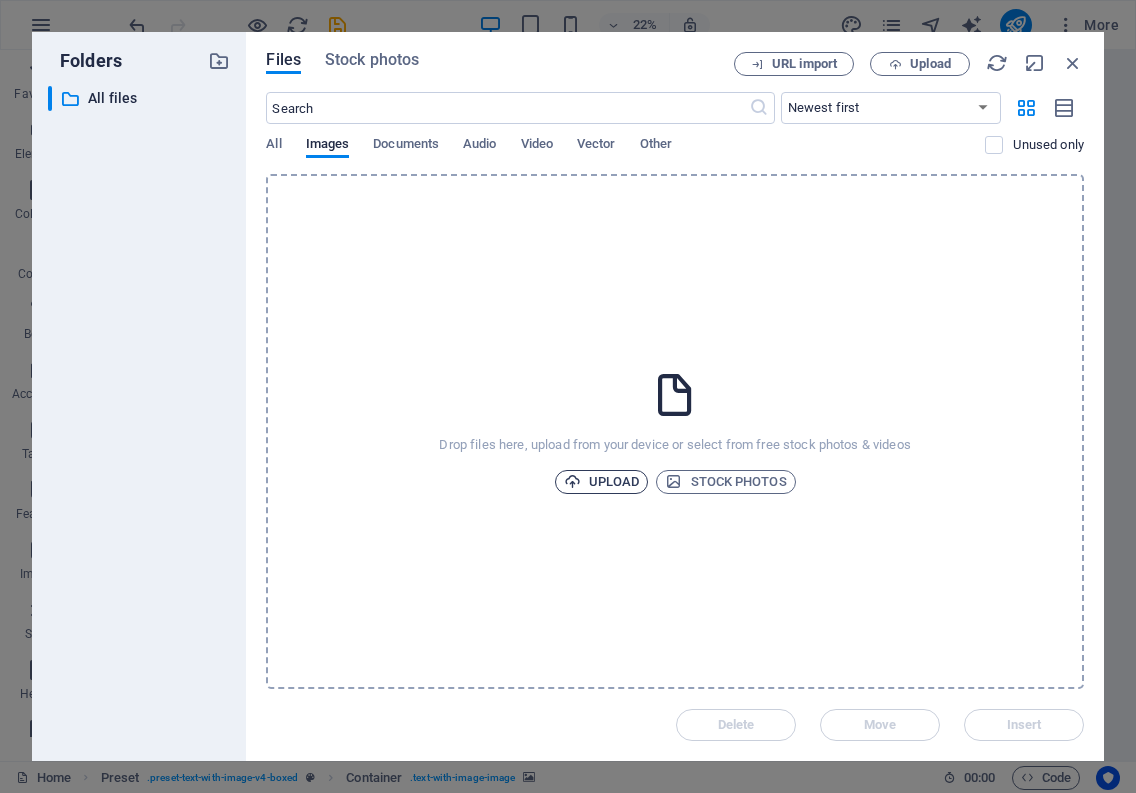 click on "Upload" at bounding box center (602, 482) 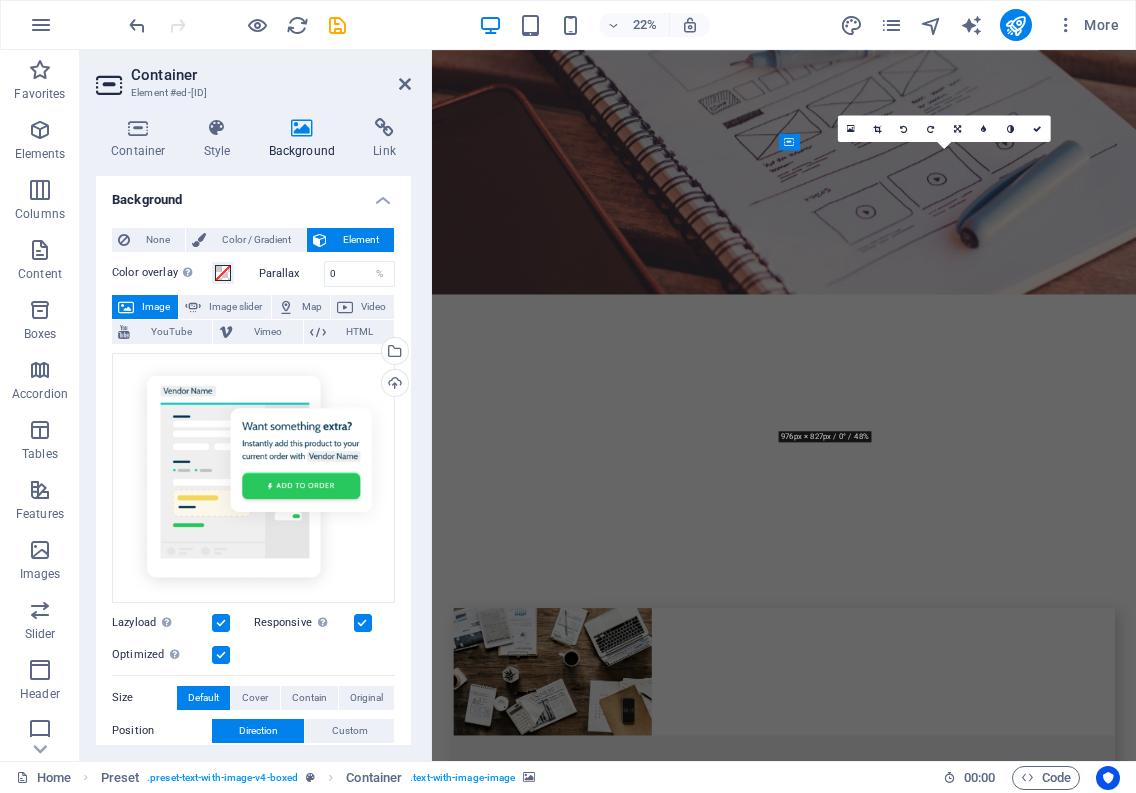 scroll, scrollTop: 3685, scrollLeft: 0, axis: vertical 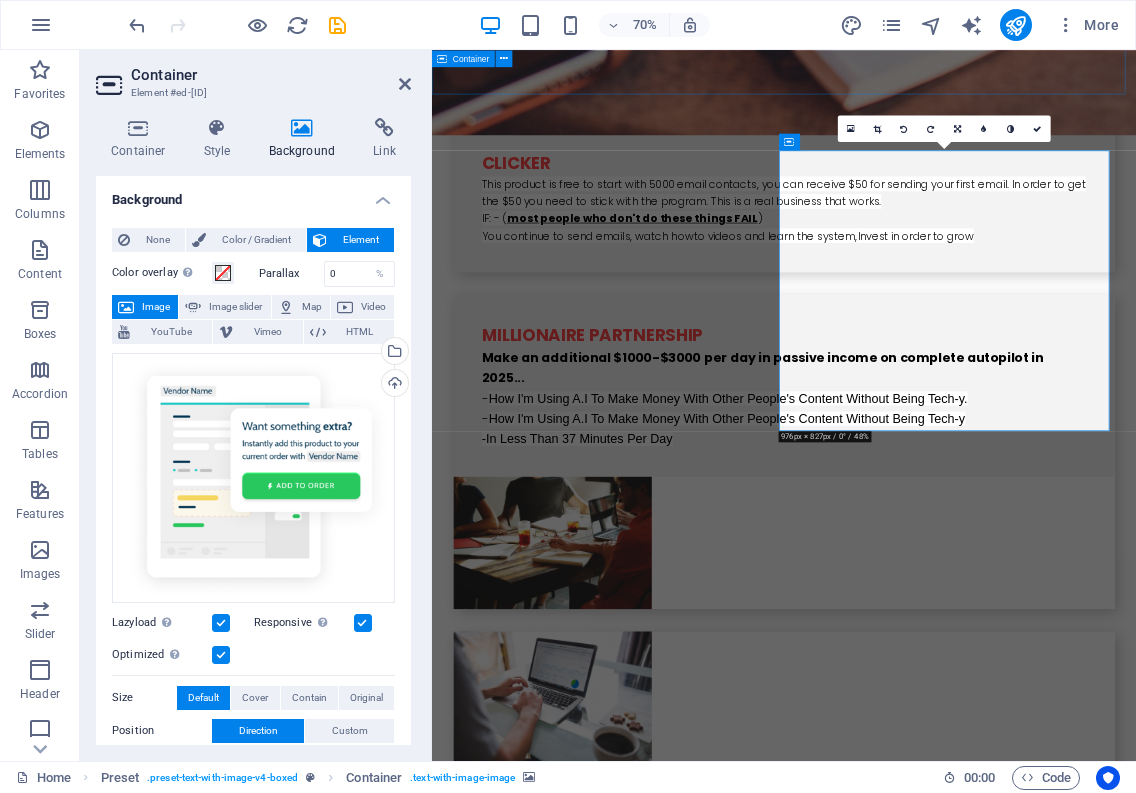 click on "Clicker This product is free to start with 5000 email contacts, you can receive $50 for sending your first email. In order to get the $50 you need to stick with the program. This is a real business that works. IF: - ( most people who don't do these things FAIL ) You continue to send emails, watch how to videos and learn the system, Invest in order to grow Millionaire Partnership Make an additional $1000-$3000 per day in passive income on complete autopilot in [YEAR]... - How I'm Using A.I To Make Money With Other People's Content Without Being Tech-y. - How I'm Using A.I To Make Money With Other People's Content Without Being Tech-y - In Less Than 37 Minutes Per Day Groove Pages The Ultimate All-in-One Platform for Explosive Growth When members sign up for a free Groove account, they get immediate access to a website creator, funnel builder and shopping cart software, all of which allows them to have everything they need to start selling products and services online. Creative Travel ." at bounding box center [935, 872] 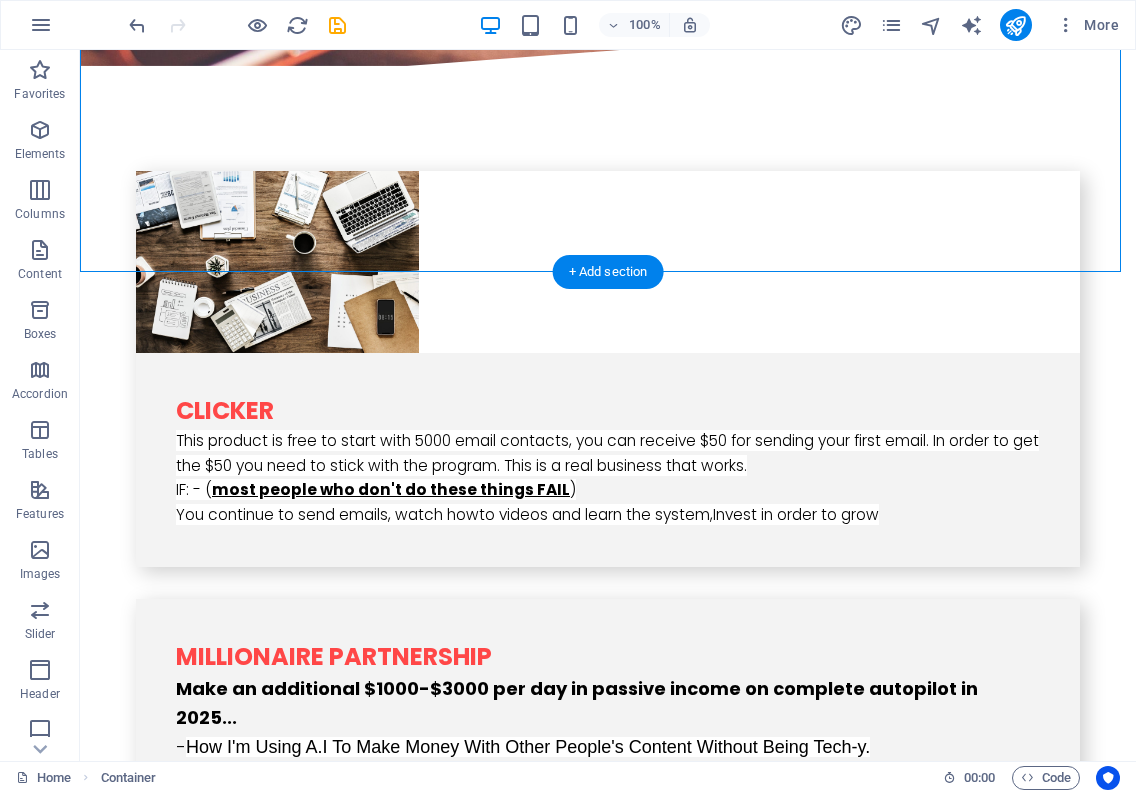 scroll, scrollTop: 3480, scrollLeft: 0, axis: vertical 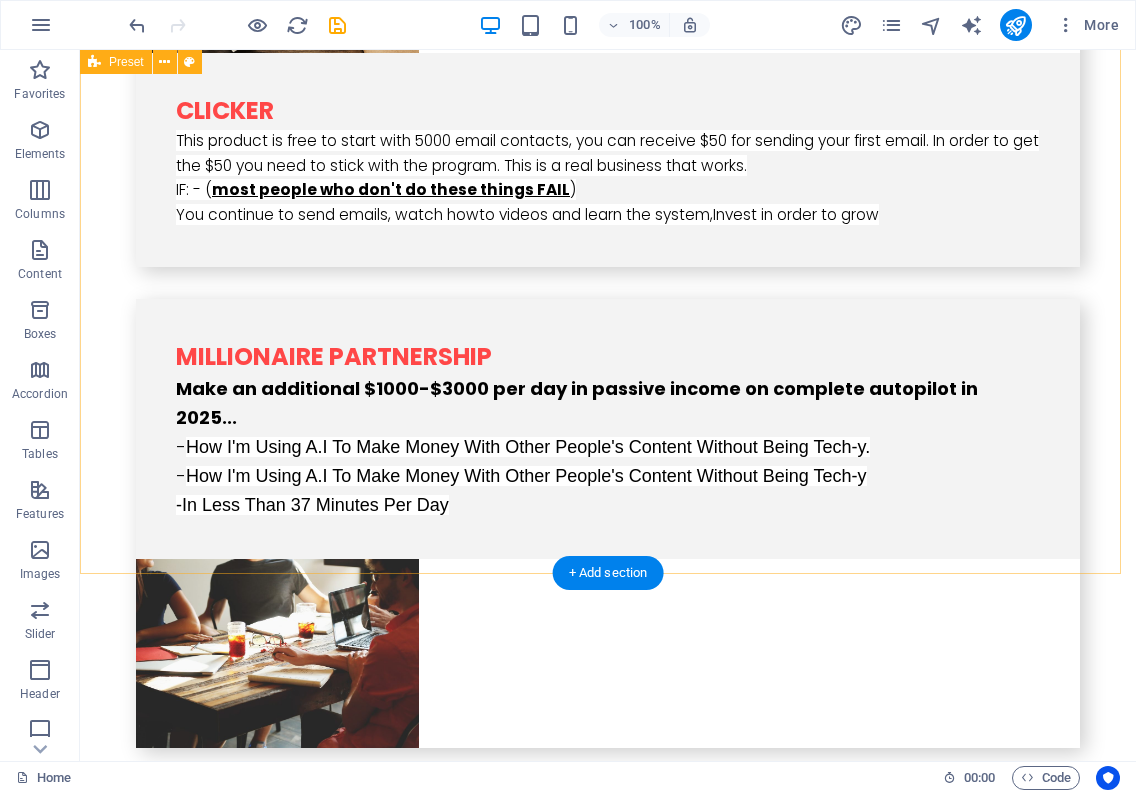 click on "​​​​​ systeme.io The easiest all-in-onemarketing platform Systeme.io aims to  give every person in the world   the opportunity to build an online business The  overwhelming feedback  we get over and over again is that our tool is  powerful yet simple to use , our customer support is  amazing , and oh, by the way,  we're 10 times cheaper  than the other alternatives We're so convinced that systeme.io is the best tool in the world that we made it  free to sign up and use 99% of our features   for as long as you want Drop content here or  Add elements  Paste clipboard" at bounding box center (608, 2230) 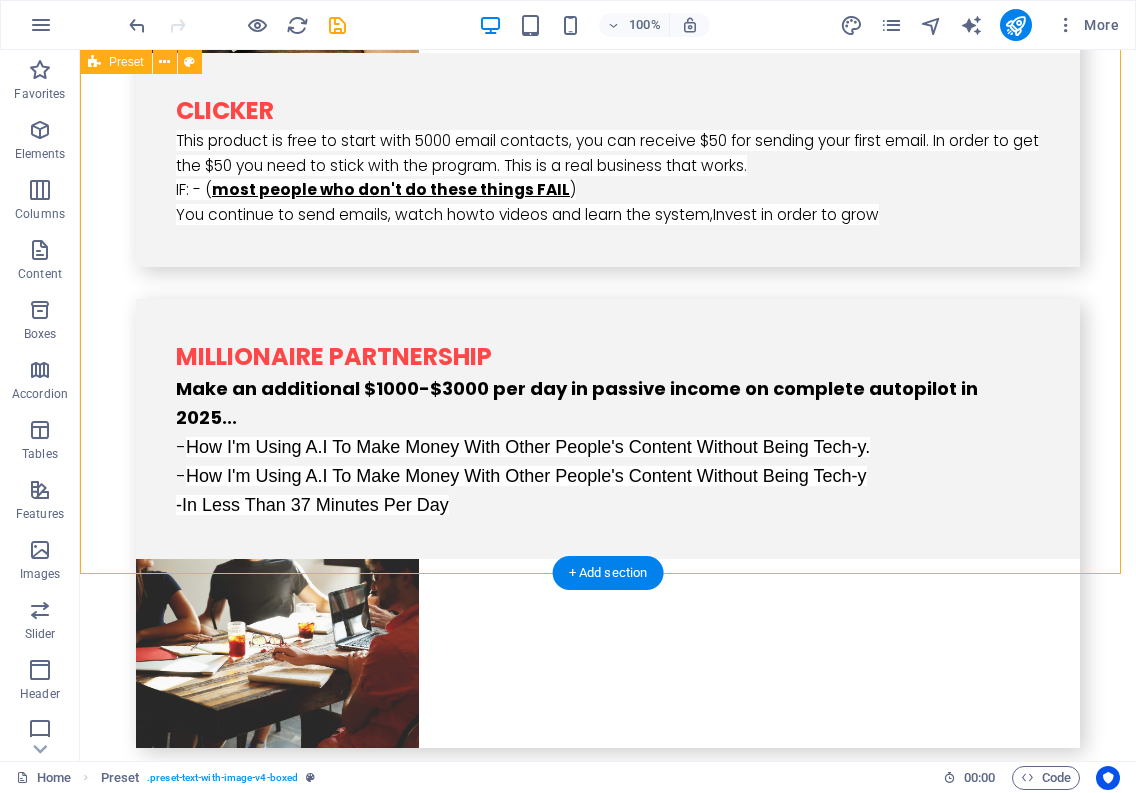 click on "​​​​​ systeme.io The easiest all-in-onemarketing platform Systeme.io aims to  give every person in the world   the opportunity to build an online business The  overwhelming feedback  we get over and over again is that our tool is  powerful yet simple to use , our customer support is  amazing , and oh, by the way,  we're 10 times cheaper  than the other alternatives We're so convinced that systeme.io is the best tool in the world that we made it  free to sign up and use 99% of our features   for as long as you want Drop content here or  Add elements  Paste clipboard" at bounding box center (608, 2230) 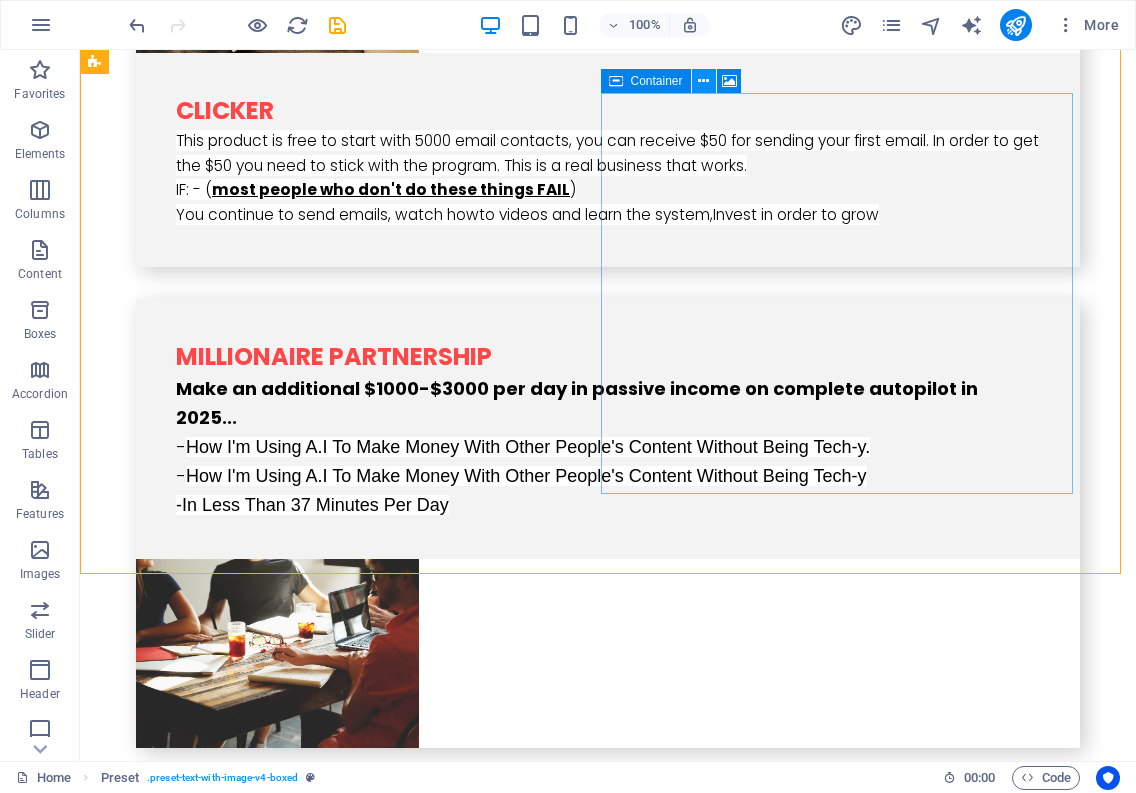 click at bounding box center [703, 81] 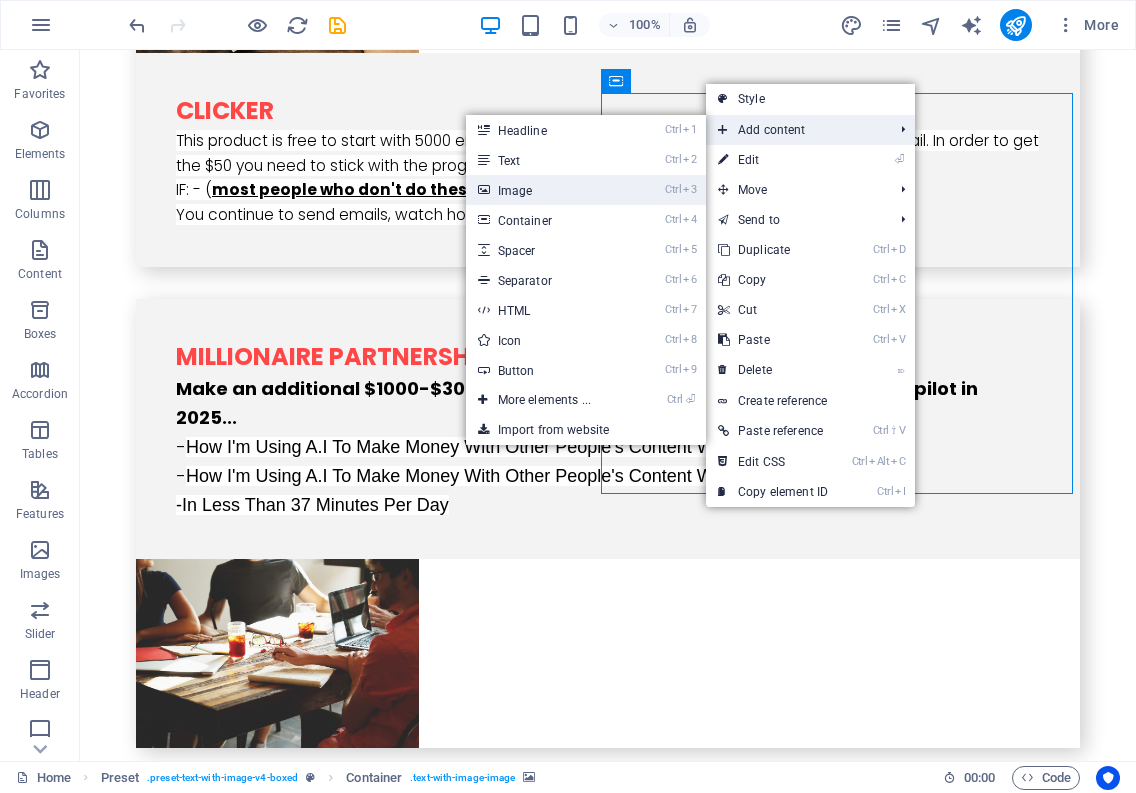 click on "Ctrl 3  Image" at bounding box center (548, 190) 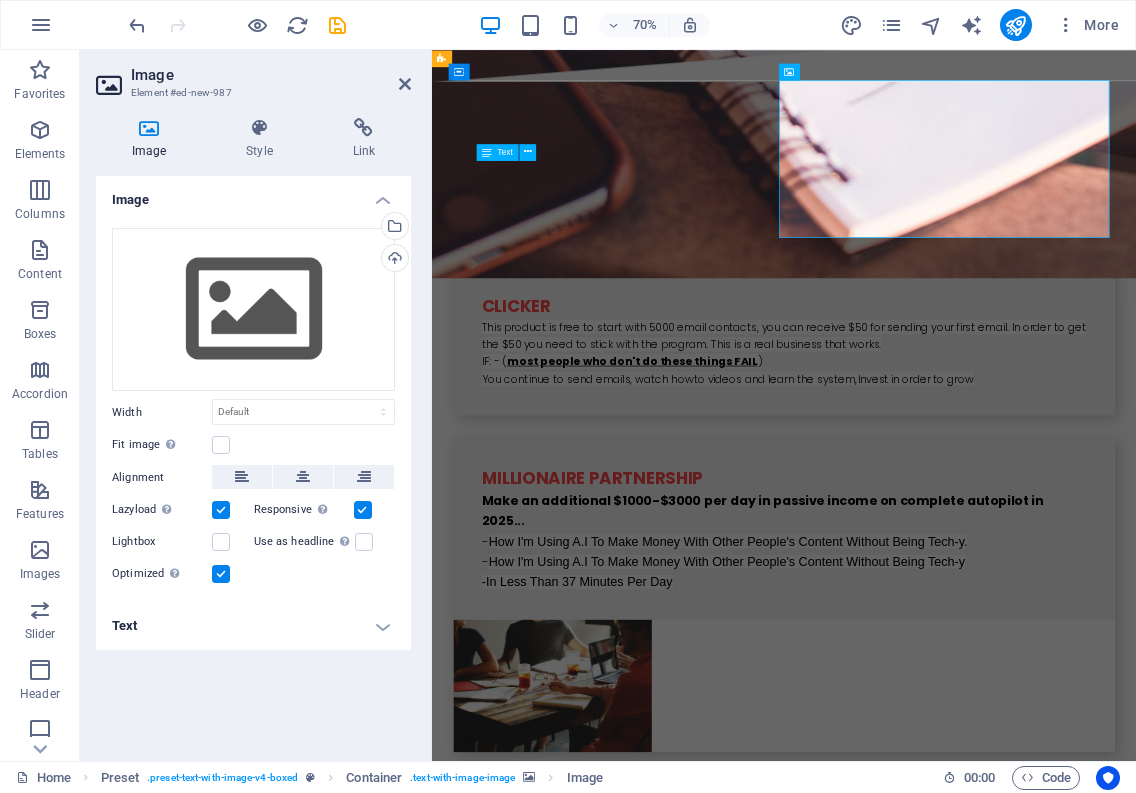 scroll, scrollTop: 3785, scrollLeft: 0, axis: vertical 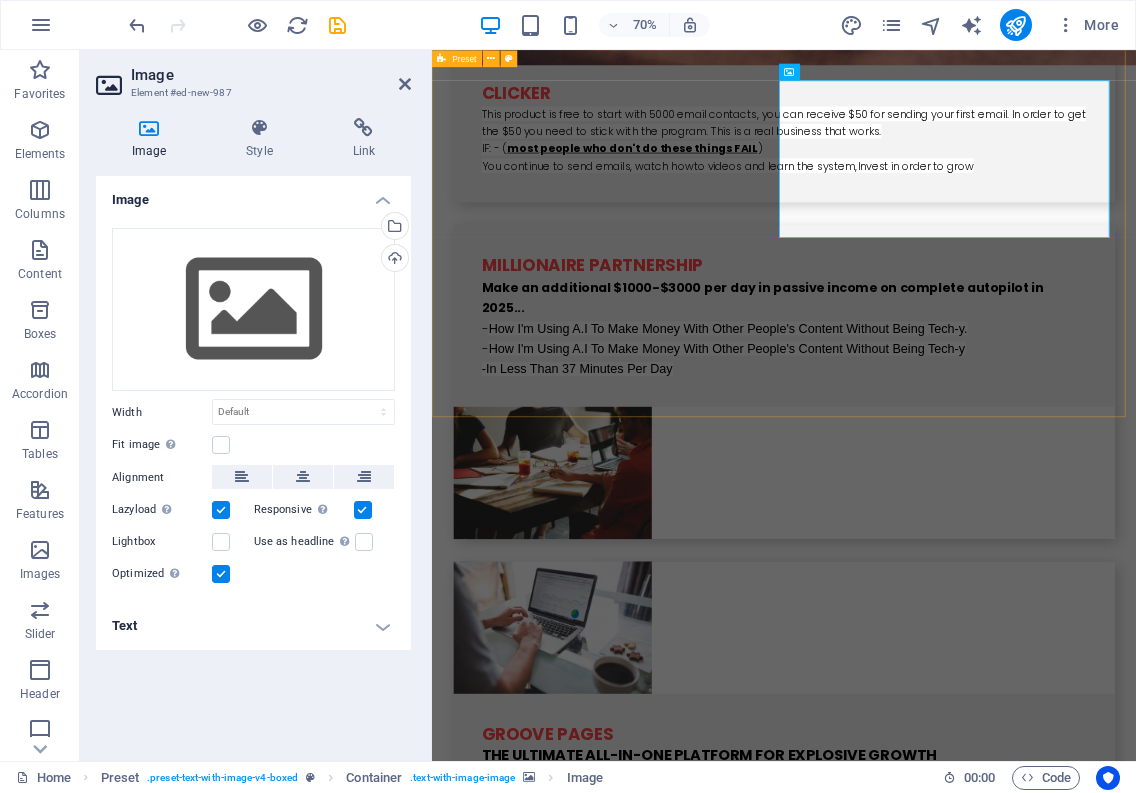 click on "​​​​​ systeme.io The easiest all-in-onemarketing platform Systeme.io aims to  give every person in the world   the opportunity to build an online business The  overwhelming feedback  we get over and over again is that our tool is  powerful yet simple to use , our customer support is  amazing , and oh, by the way,  we're 10 times cheaper  than the other alternatives We're so convinced that systeme.io is the best tool in the world that we made it  free to sign up and use 99% of our features   for as long as you want" at bounding box center (935, 2271) 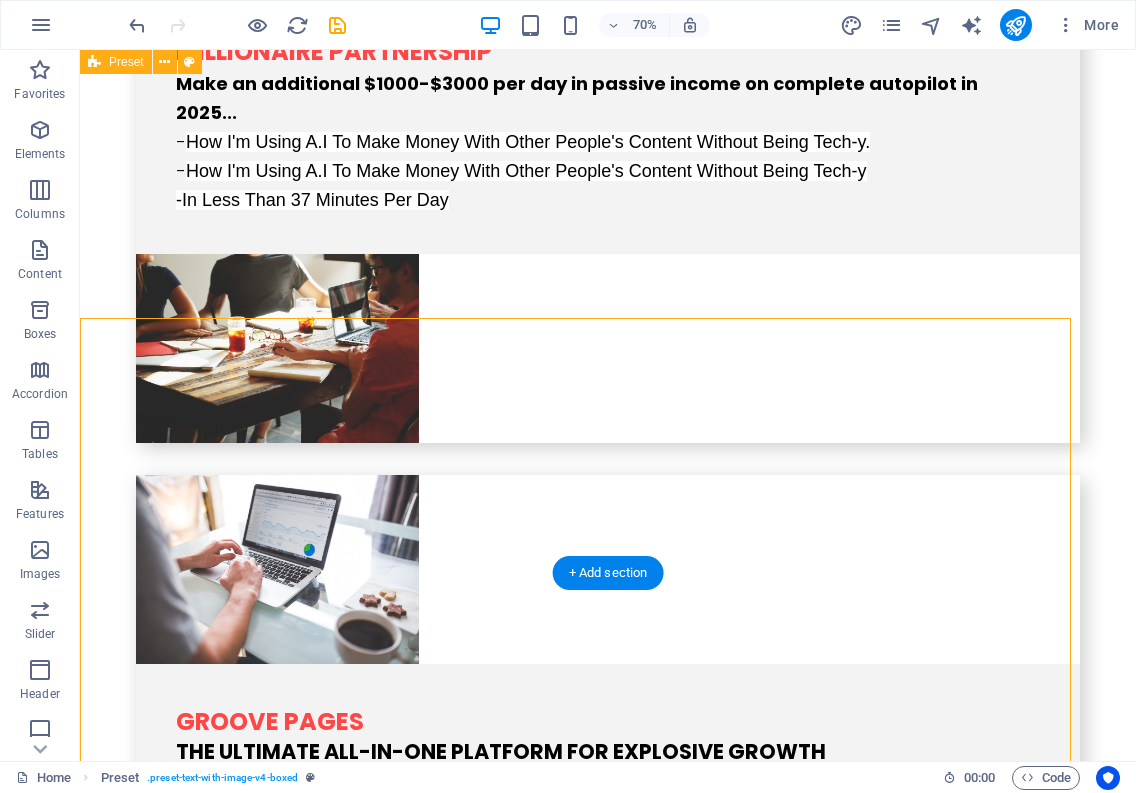 scroll, scrollTop: 3480, scrollLeft: 0, axis: vertical 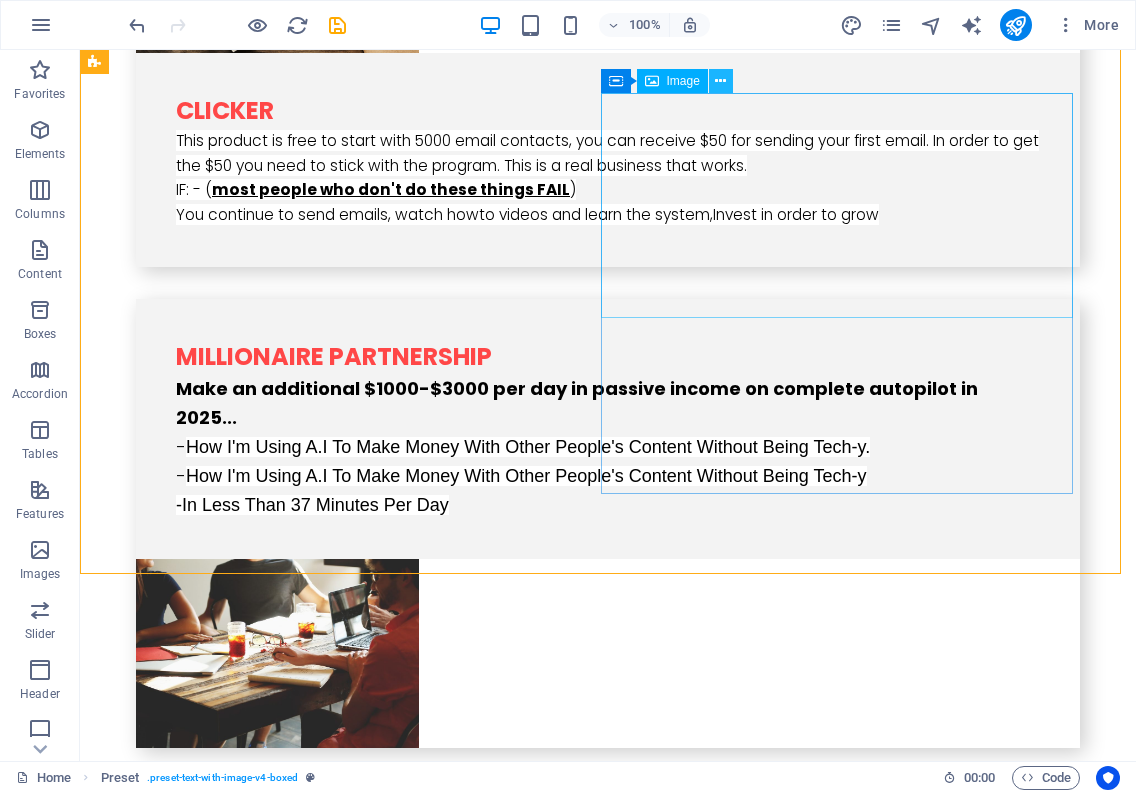 click at bounding box center (720, 81) 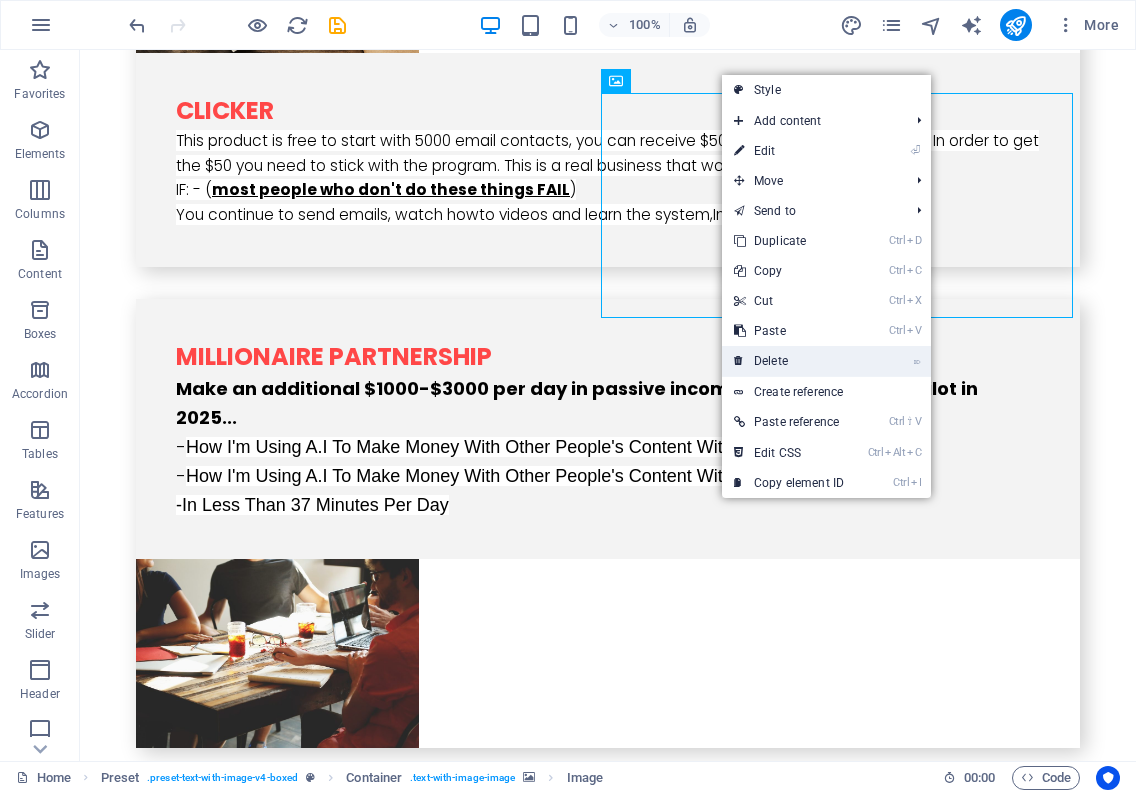 click on "⌦  Delete" at bounding box center [789, 361] 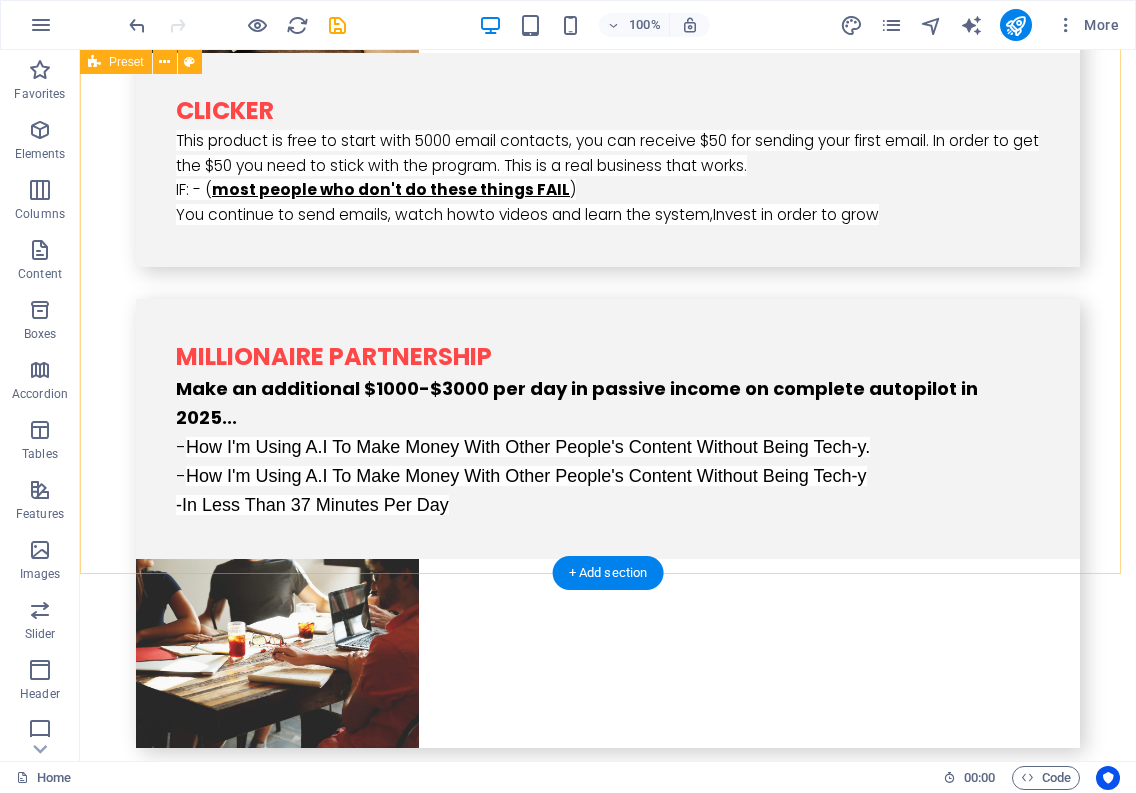click on "​​​​​ systeme.io The easiest all-in-onemarketing platform Systeme.io aims to  give every person in the world   the opportunity to build an online business The  overwhelming feedback  we get over and over again is that our tool is  powerful yet simple to use , our customer support is  amazing , and oh, by the way,  we're 10 times cheaper  than the other alternatives We're so convinced that systeme.io is the best tool in the world that we made it  free to sign up and use 99% of our features   for as long as you want Drop content here or  Add elements  Paste clipboard" at bounding box center [608, 2230] 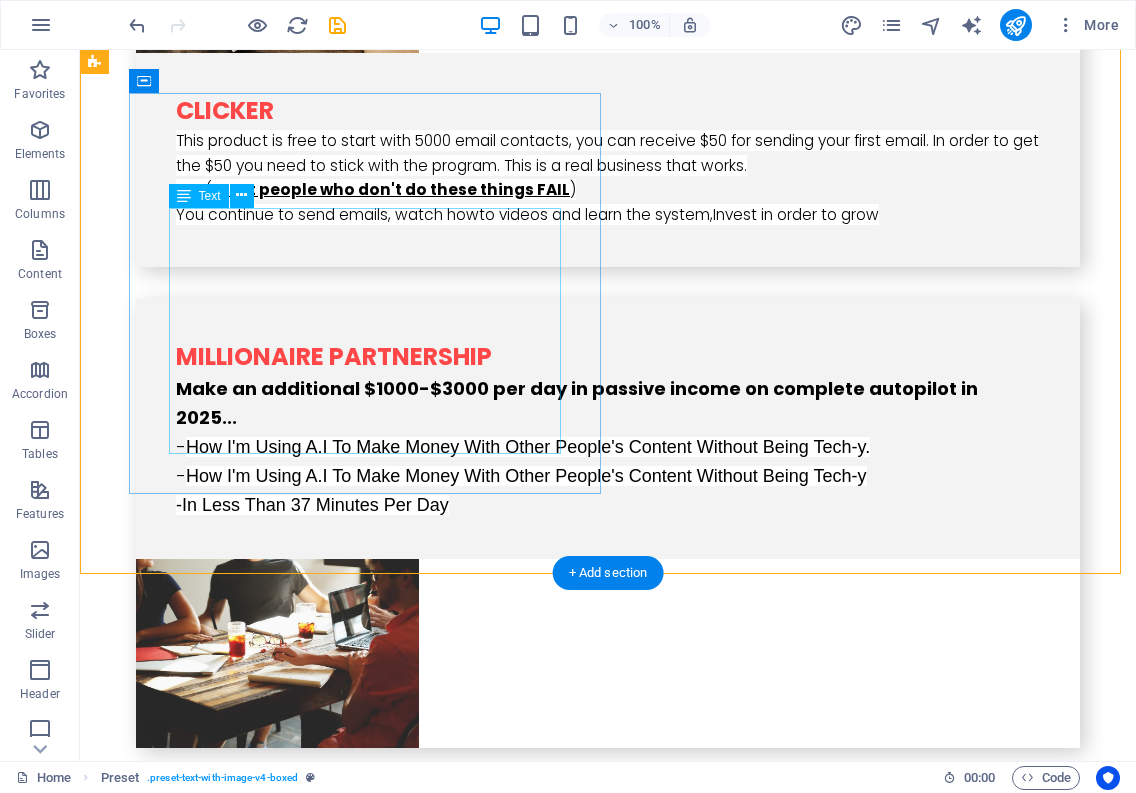 click on "Systeme.io aims to  give every person in the world   the opportunity to build an online business The  overwhelming feedback  we get over and over again is that our tool is  powerful yet simple to use , our customer support is  amazing , and oh, by the way,  we're 10 times cheaper  than the other alternatives We're so convinced that systeme.io is the best tool in the world that we made it  free to sign up and use 99% of our features   for as long as you want" at bounding box center (568, 1984) 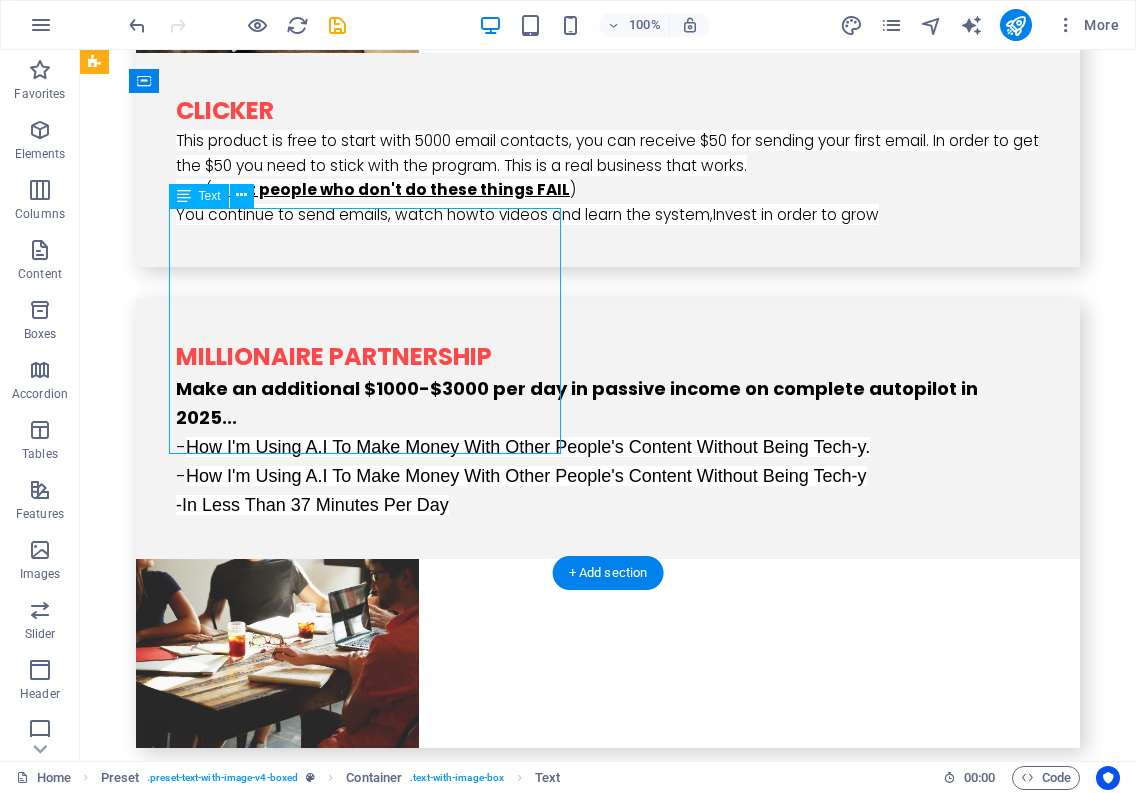 drag, startPoint x: 509, startPoint y: 245, endPoint x: 468, endPoint y: 245, distance: 41 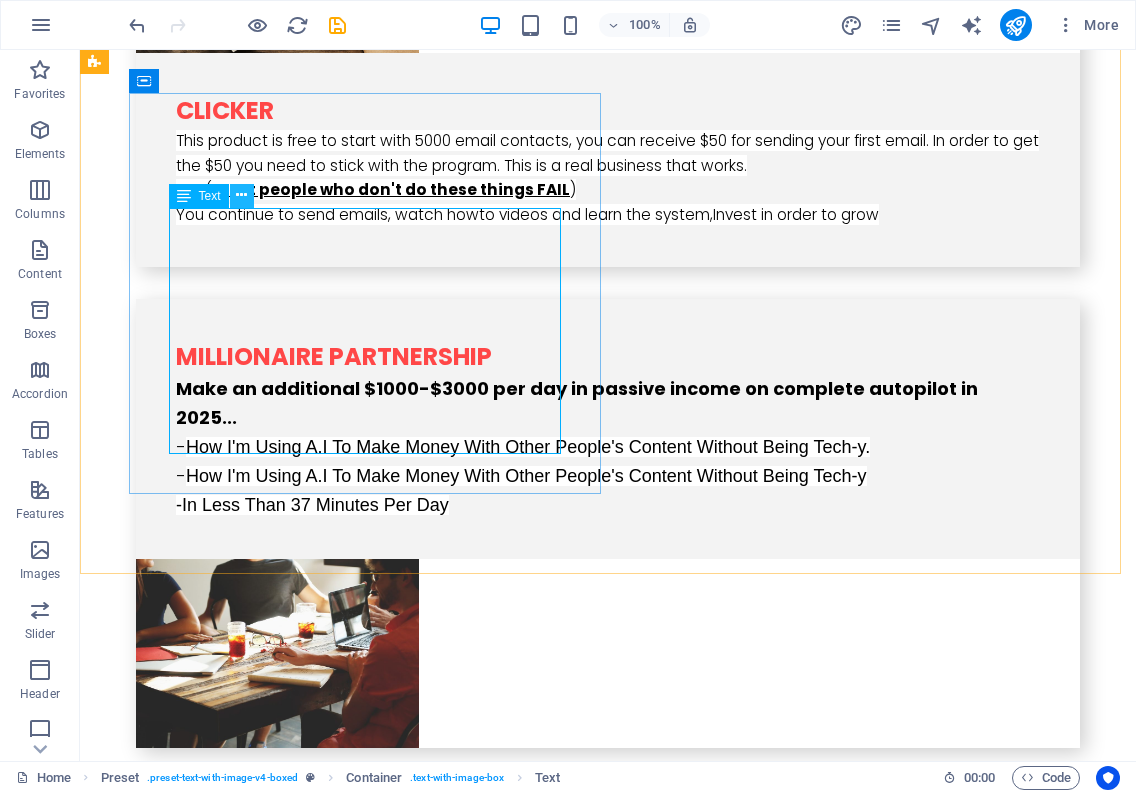 click at bounding box center [241, 195] 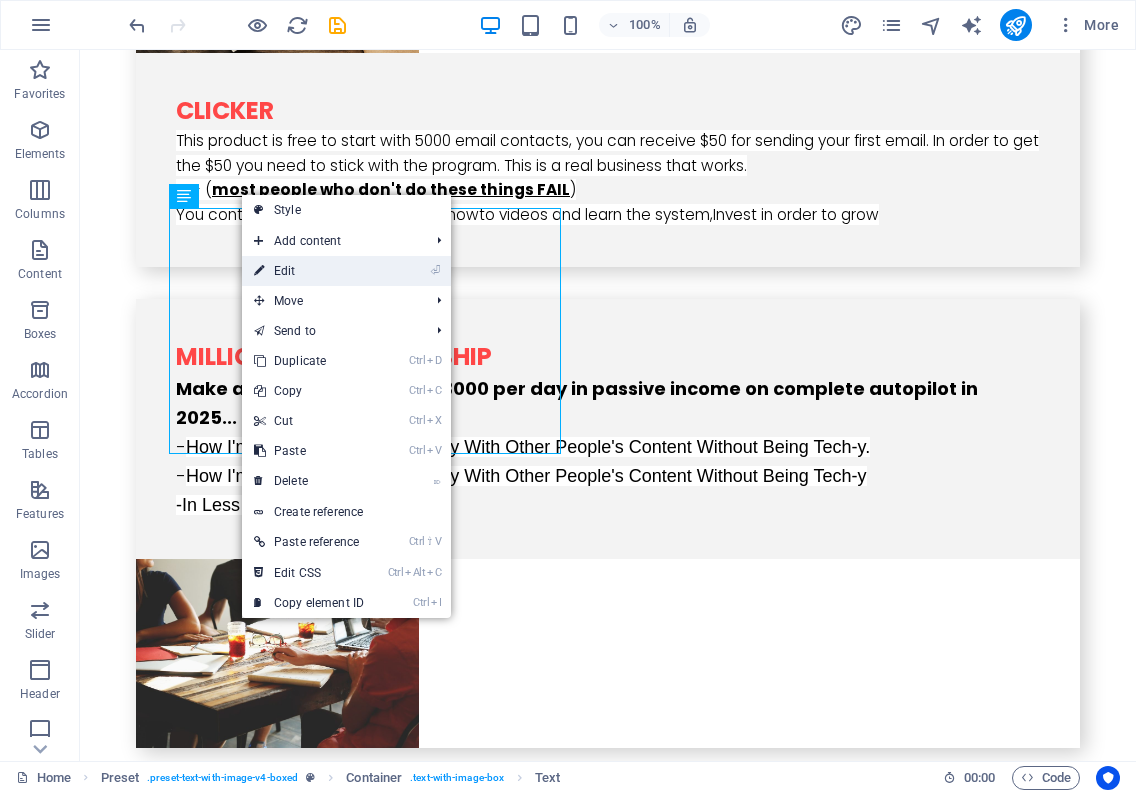 click on "⏎  Edit" at bounding box center (309, 271) 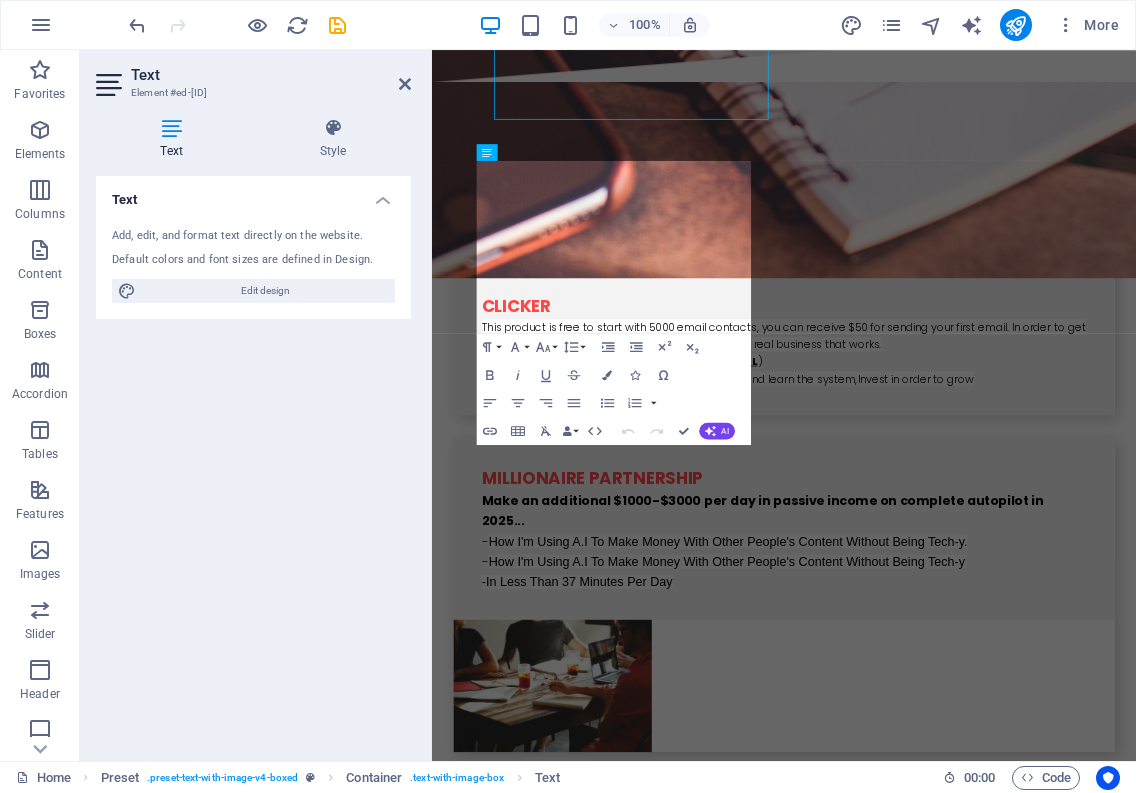 scroll, scrollTop: 3785, scrollLeft: 0, axis: vertical 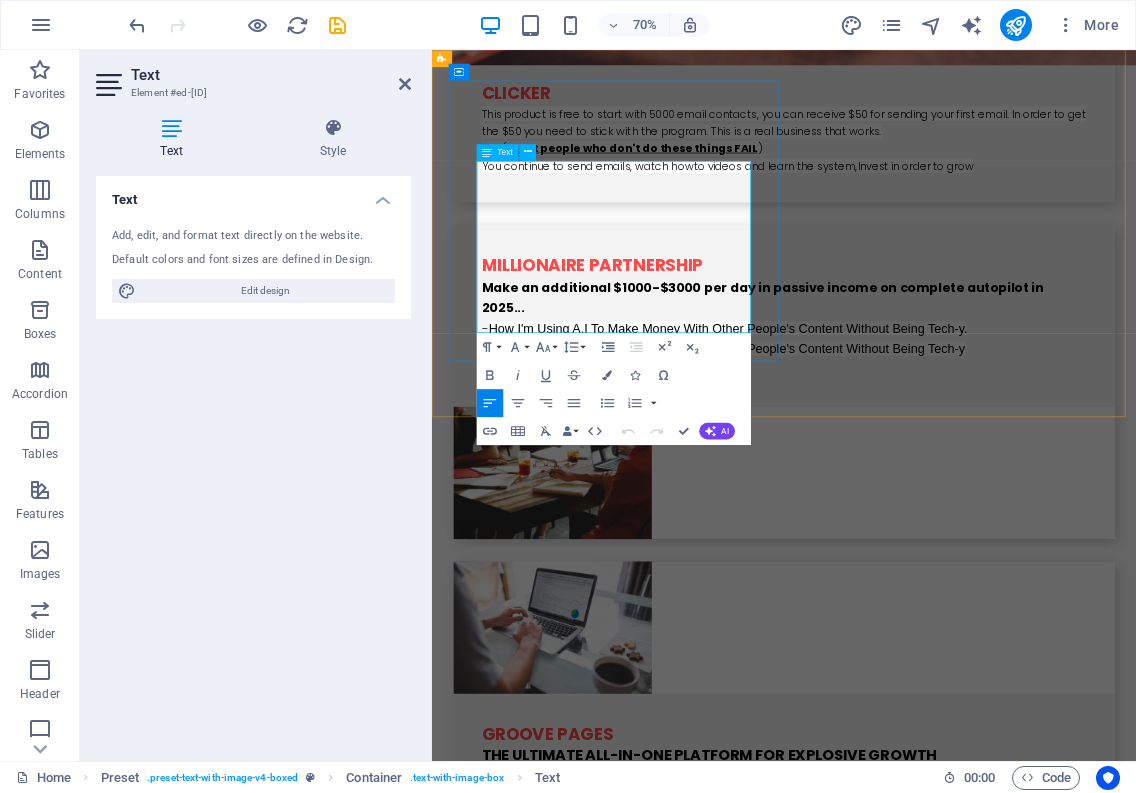 drag, startPoint x: 831, startPoint y: 244, endPoint x: 497, endPoint y: 248, distance: 334.02396 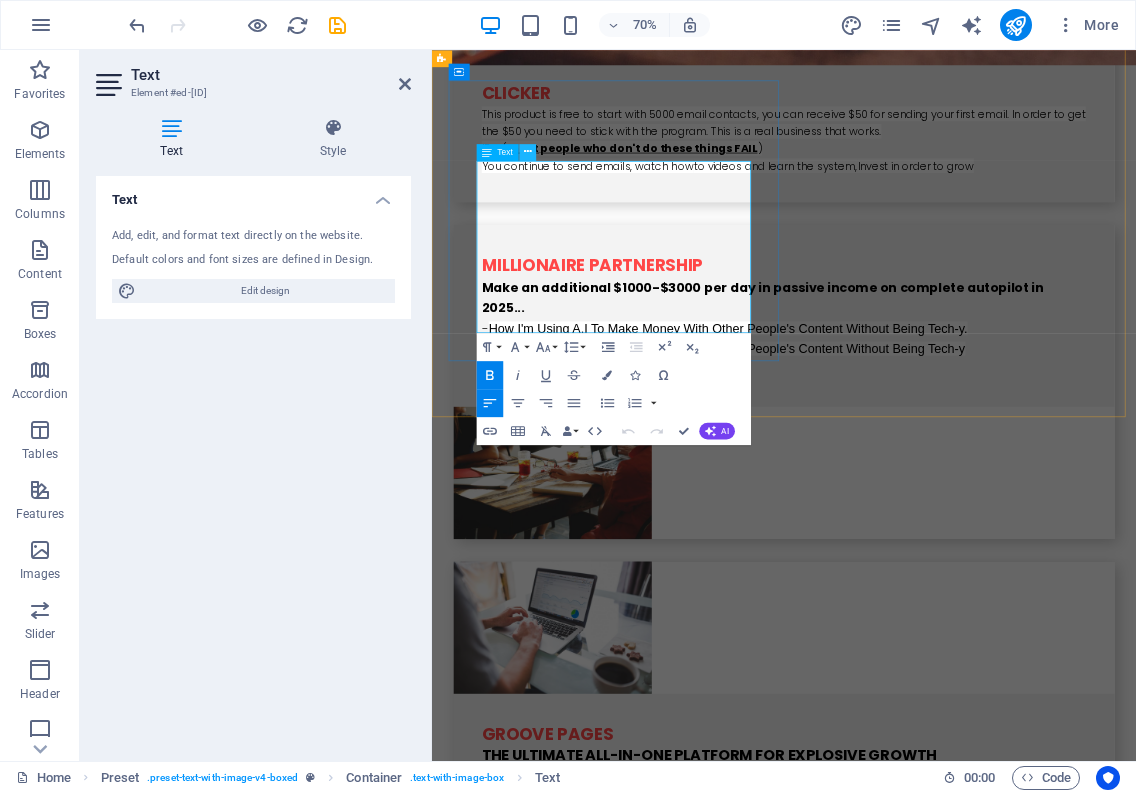 click at bounding box center [528, 152] 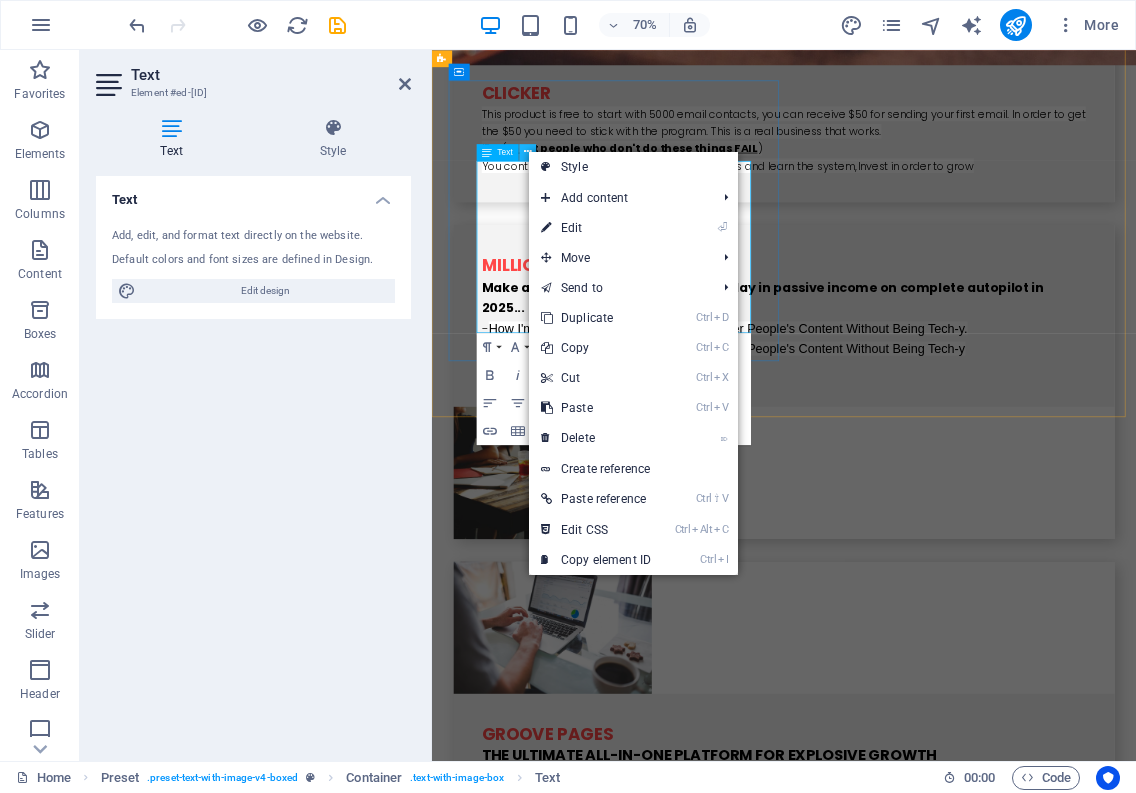 click at bounding box center [528, 152] 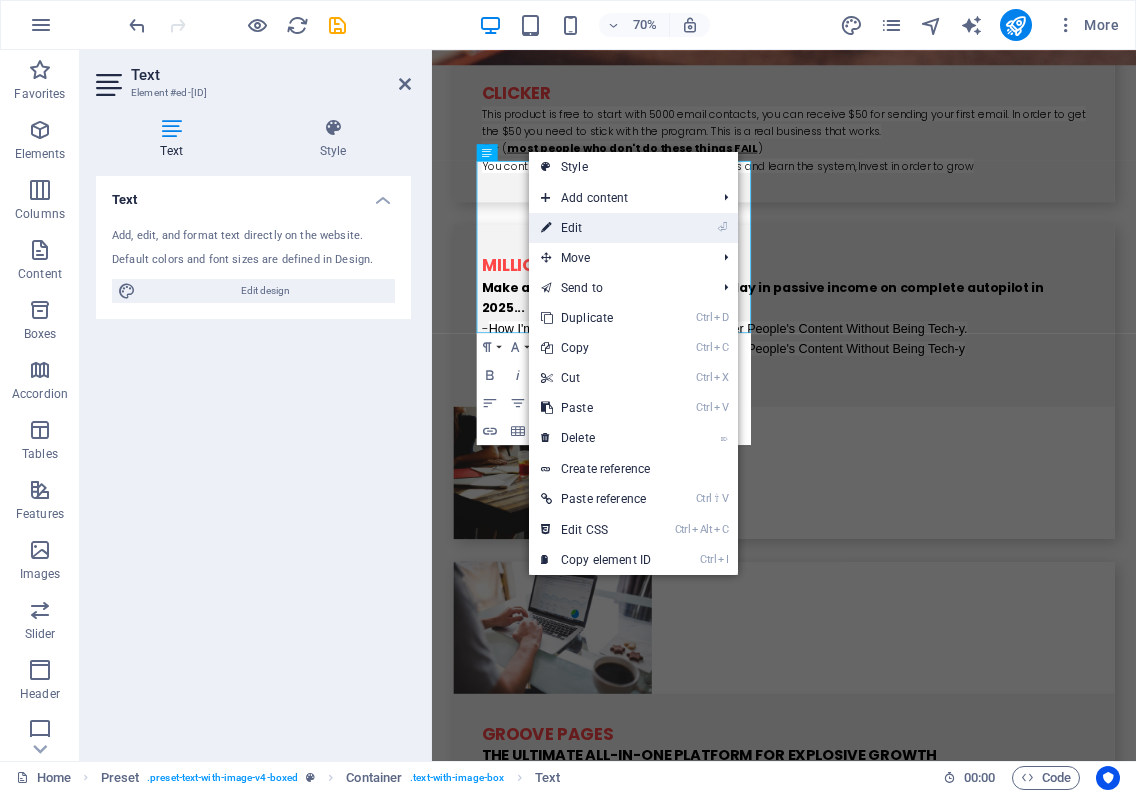 click on "⏎  Edit" at bounding box center (596, 228) 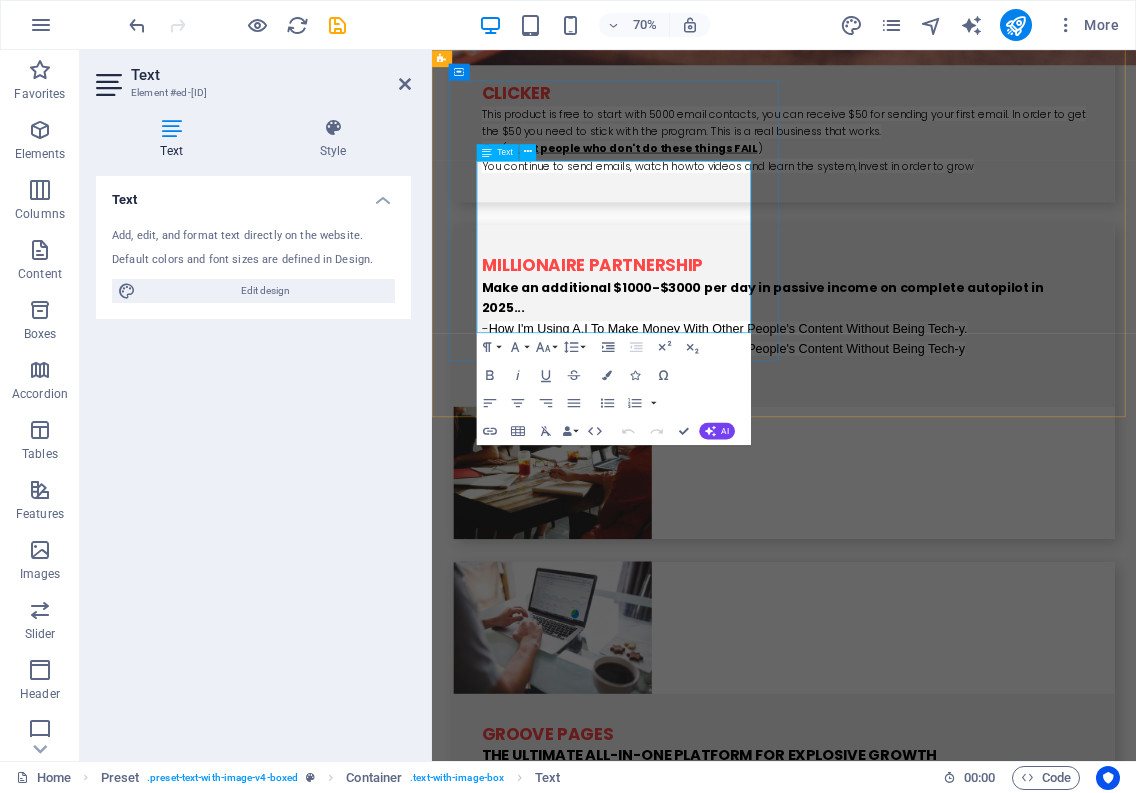 click on "The  overwhelming feedback  we get over and over again is that our tool is  powerful yet simple to use , our customer support is  amazing , and oh, by the way,  we're 10 times cheaper  than the other alternatives" at bounding box center [920, 1972] 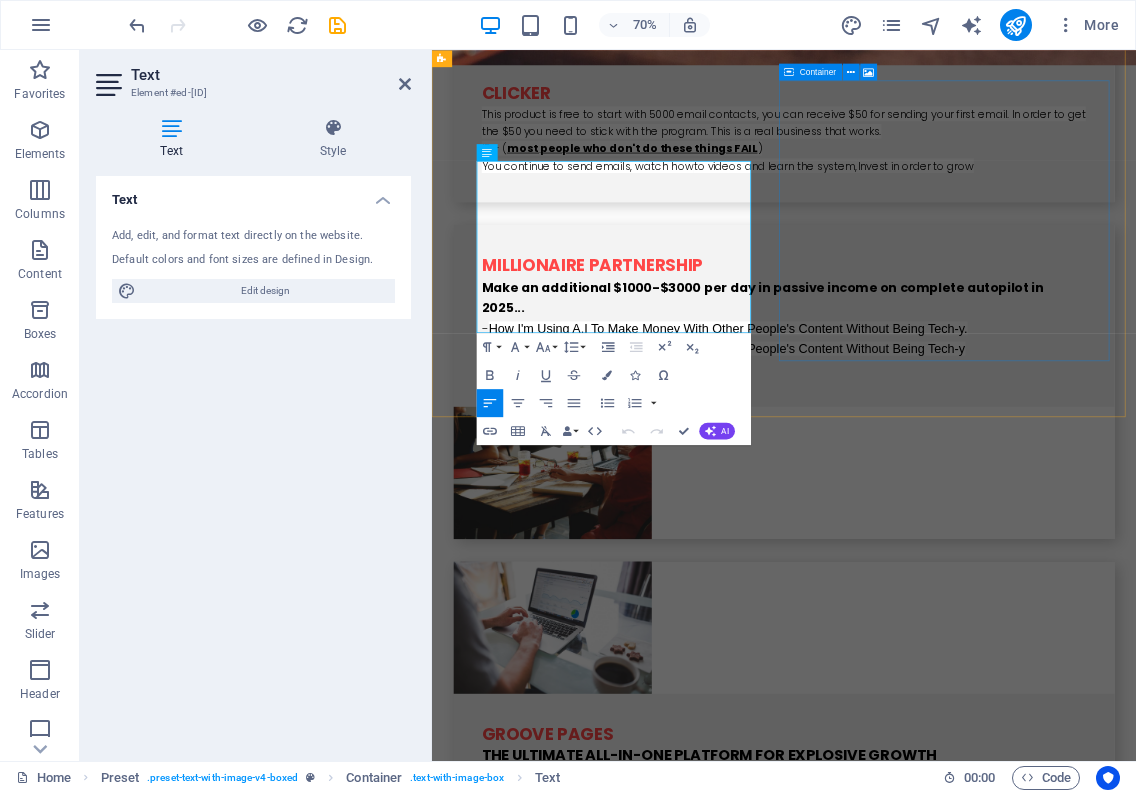 click on "Drop content here or  Add elements  Paste clipboard" at bounding box center (920, 2234) 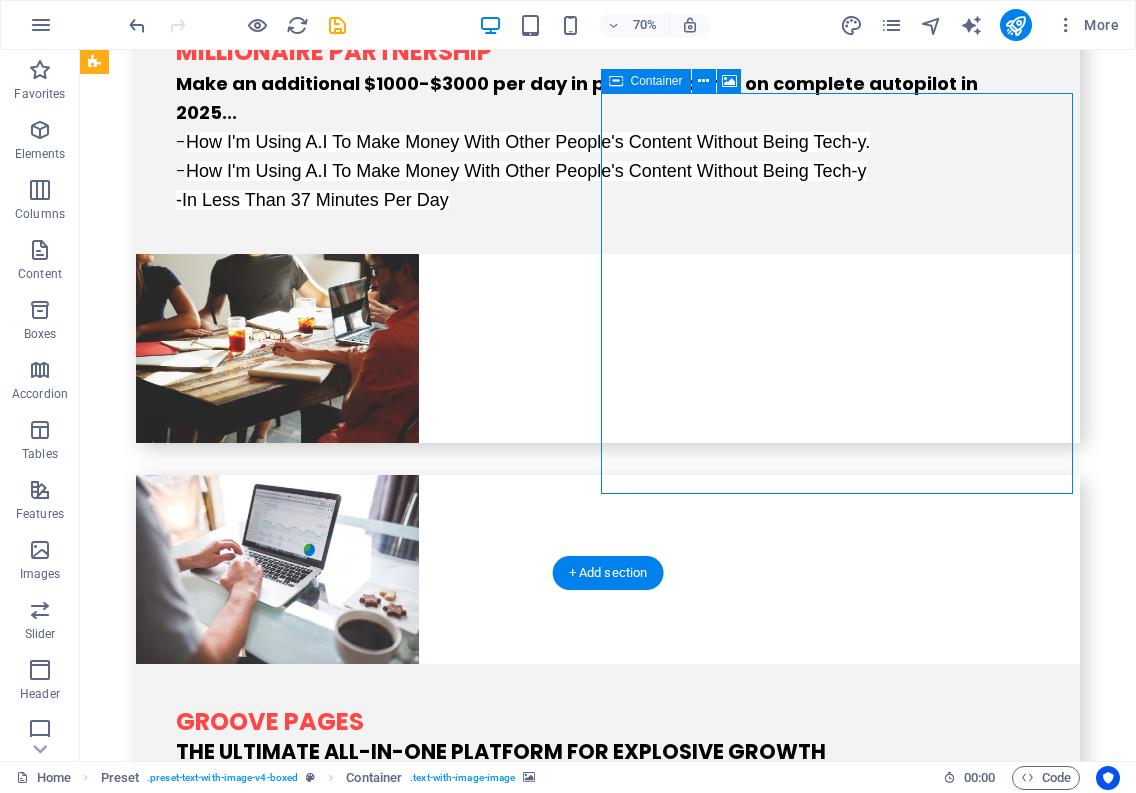 scroll, scrollTop: 3480, scrollLeft: 0, axis: vertical 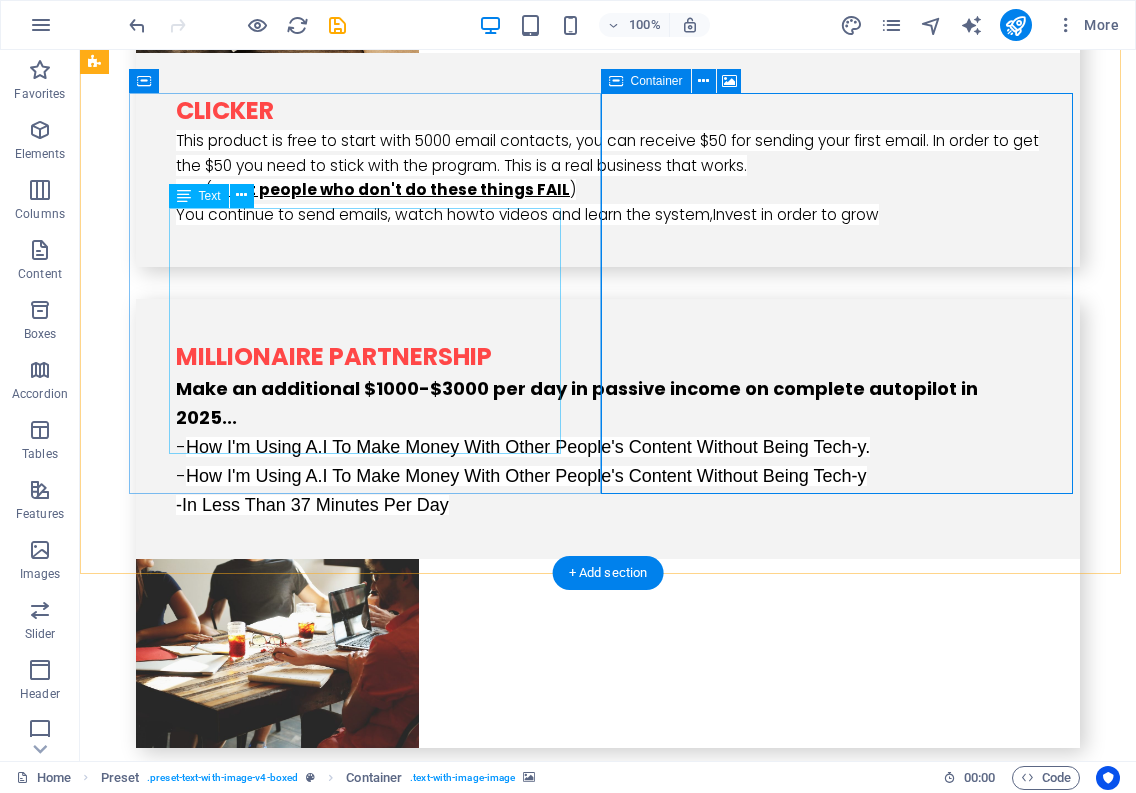 click on "Systeme.io aims to  give every person in the world   the opportunity to build an online business The  overwhelming feedback  we get over and over again is that our tool is  powerful yet simple to use , our customer support is  amazing , and oh, by the way,  we're 10 times cheaper  than the other alternatives We're so convinced that systeme.io is the best tool in the world that we made it  free to sign up and use 99% of our features   for as long as you want" at bounding box center (568, 1984) 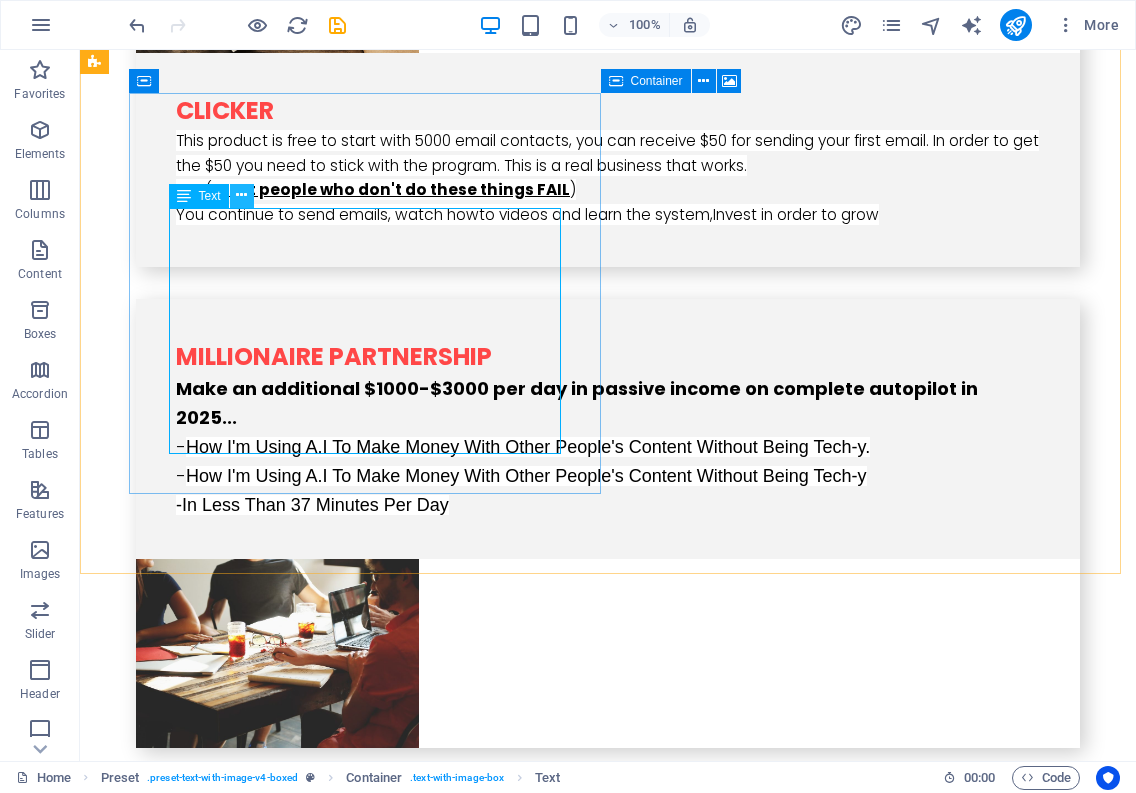 click at bounding box center (241, 195) 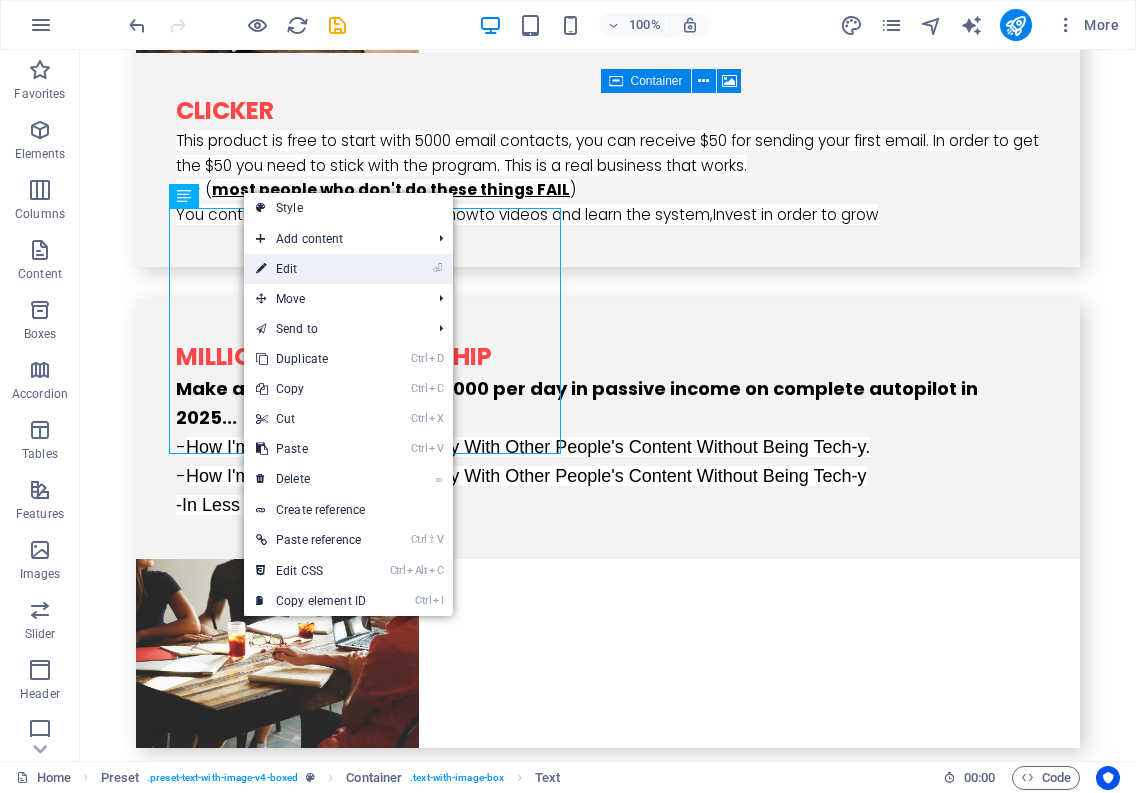 click on "⏎  Edit" at bounding box center (311, 269) 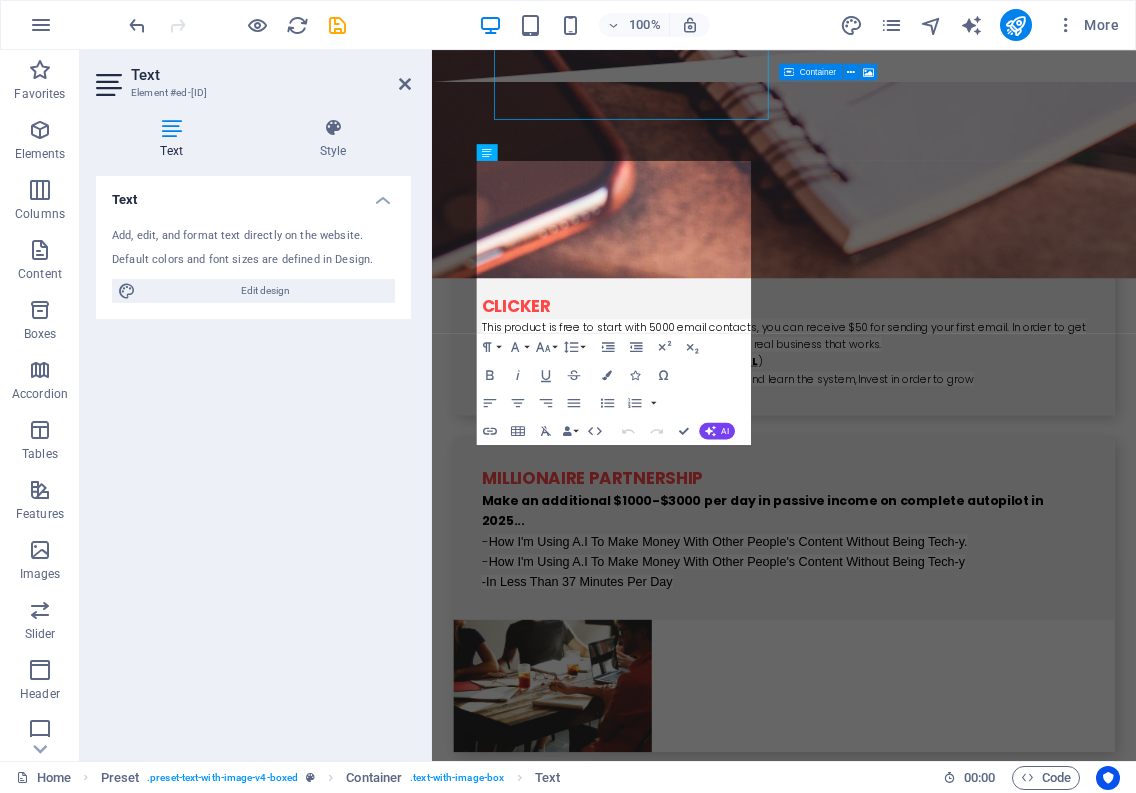 scroll, scrollTop: 3785, scrollLeft: 0, axis: vertical 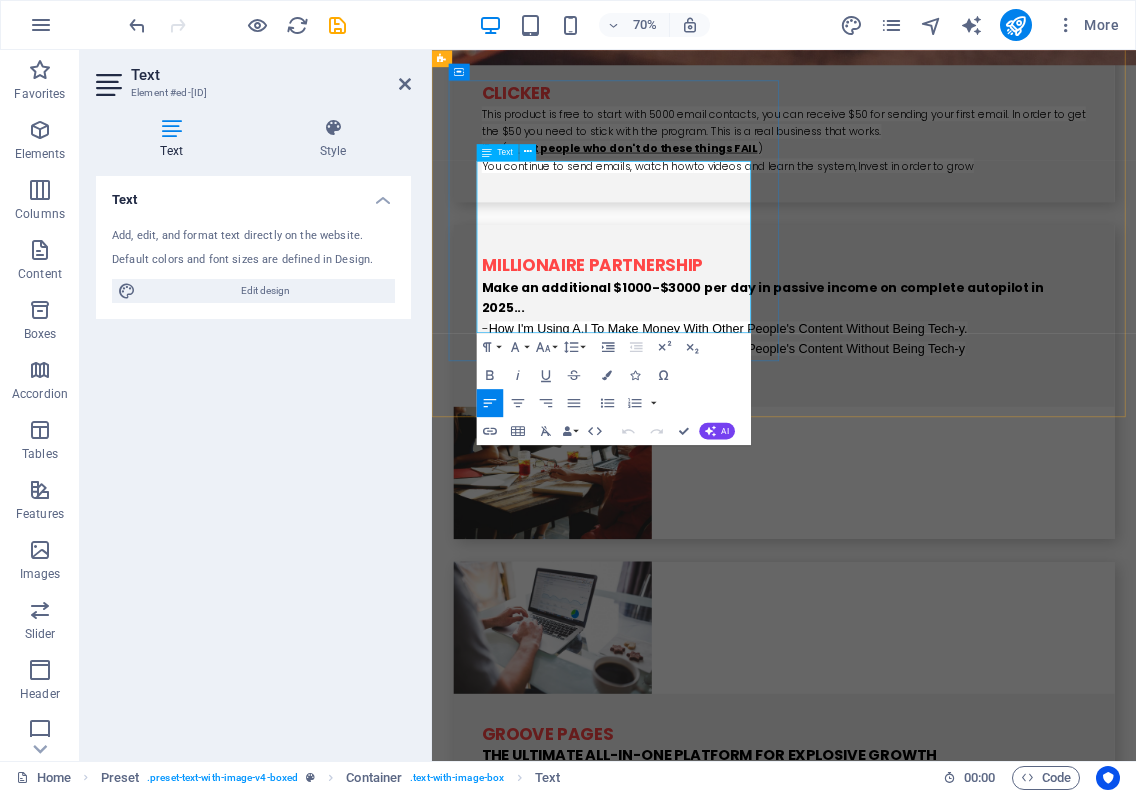 drag, startPoint x: 677, startPoint y: 442, endPoint x: 500, endPoint y: 442, distance: 177 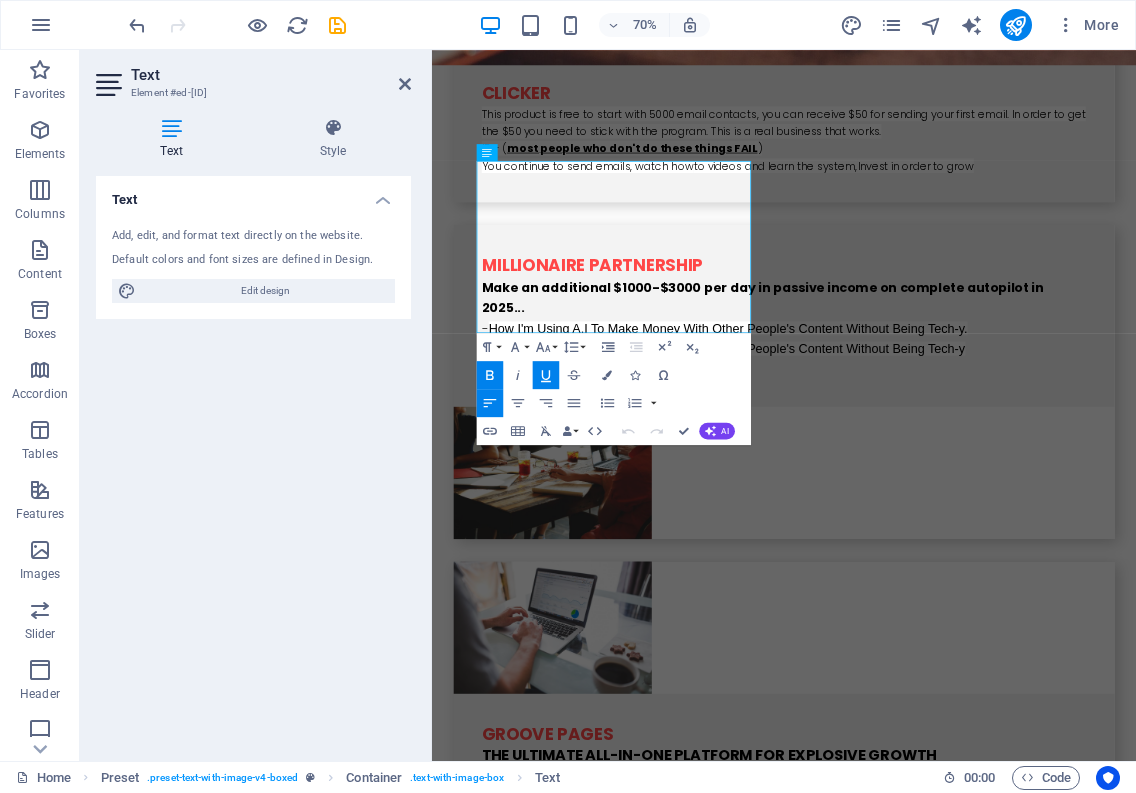 click 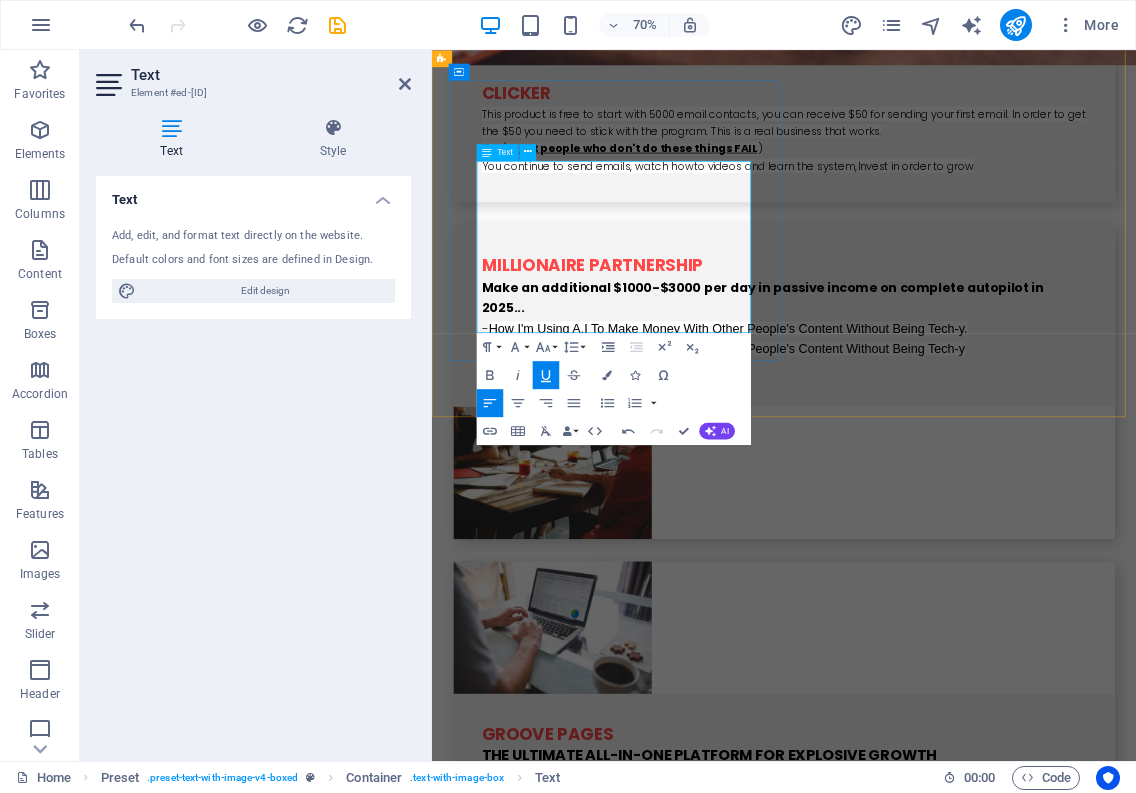 drag, startPoint x: 859, startPoint y: 412, endPoint x: 713, endPoint y: 409, distance: 146.03082 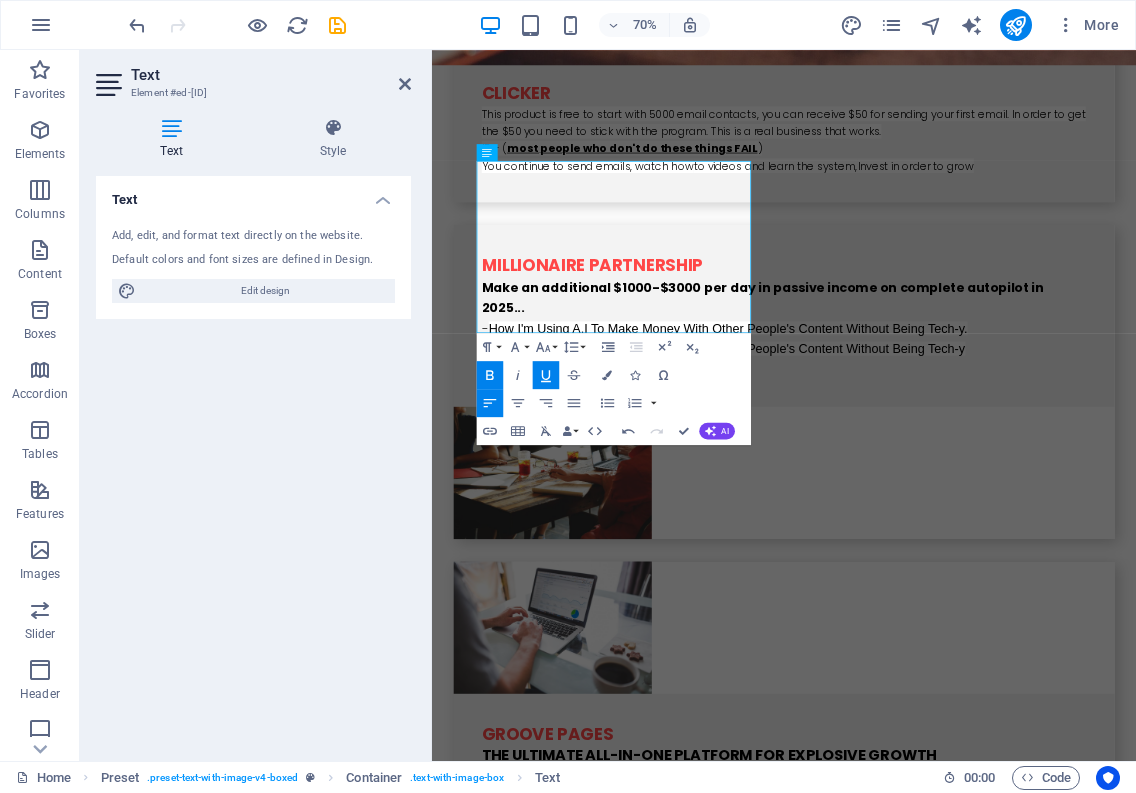 click 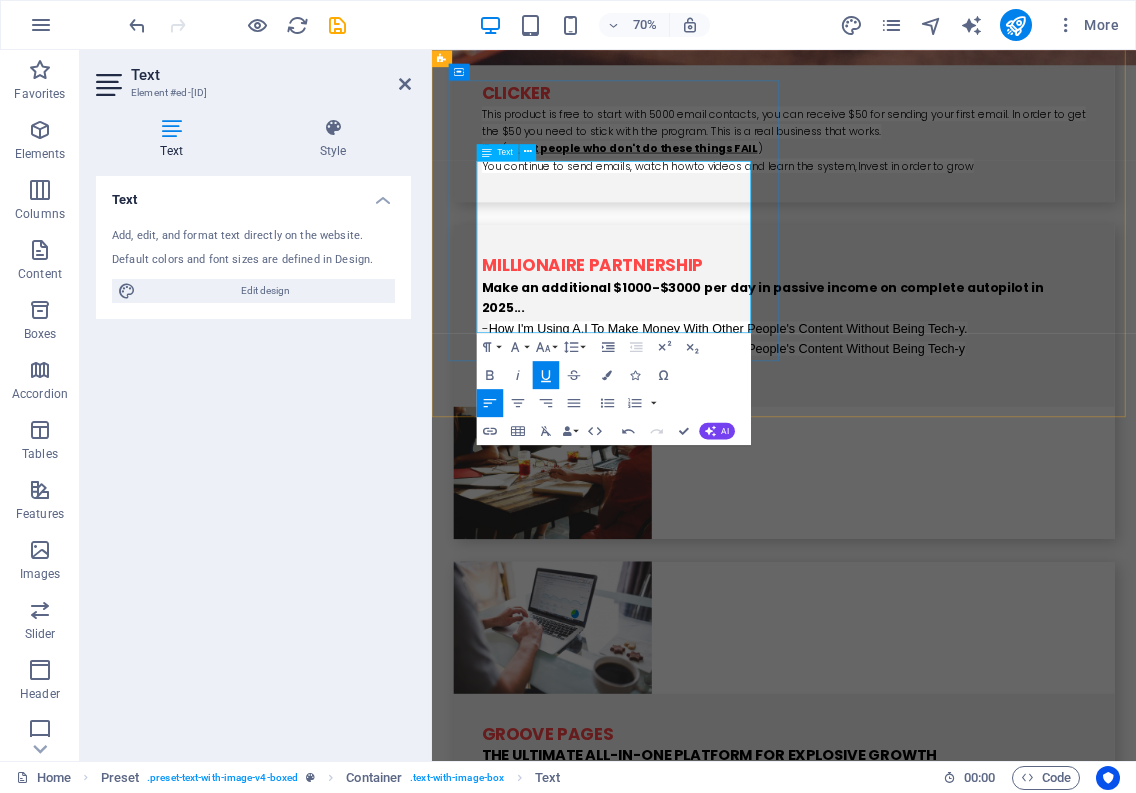 drag, startPoint x: 709, startPoint y: 345, endPoint x: 696, endPoint y: 347, distance: 13.152946 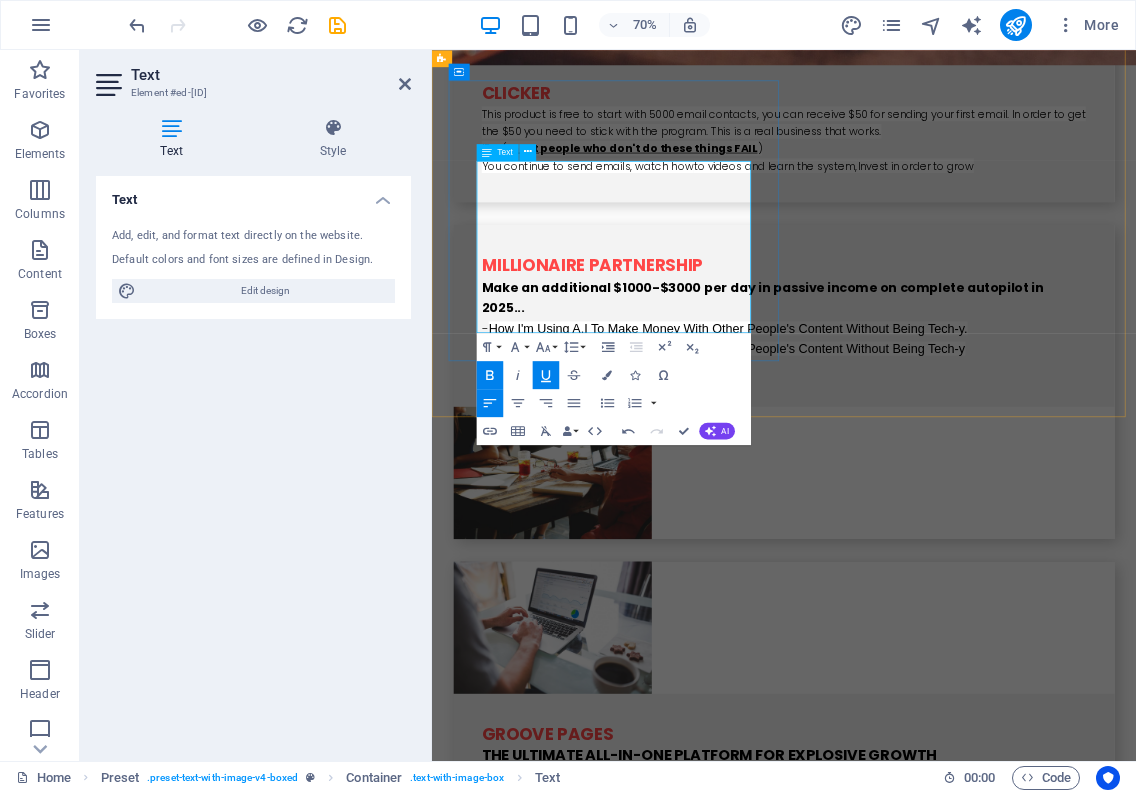 click on "The  overwhelming feedback  we get over and over again is that our tool is  powerful yet simple to use , our customer support is  amazing , and oh, by the way,  we're 10 tim es cheape r  than the other alternatives" at bounding box center [920, 1972] 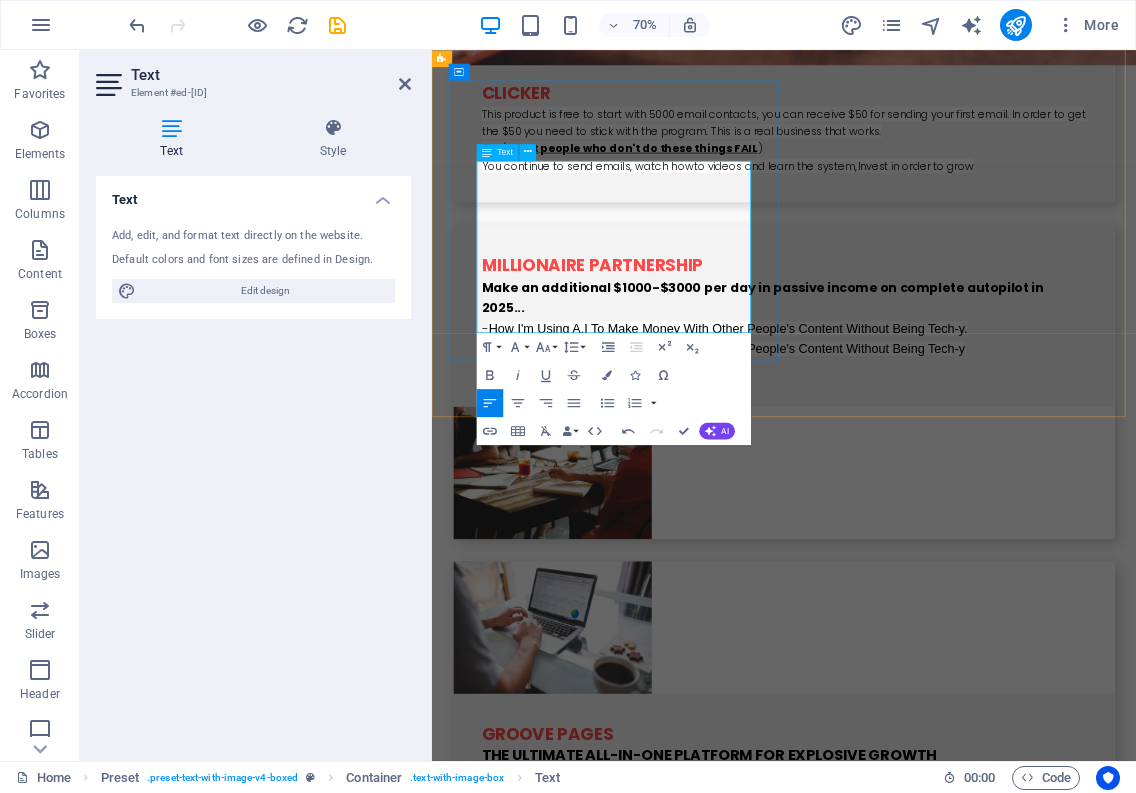 drag, startPoint x: 711, startPoint y: 341, endPoint x: 537, endPoint y: 344, distance: 174.02586 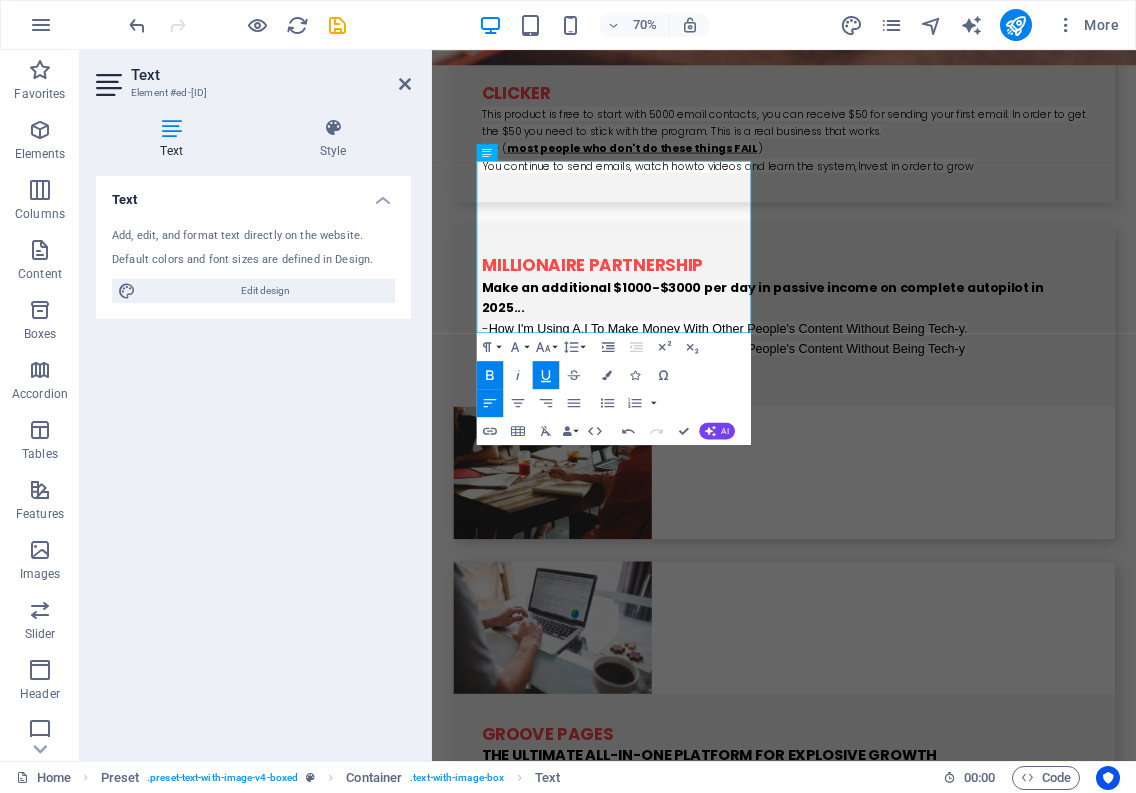 click 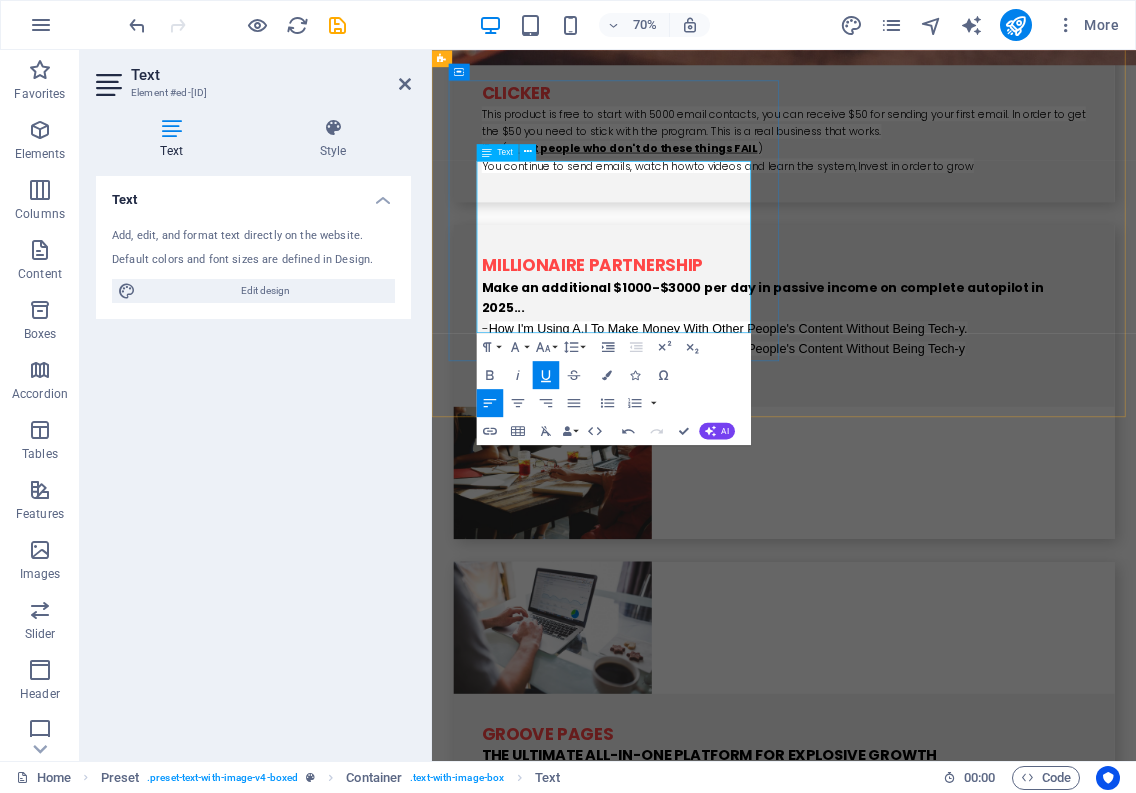 drag, startPoint x: 750, startPoint y: 314, endPoint x: 681, endPoint y: 314, distance: 69 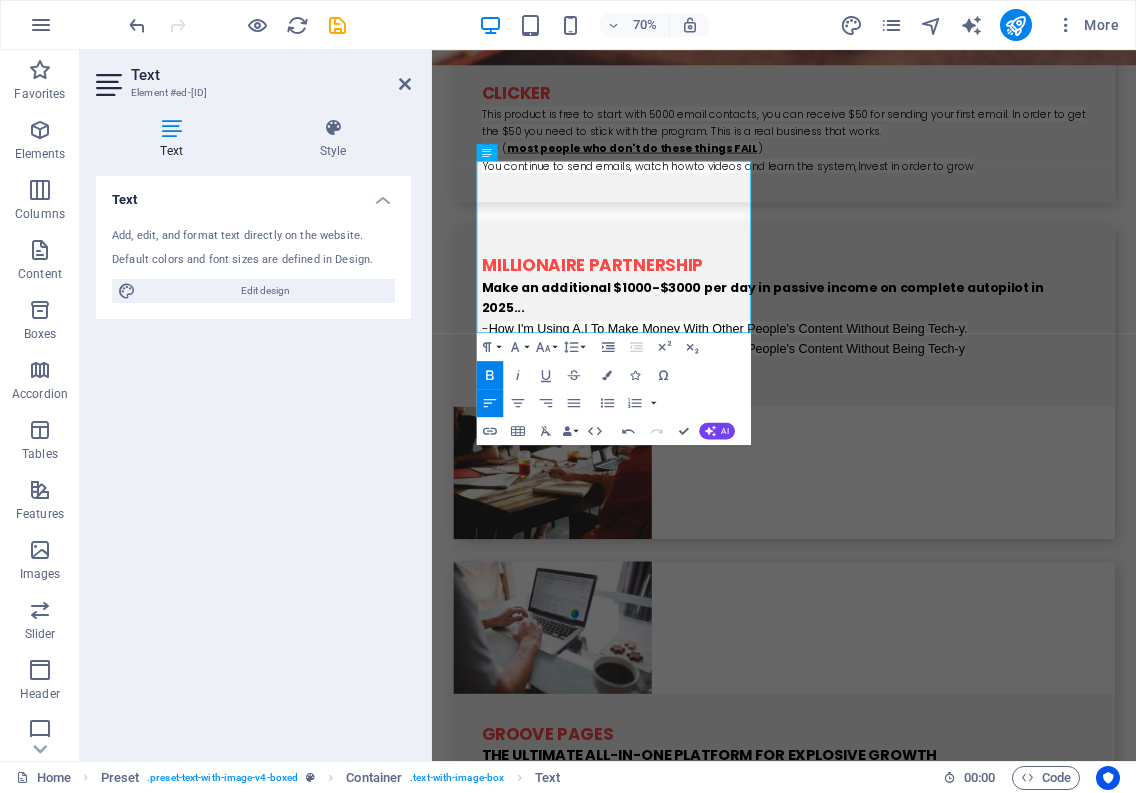 click 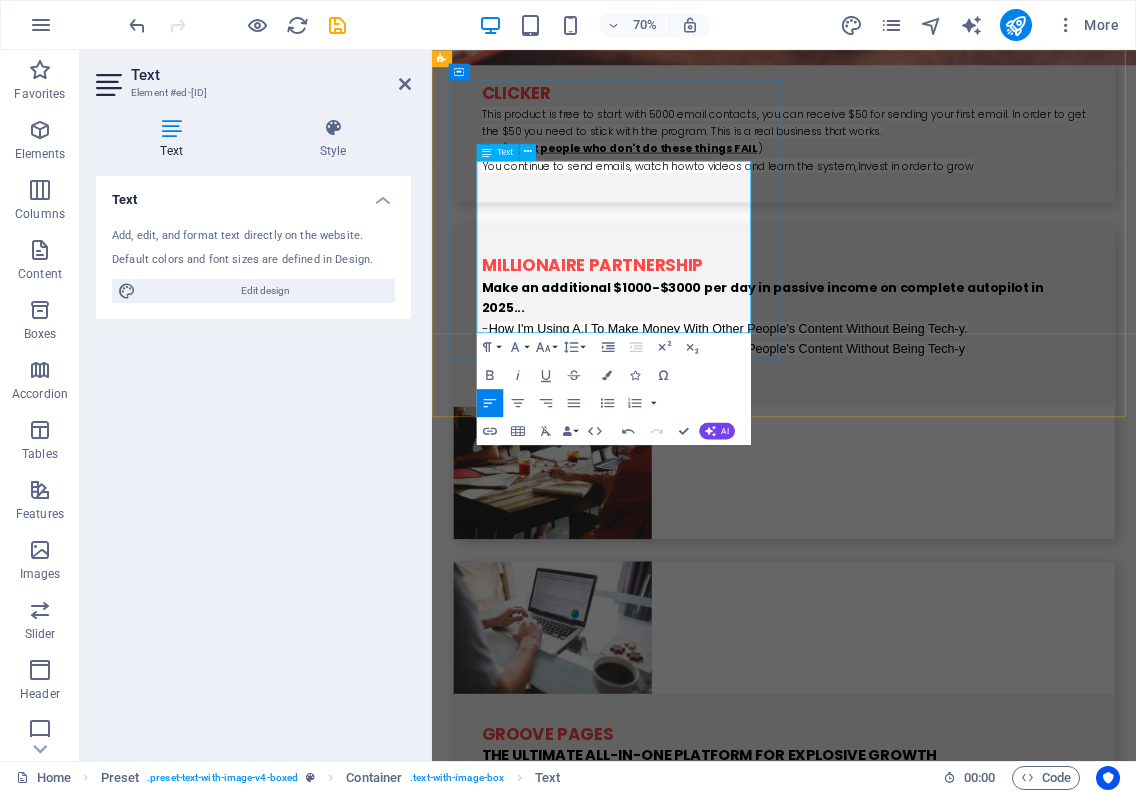 drag, startPoint x: 877, startPoint y: 292, endPoint x: 670, endPoint y: 301, distance: 207.19556 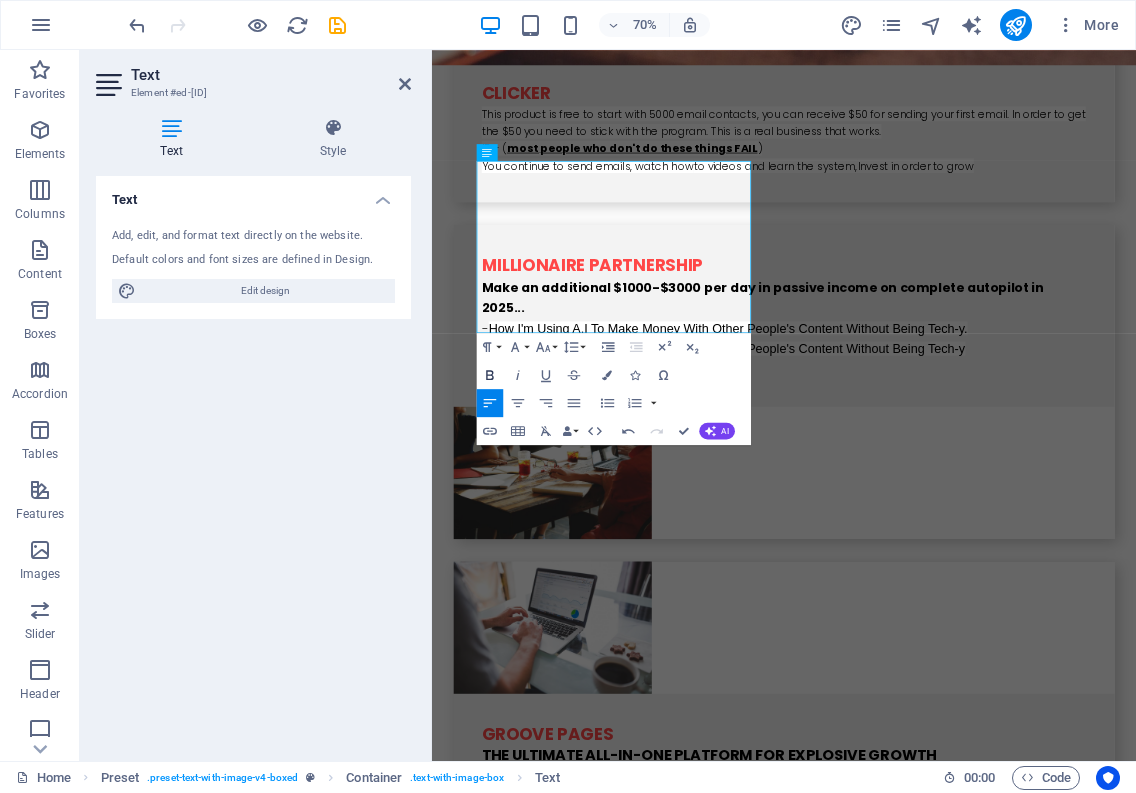 click 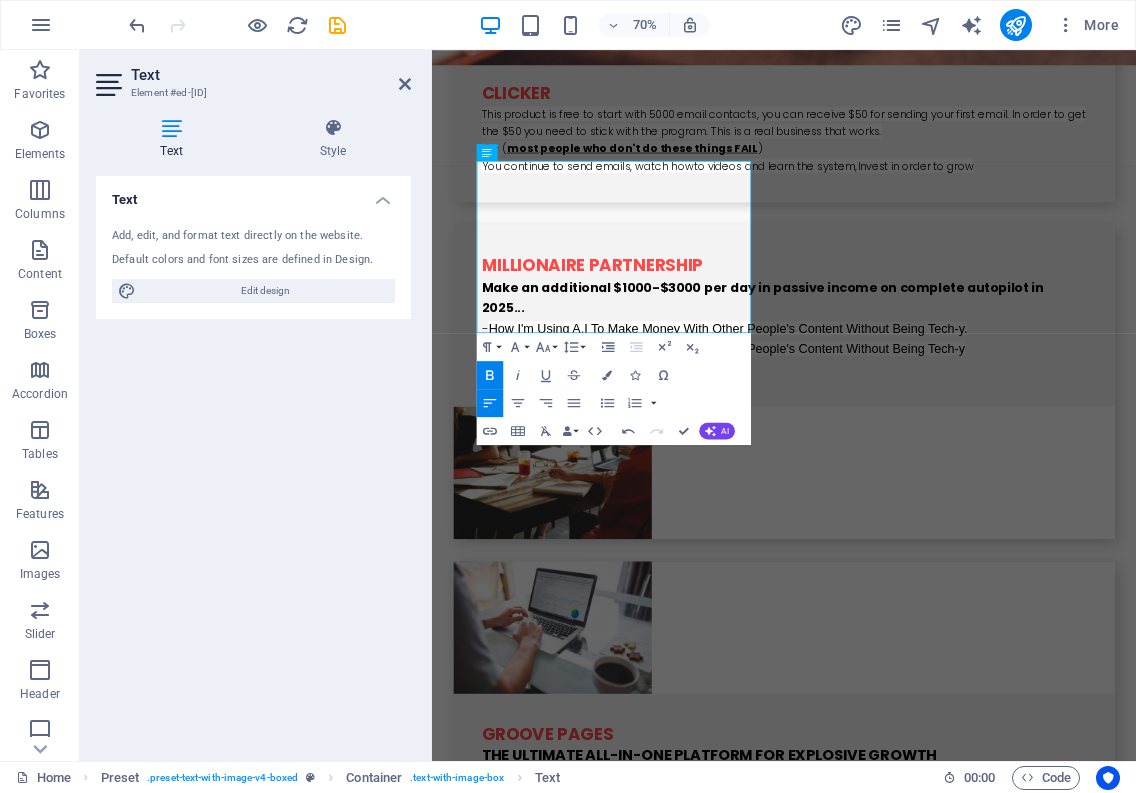 click 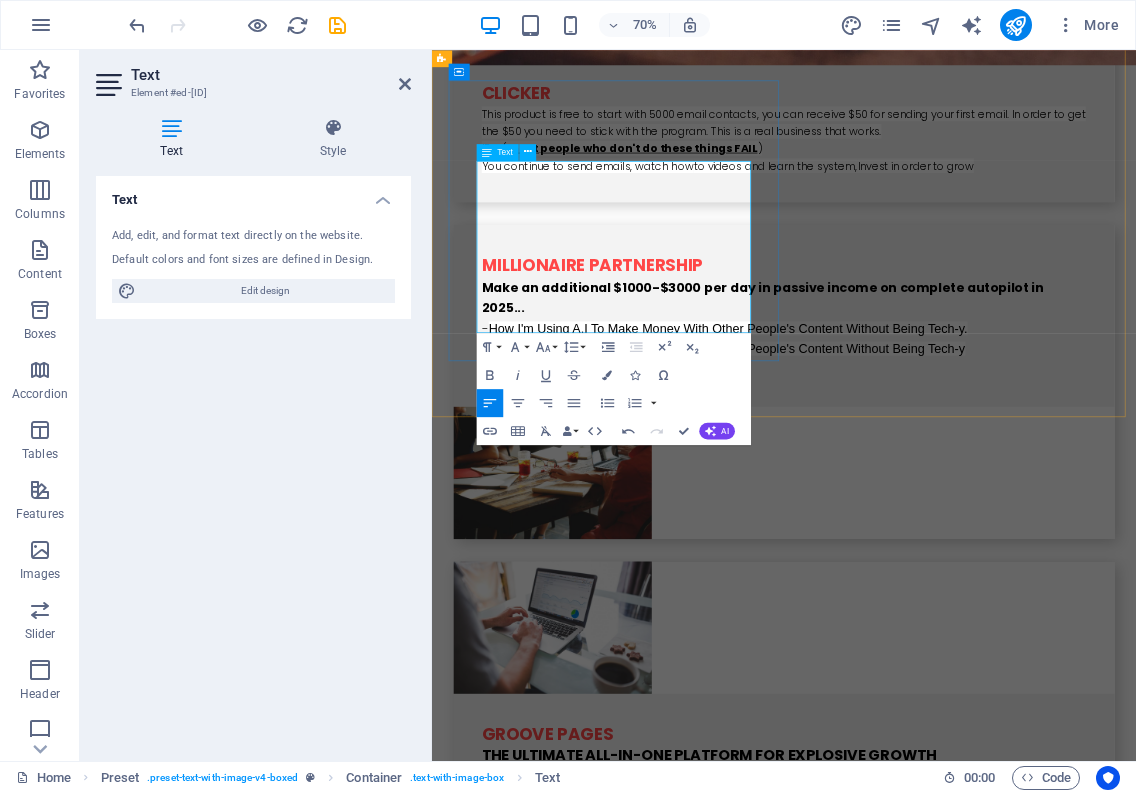 drag, startPoint x: 719, startPoint y: 265, endPoint x: 529, endPoint y: 261, distance: 190.0421 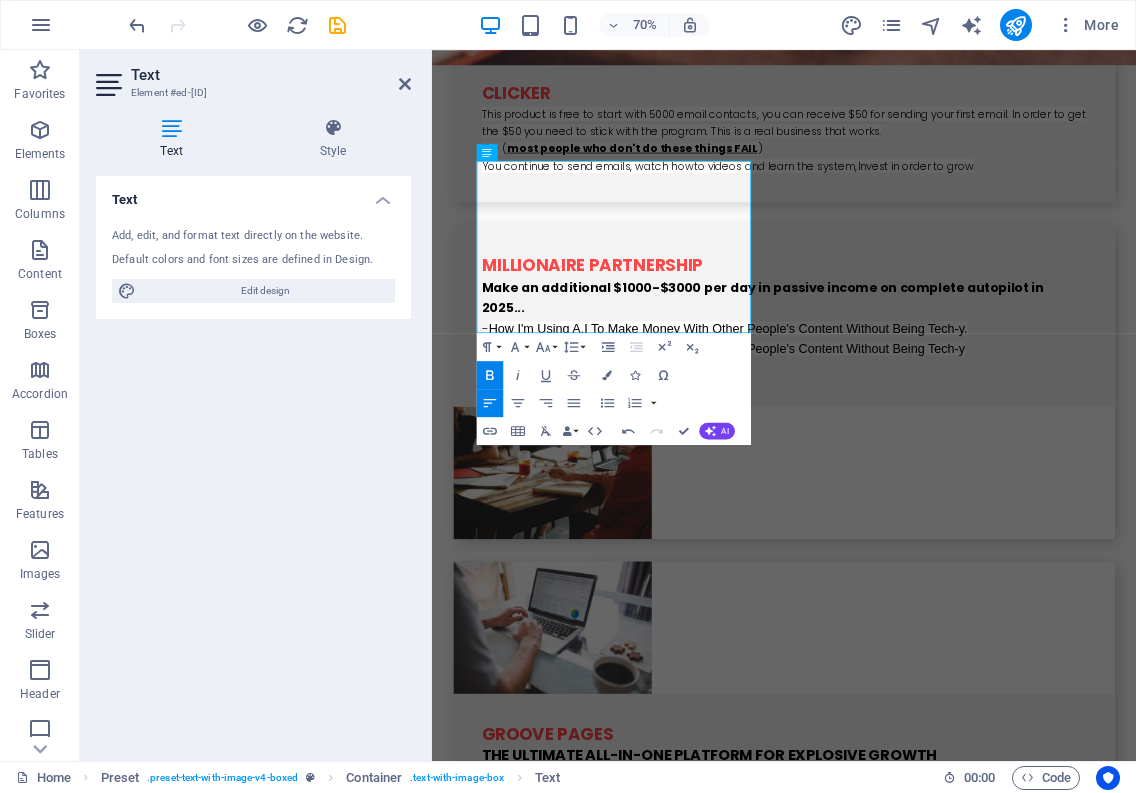 click 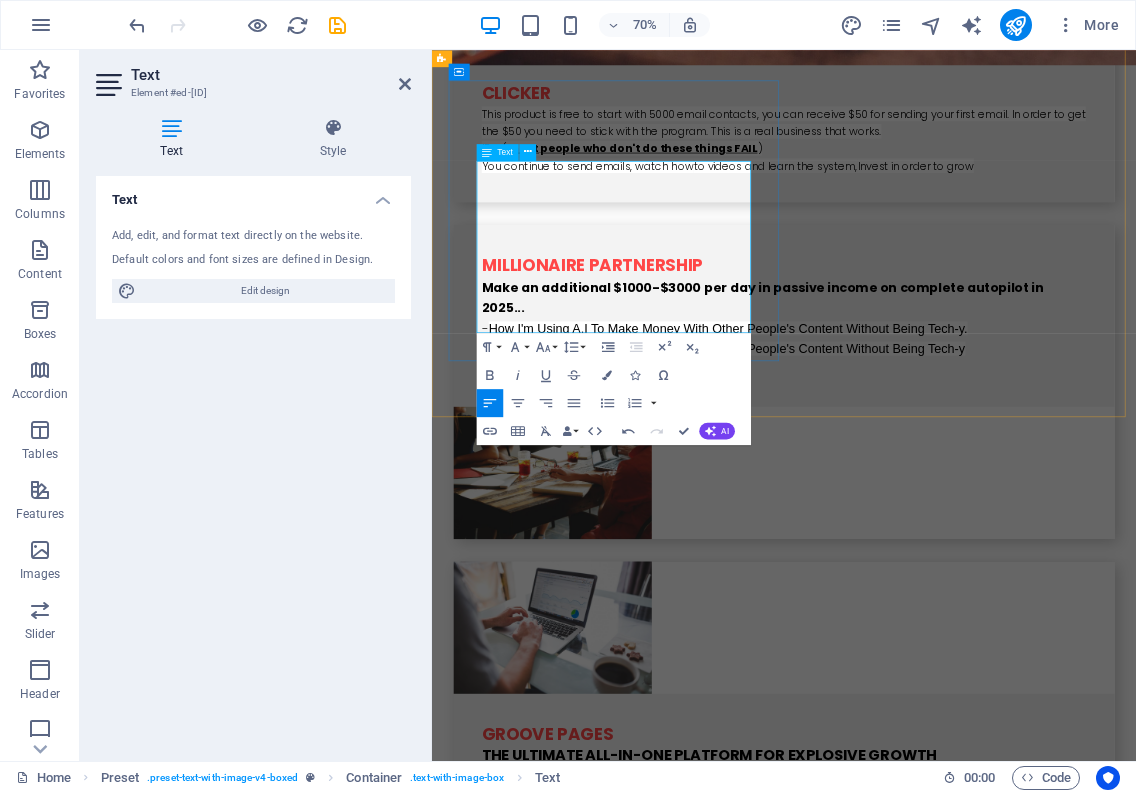 drag, startPoint x: 830, startPoint y: 241, endPoint x: 496, endPoint y: 235, distance: 334.0539 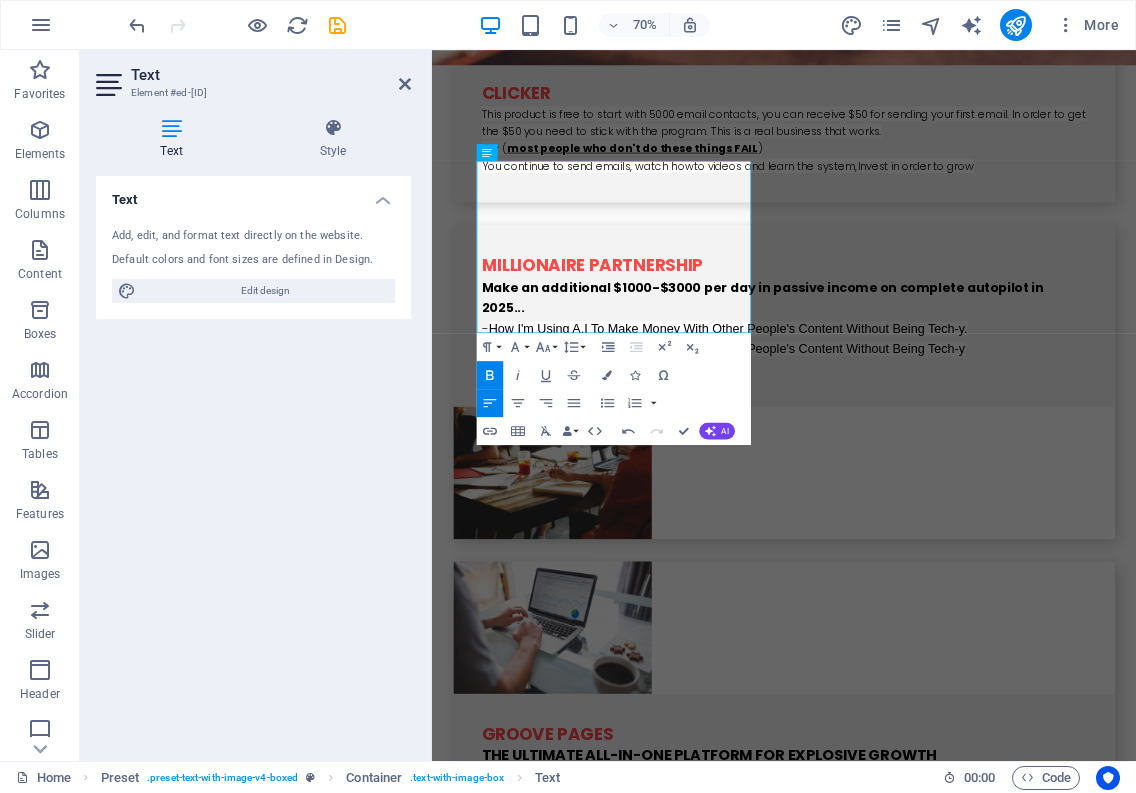 click 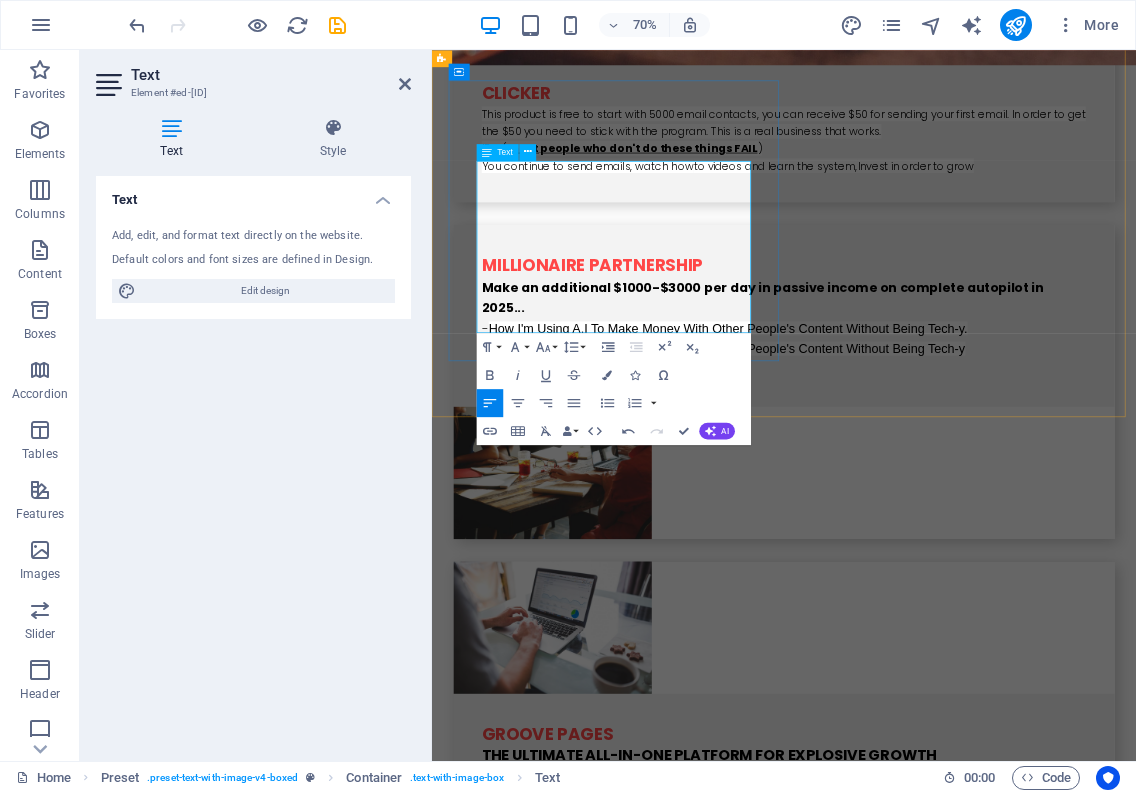 drag, startPoint x: 869, startPoint y: 218, endPoint x: 499, endPoint y: 207, distance: 370.16348 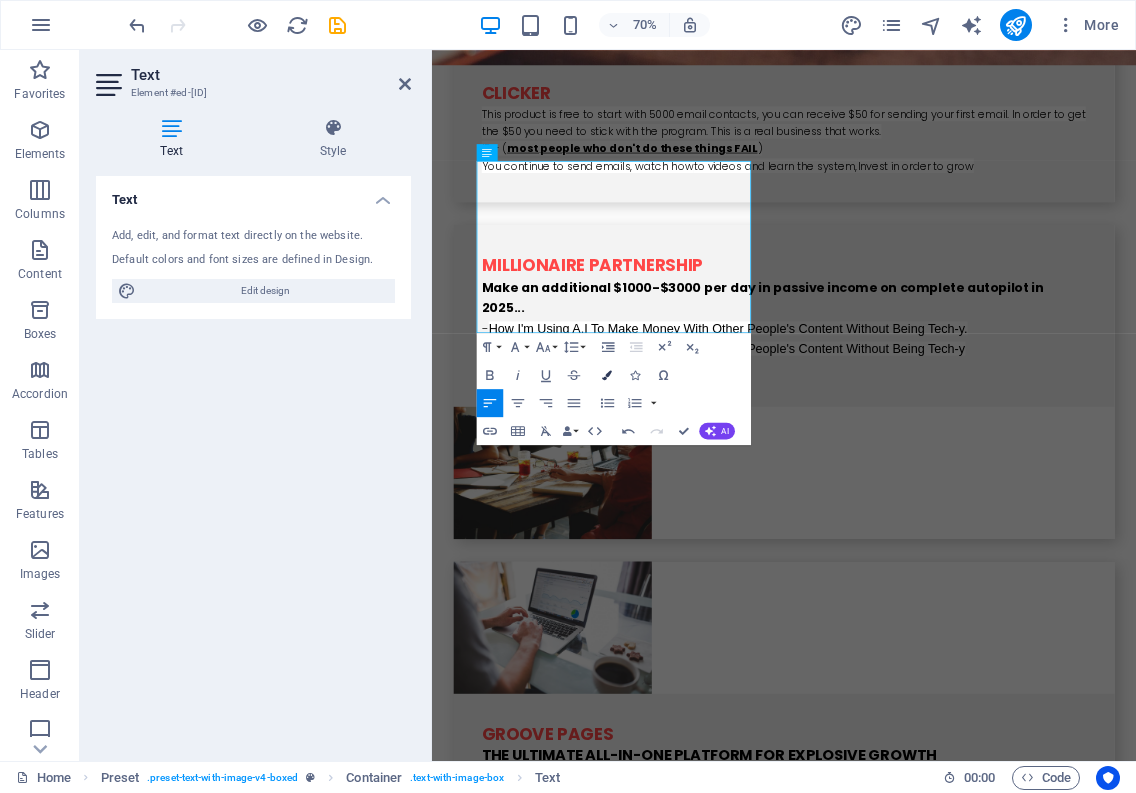 click on "Colors" at bounding box center [607, 375] 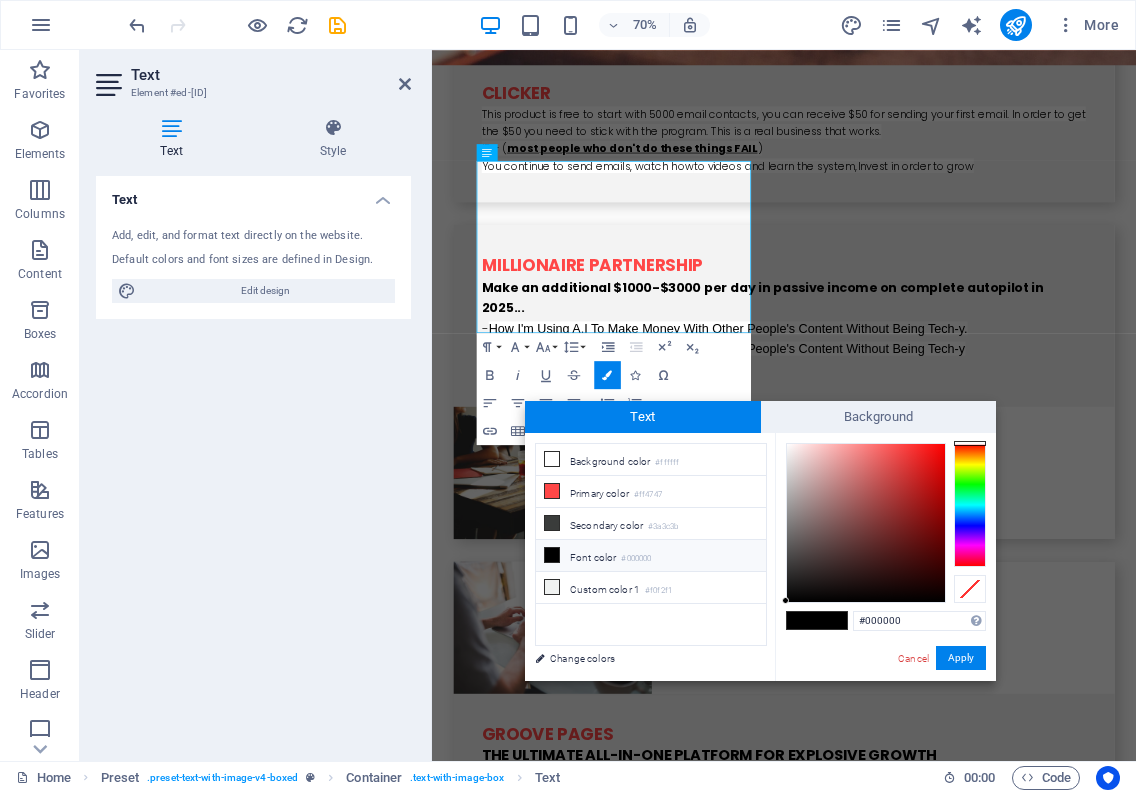 click at bounding box center (802, 620) 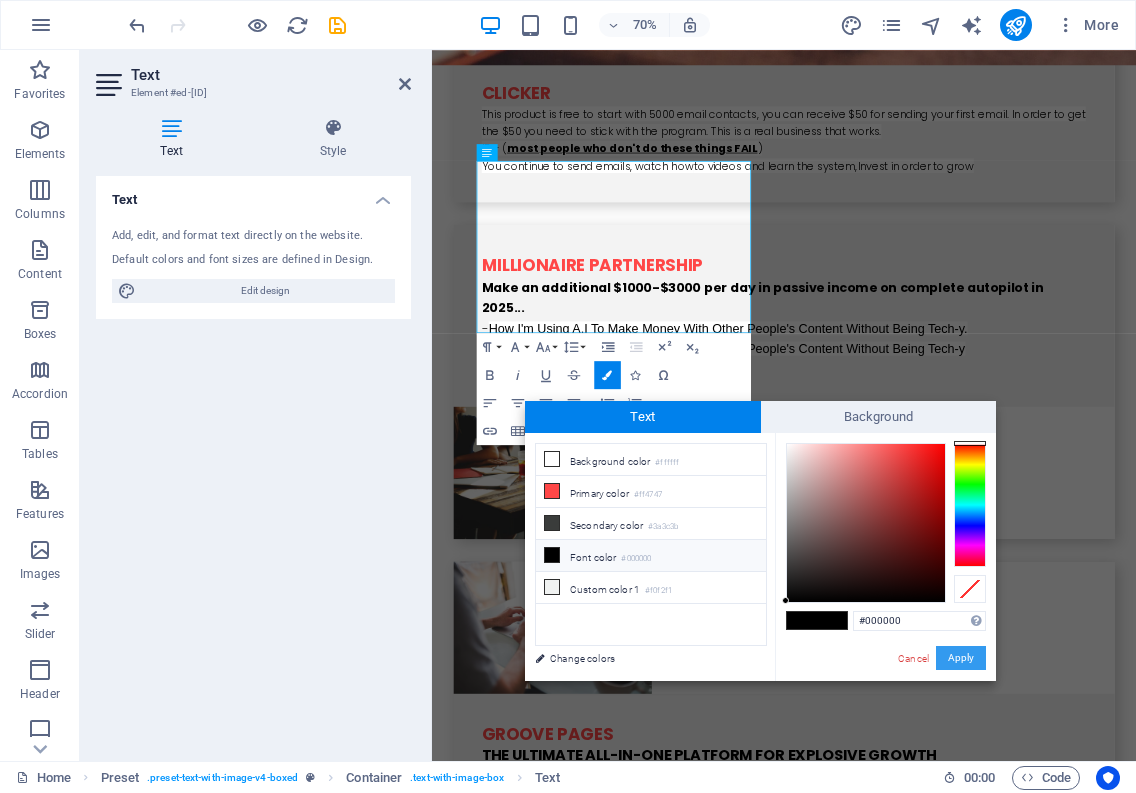 click on "Apply" at bounding box center [961, 658] 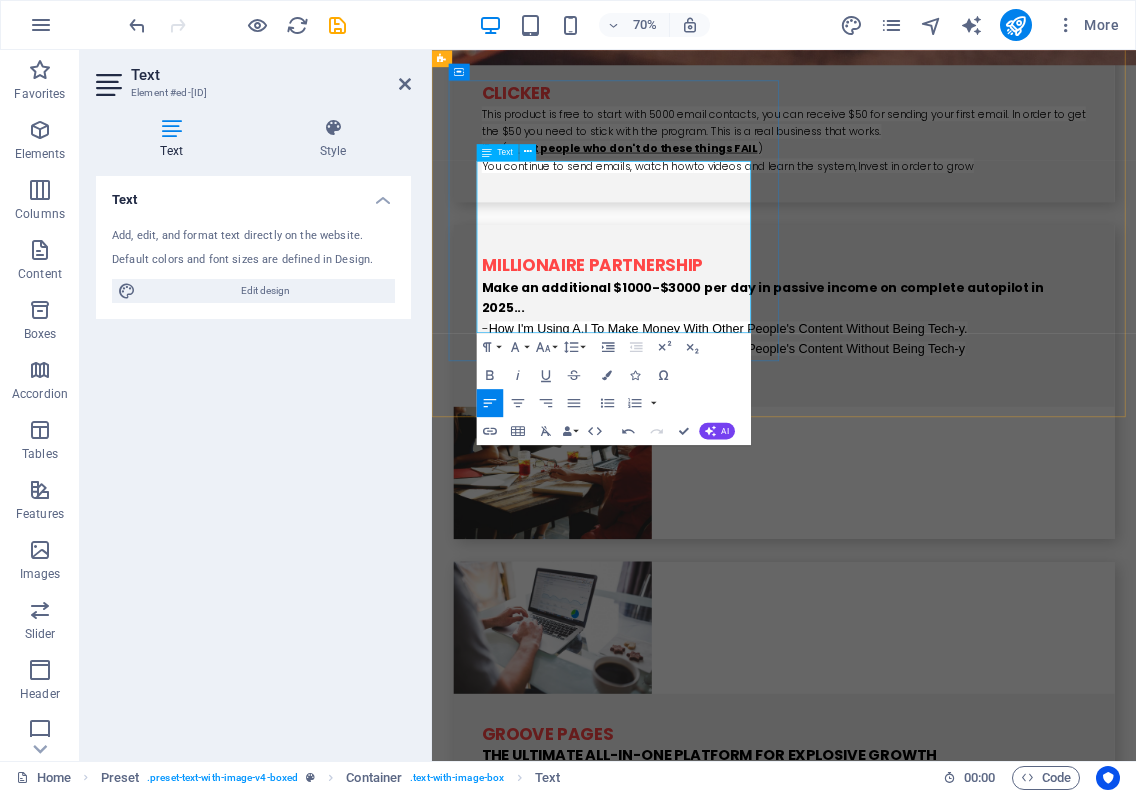 click on "The overwhelming feedback we get over and over again is that our tool is powerful yet simple to use, our customer support is amazing, and oh, by the way,  we're 10 tim es cheape r  than the other alternatives" at bounding box center [920, 1972] 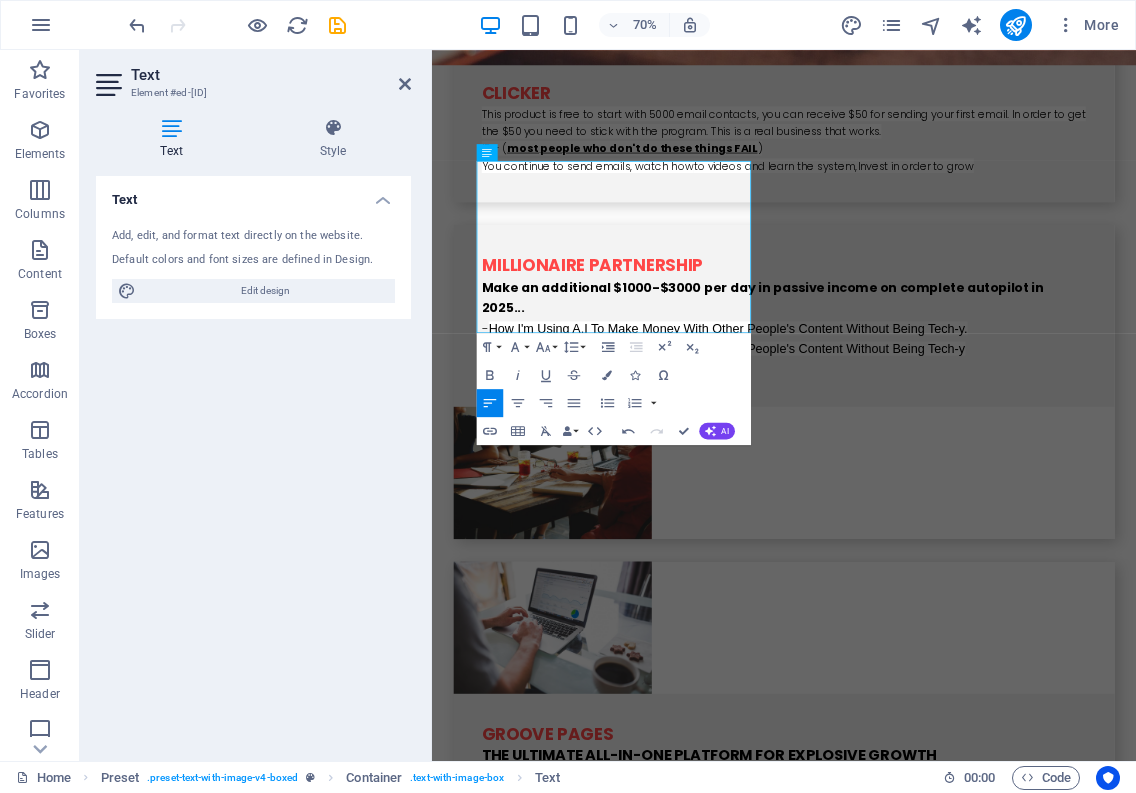 click at bounding box center (920, 2286) 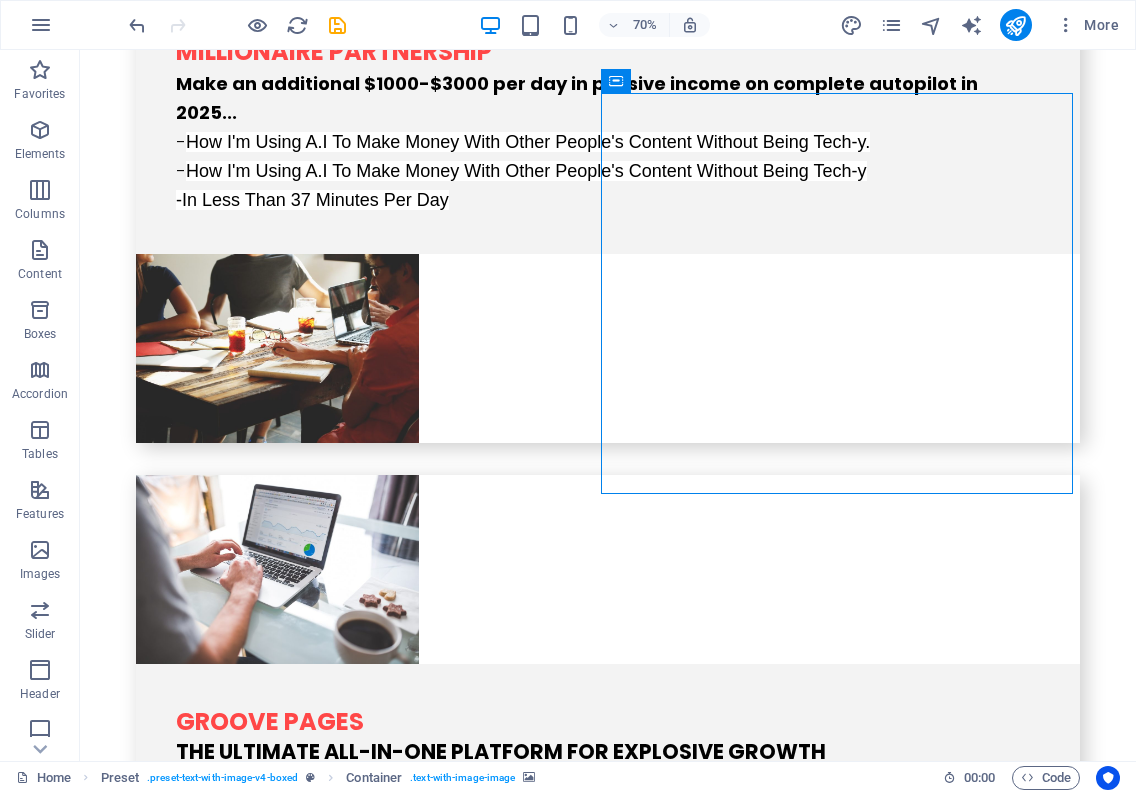 scroll, scrollTop: 3480, scrollLeft: 0, axis: vertical 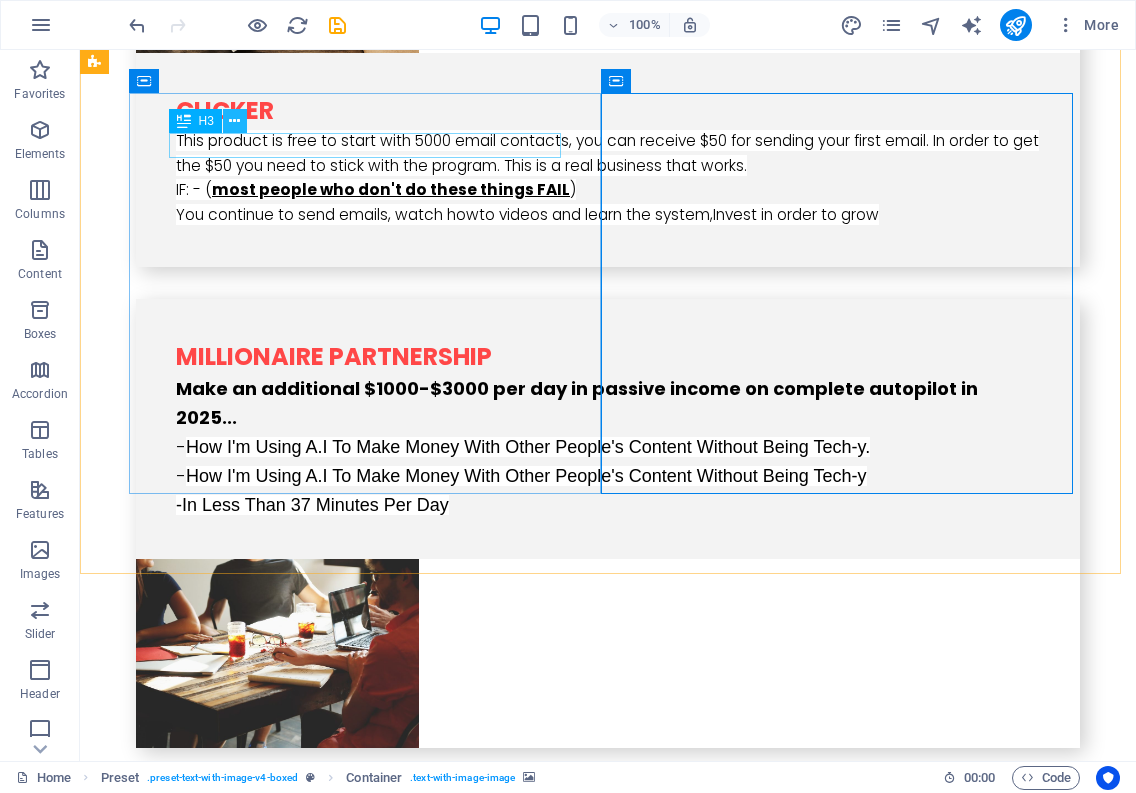 click at bounding box center (234, 121) 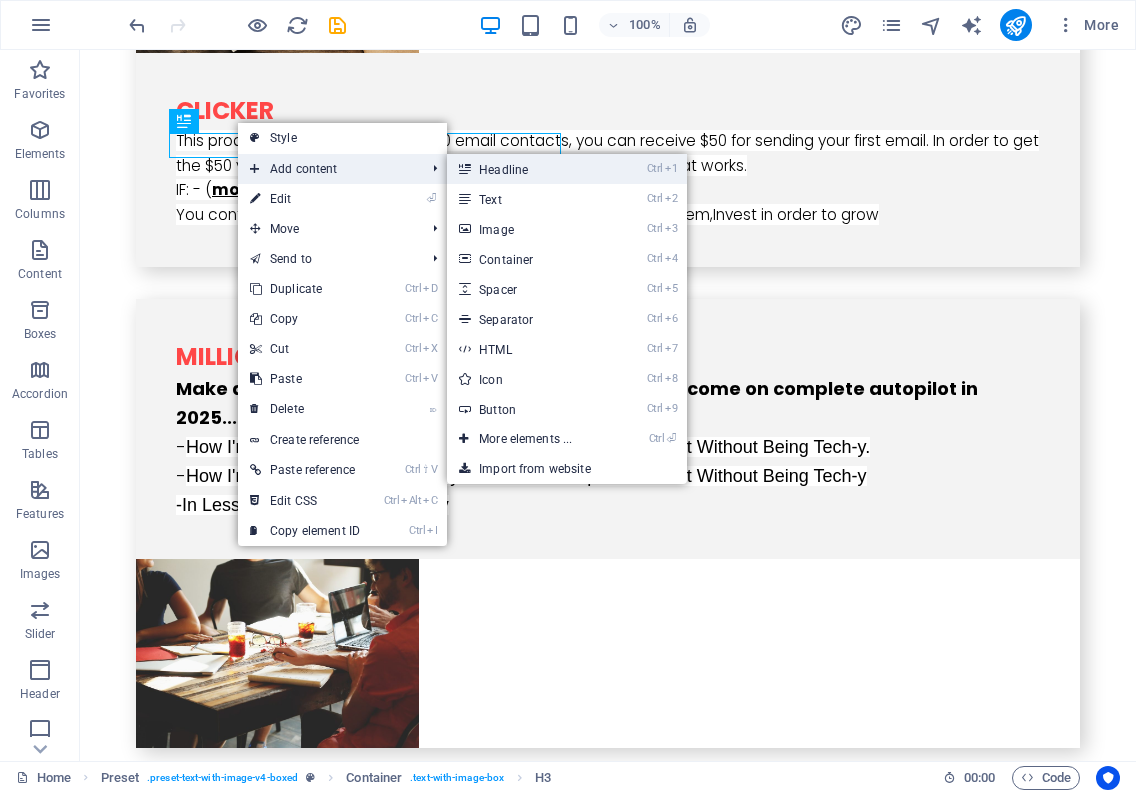 click on "Ctrl 1  Headline" at bounding box center [529, 169] 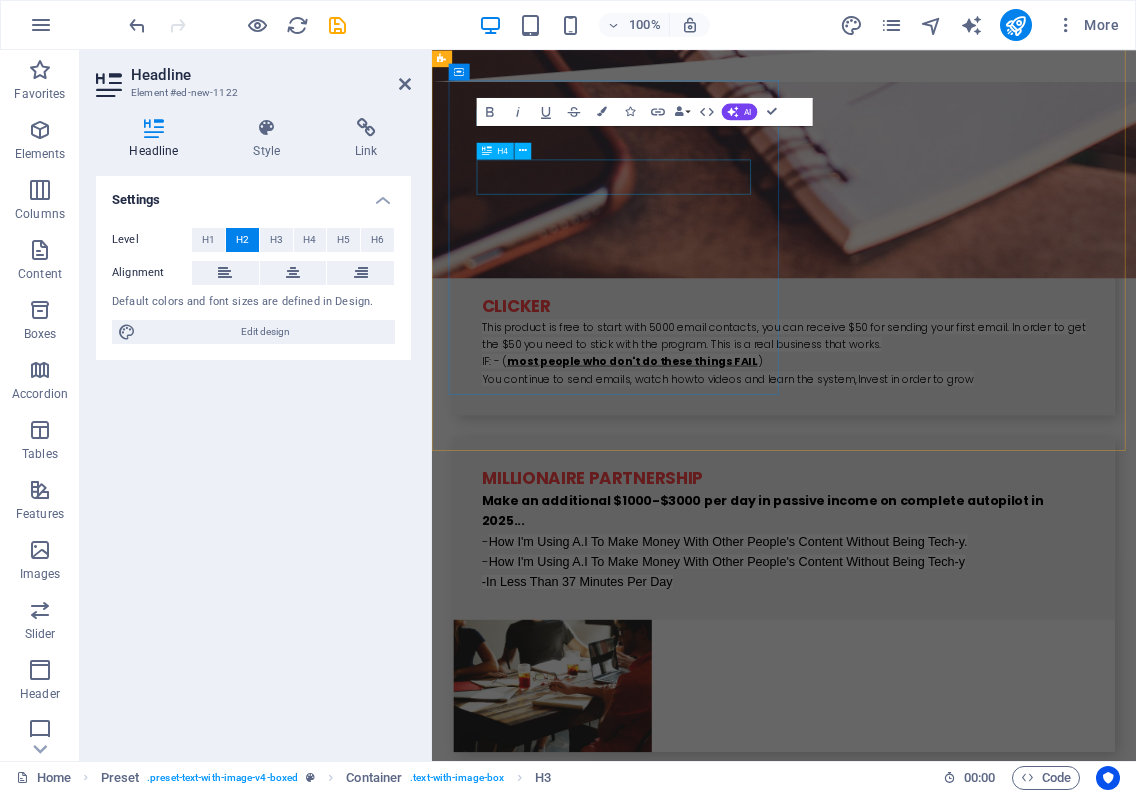scroll, scrollTop: 3785, scrollLeft: 0, axis: vertical 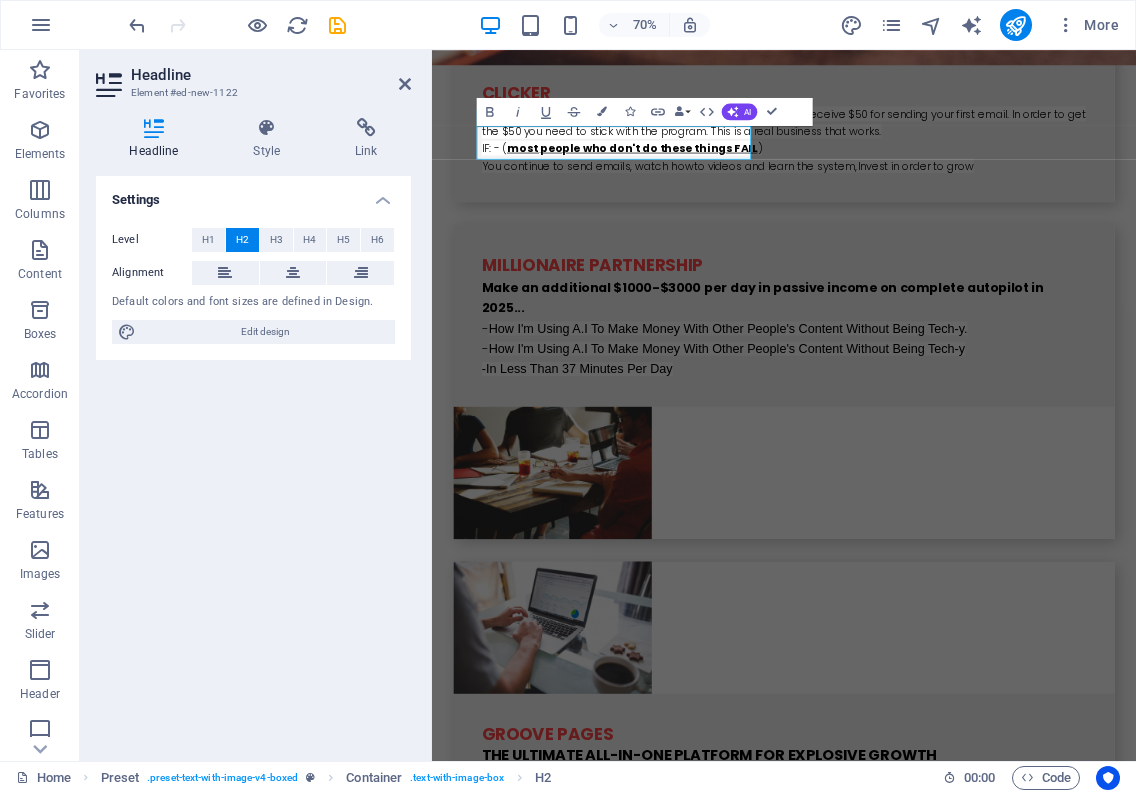 click at bounding box center (920, 2334) 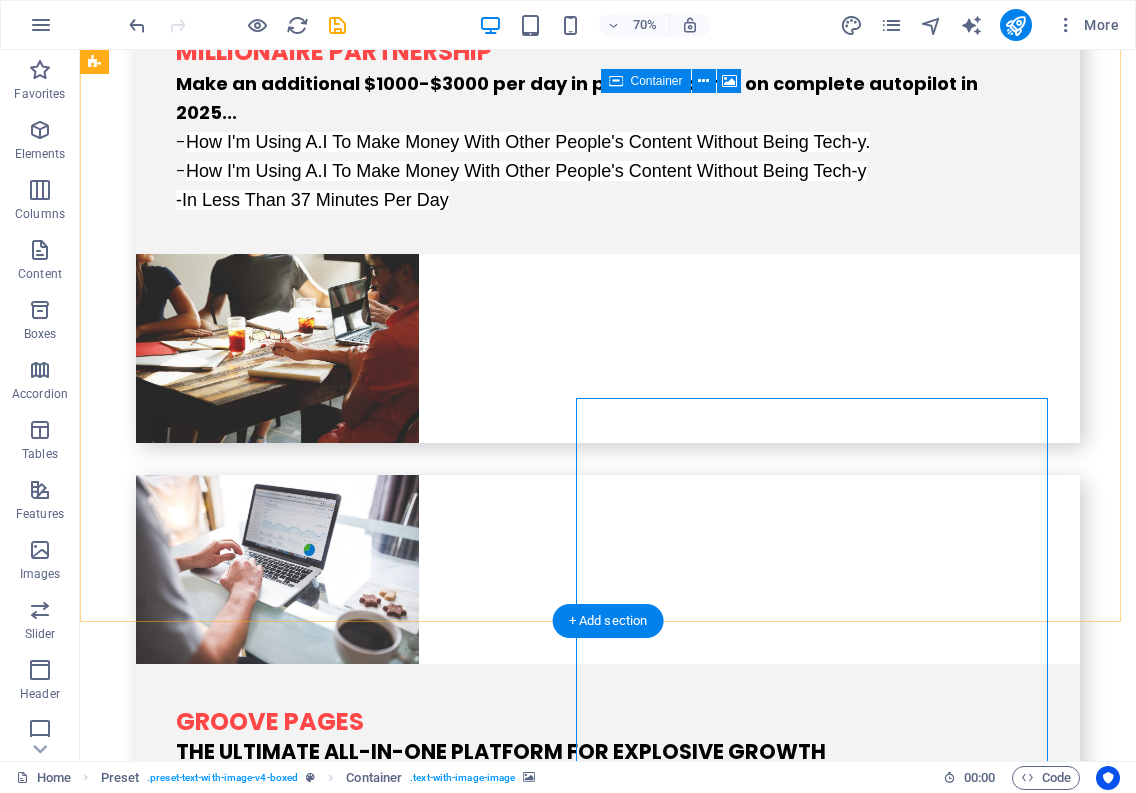 scroll, scrollTop: 3480, scrollLeft: 0, axis: vertical 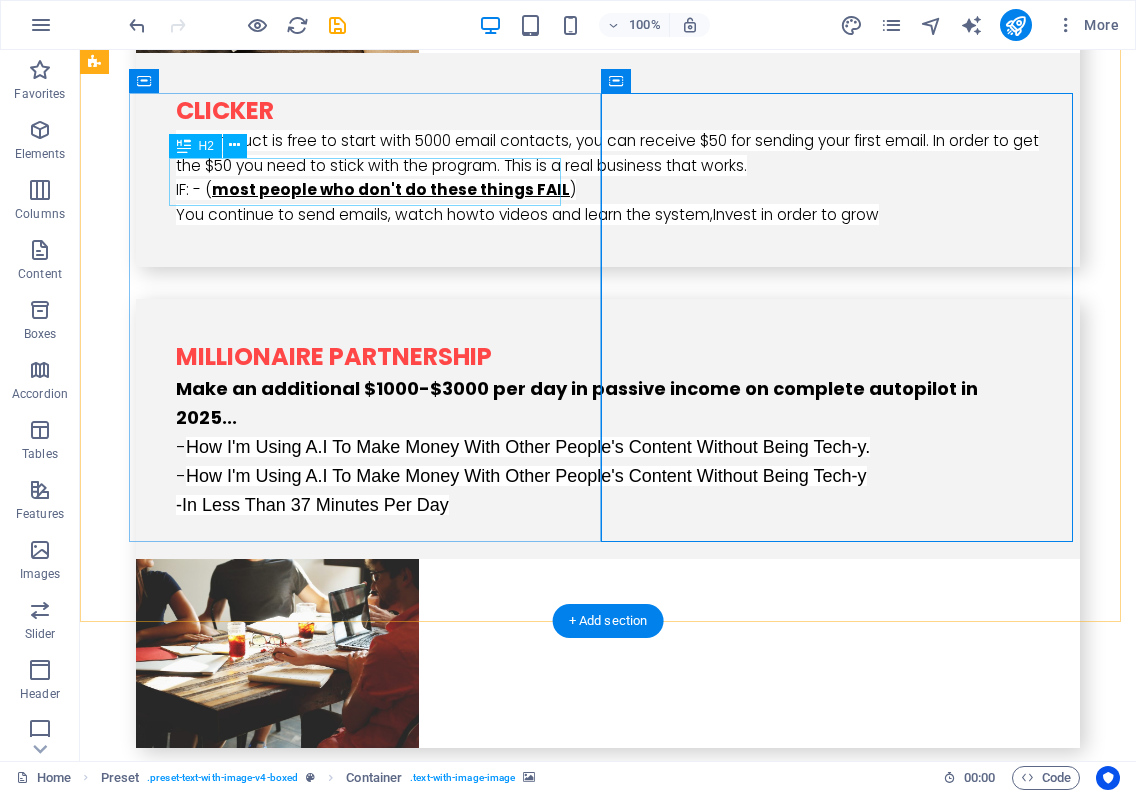 click on "New headline" at bounding box center [568, 1922] 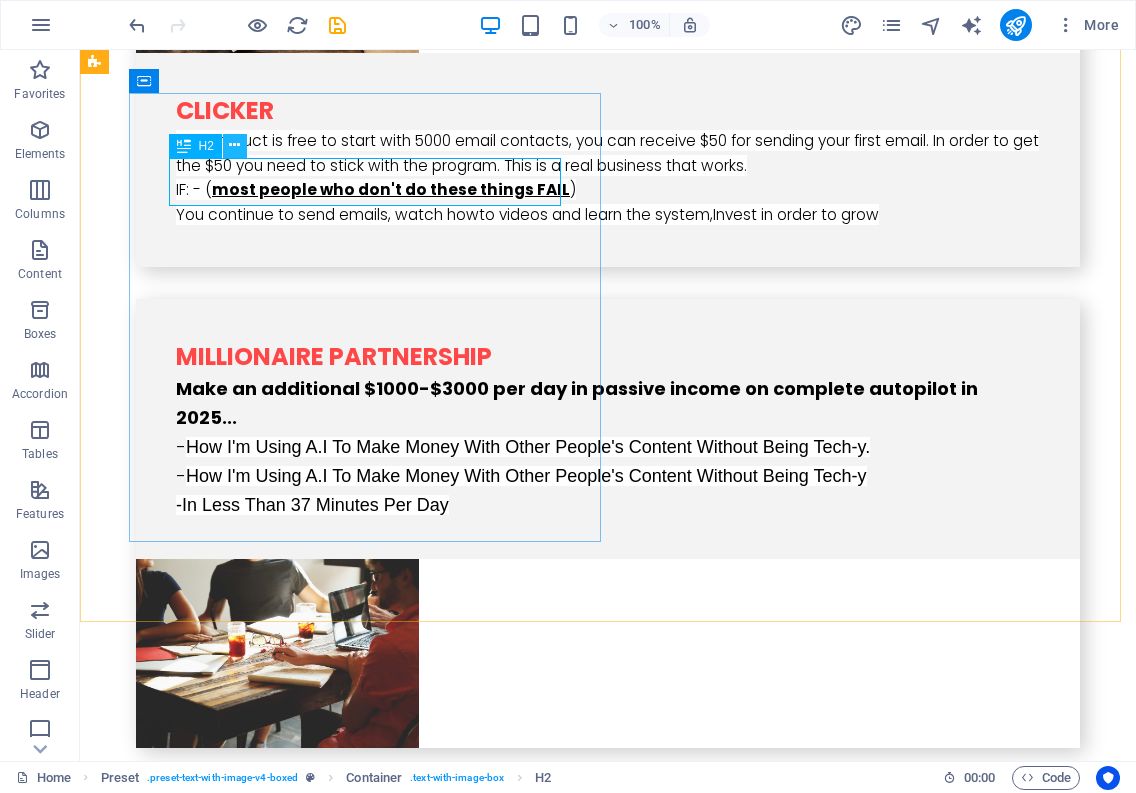 click at bounding box center [234, 145] 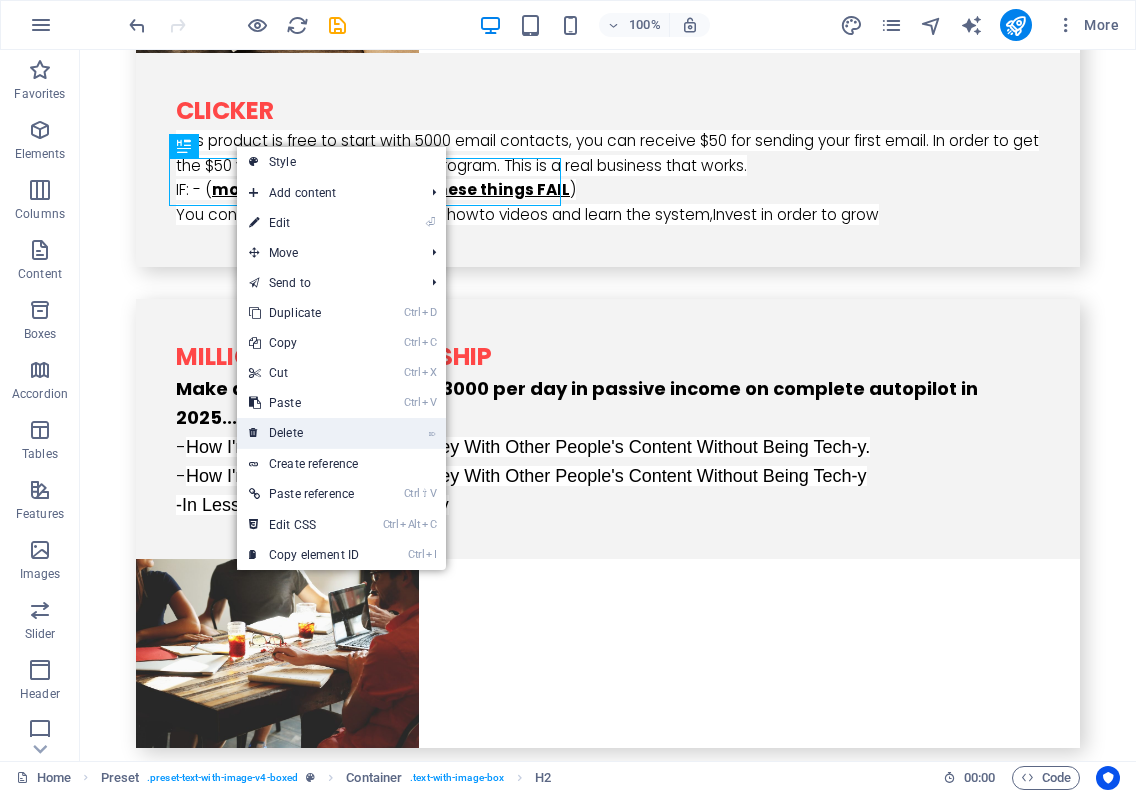 click on "⌦  Delete" at bounding box center [304, 433] 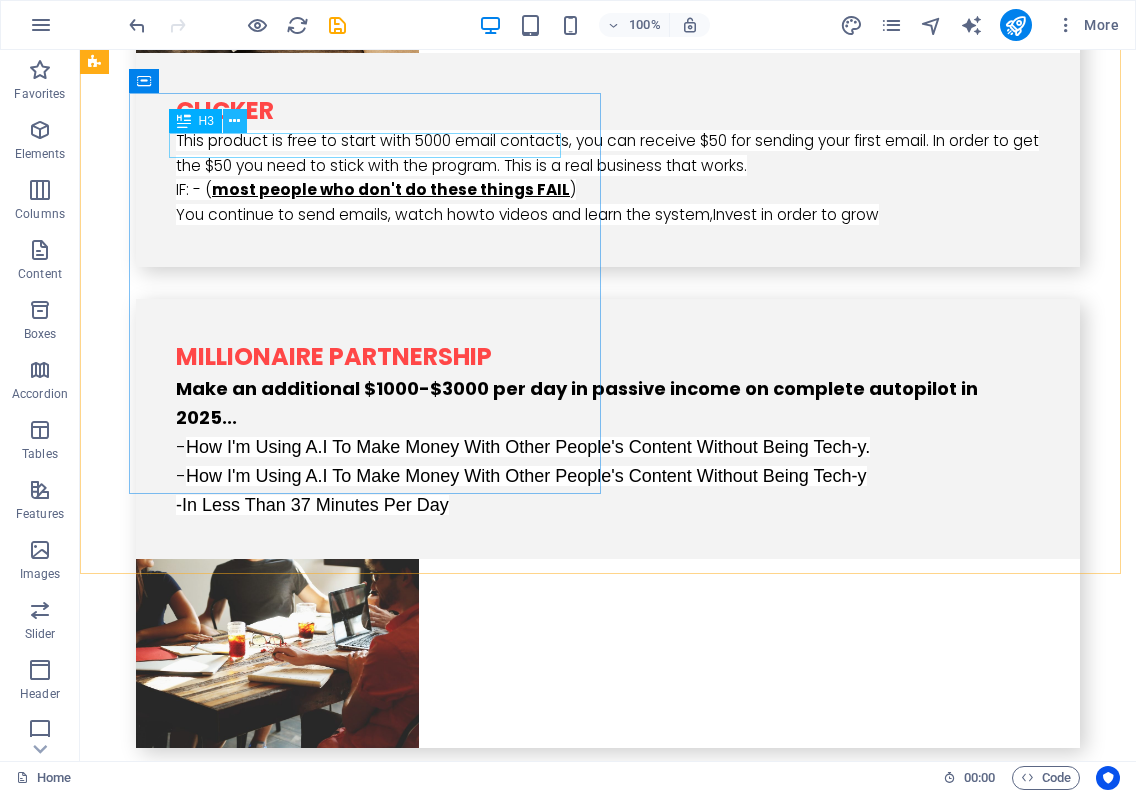 click at bounding box center [234, 121] 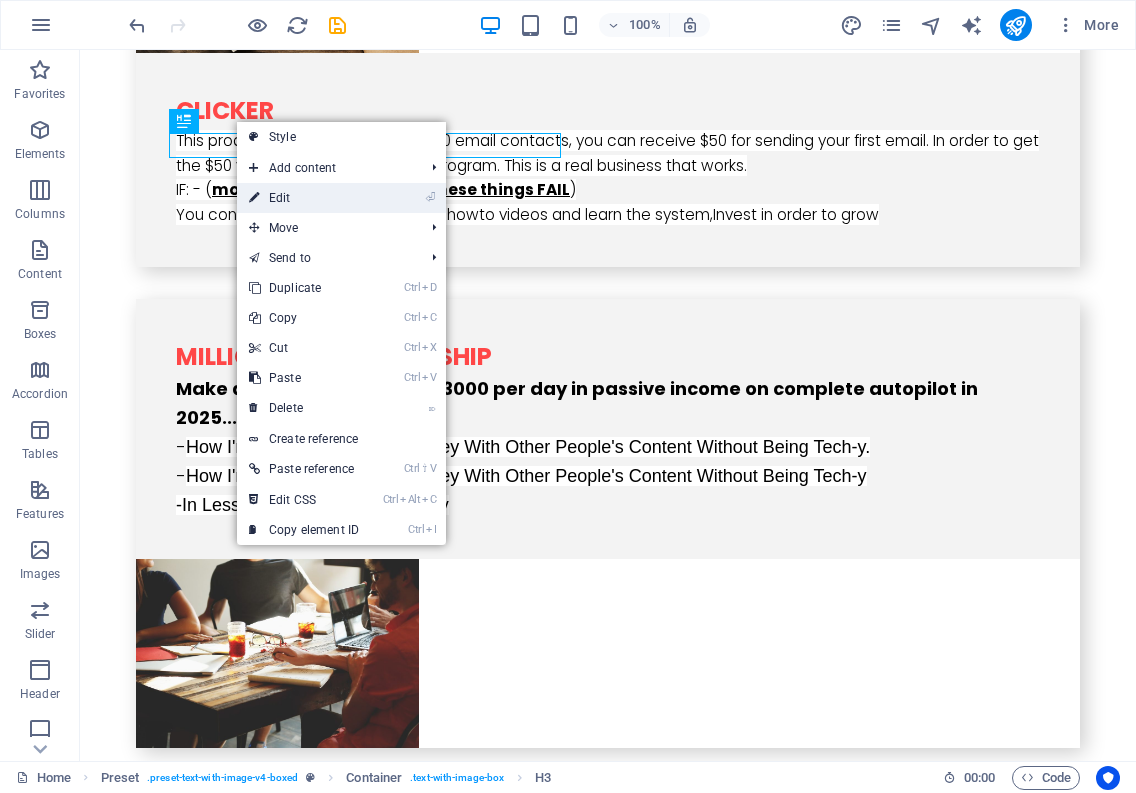 click on "⏎  Edit" at bounding box center [304, 198] 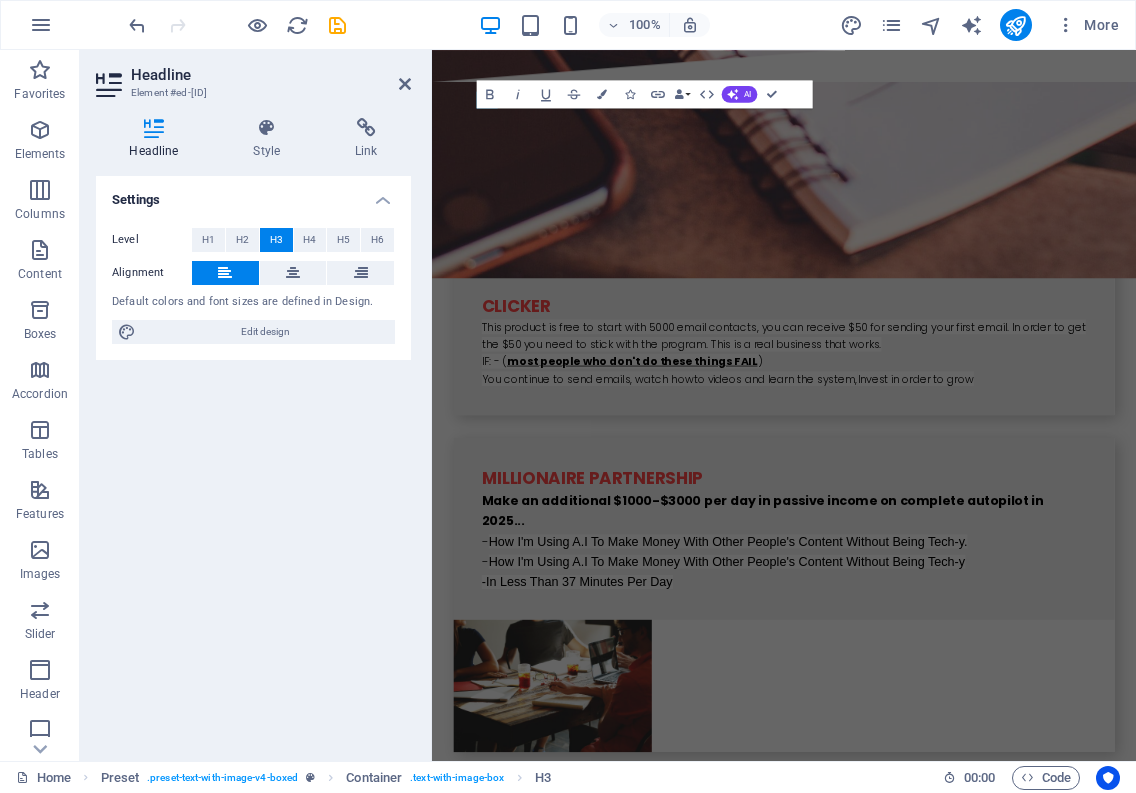 scroll, scrollTop: 3785, scrollLeft: 0, axis: vertical 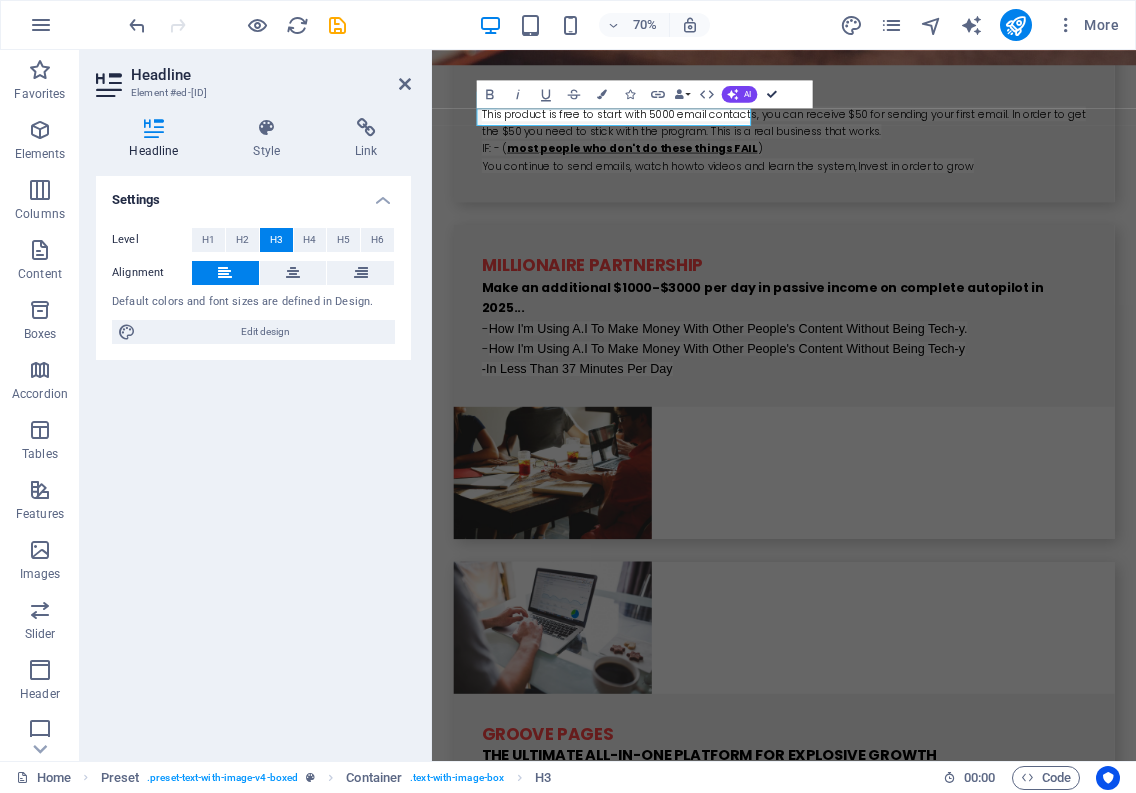 drag, startPoint x: 695, startPoint y: 41, endPoint x: 775, endPoint y: 92, distance: 94.873604 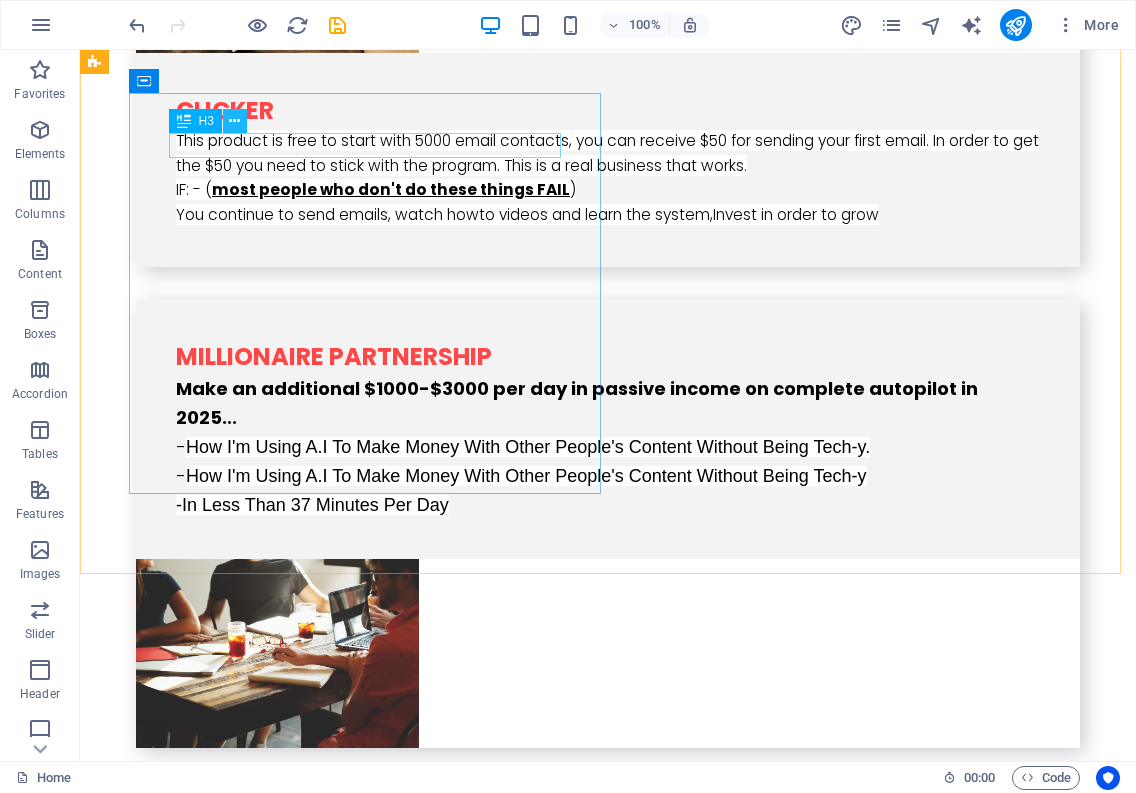 click at bounding box center (234, 121) 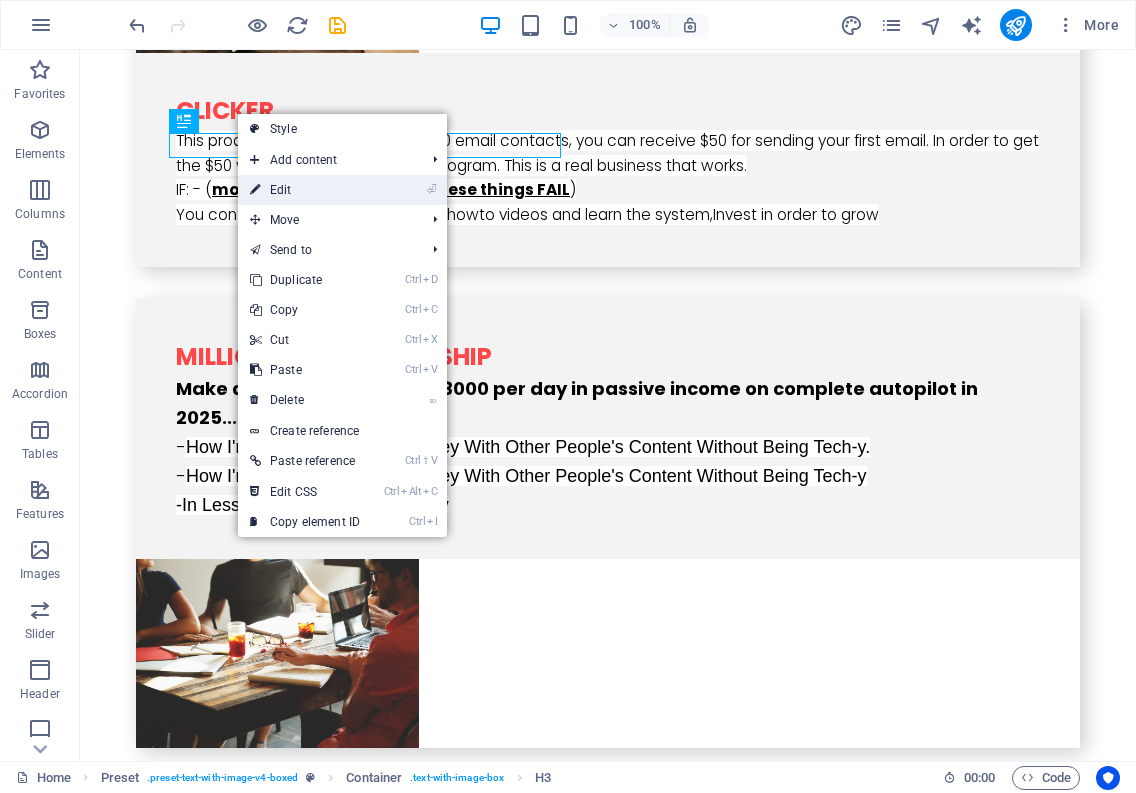click on "⏎  Edit" at bounding box center (305, 190) 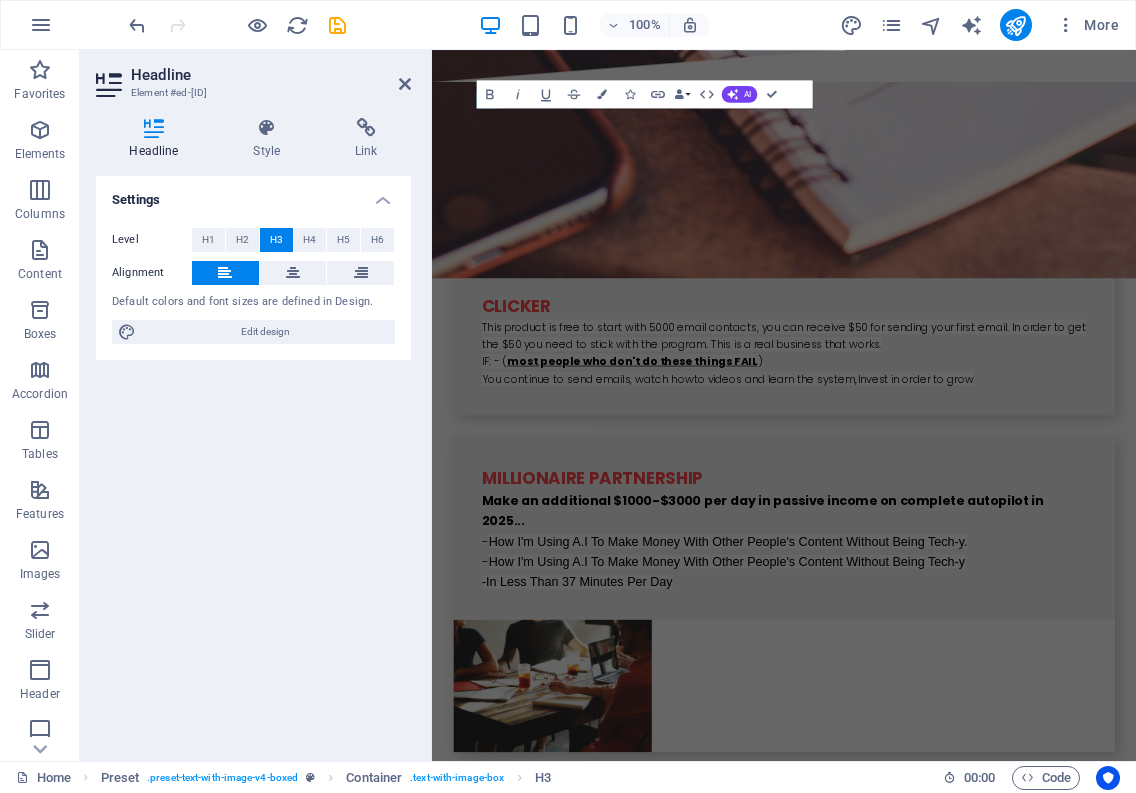 scroll, scrollTop: 3785, scrollLeft: 0, axis: vertical 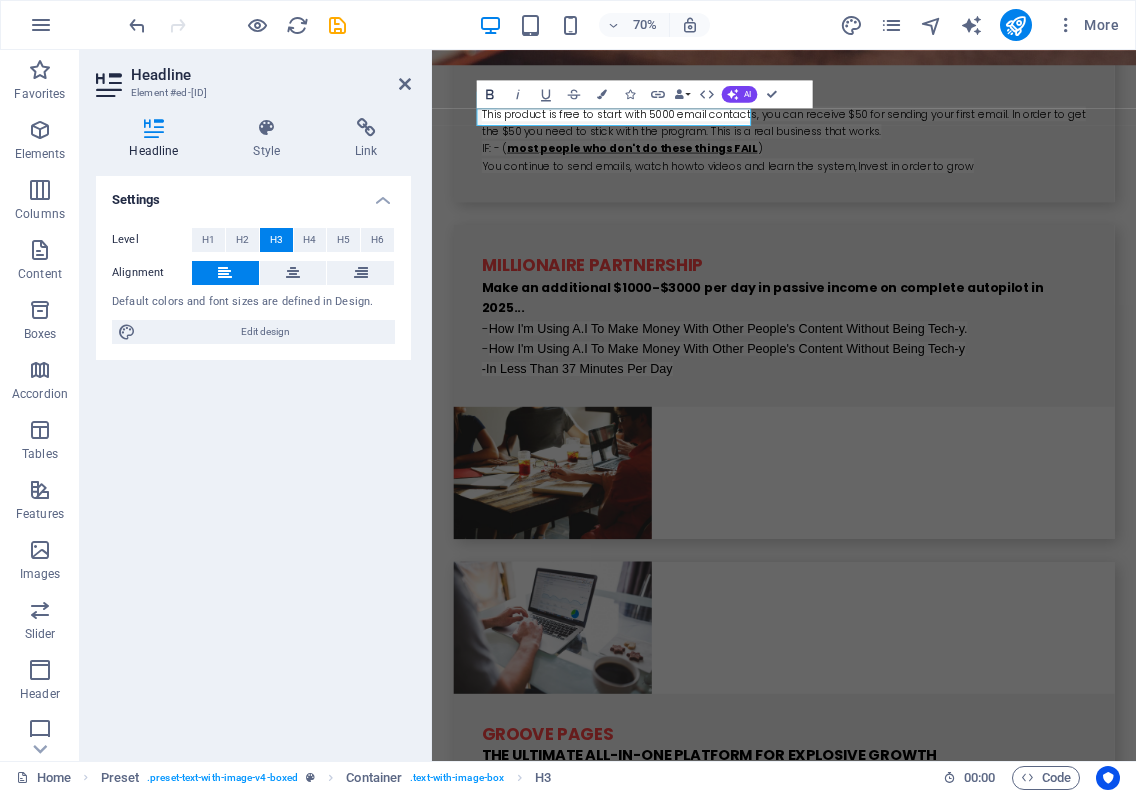 click 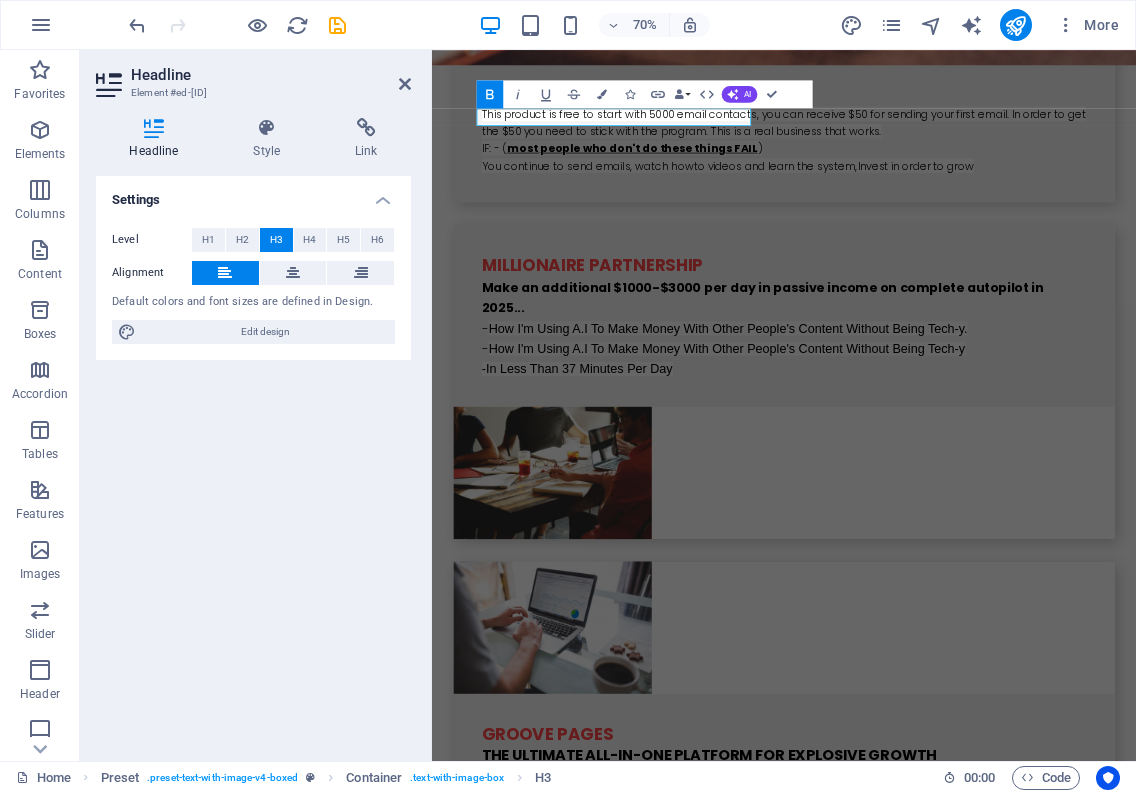 click 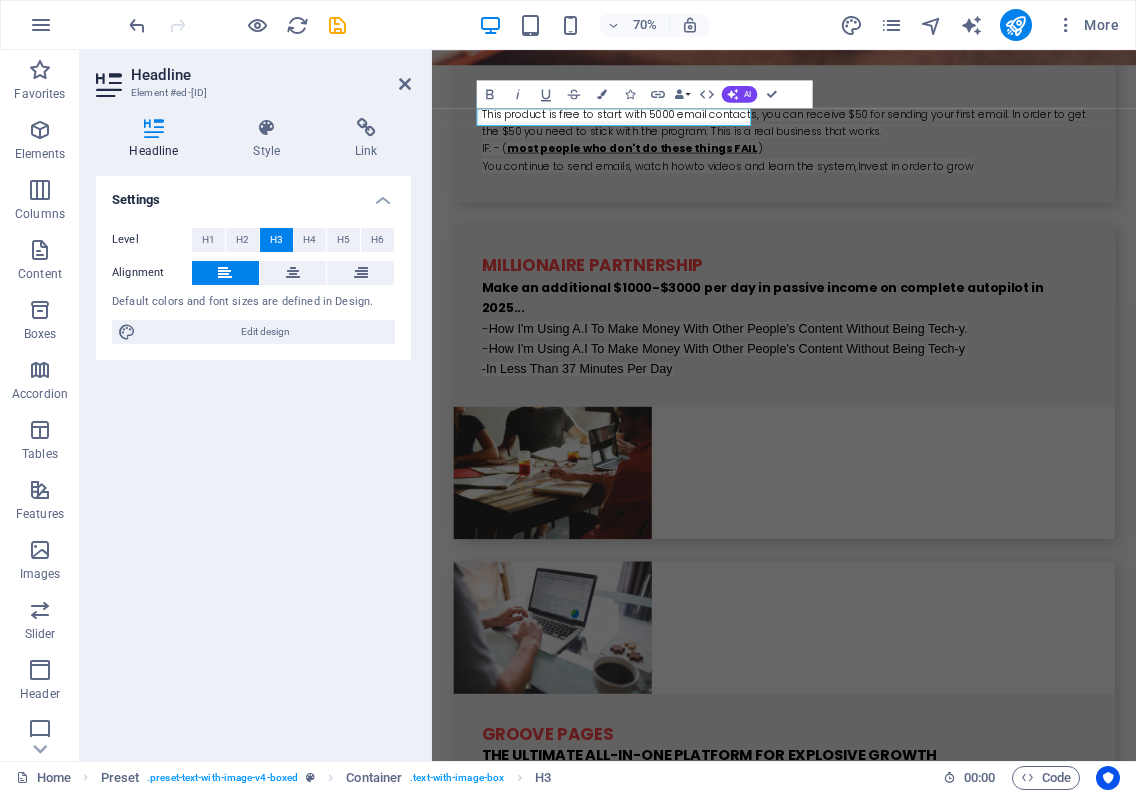 drag, startPoint x: 210, startPoint y: 235, endPoint x: 378, endPoint y: 194, distance: 172.93062 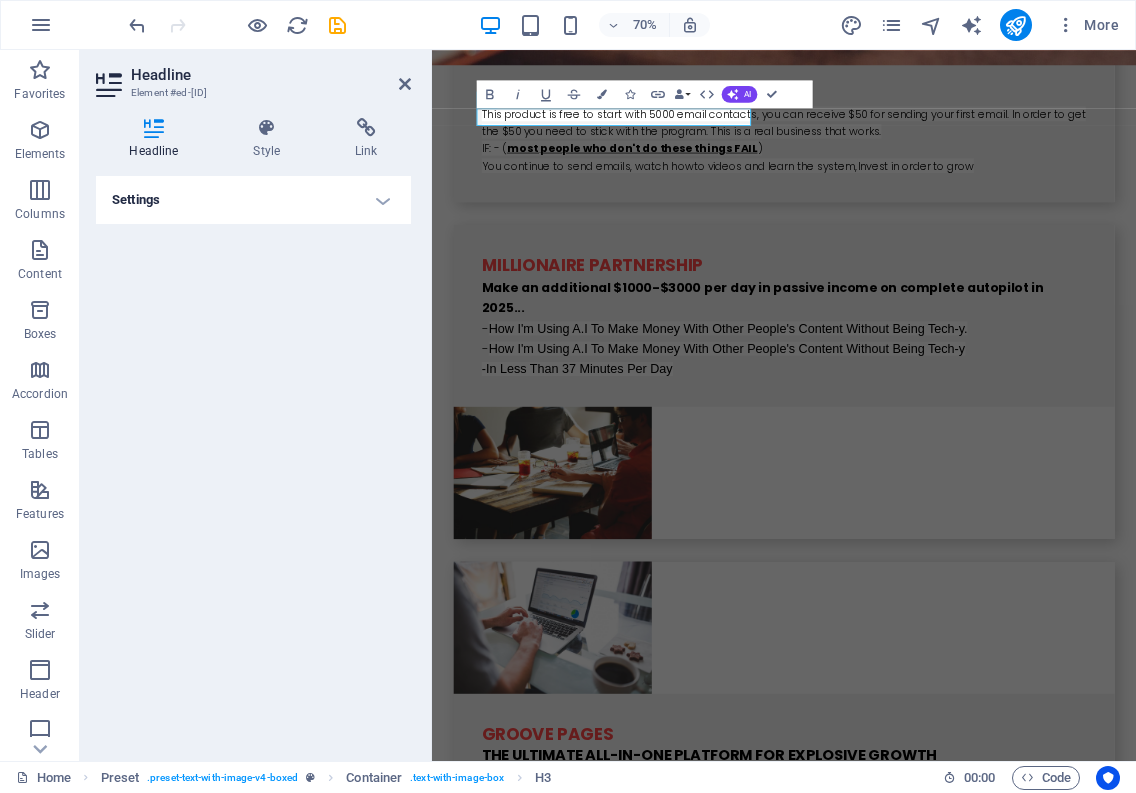 click on "Settings" at bounding box center [253, 200] 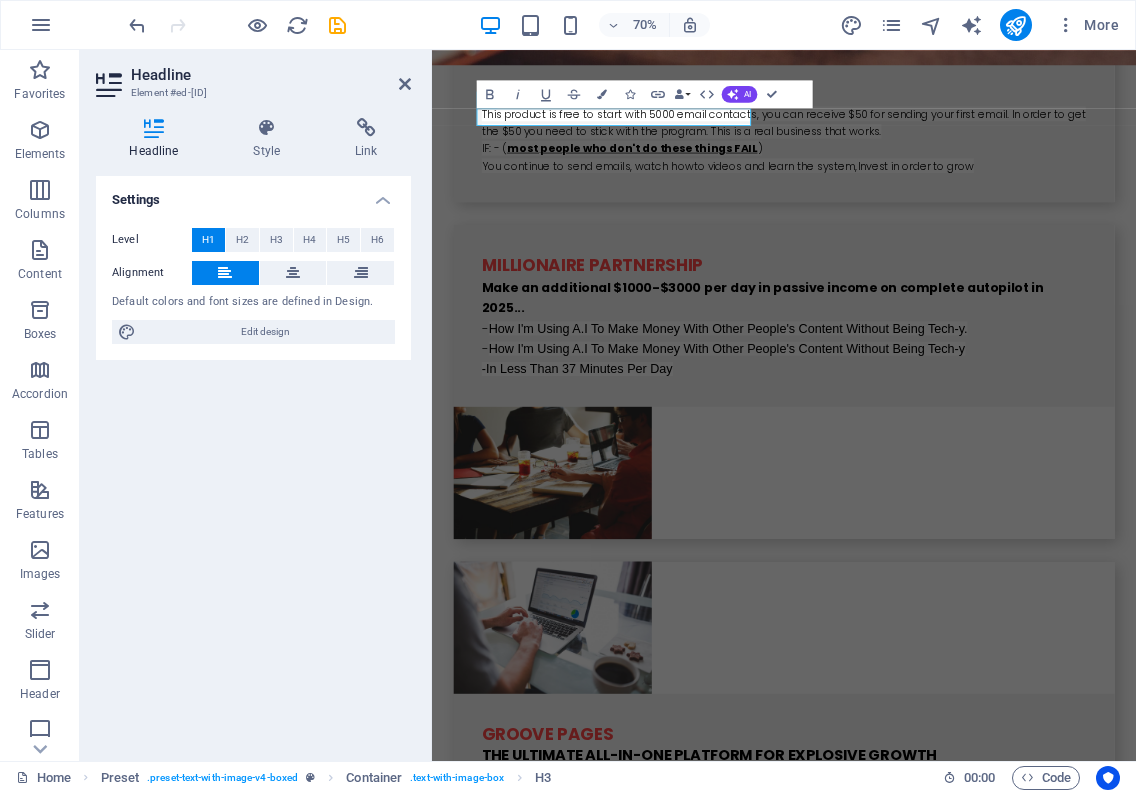 click on "H1" at bounding box center [208, 240] 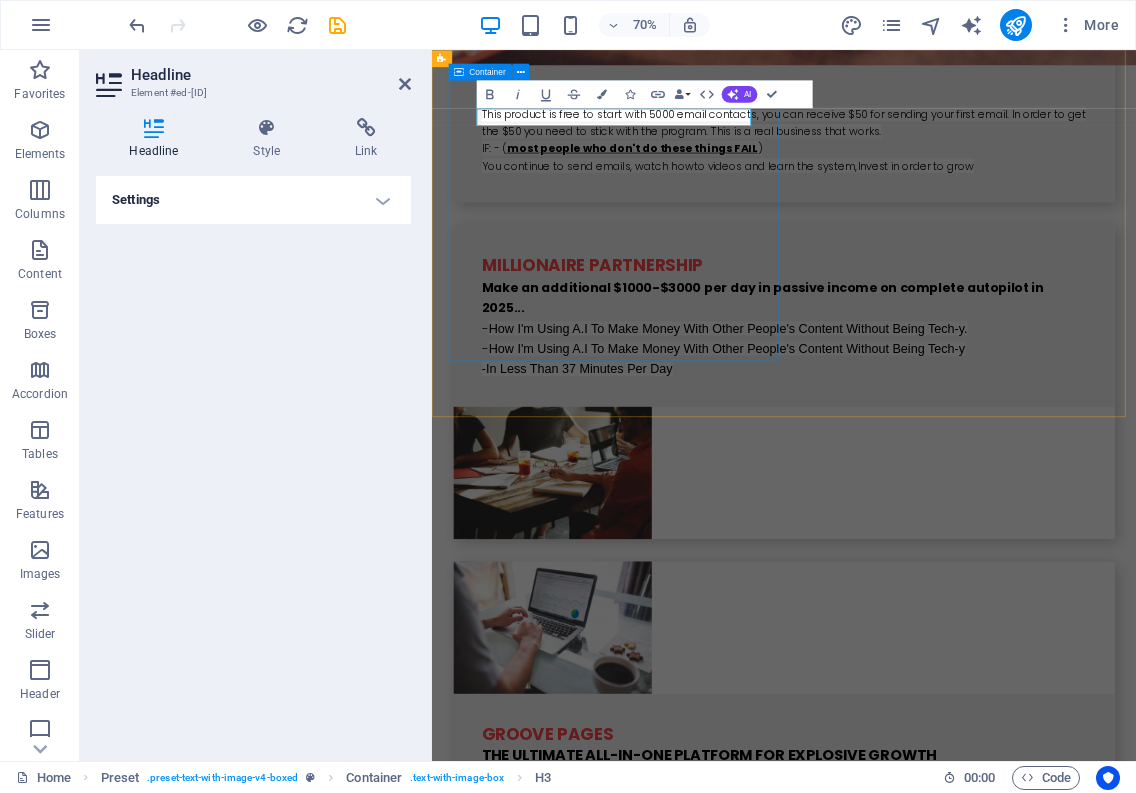 click on "​​​​​ systeme.io The easiest all-in-onemarketing platform Systeme.io aims to  give every person in the world  the opportunity to build an online business The overwhelming feedback we get over and over again is that our tool is powerful yet simple to use, our customer support is amazing, and oh, by the way,  we're 10 tim es cheape r  than the other alternatives We're so convinced that systeme.io is the best tool in the world that we made it  free to sign up and   use 99% of our features   for as long as you want" at bounding box center (920, 1959) 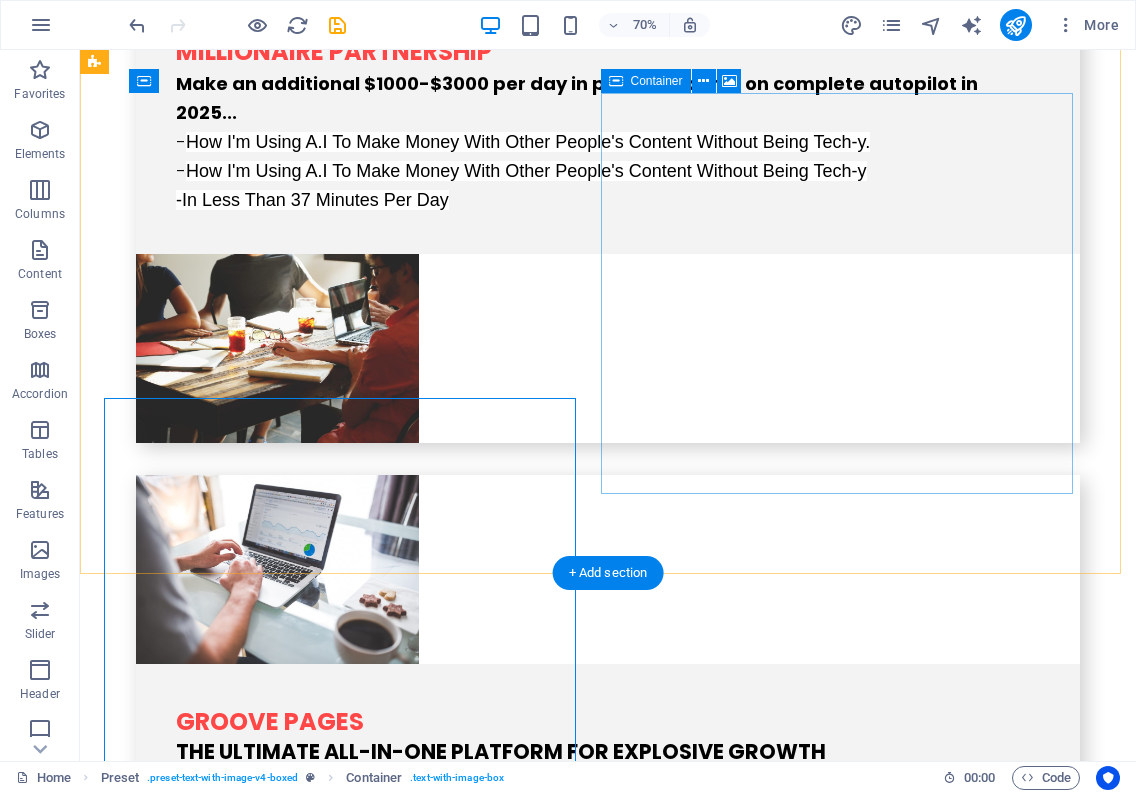 scroll, scrollTop: 3480, scrollLeft: 0, axis: vertical 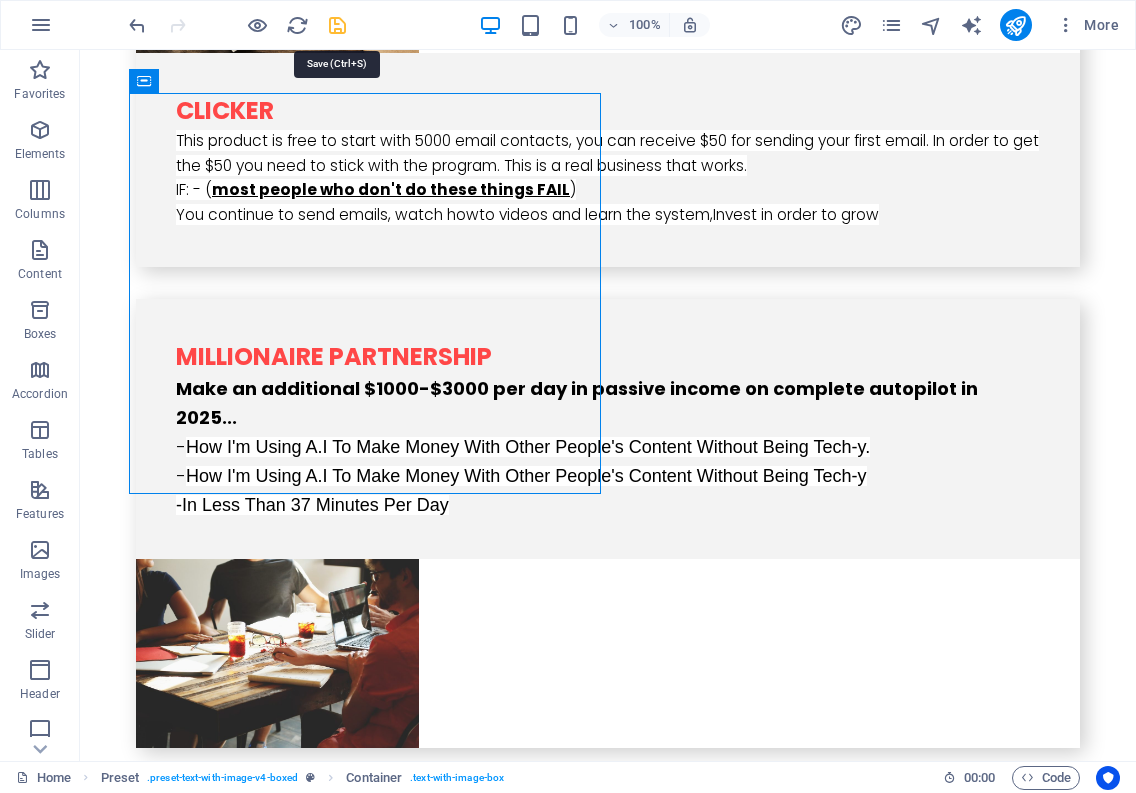 drag, startPoint x: 334, startPoint y: 24, endPoint x: 166, endPoint y: 127, distance: 197.0609 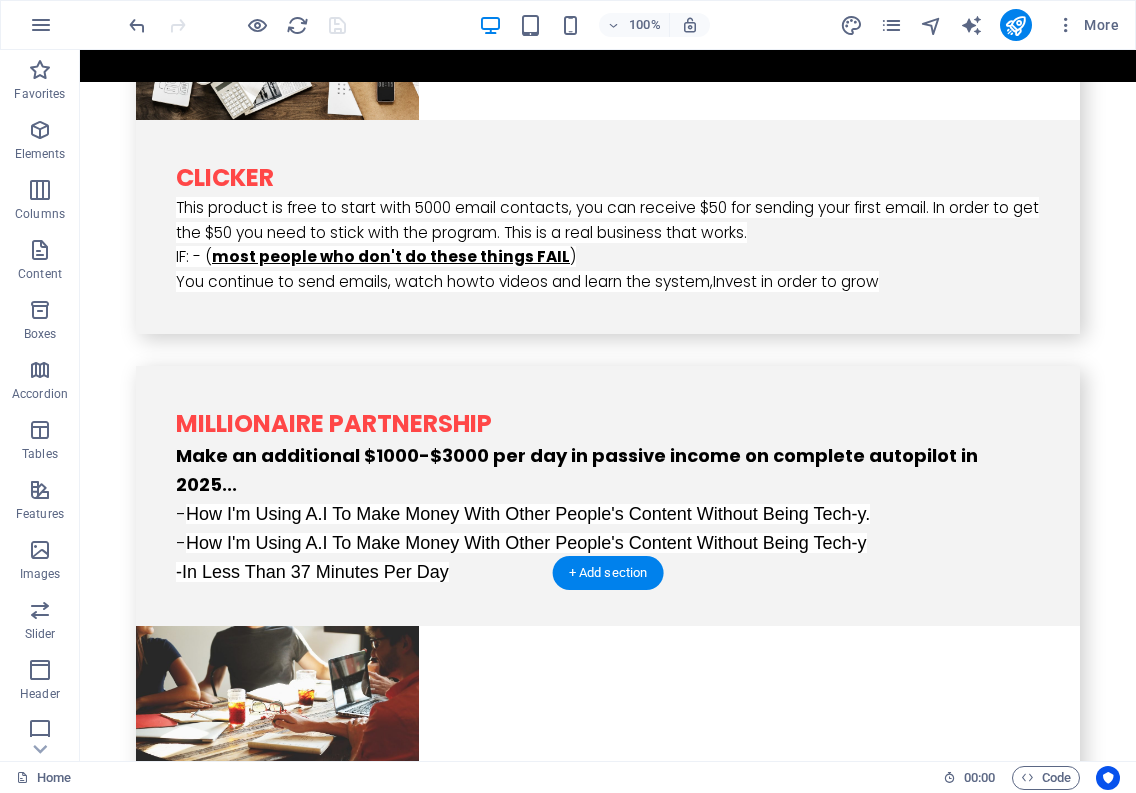 scroll, scrollTop: 3380, scrollLeft: 0, axis: vertical 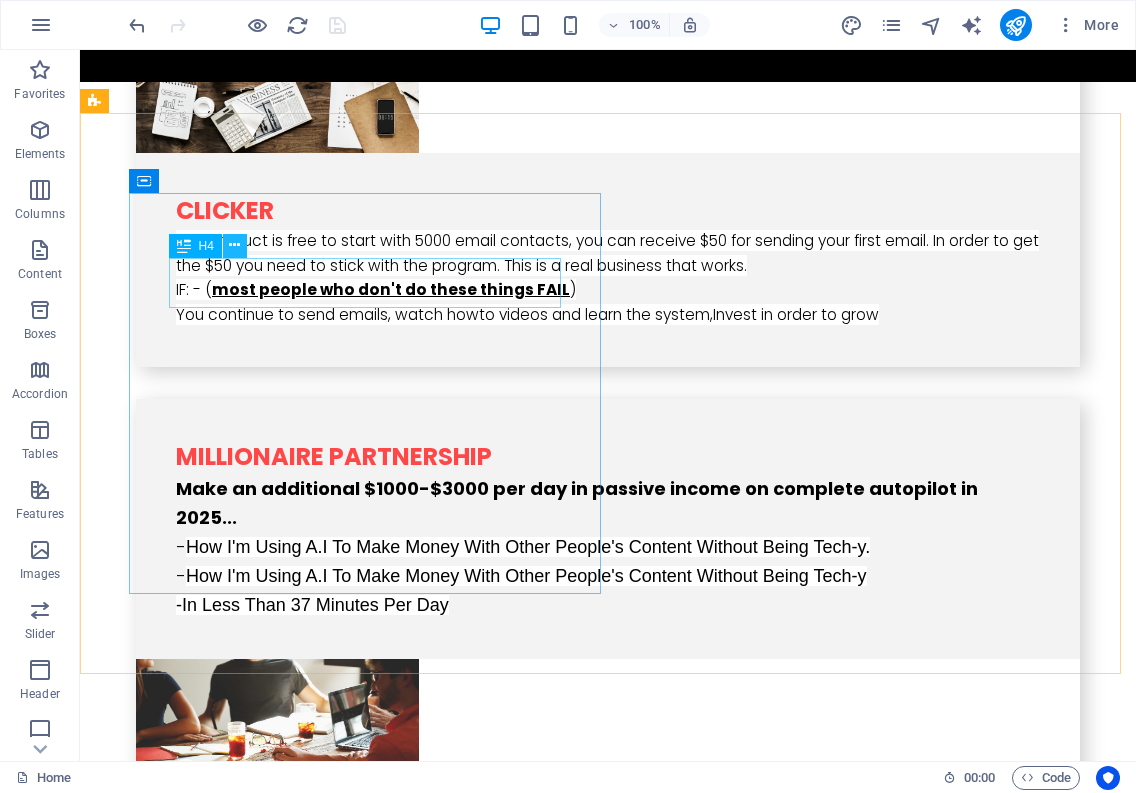 click at bounding box center [234, 245] 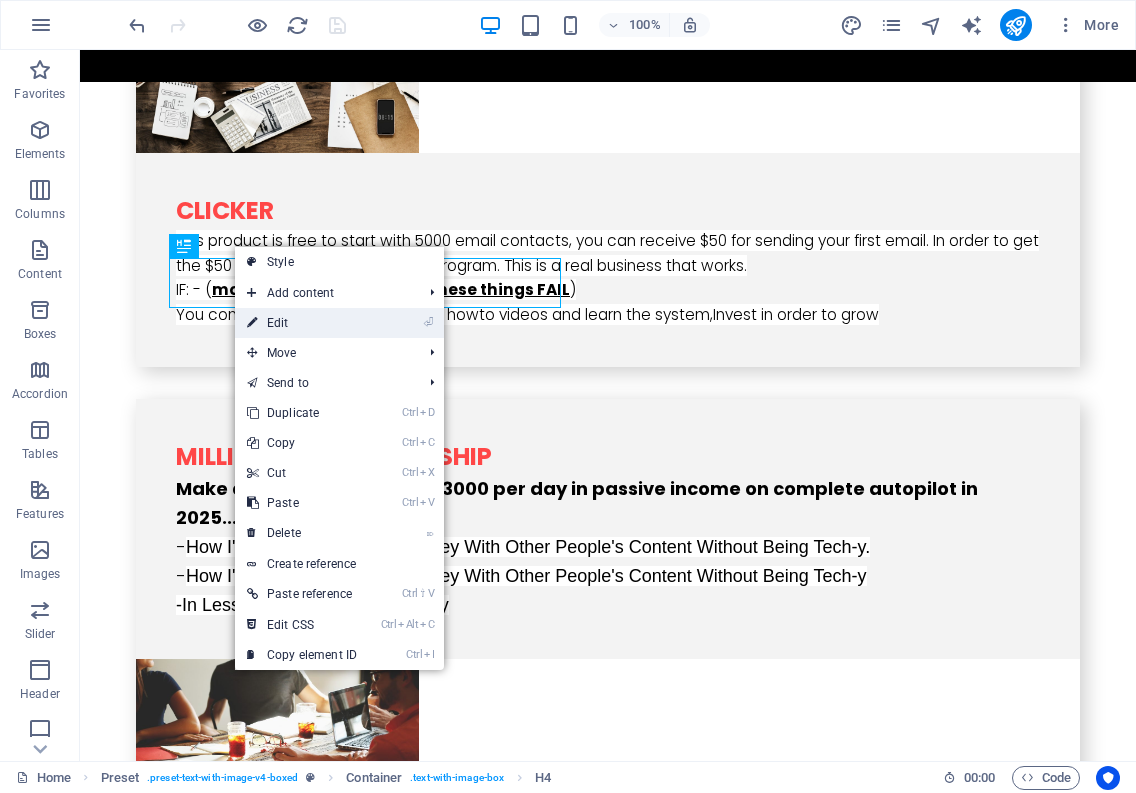click on "⏎  Edit" at bounding box center (302, 323) 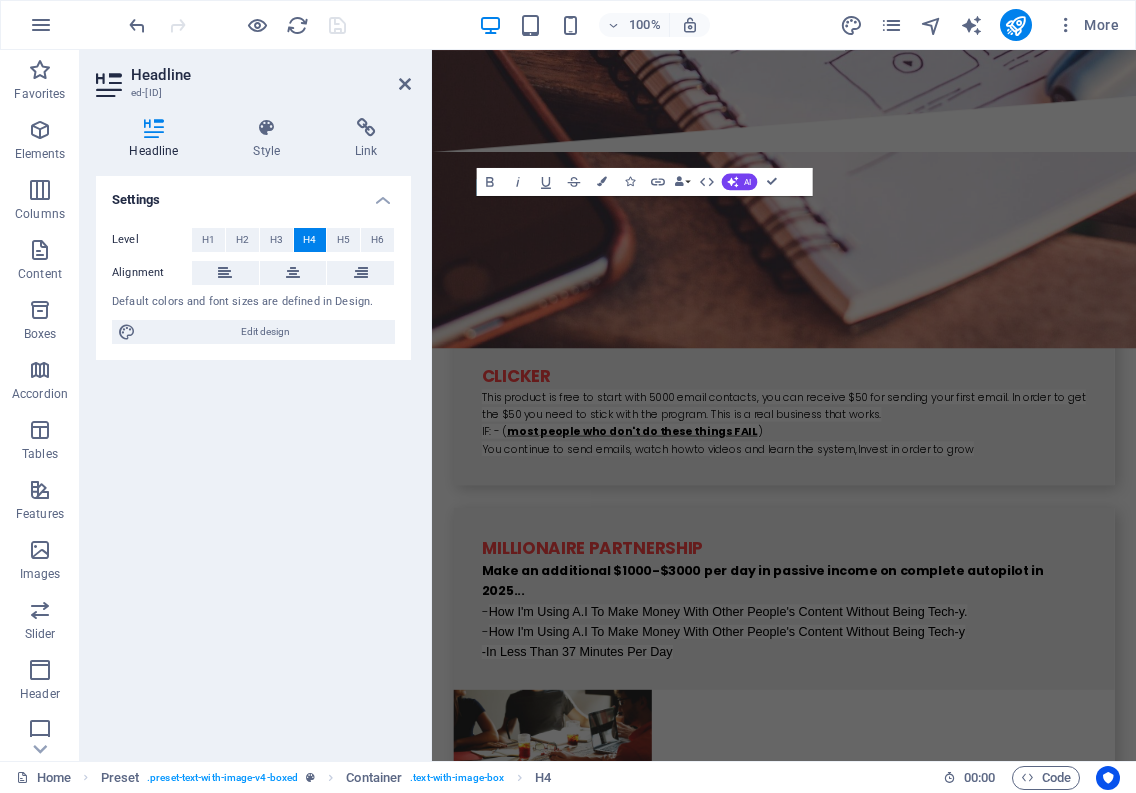 scroll, scrollTop: 3685, scrollLeft: 0, axis: vertical 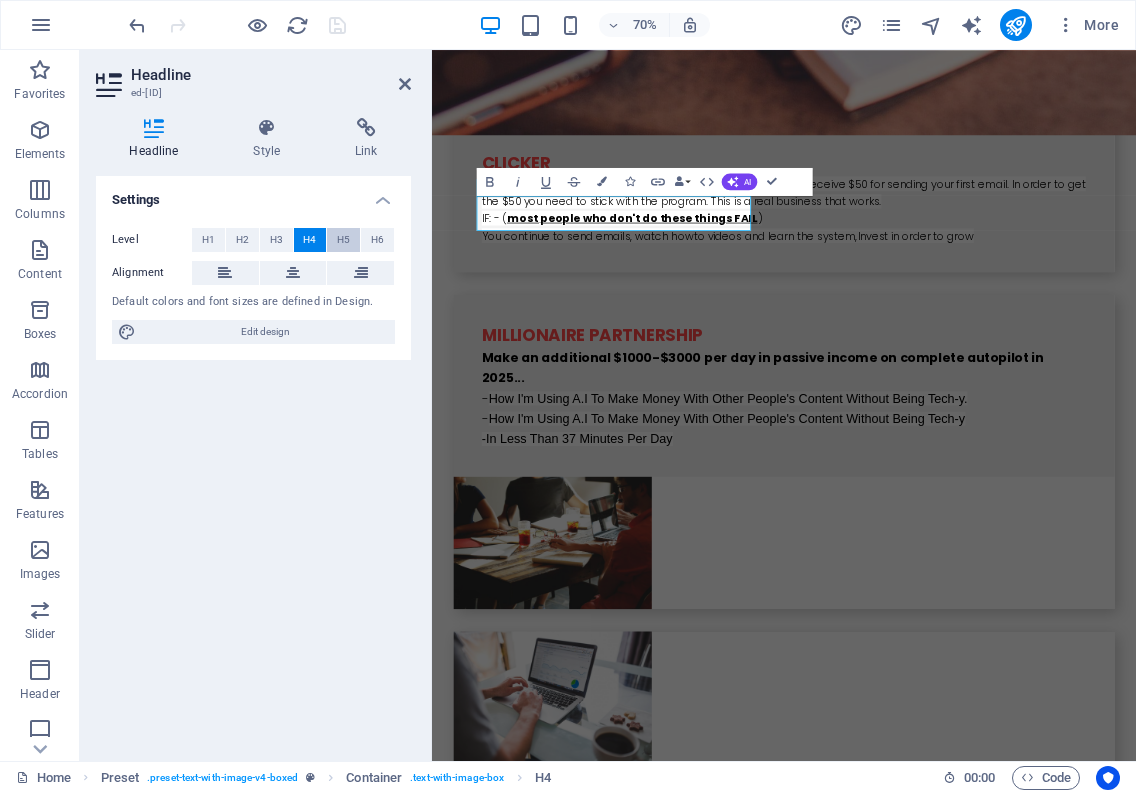 click on "H5" at bounding box center [343, 240] 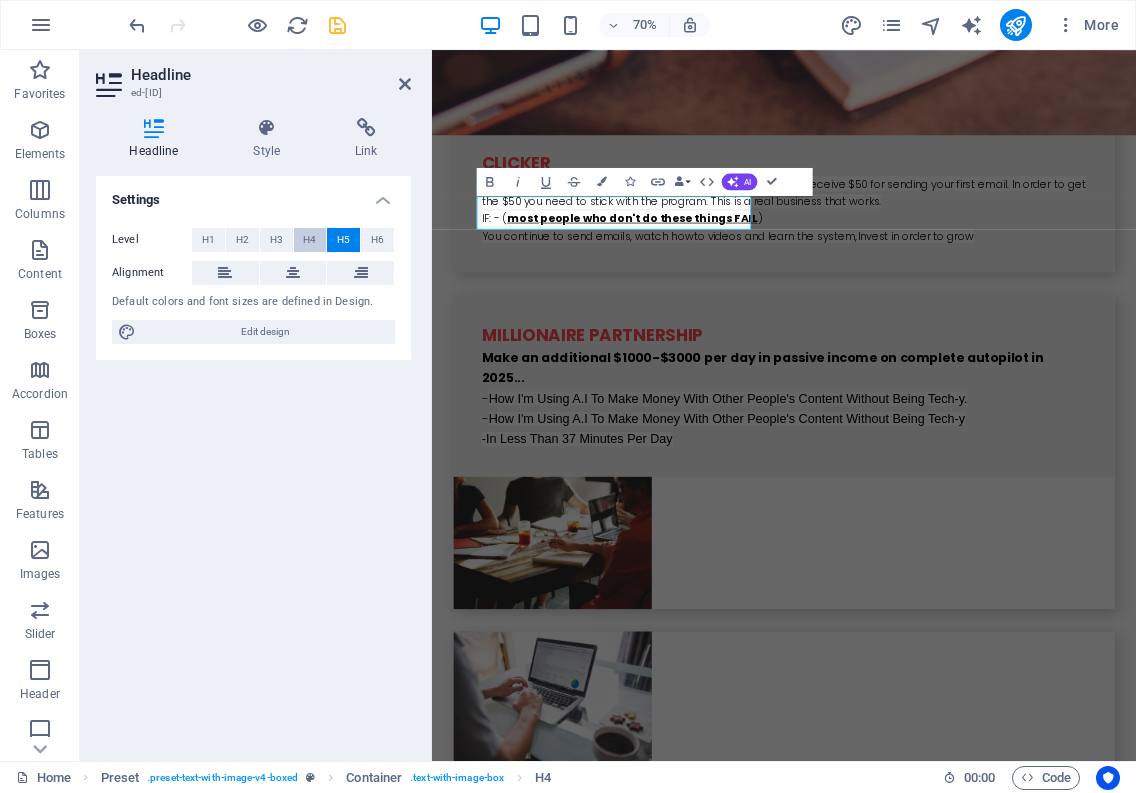 click on "H4" at bounding box center (309, 240) 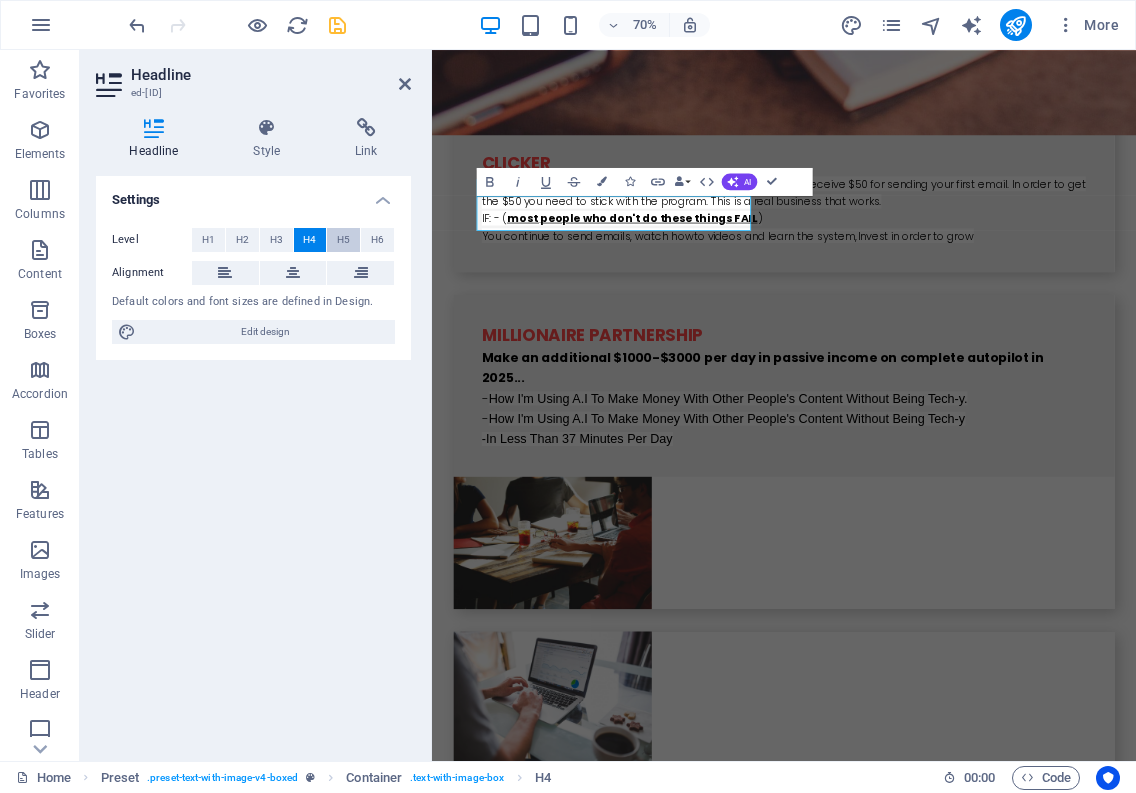 click on "H5" at bounding box center (343, 240) 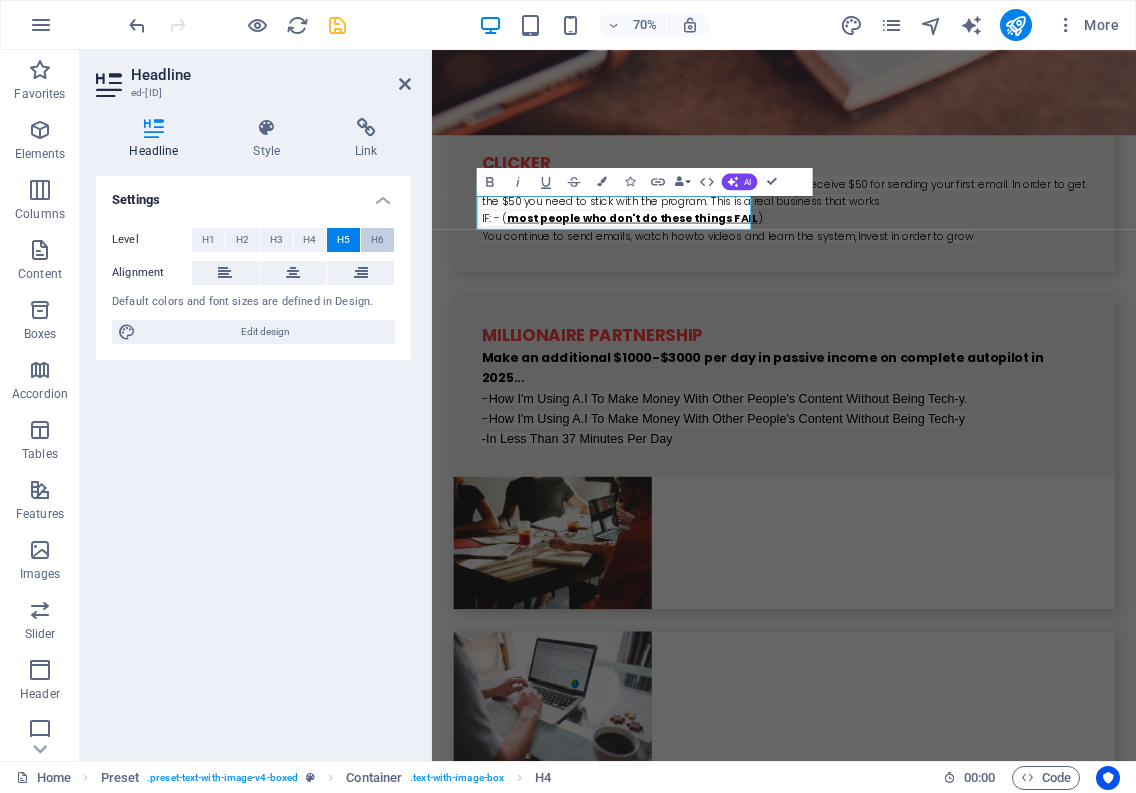 click on "H6" at bounding box center [377, 240] 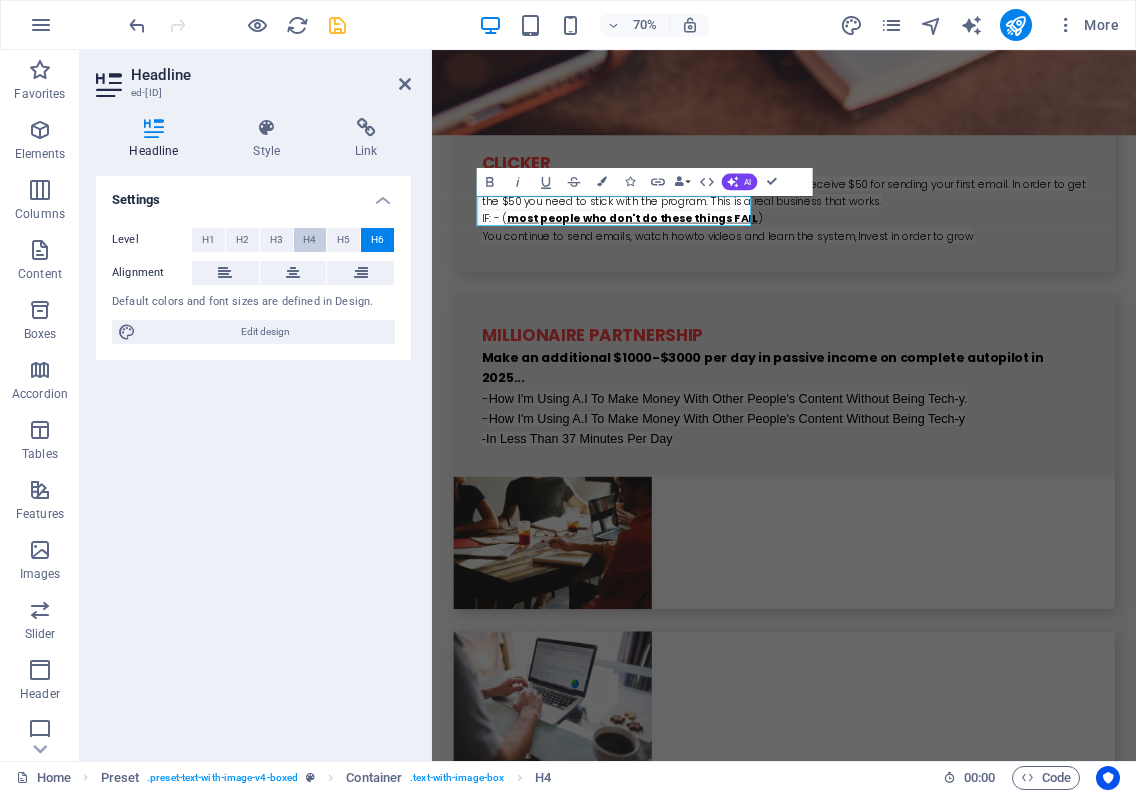 click on "H4" at bounding box center [309, 240] 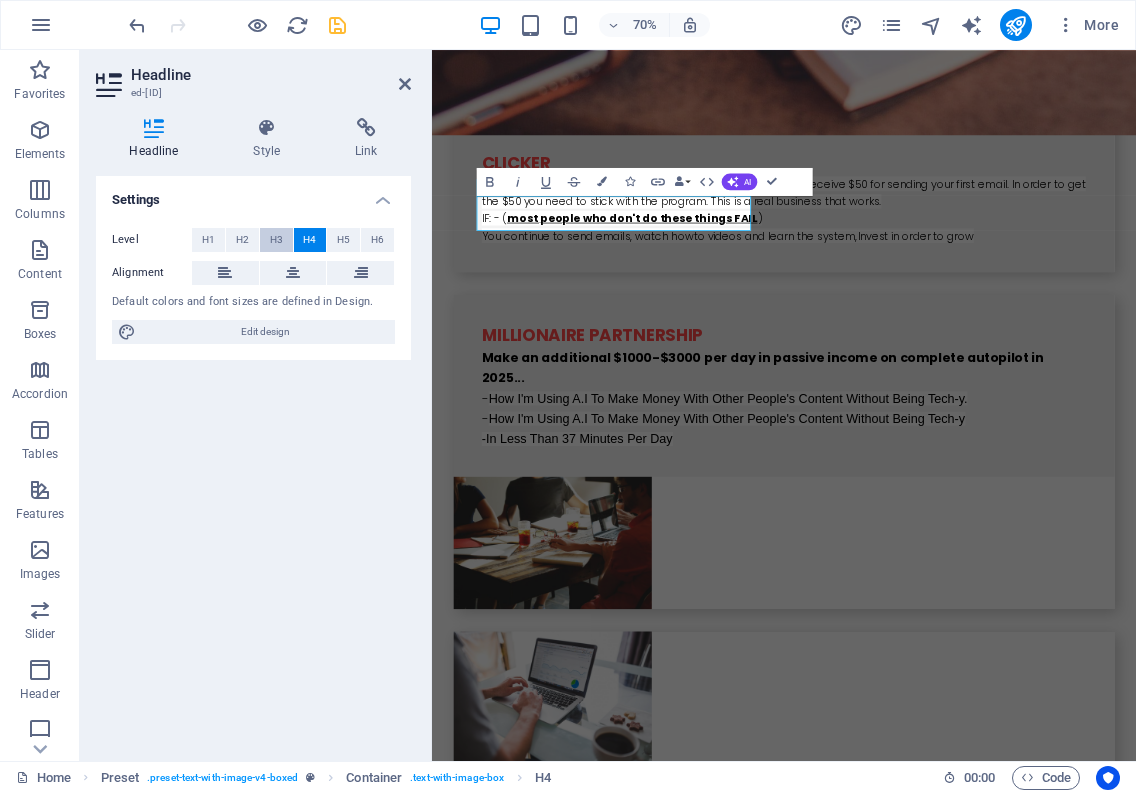 click on "H3" at bounding box center (276, 240) 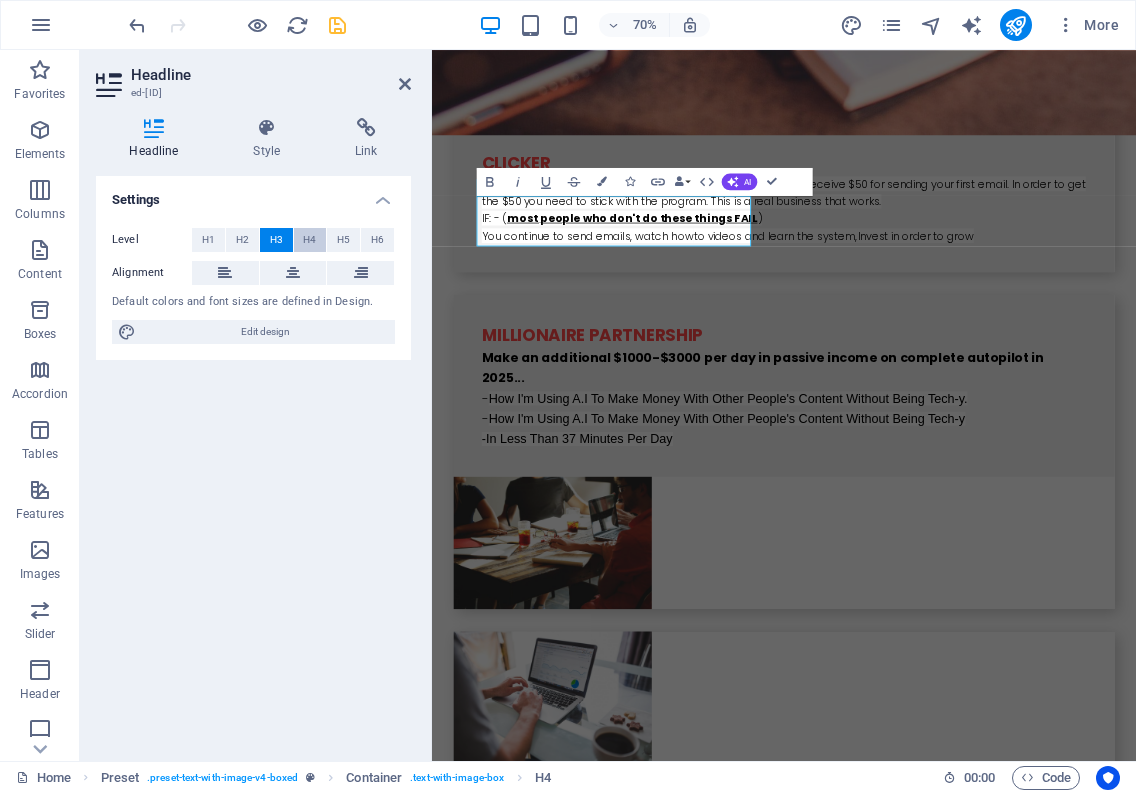 click on "H4" at bounding box center [309, 240] 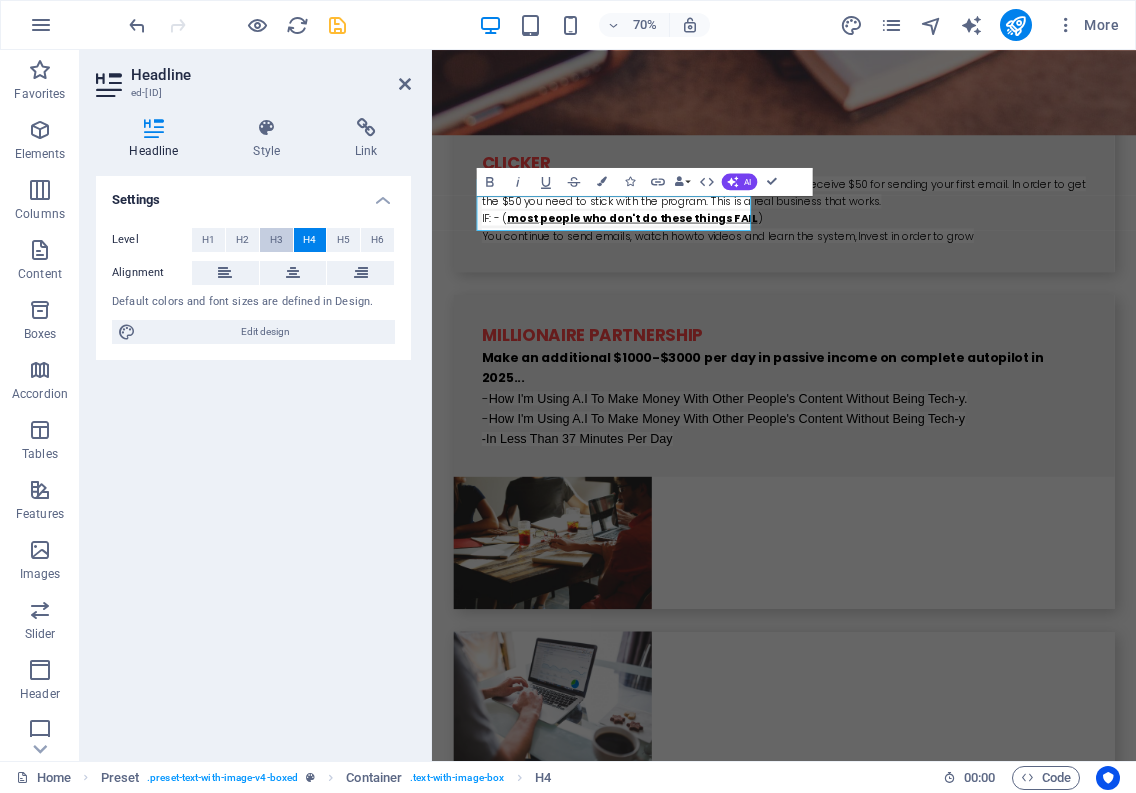 click on "H3" at bounding box center [276, 240] 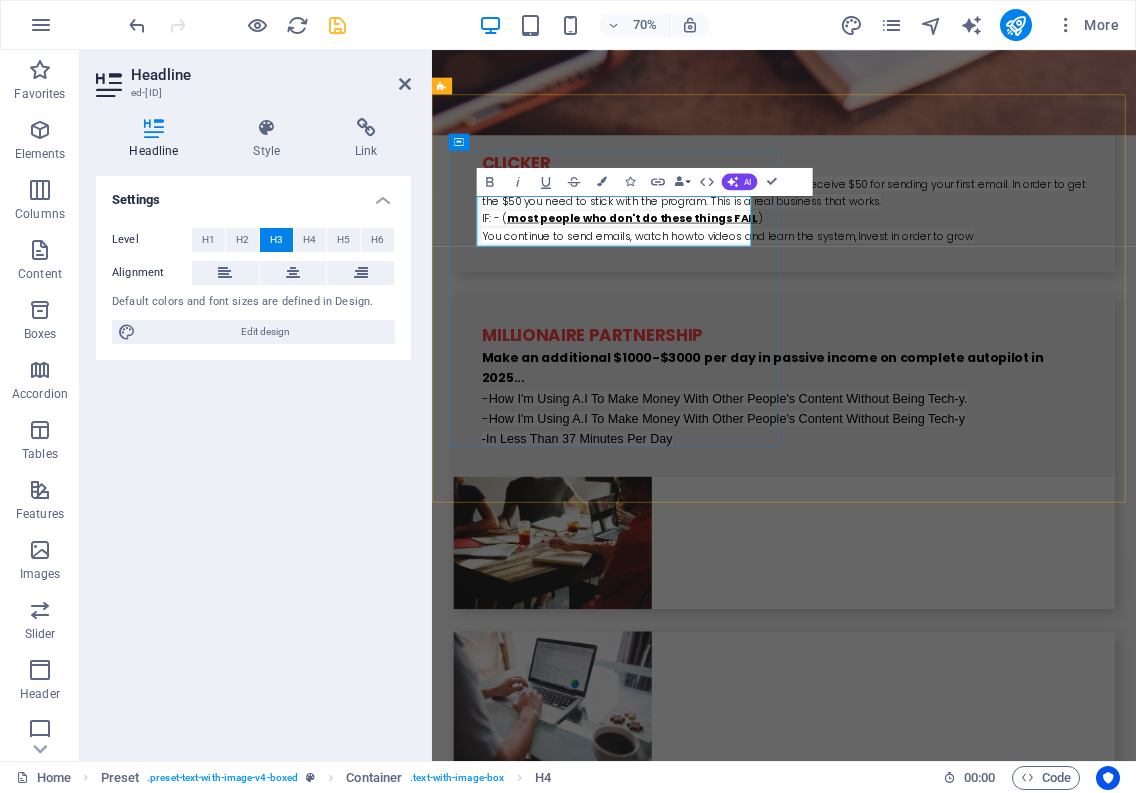 click on "The easiest all-in-onemarketing platform" at bounding box center (920, 2016) 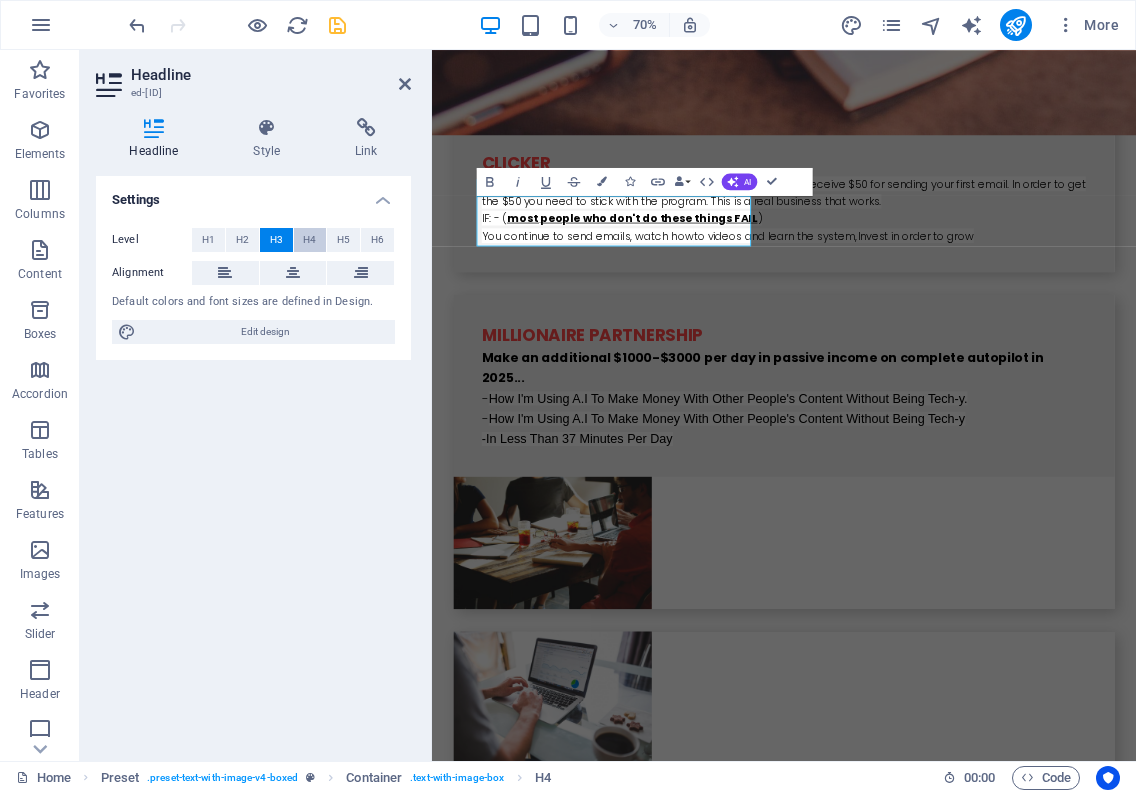 click on "H4" at bounding box center [309, 240] 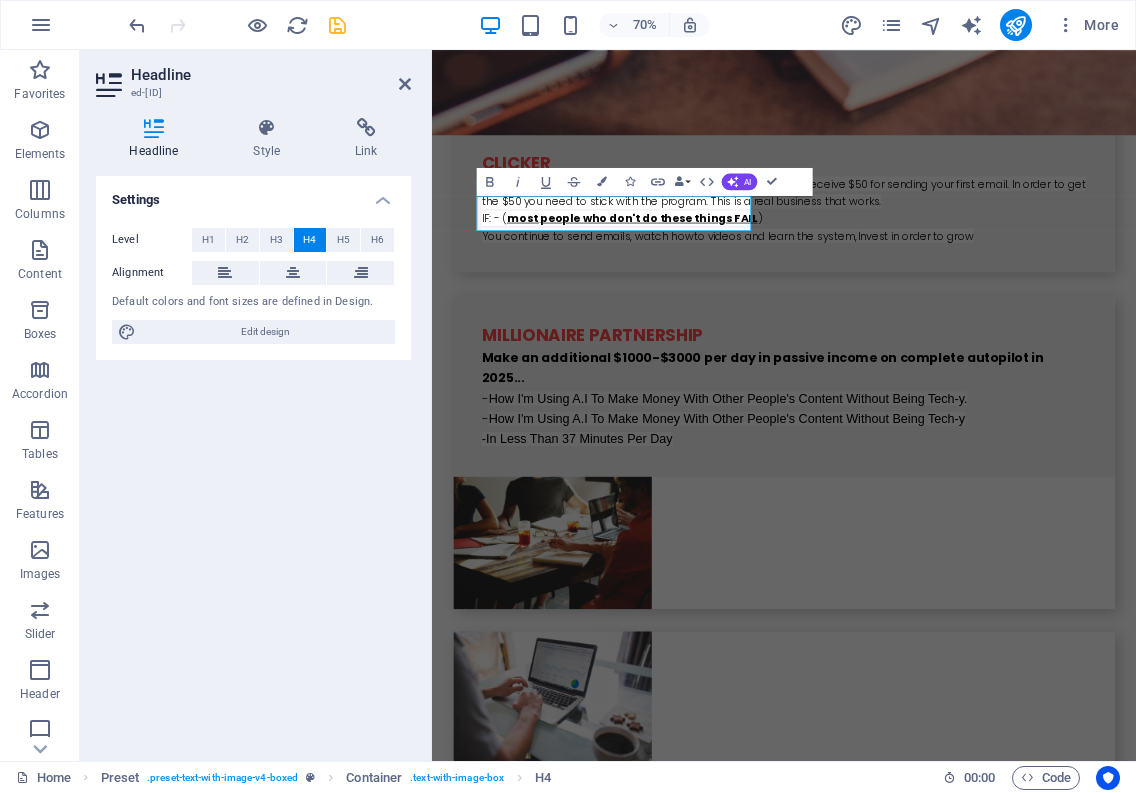 click at bounding box center (920, 2386) 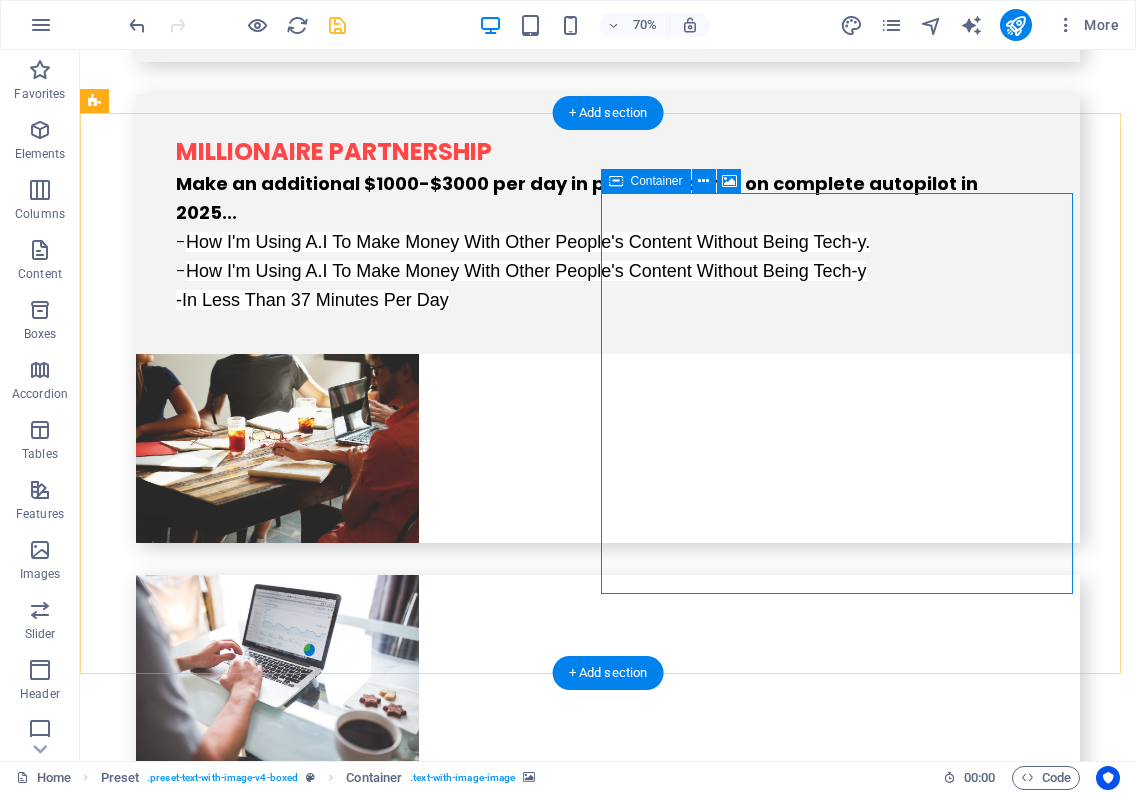 scroll, scrollTop: 3380, scrollLeft: 0, axis: vertical 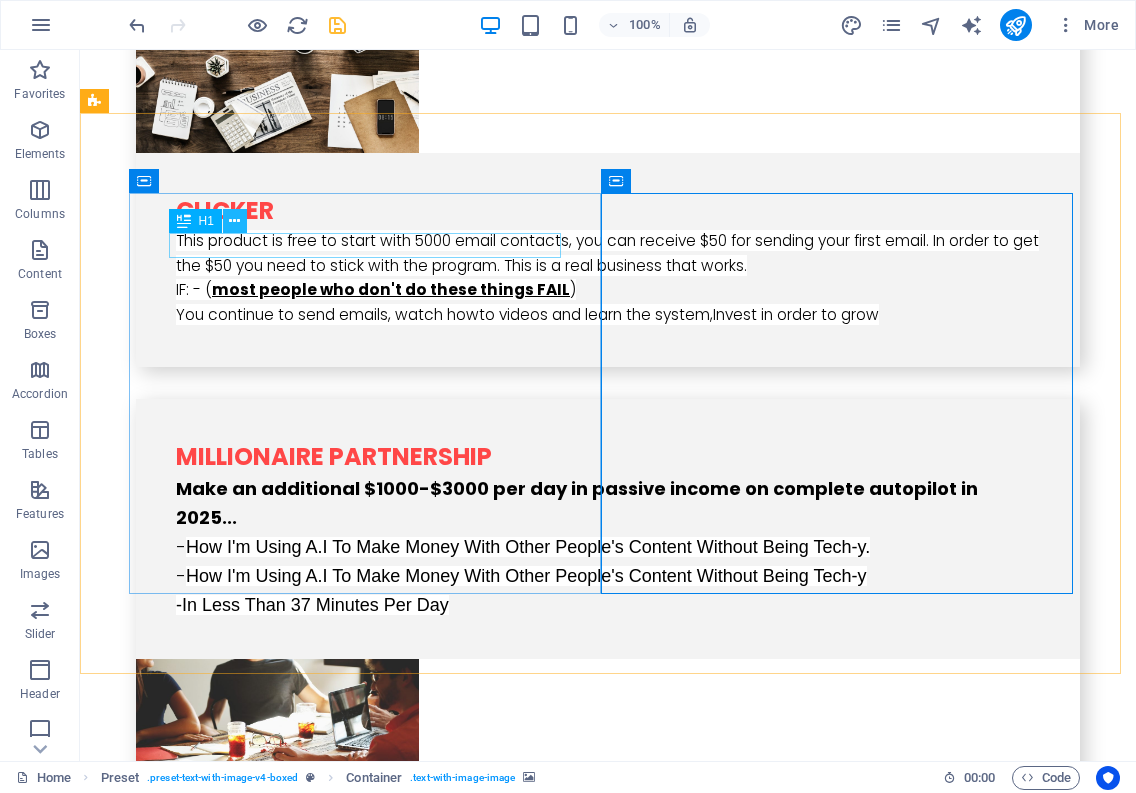 click at bounding box center [234, 221] 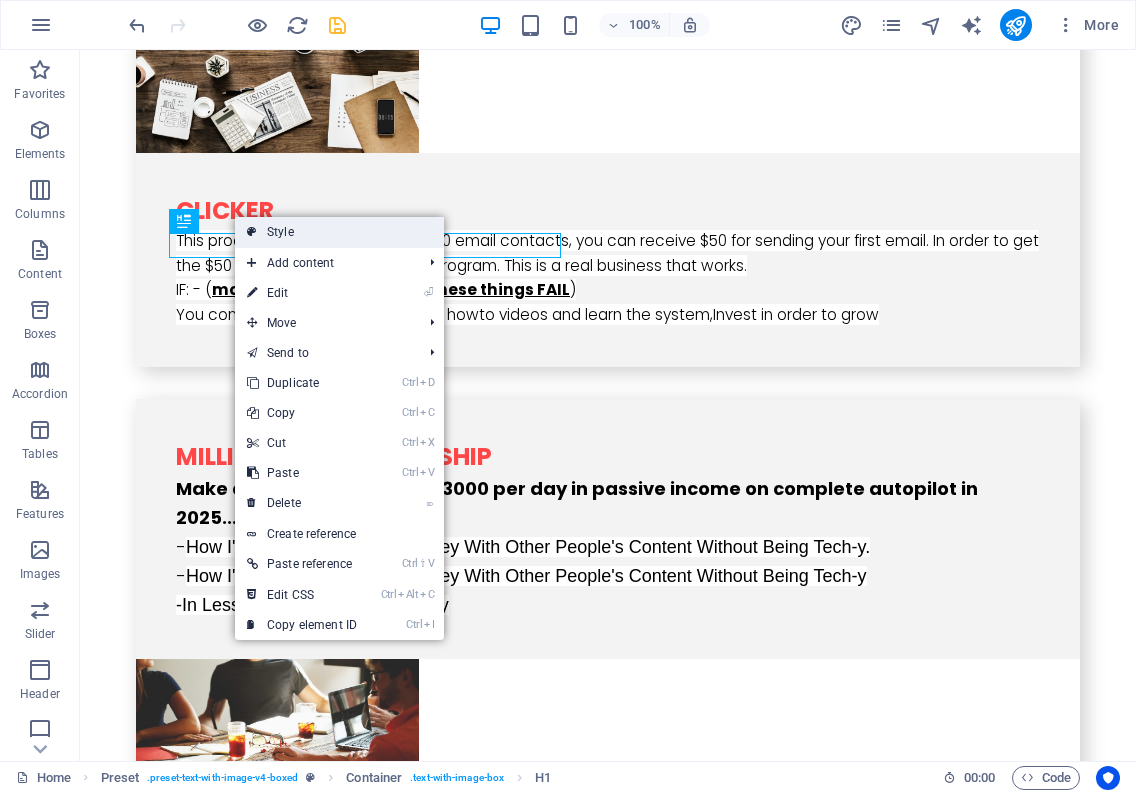 click on "Style" at bounding box center [339, 232] 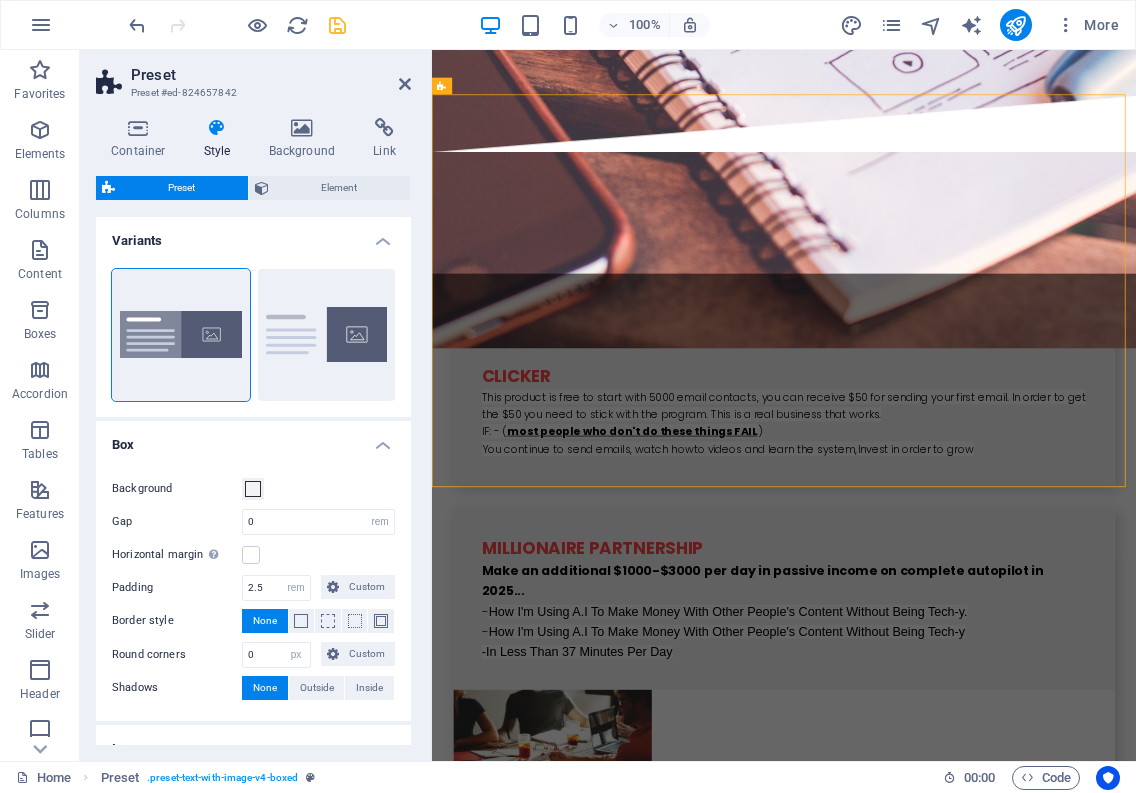 scroll, scrollTop: 3685, scrollLeft: 0, axis: vertical 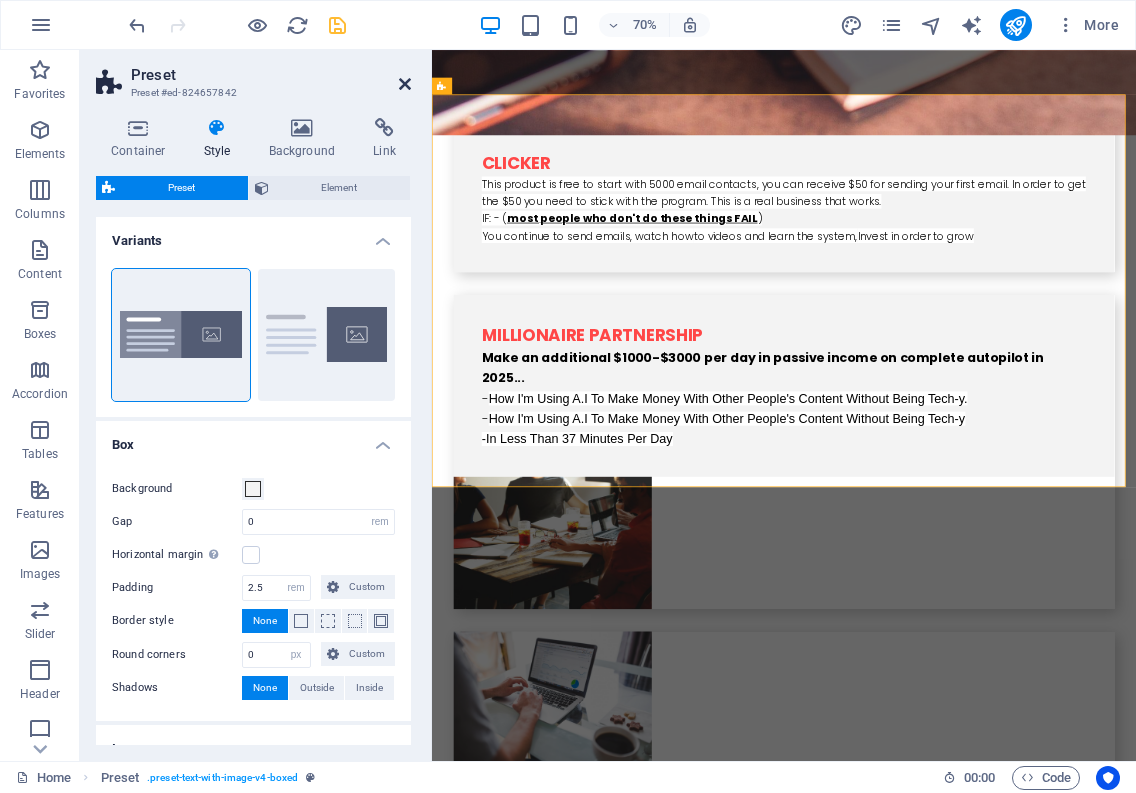 click at bounding box center (405, 84) 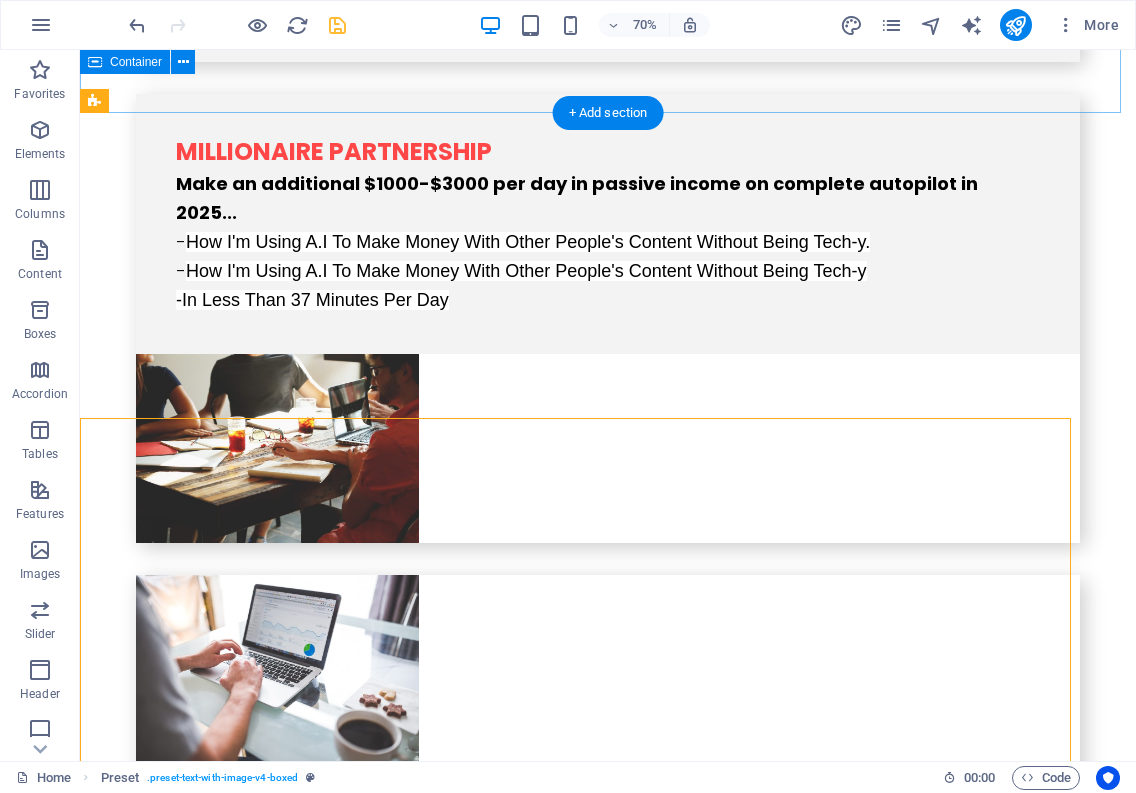 scroll, scrollTop: 3380, scrollLeft: 0, axis: vertical 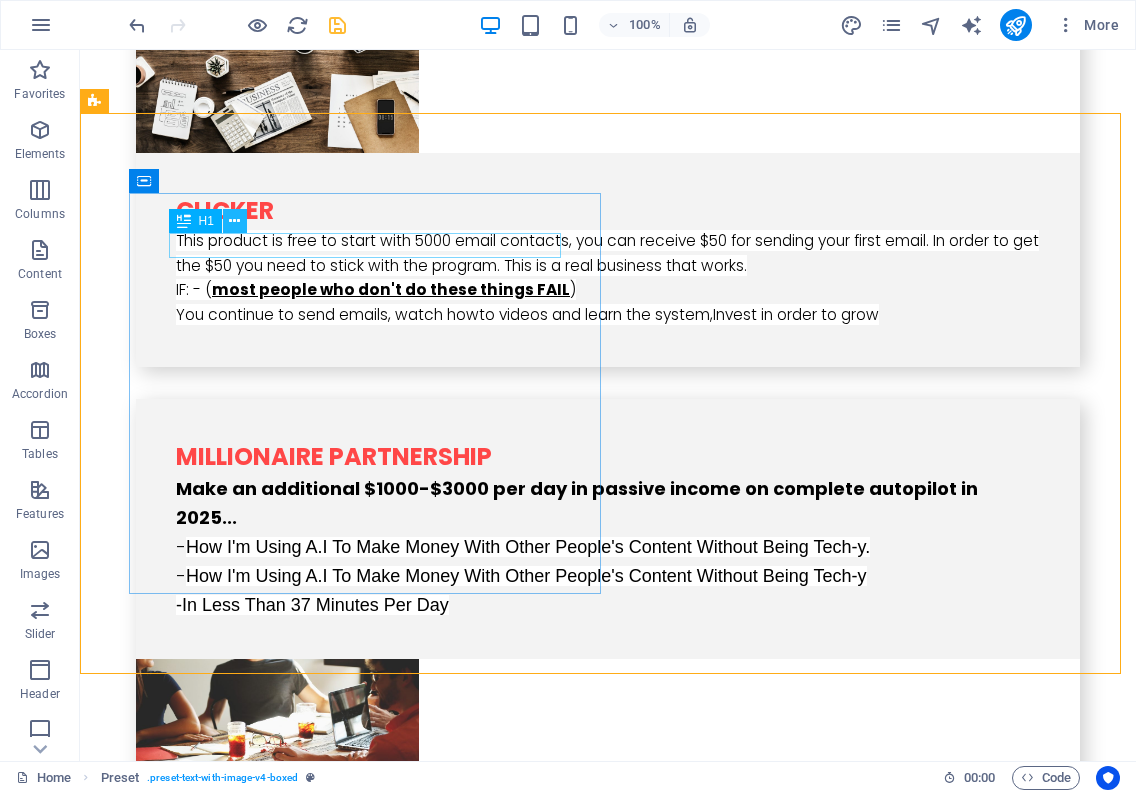 click at bounding box center (234, 221) 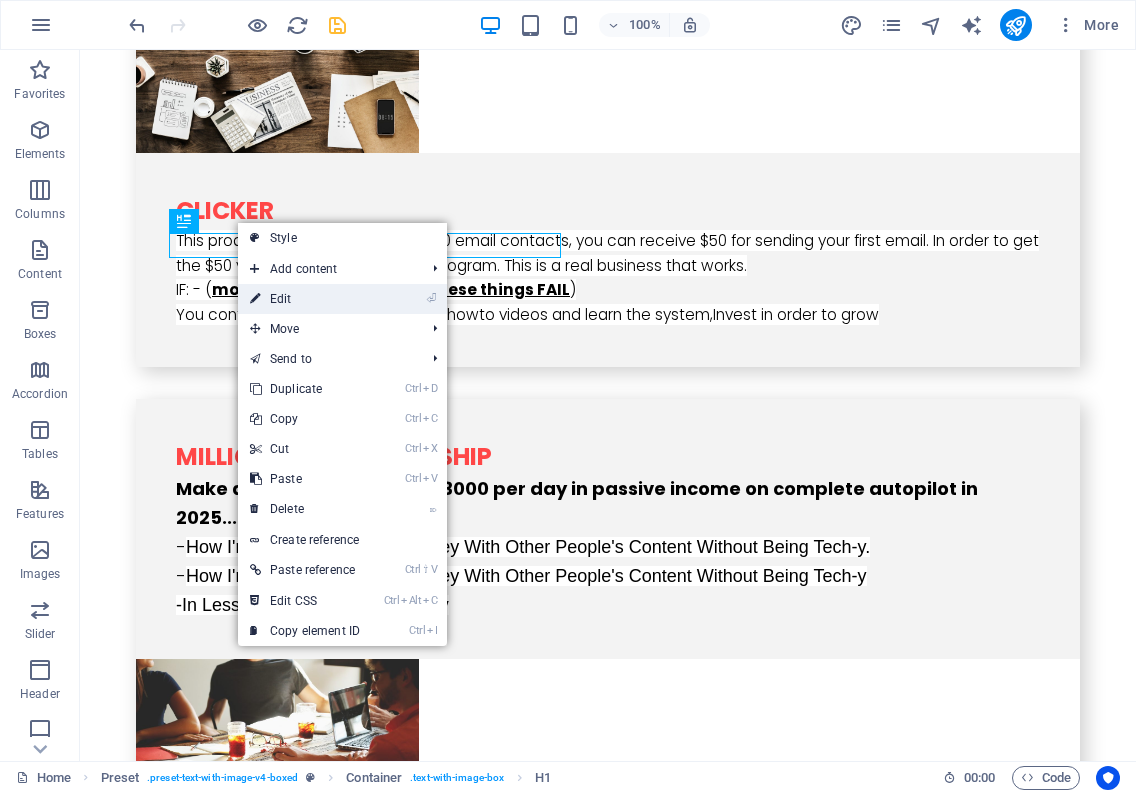 click on "⏎  Edit" at bounding box center [305, 299] 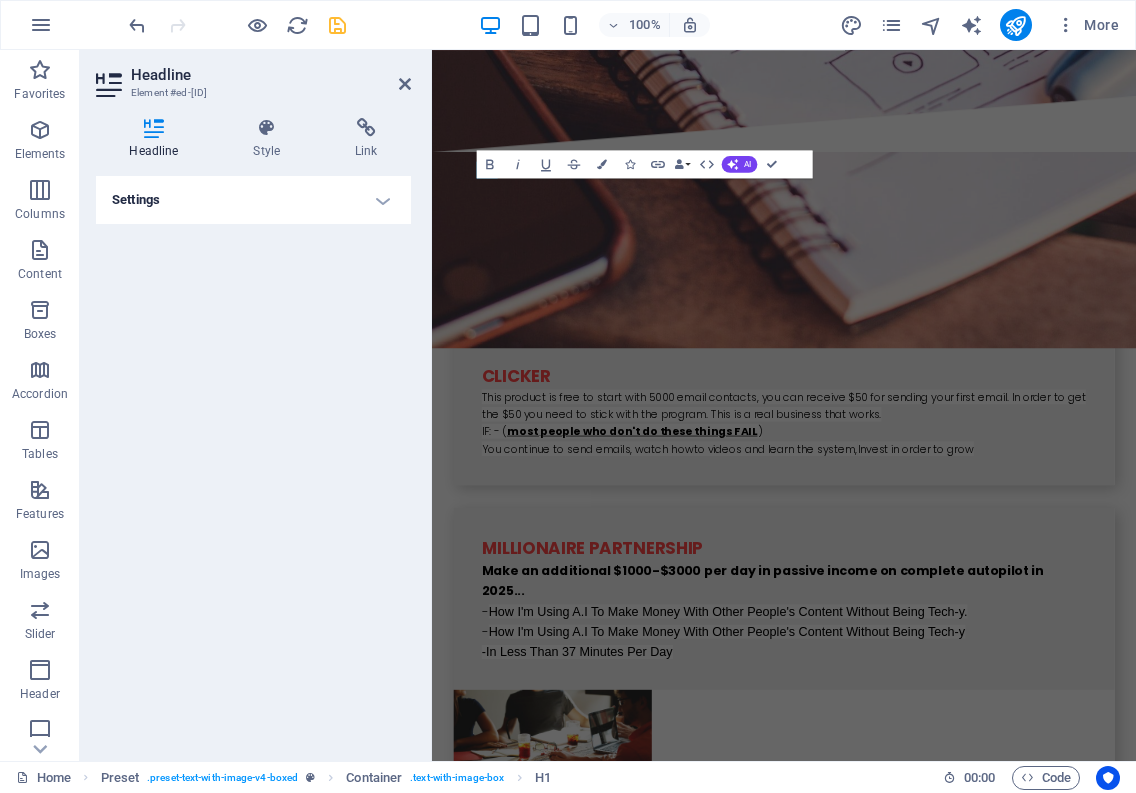 scroll, scrollTop: 3685, scrollLeft: 0, axis: vertical 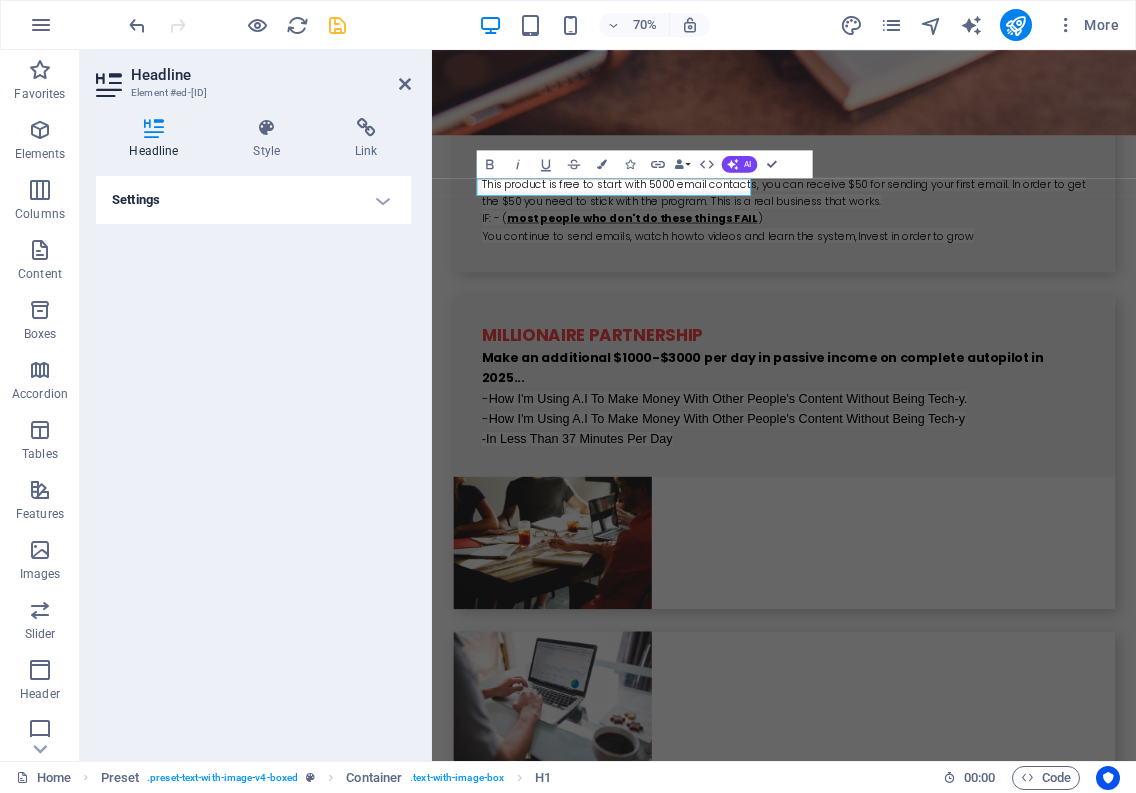 click at bounding box center [154, 128] 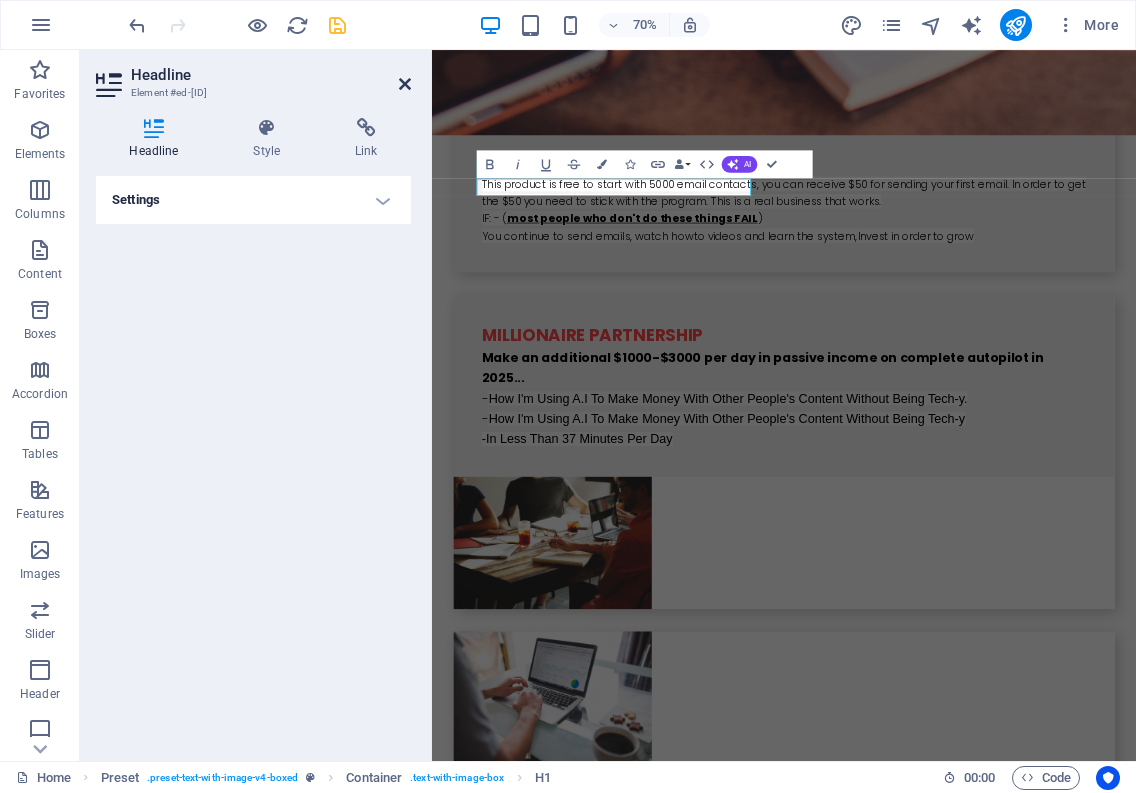 click at bounding box center (405, 84) 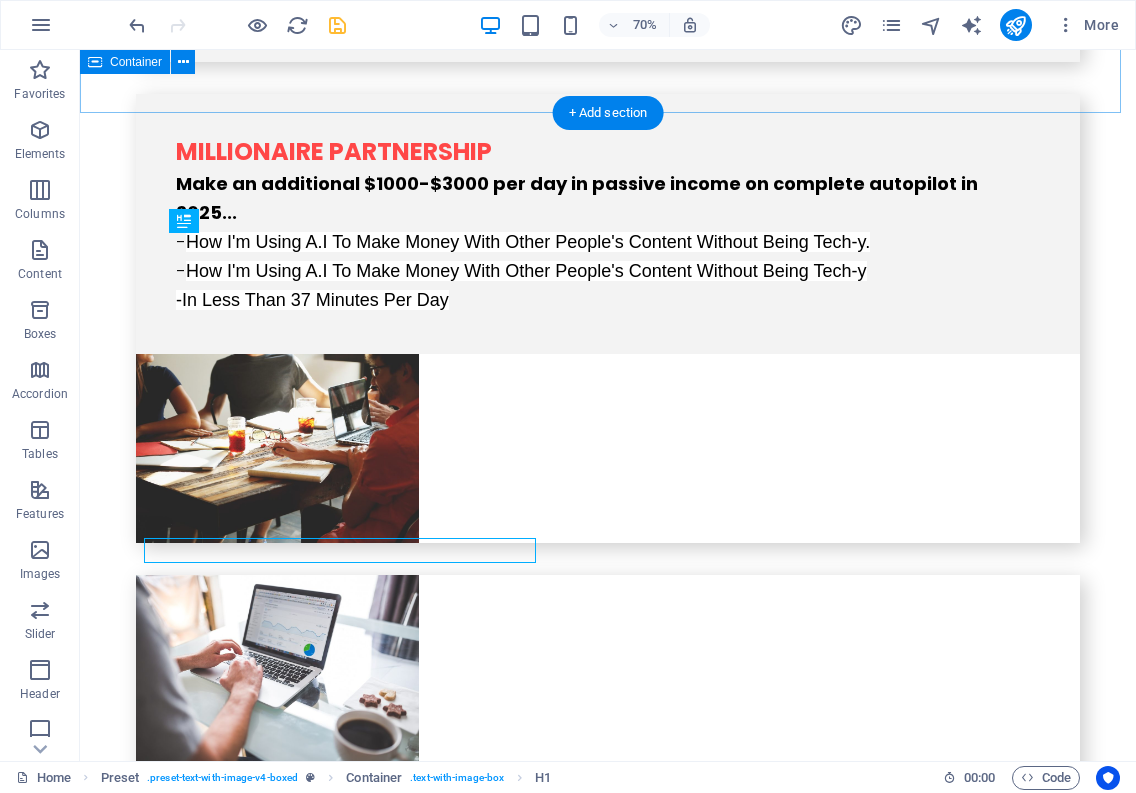 scroll, scrollTop: 3380, scrollLeft: 0, axis: vertical 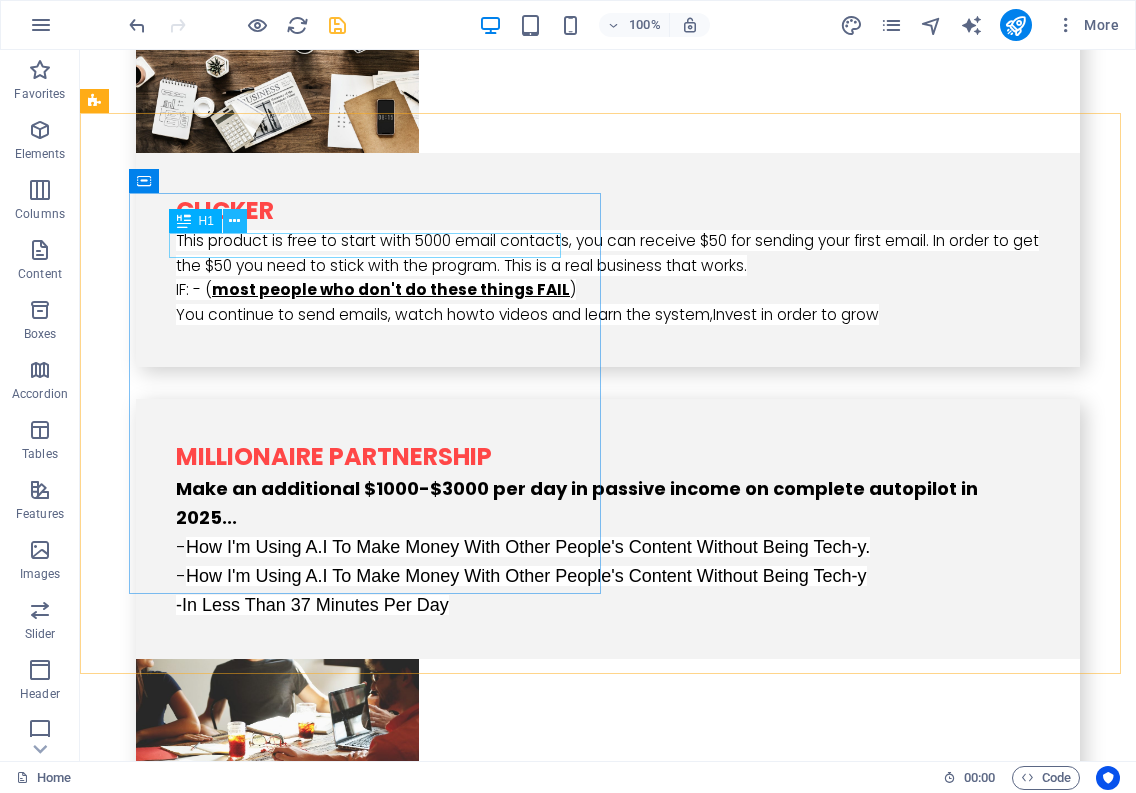 click at bounding box center [234, 221] 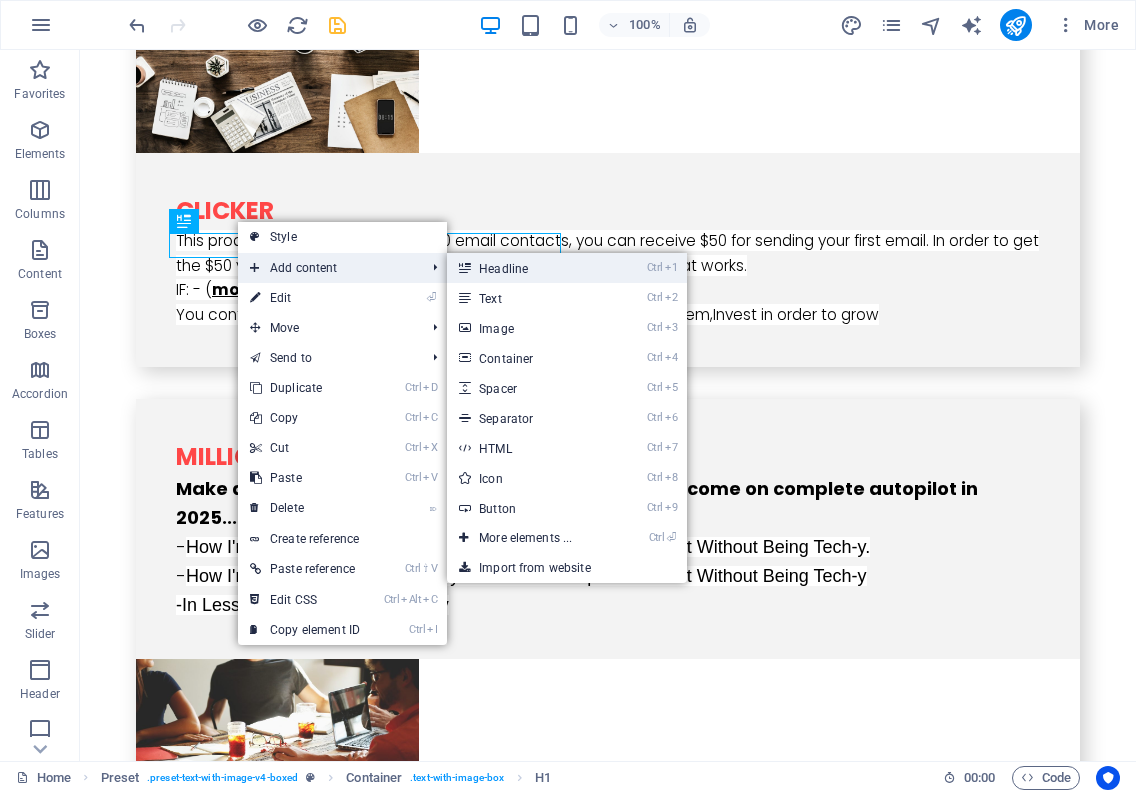 click on "Ctrl 1  Headline" at bounding box center (529, 268) 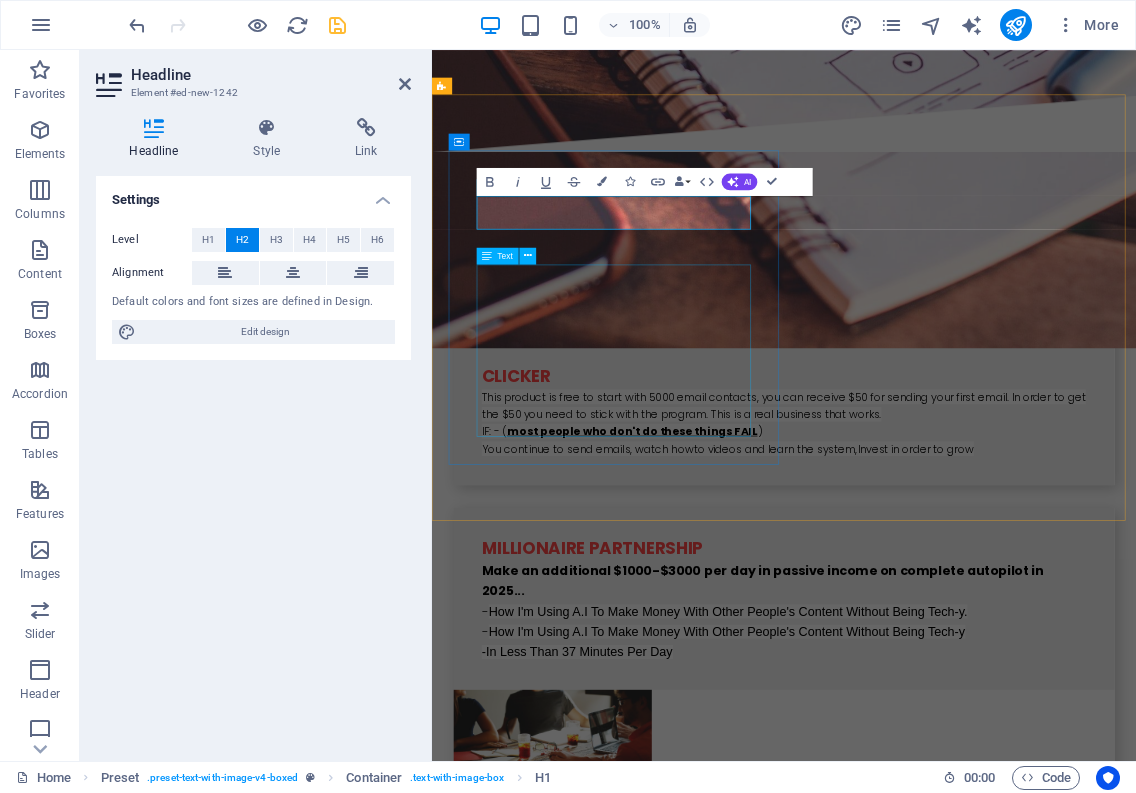 scroll, scrollTop: 3685, scrollLeft: 0, axis: vertical 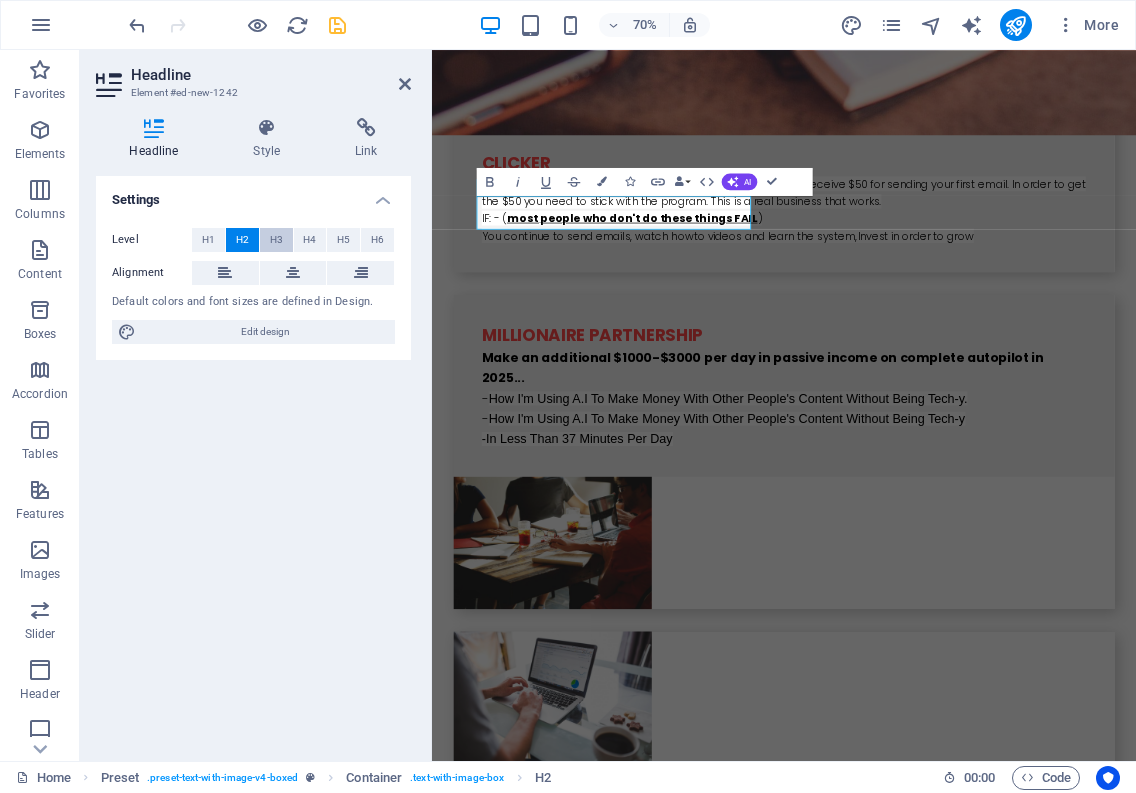 click on "H3" at bounding box center [276, 240] 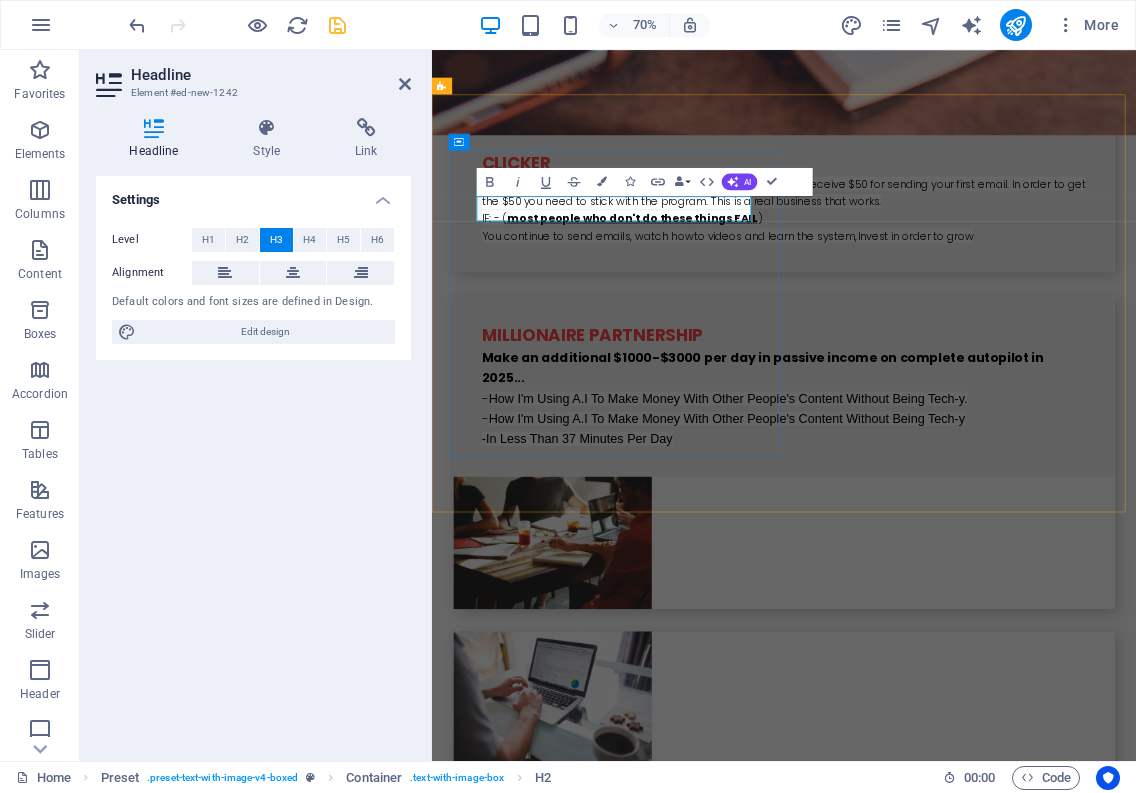 click on "New headline" at bounding box center [920, 2016] 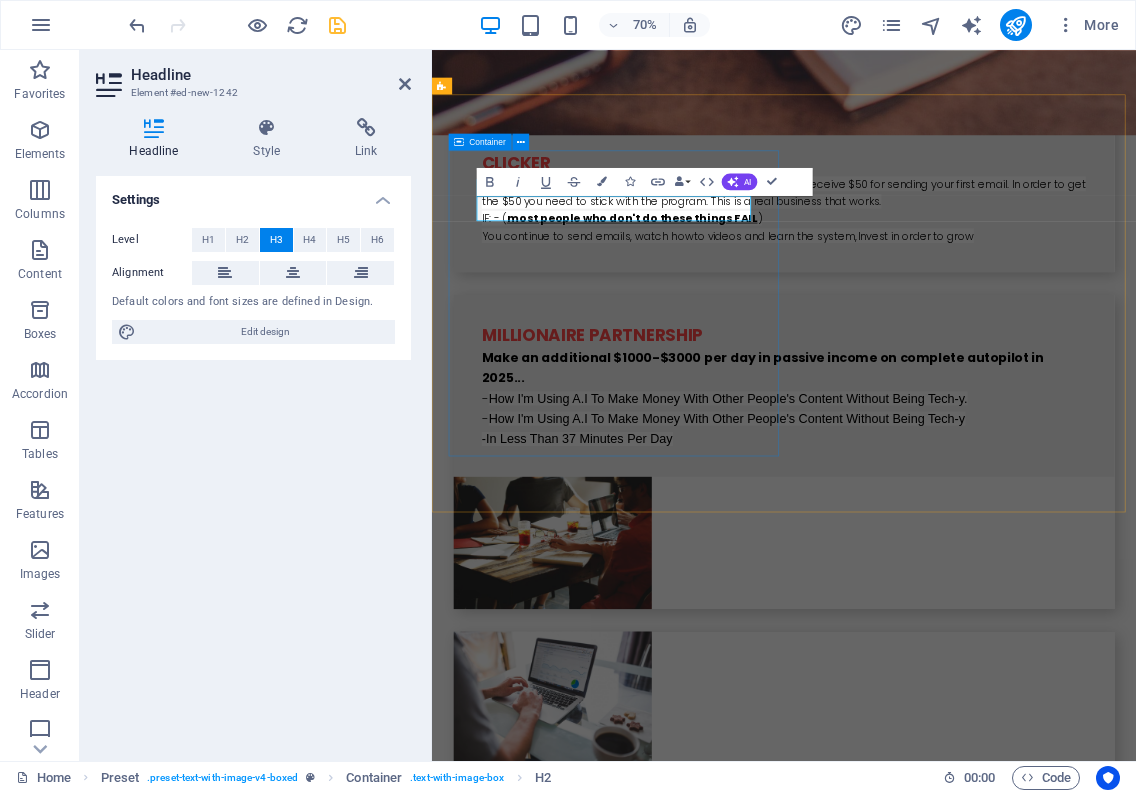 drag, startPoint x: 664, startPoint y: 269, endPoint x: 493, endPoint y: 279, distance: 171.29214 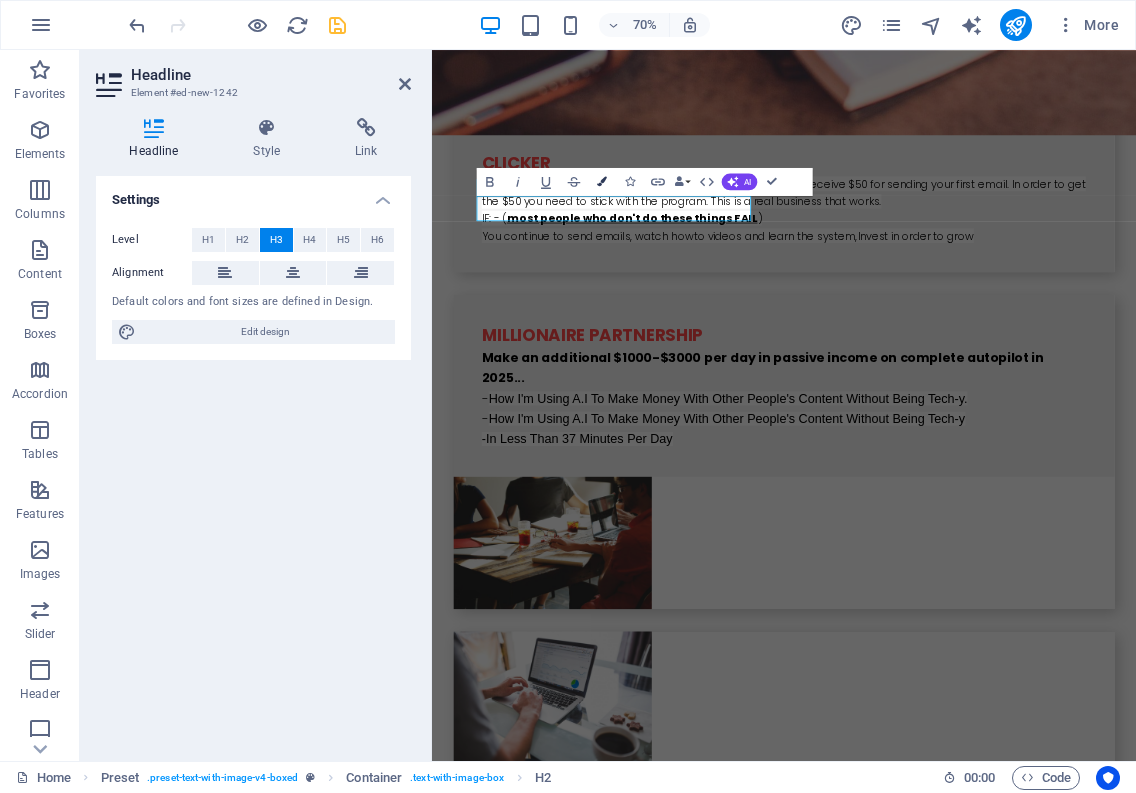 drag, startPoint x: 600, startPoint y: 177, endPoint x: 599, endPoint y: 193, distance: 16.03122 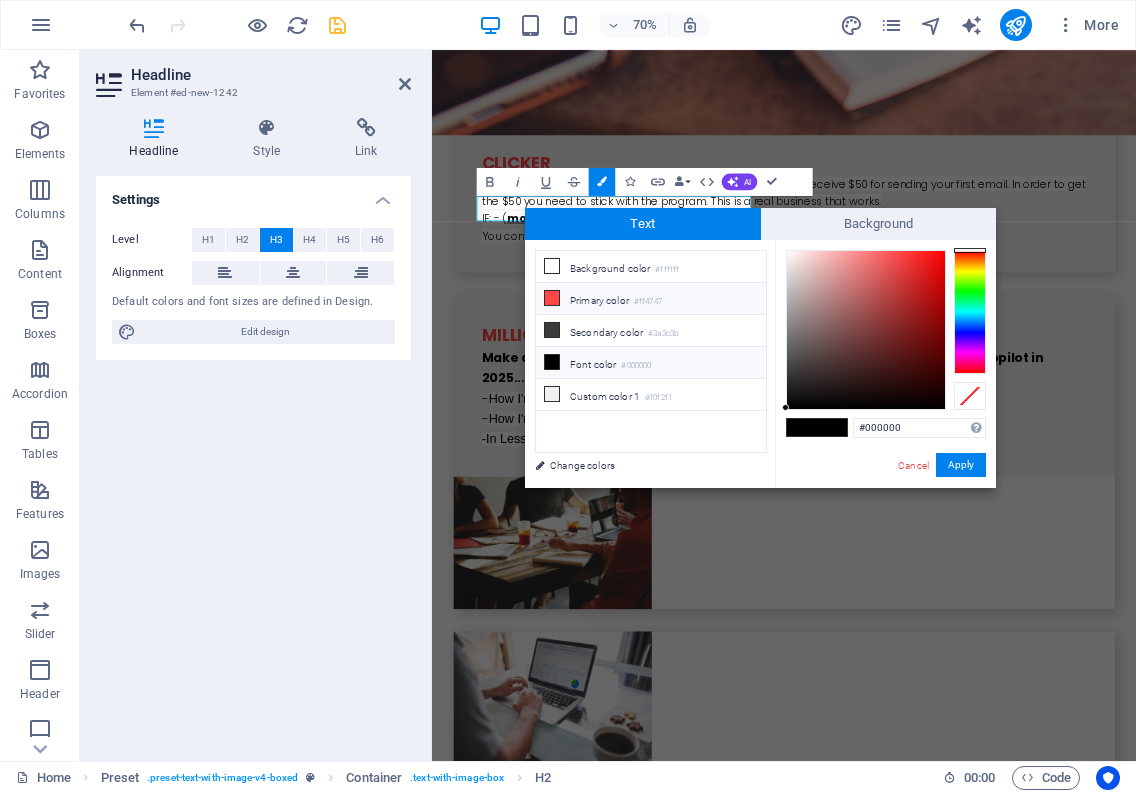click at bounding box center (552, 298) 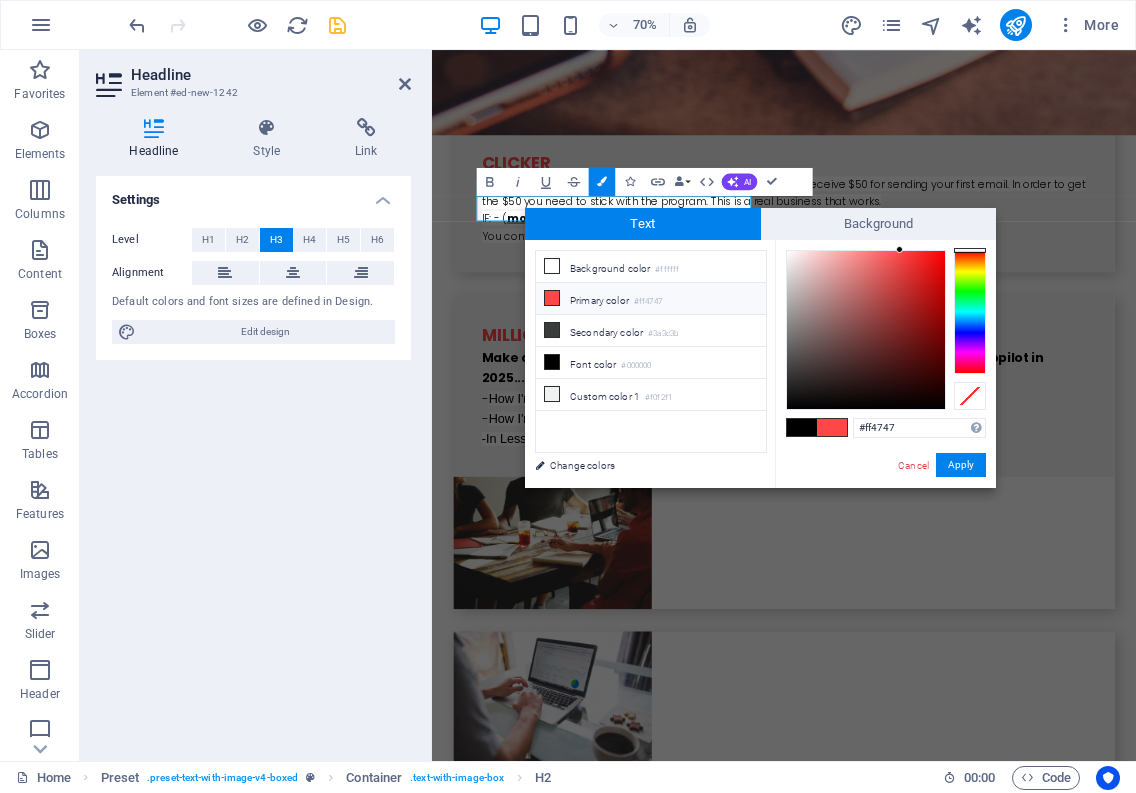 click at bounding box center (832, 427) 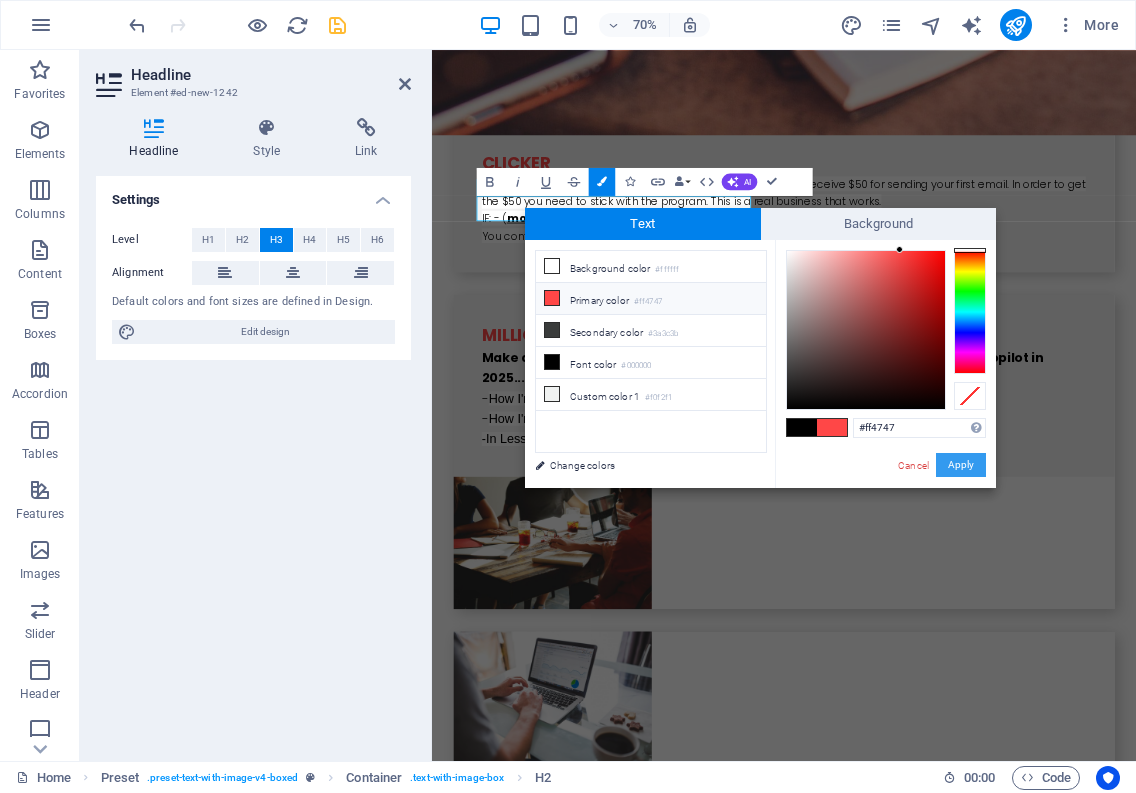 click on "Apply" at bounding box center (961, 465) 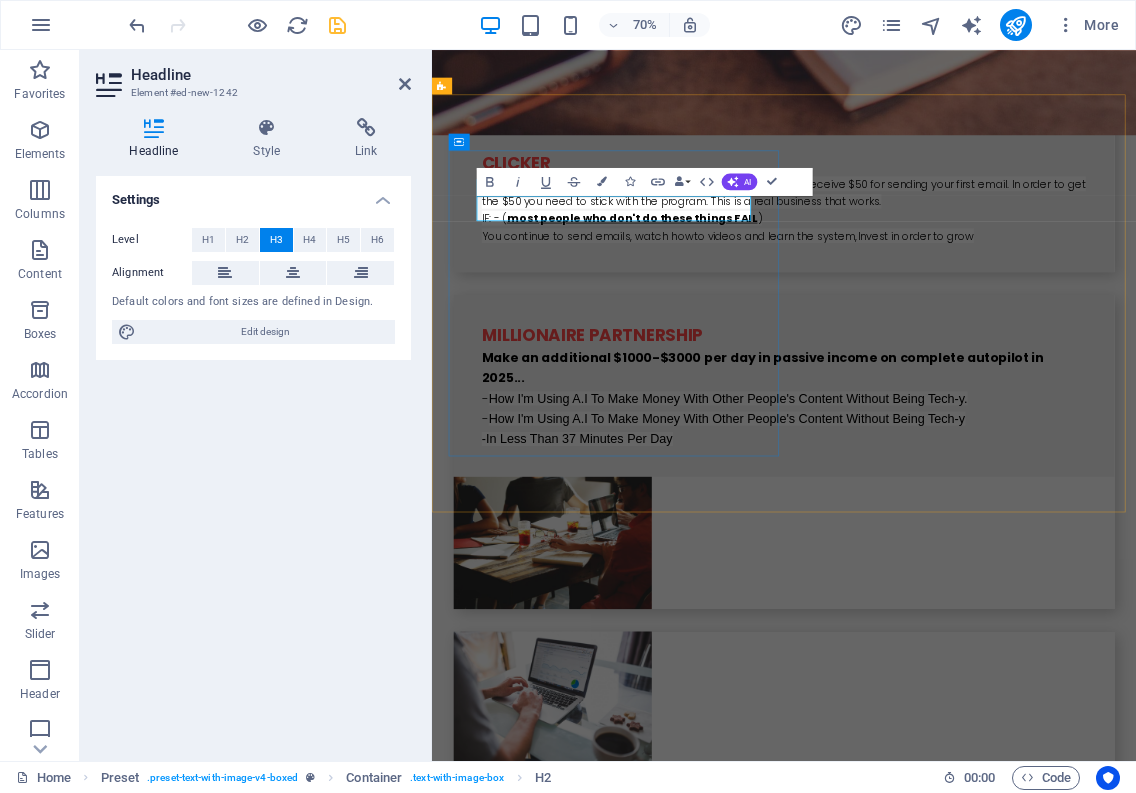click on "​Systeme.io" at bounding box center [920, 2016] 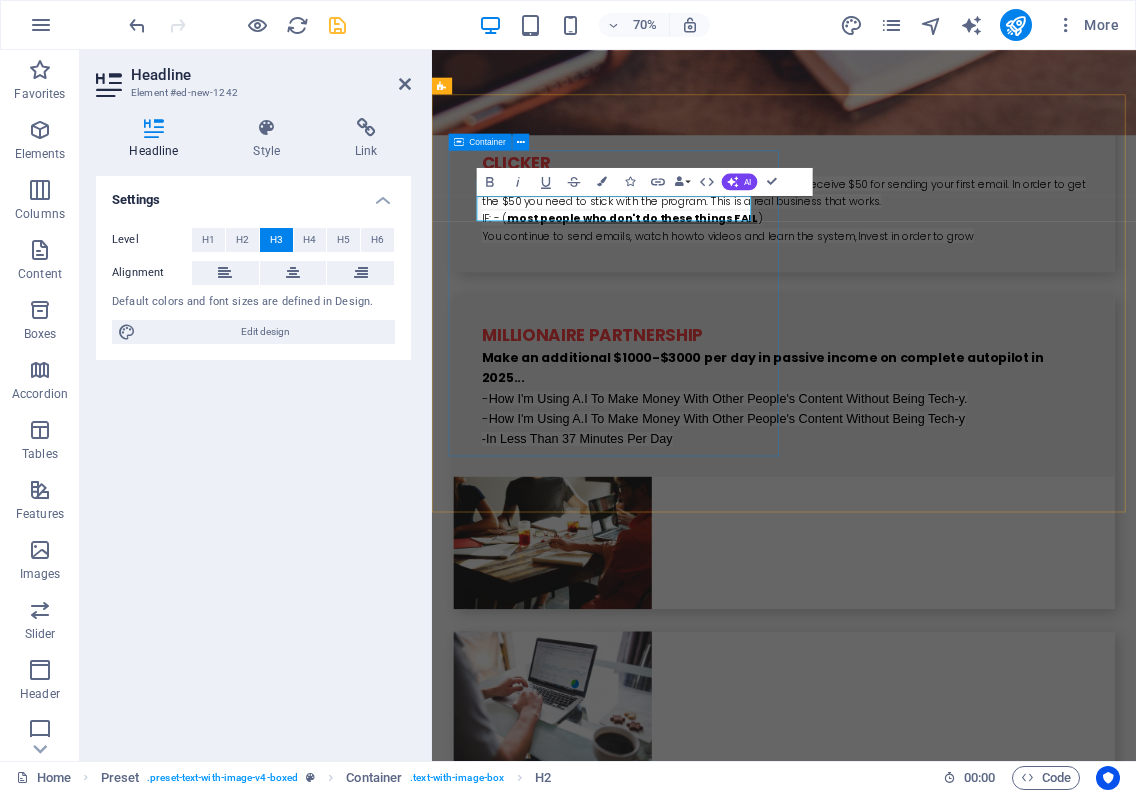 click on "​​​​​ systeme.io ​Systeme.io The easiest all-in-one marketing platform Systeme.io aims to  give every person in the world  the opportunity to build an online business The overwhelming feedback we get over and over again is that our tool is powerful yet simple to use, our customer support is amazing, and oh, by the way,  we're 10 tim es cheape r  than the other alternatives We're so convinced that systeme.io is the best tool in the world that we made it  free to sign up and   use 99% of our features   for as long as you want" at bounding box center (920, 2077) 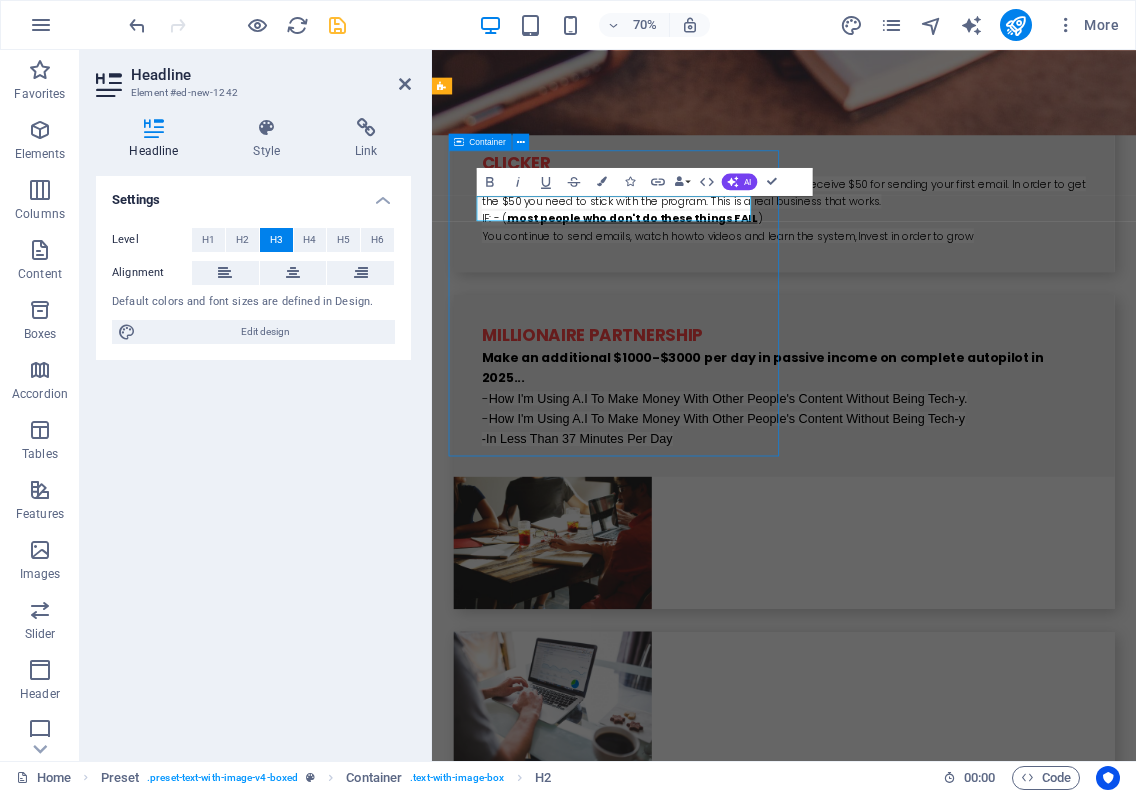 scroll, scrollTop: 3380, scrollLeft: 0, axis: vertical 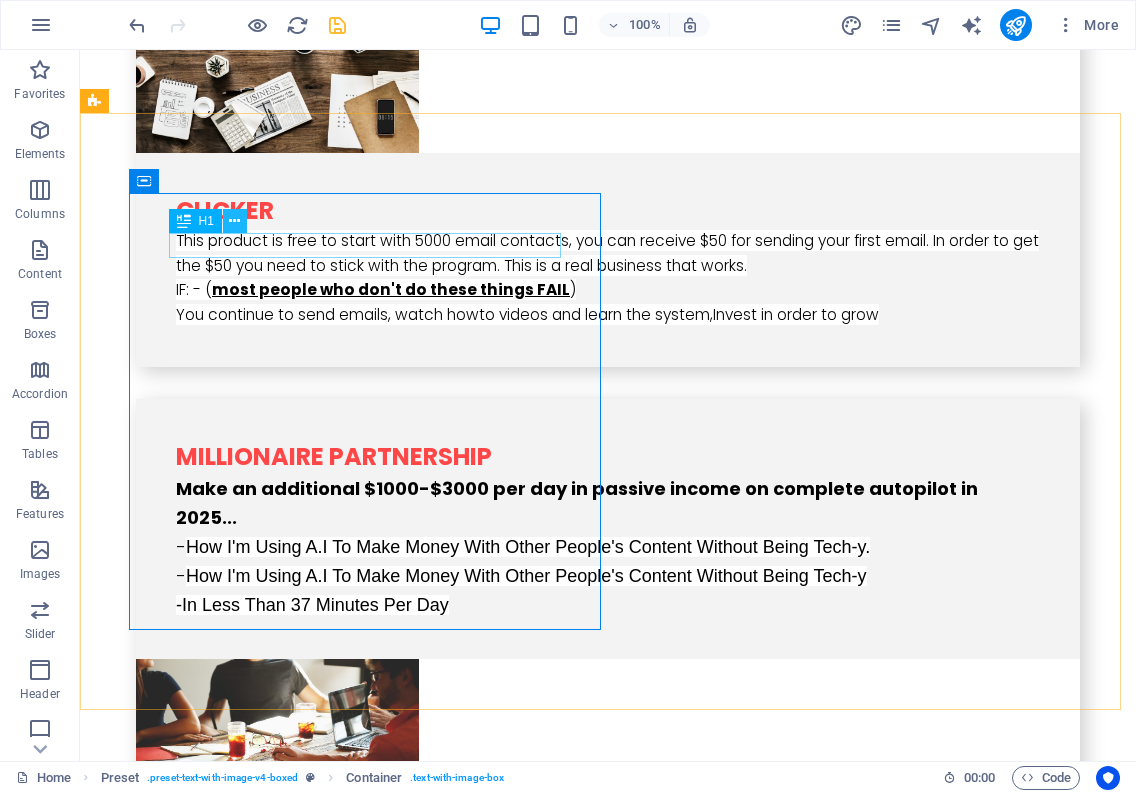click at bounding box center (234, 221) 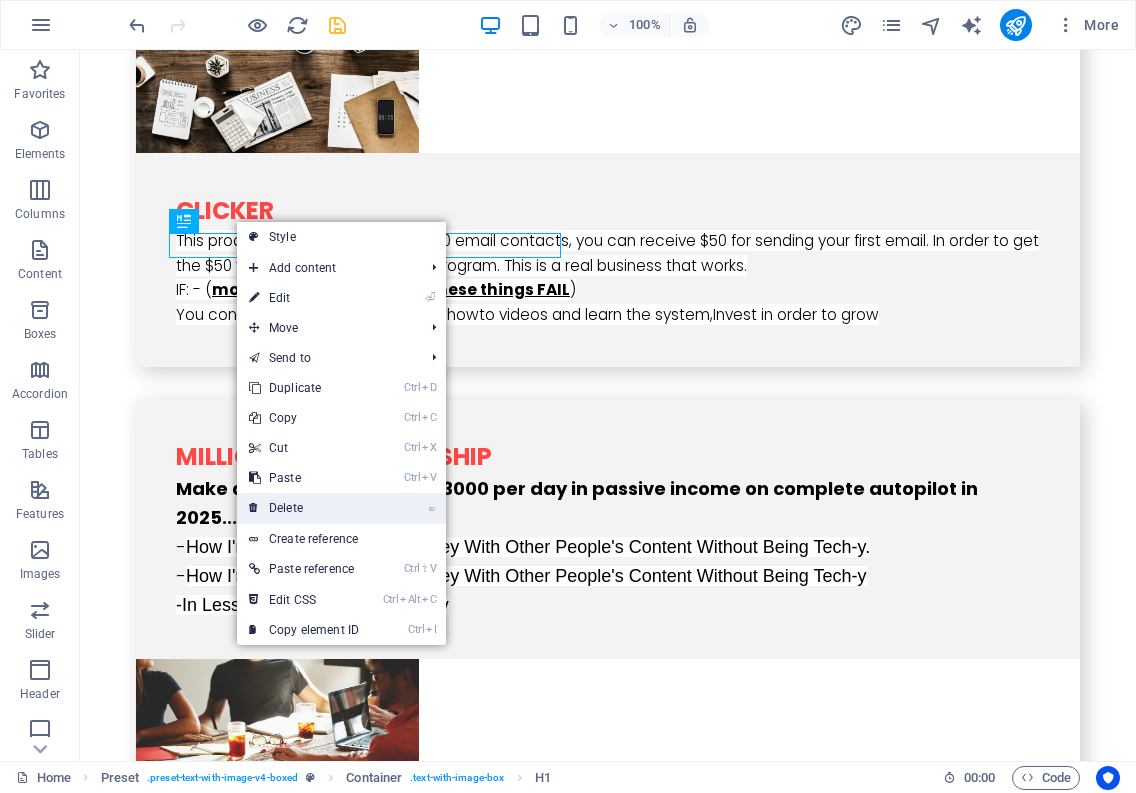 click on "⌦  Delete" at bounding box center (304, 508) 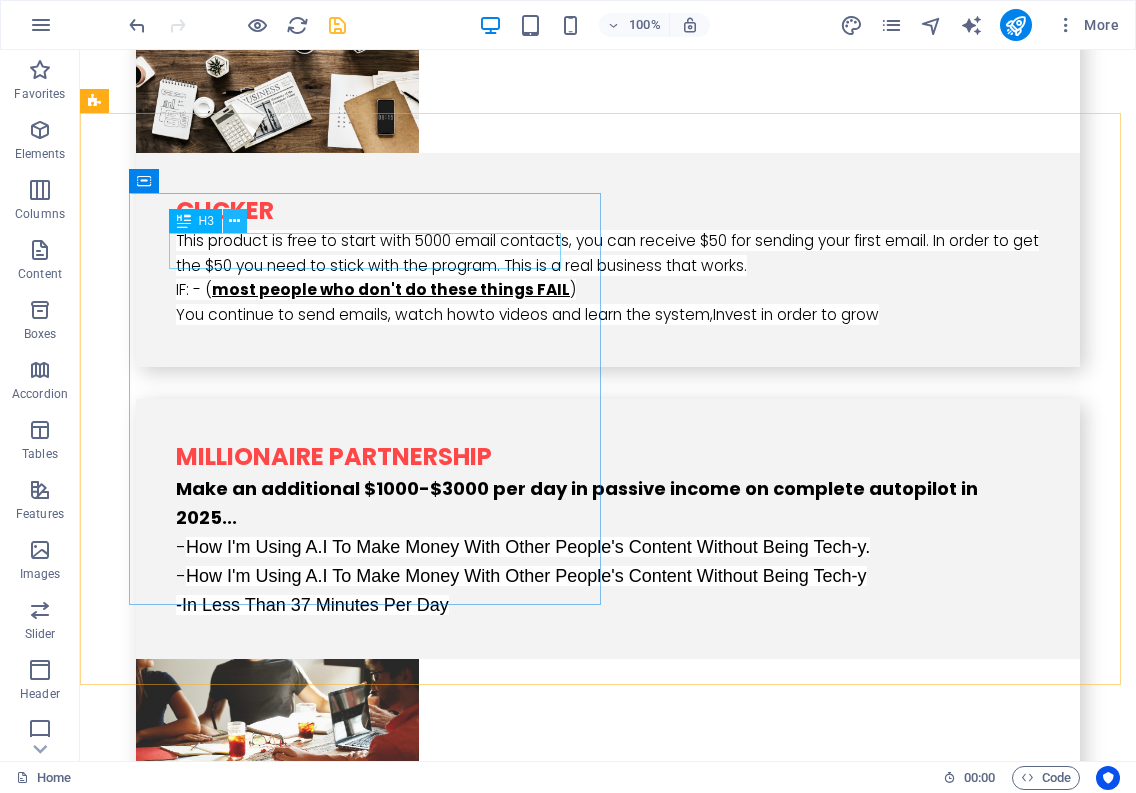 click at bounding box center (234, 221) 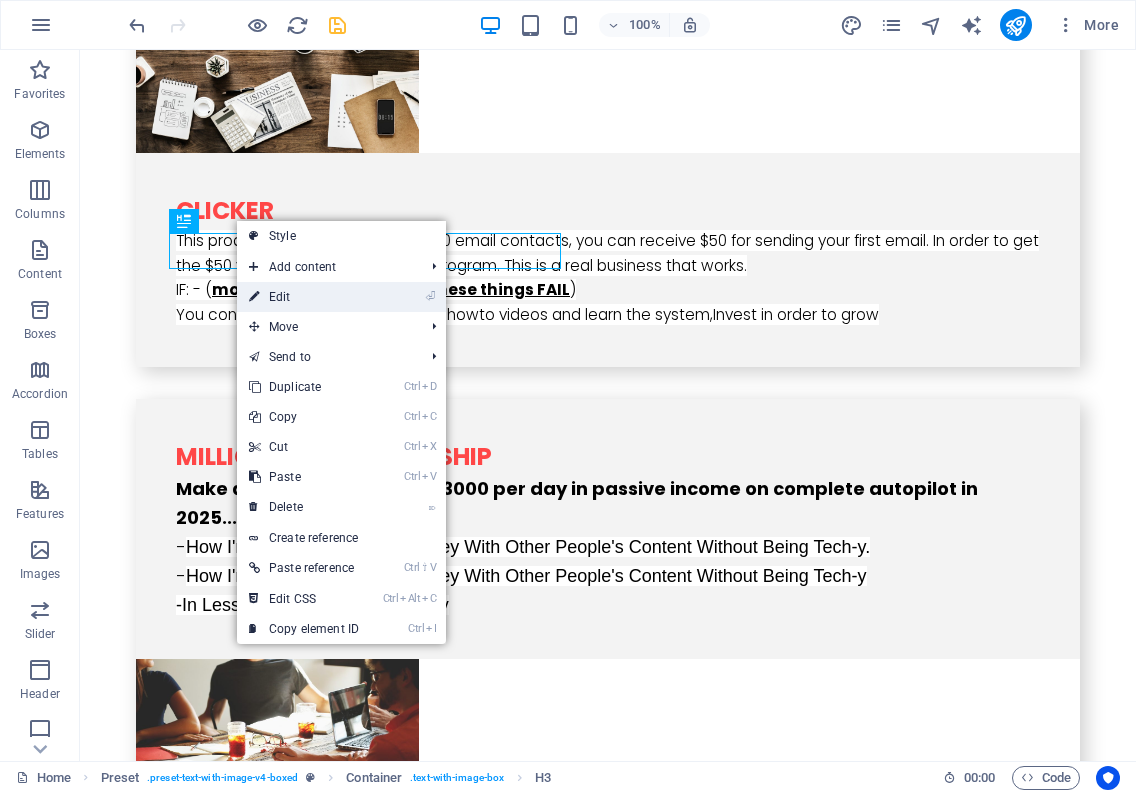 click on "⏎  Edit" at bounding box center [304, 297] 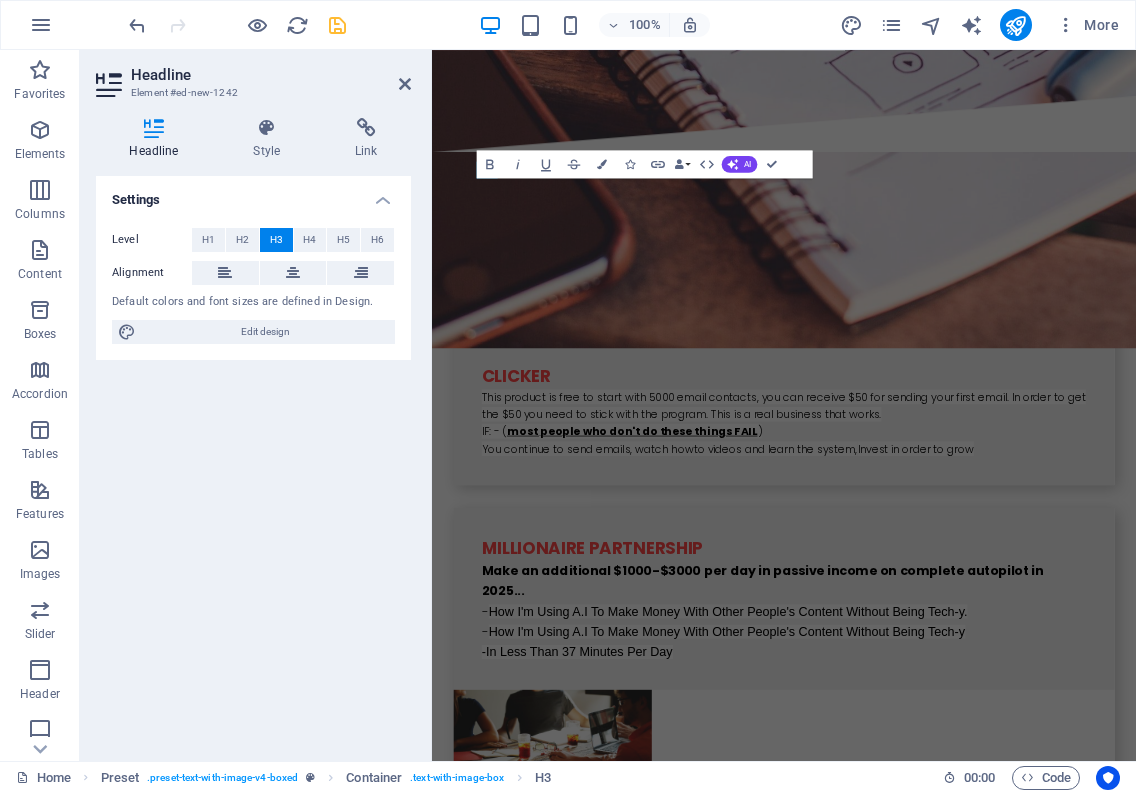 scroll, scrollTop: 3685, scrollLeft: 0, axis: vertical 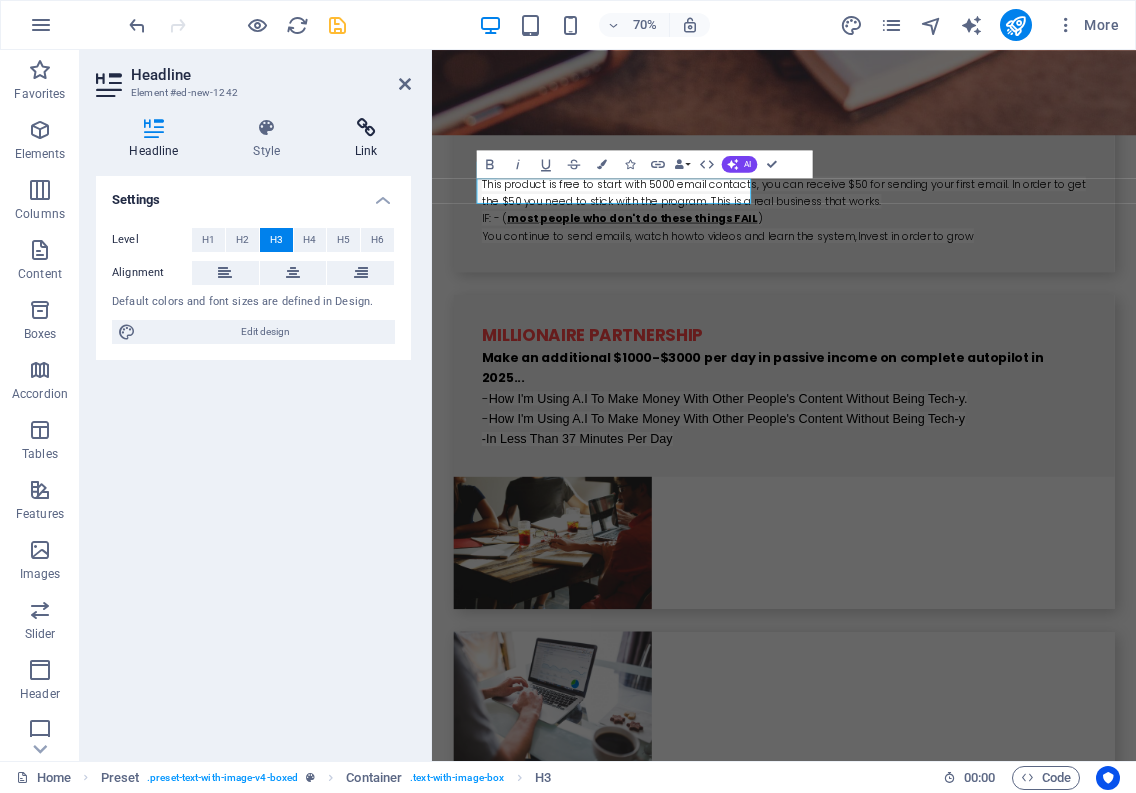 click at bounding box center (366, 128) 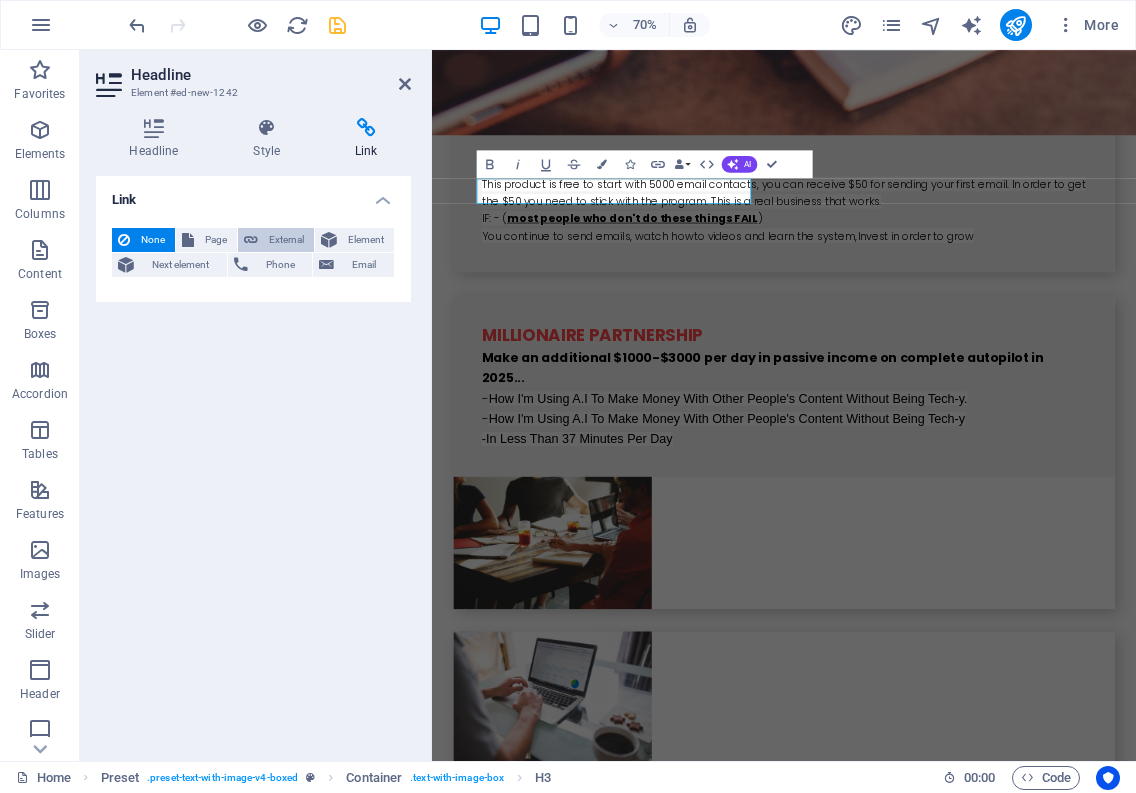 click on "External" at bounding box center [286, 240] 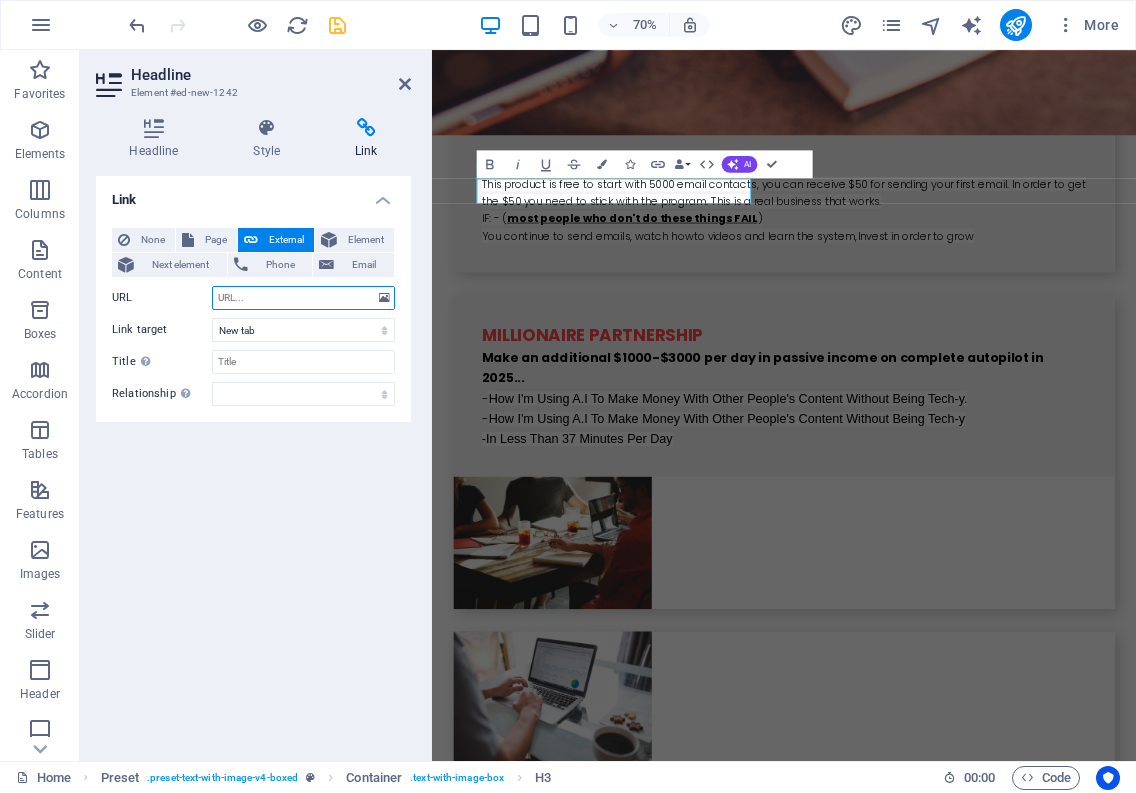 paste on "https://systeme.io/?sa=sa001520229701cf527a804c650f41fcac9d74cda4" 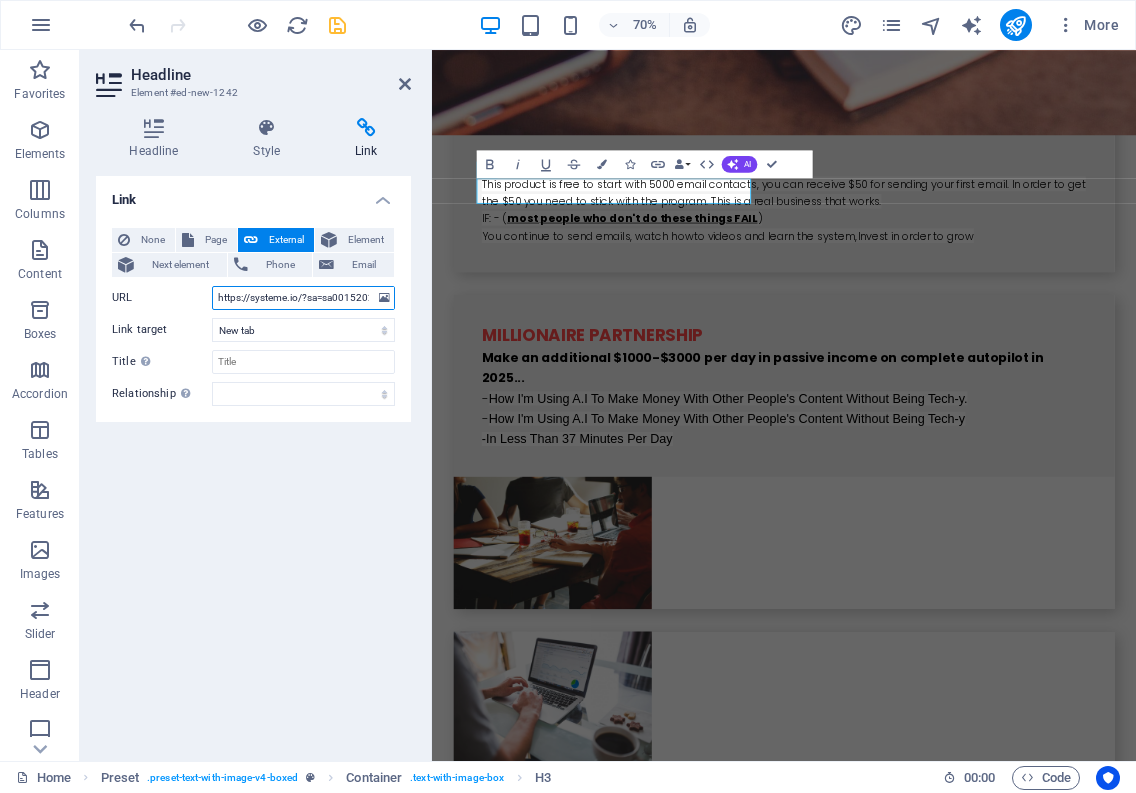 scroll, scrollTop: 0, scrollLeft: 181, axis: horizontal 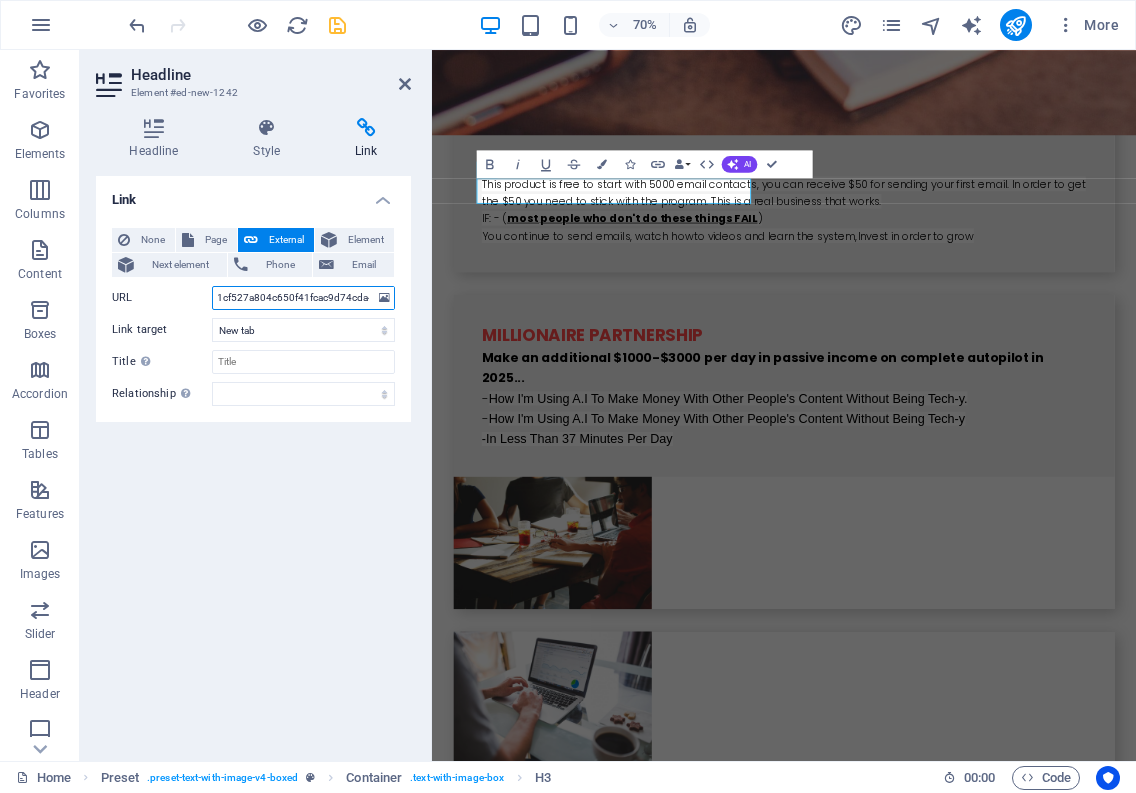 type on "https://systeme.io/?sa=sa001520229701cf527a804c650f41fcac9d74cda4" 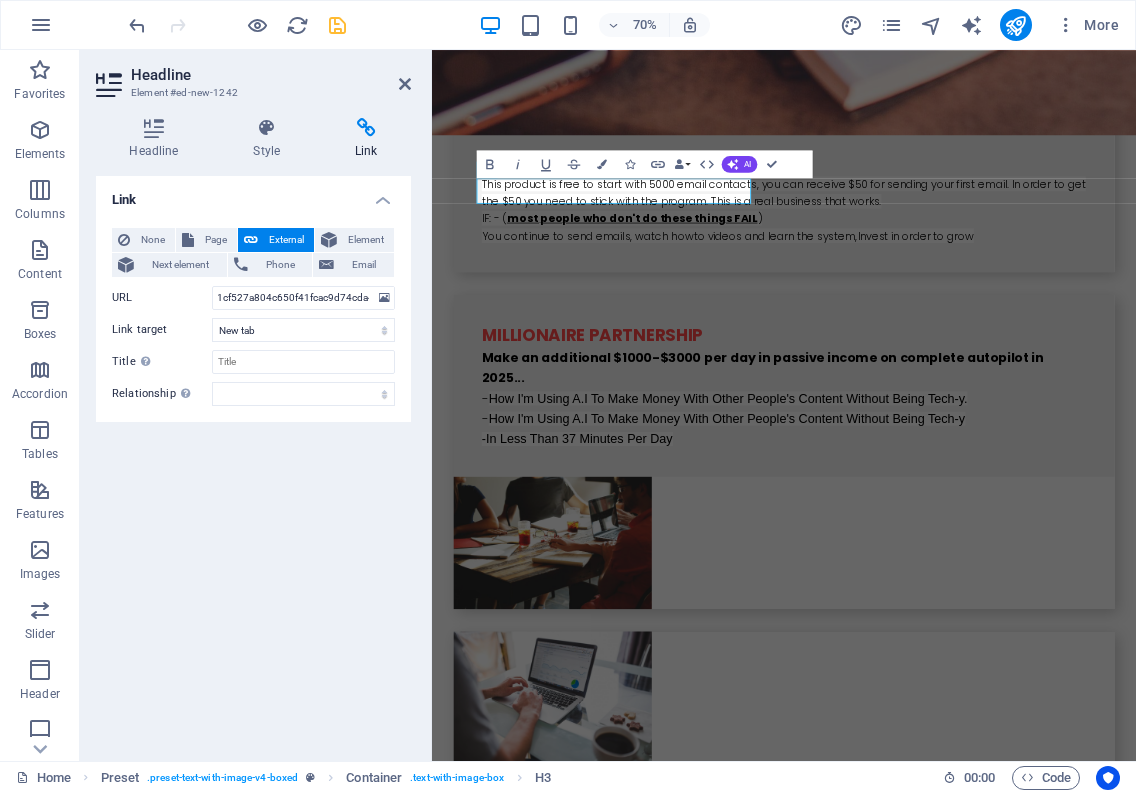 click on "Link" at bounding box center (253, 194) 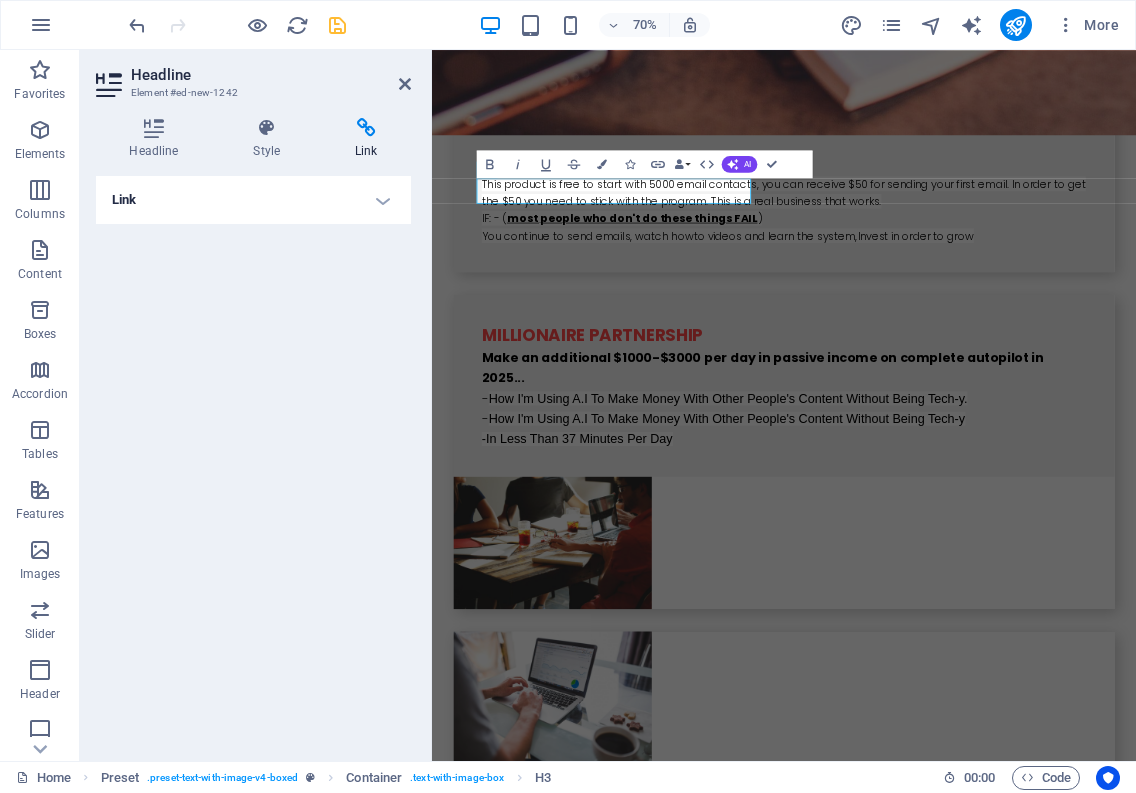 click on "Link" at bounding box center [253, 200] 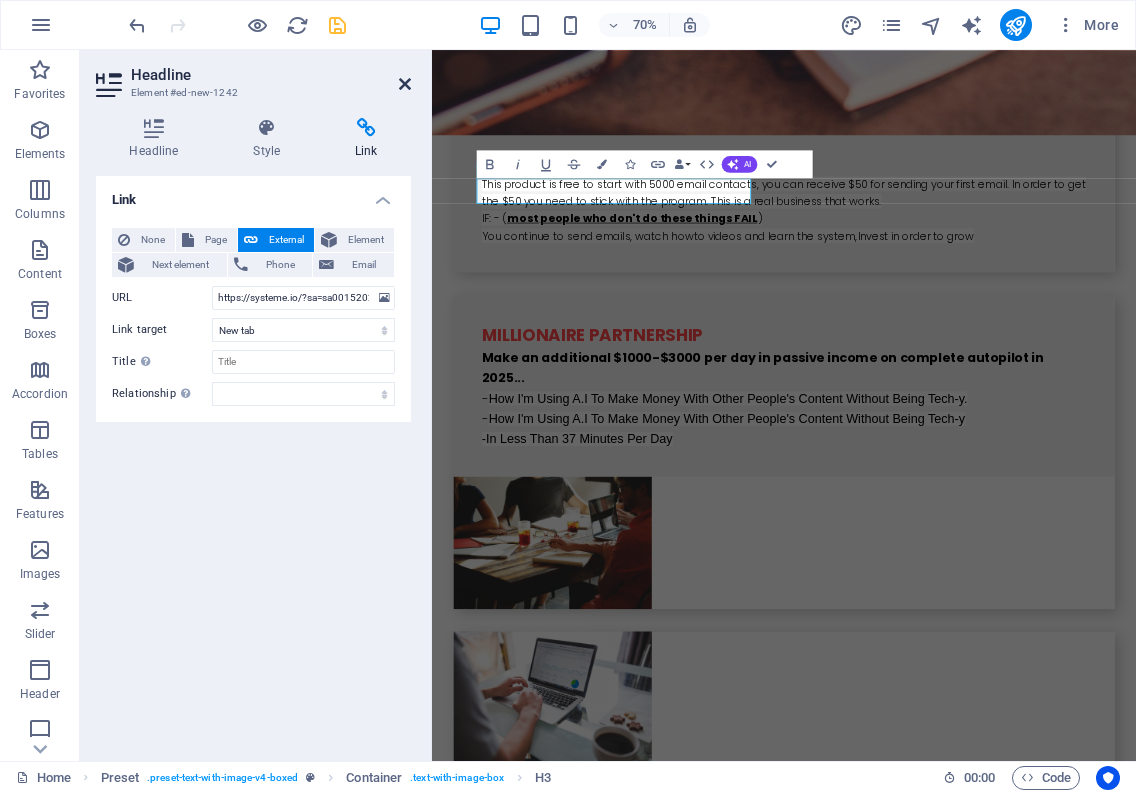 click at bounding box center [405, 84] 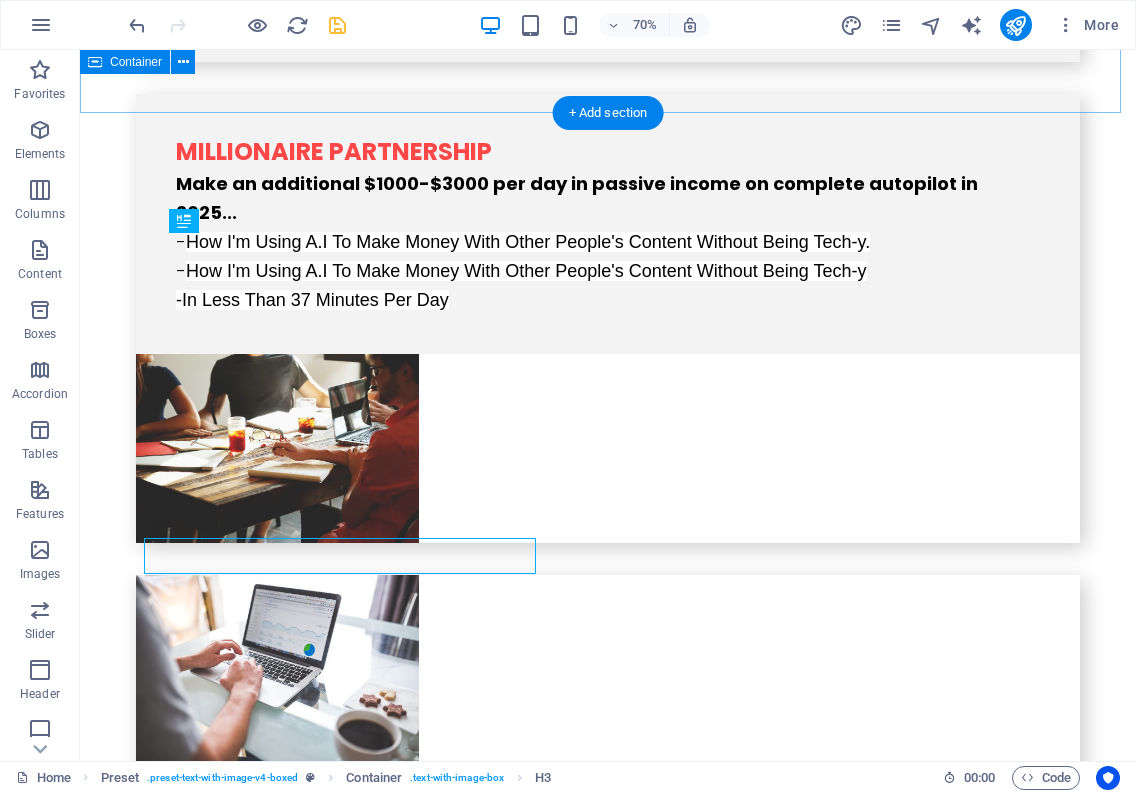 scroll, scrollTop: 3380, scrollLeft: 0, axis: vertical 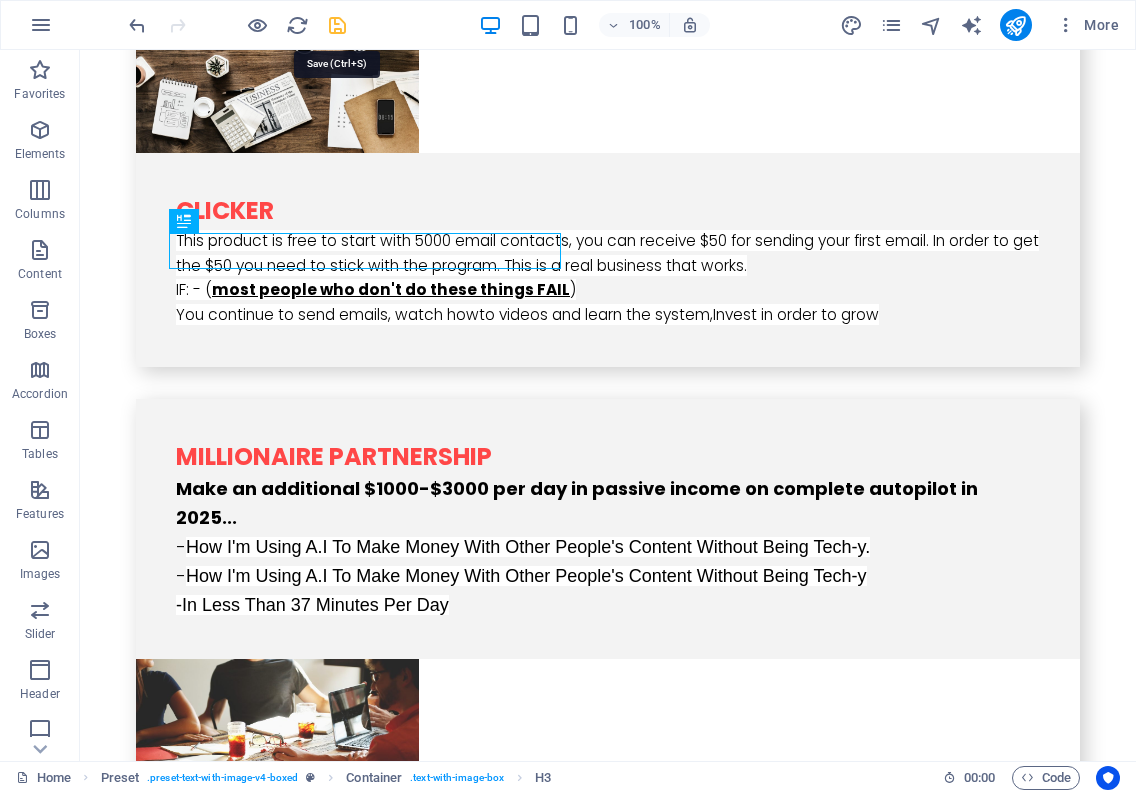 click at bounding box center (337, 25) 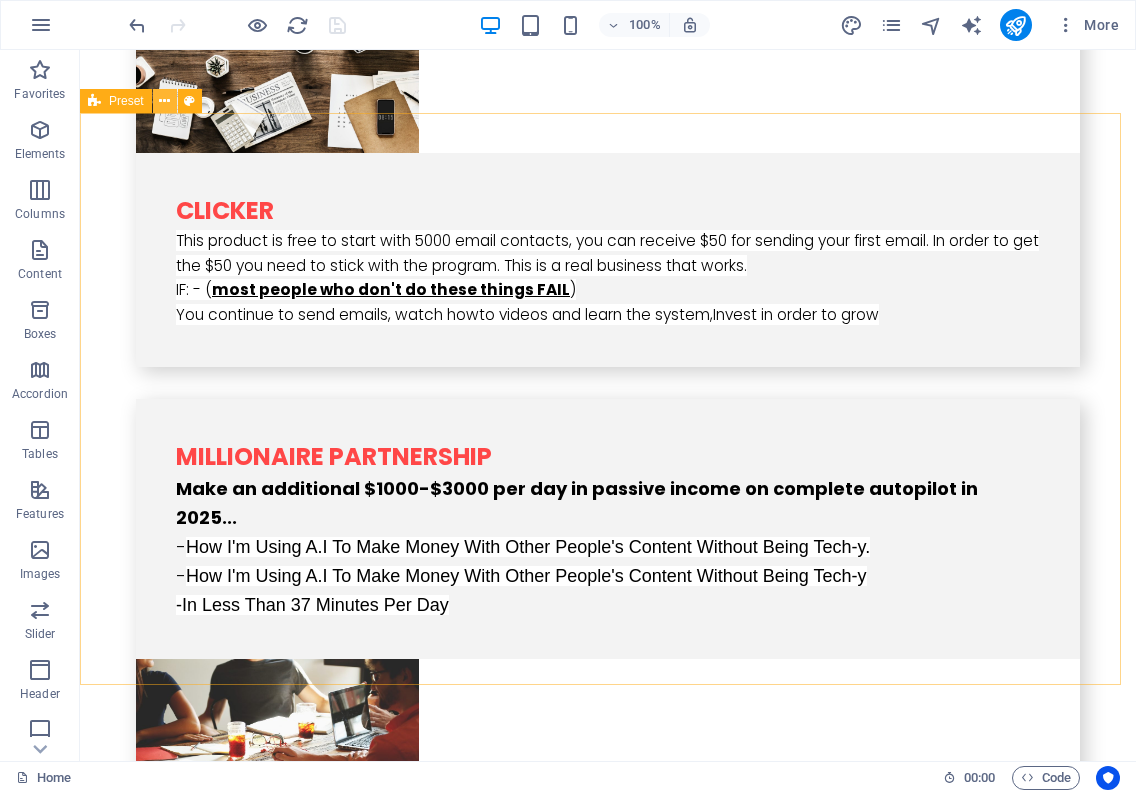 click at bounding box center [164, 101] 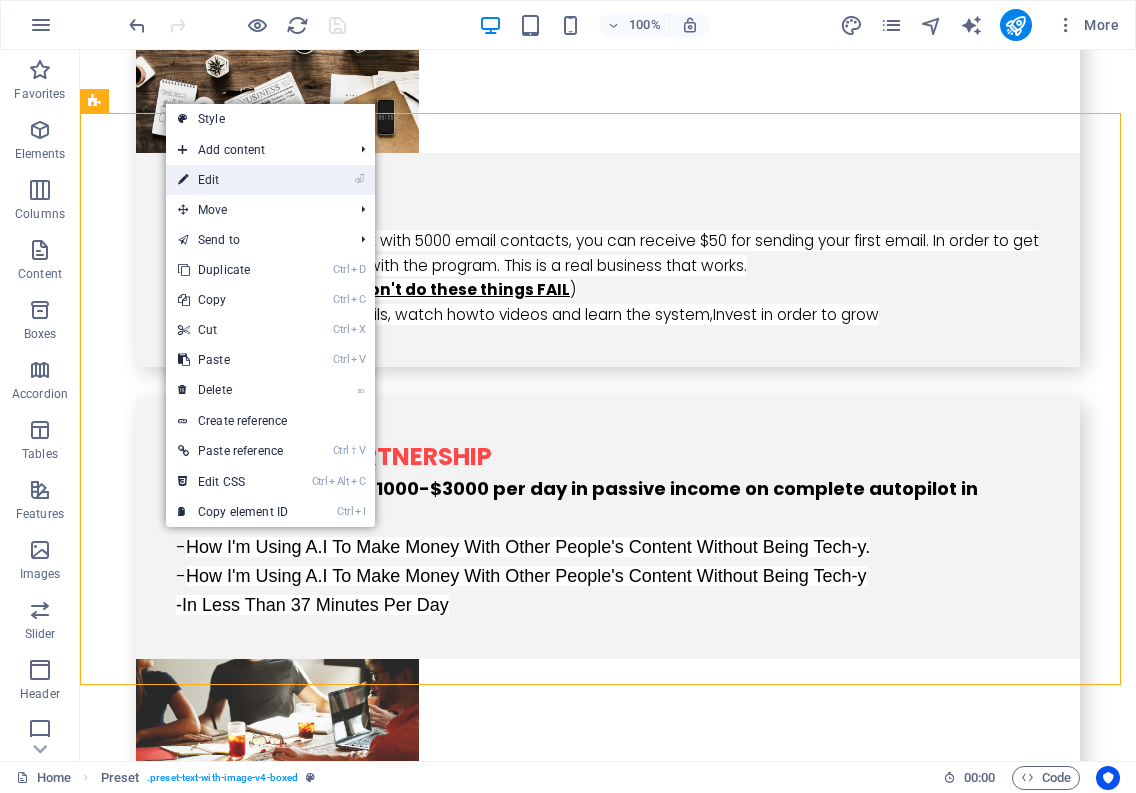 click on "⏎  Edit" at bounding box center [233, 180] 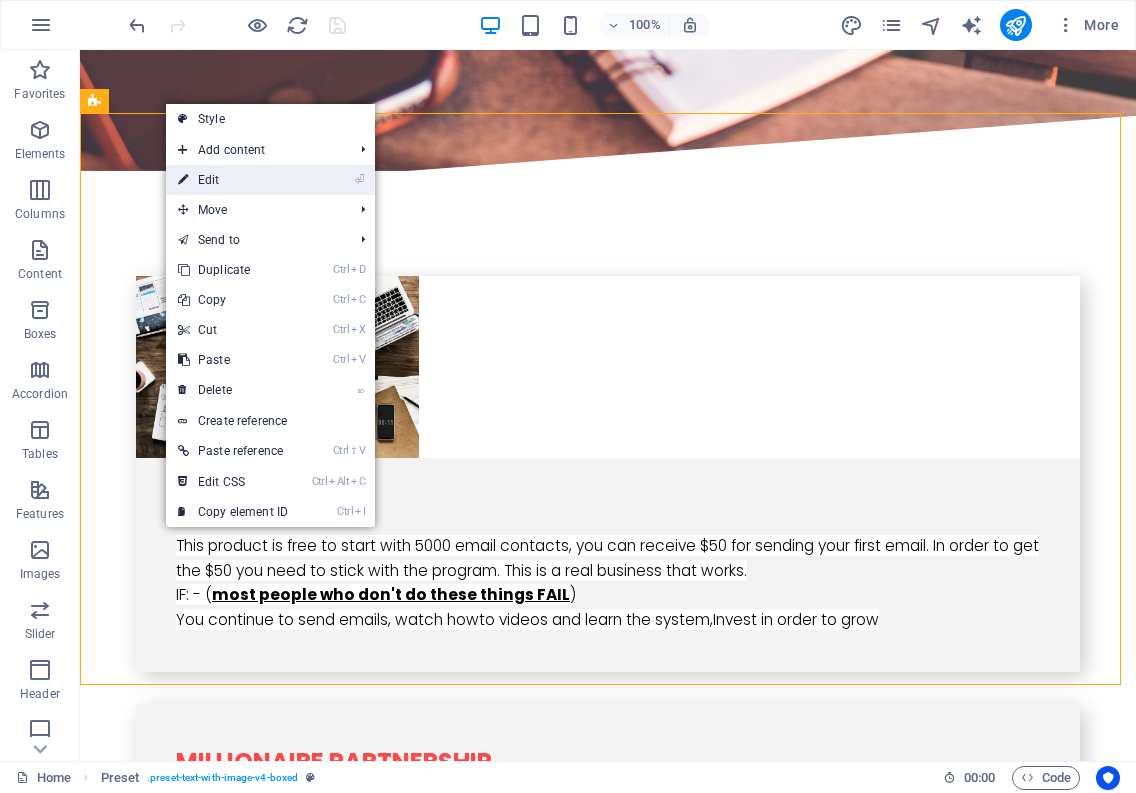 select on "rem" 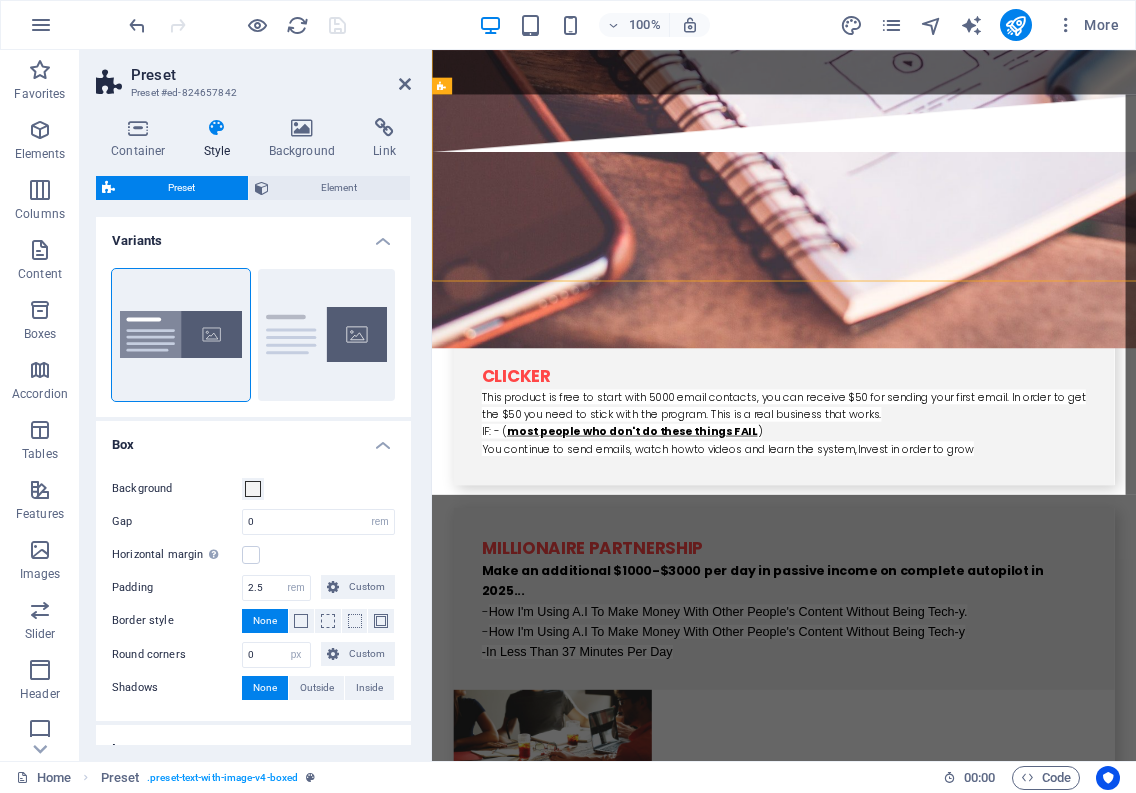 scroll, scrollTop: 3685, scrollLeft: 0, axis: vertical 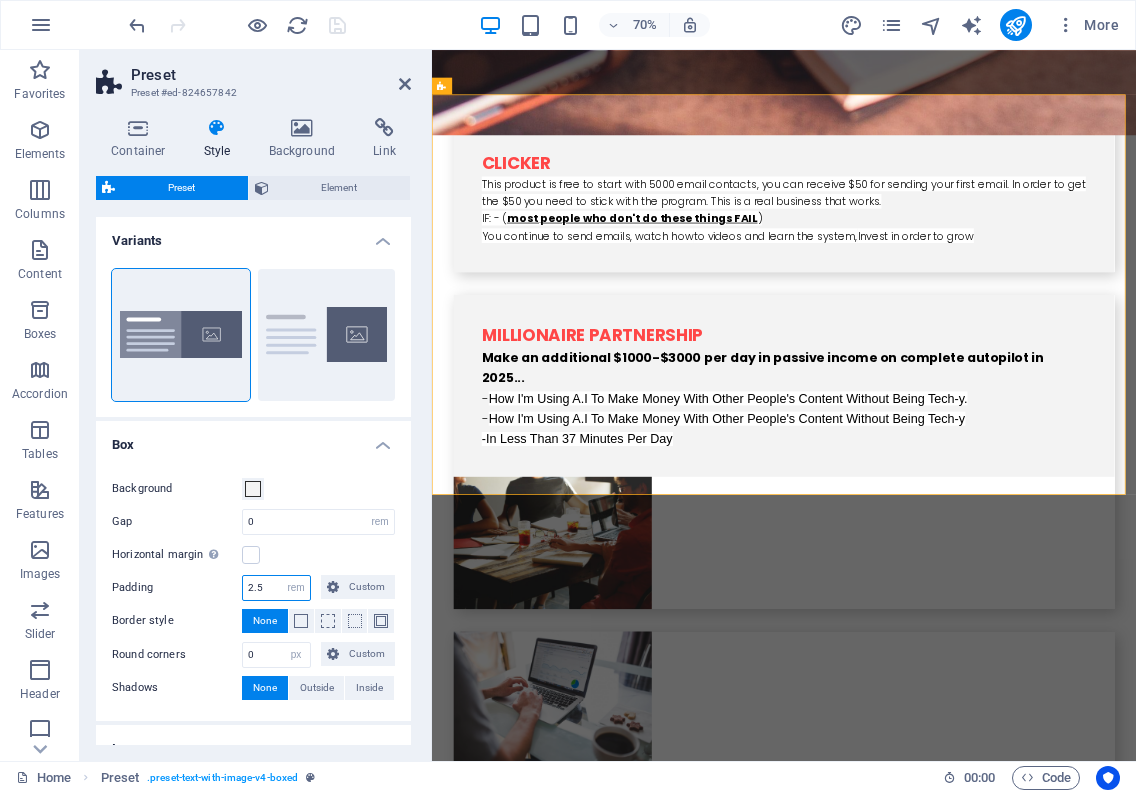 click on "2.5" at bounding box center [276, 588] 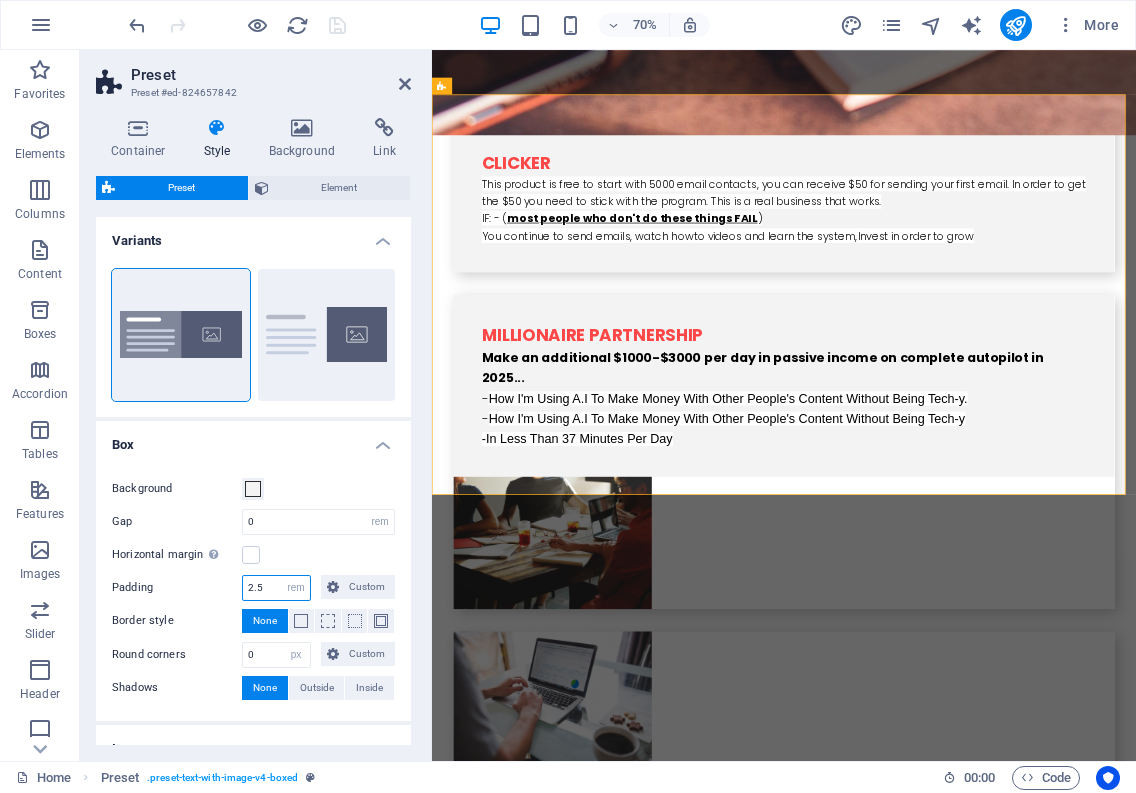 click on "2.5" at bounding box center (276, 588) 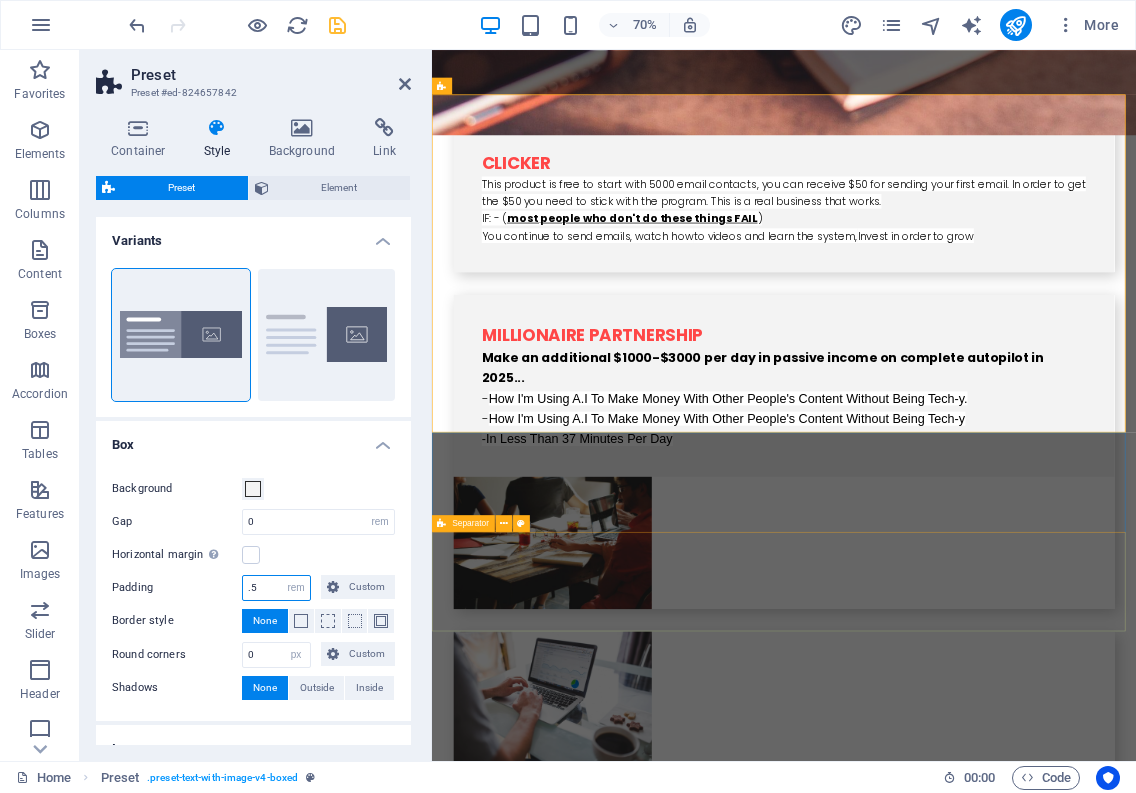 type on ".5" 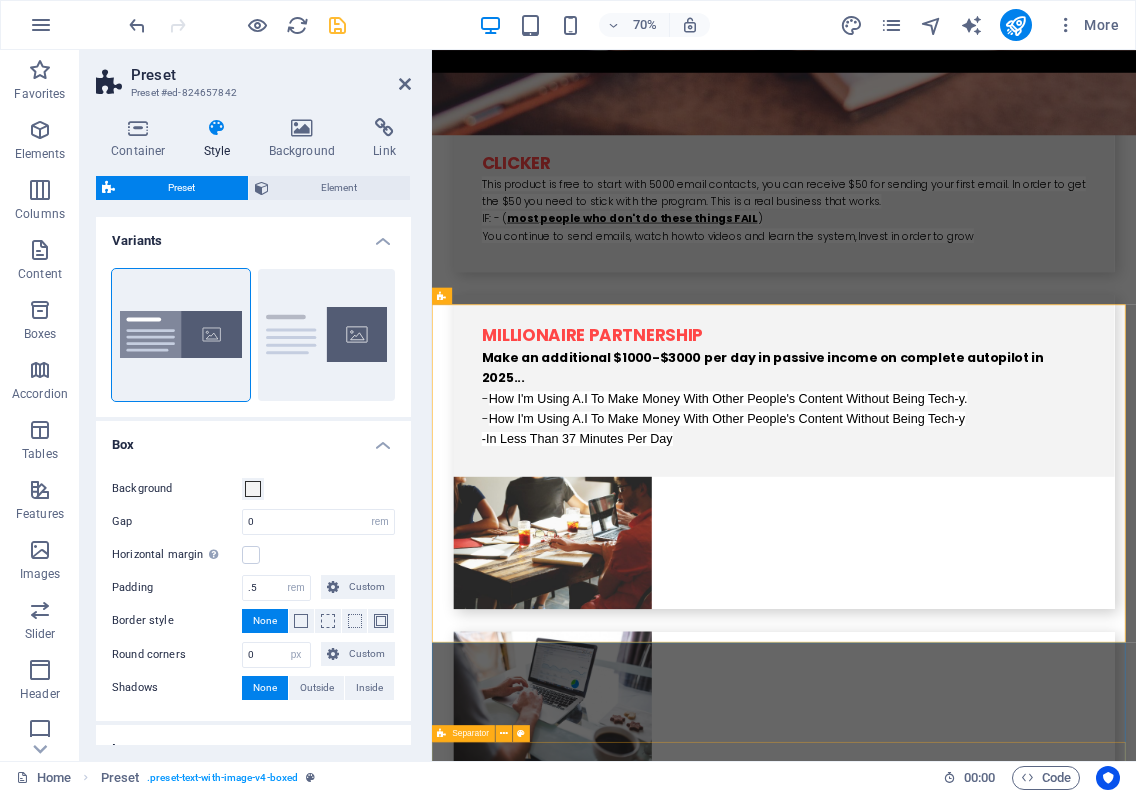 scroll, scrollTop: 3385, scrollLeft: 0, axis: vertical 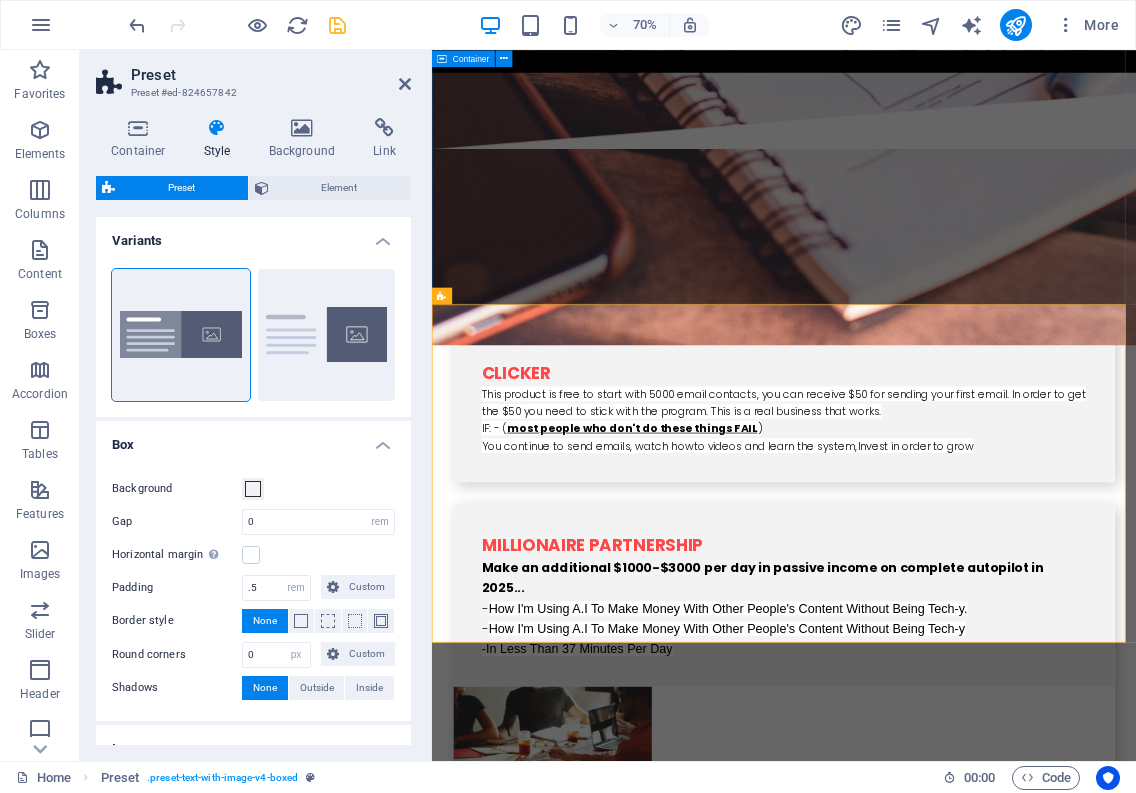 click on "Clicker This product is free to start with 5000 email contacts, you can receive $50 for sending your first email. In order to get the $50 you need to stick with the program. This is a real business that works. IF: - ( most people who don't do these things FAIL ) You continue to send emails, watch how to videos and learn the system, Invest in order to grow Millionaire Partnership Make an additional $1000-$3000 per day in passive income on complete autopilot in [YEAR]... - How I'm Using A.I To Make Money With Other People's Content Without Being Tech-y. - How I'm Using A.I To Make Money With Other People's Content Without Being Tech-y - In Less Than 37 Minutes Per Day Groove Pages The Ultimate All-in-One Platform for Explosive Growth When members sign up for a free Groove account, they get immediate access to a website creator, funnel builder and shopping cart software, all of which allows them to have everything they need to start selling products and services online. Creative Travel ." at bounding box center (935, 1172) 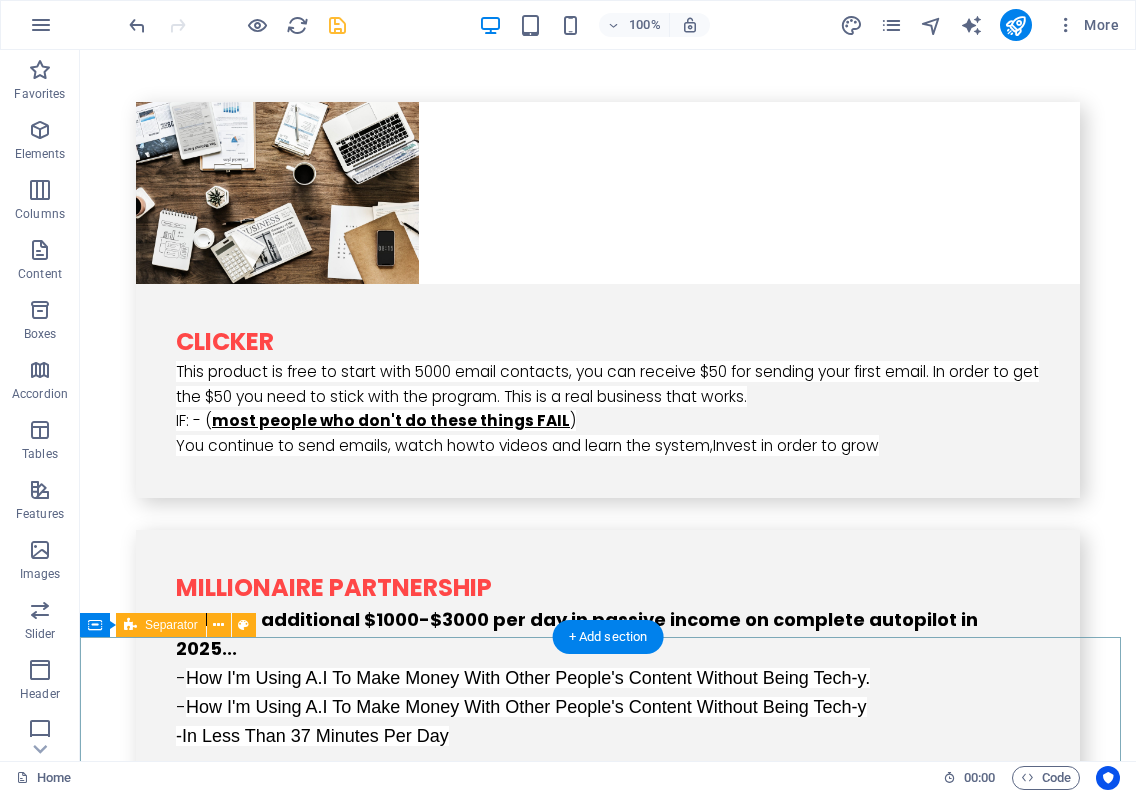 scroll, scrollTop: 3380, scrollLeft: 0, axis: vertical 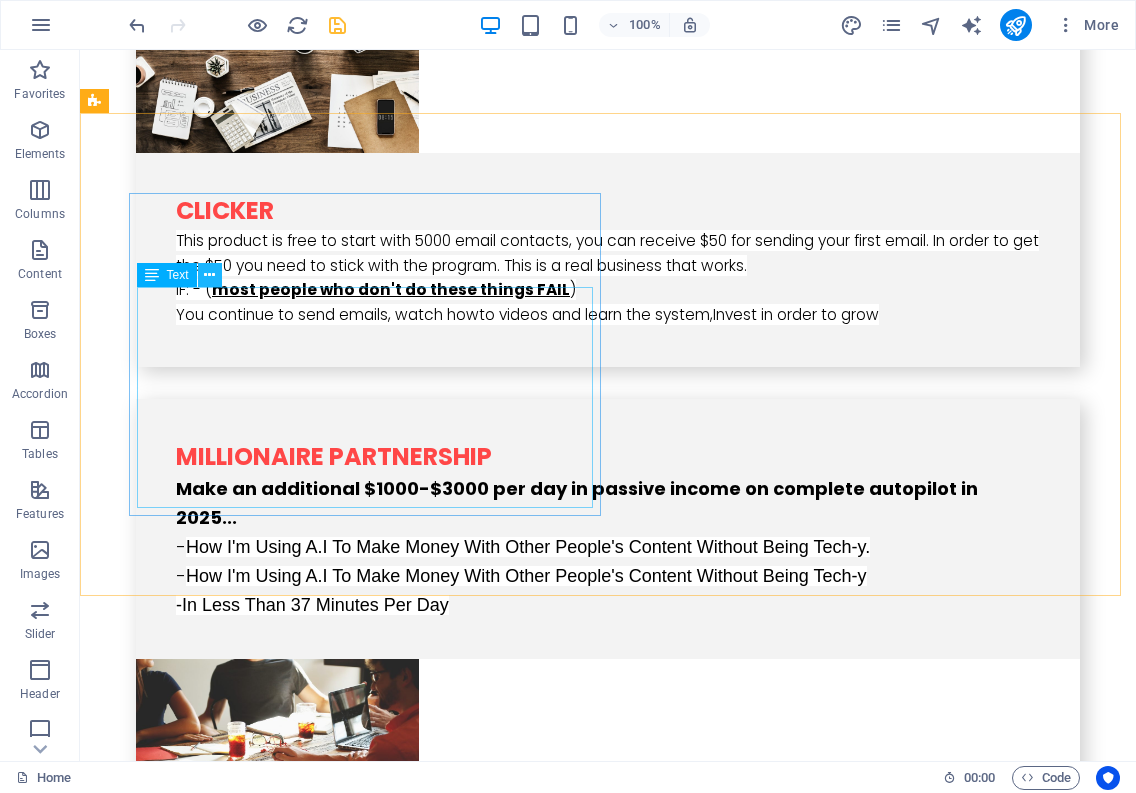 click at bounding box center [209, 275] 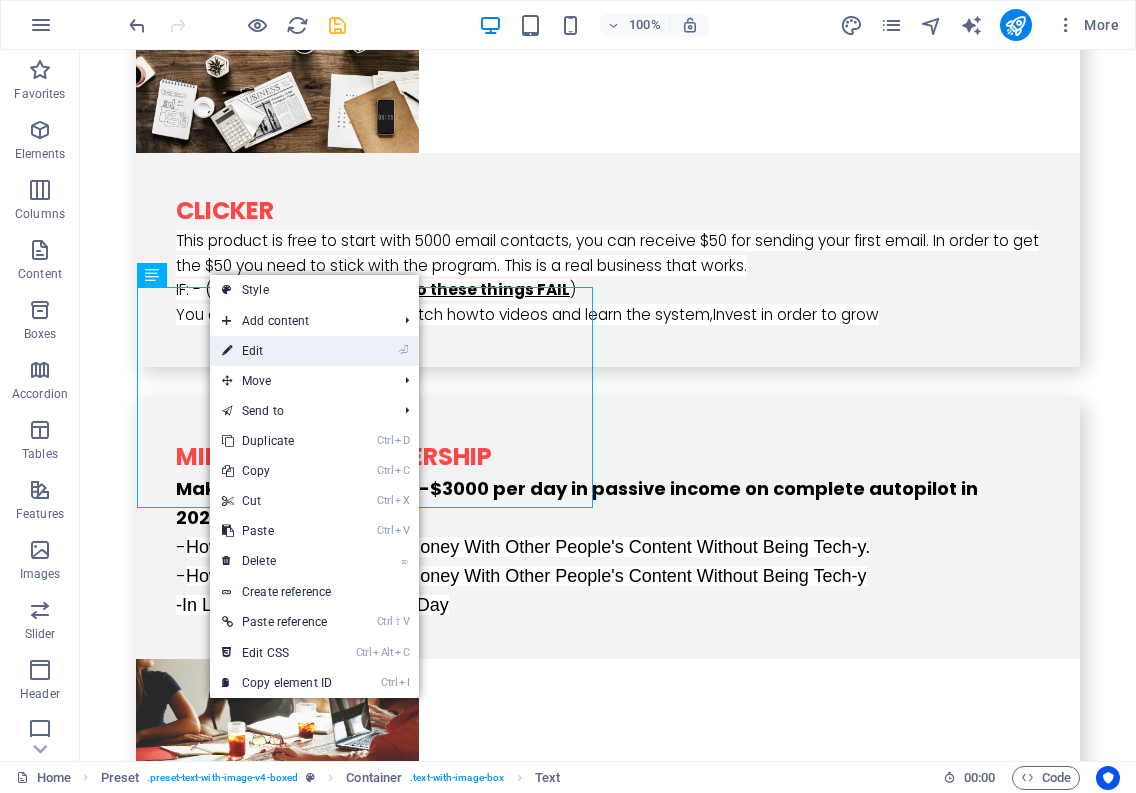 click on "⏎  Edit" at bounding box center [277, 351] 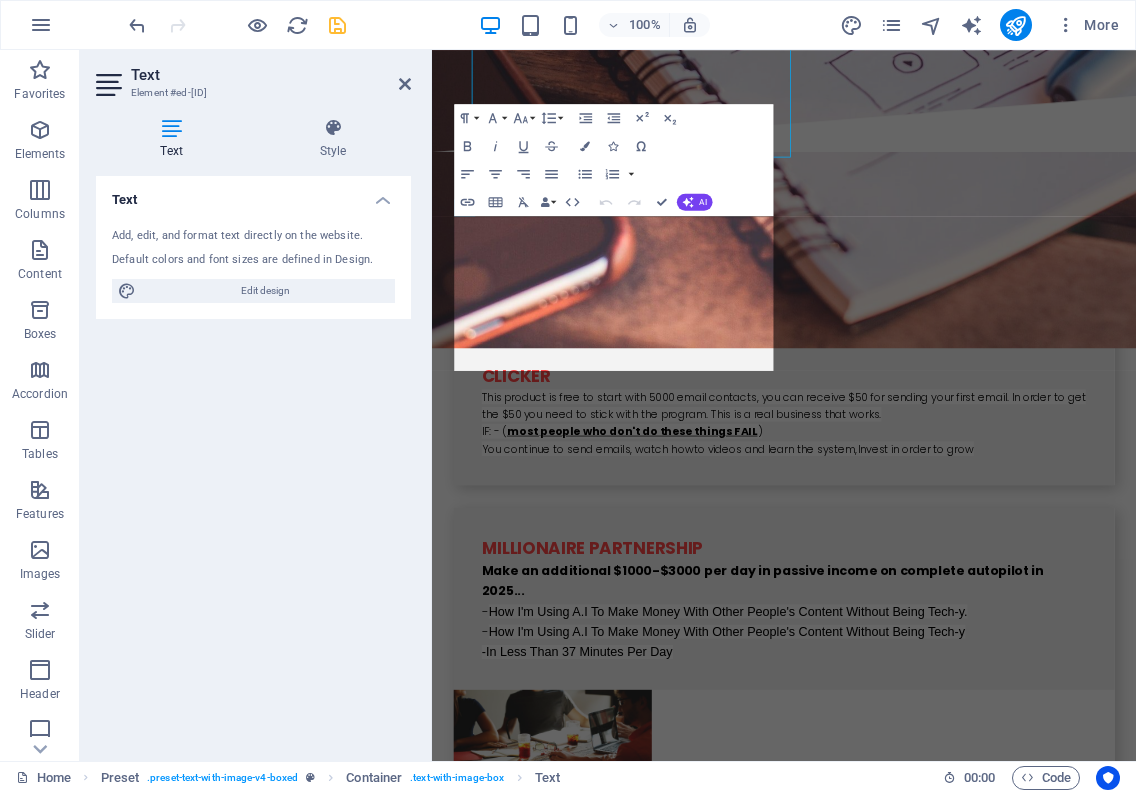 scroll, scrollTop: 3685, scrollLeft: 0, axis: vertical 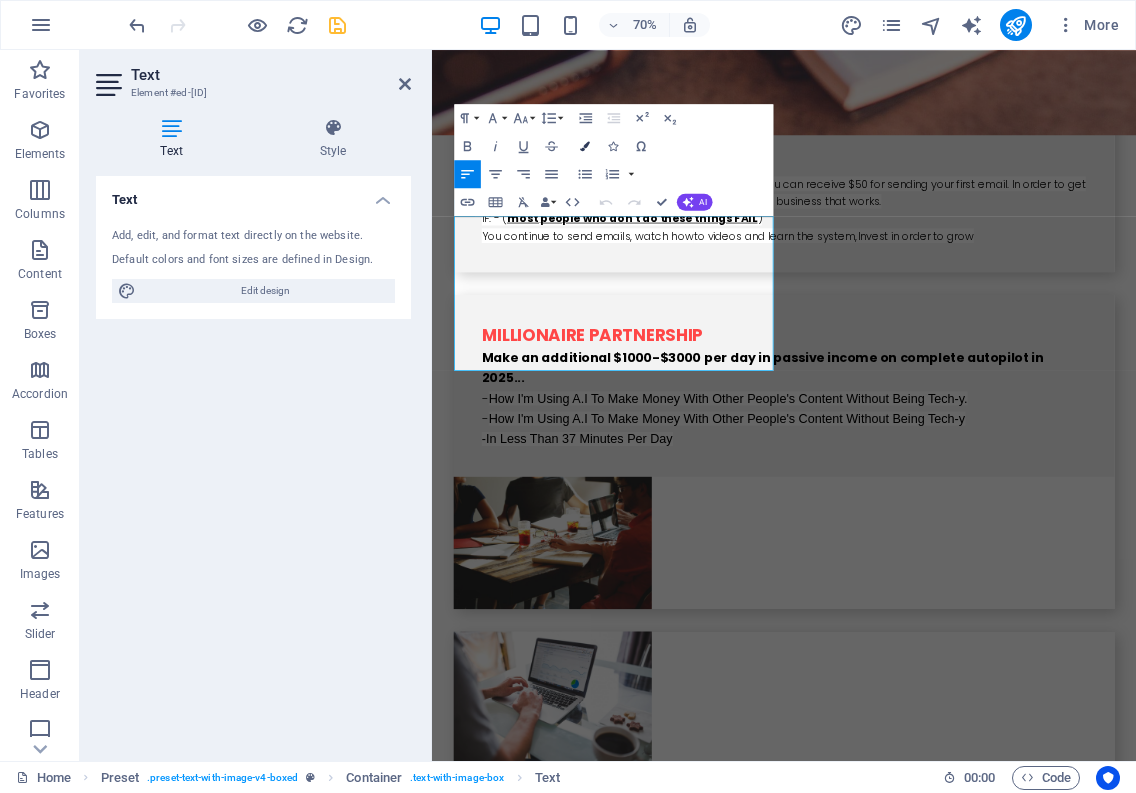 click at bounding box center [585, 146] 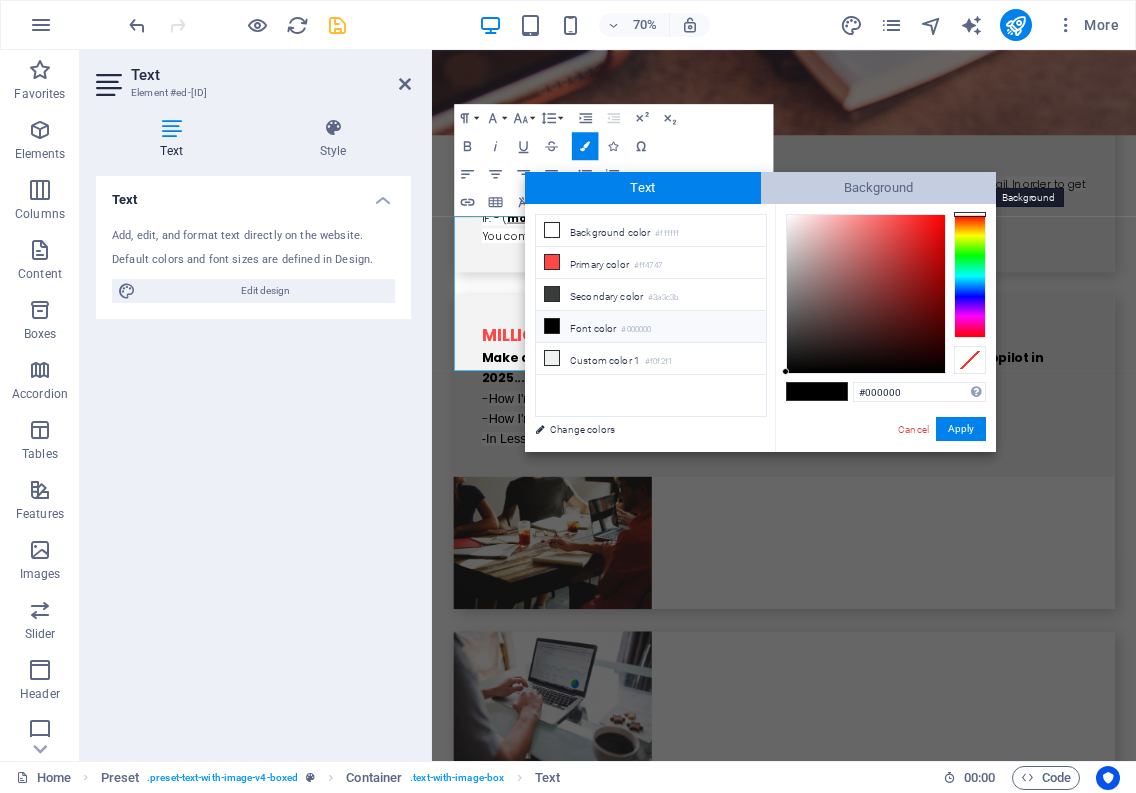 click on "Background" at bounding box center [879, 188] 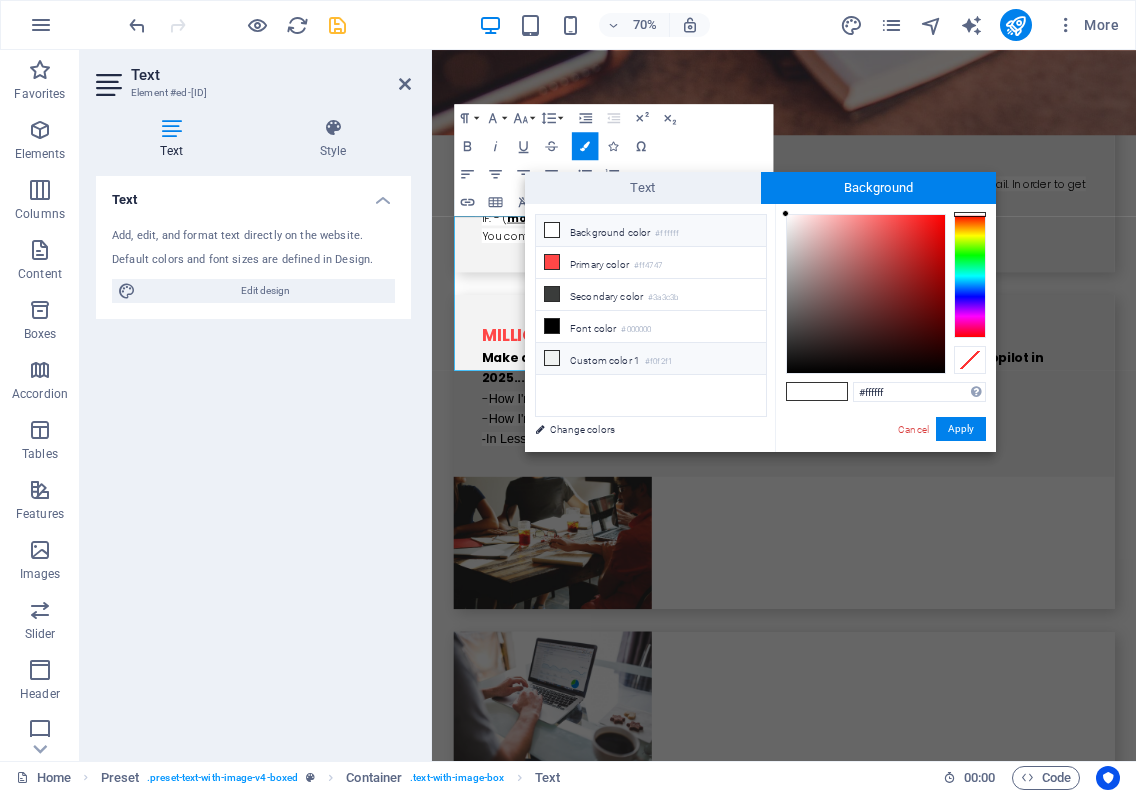 click at bounding box center (552, 358) 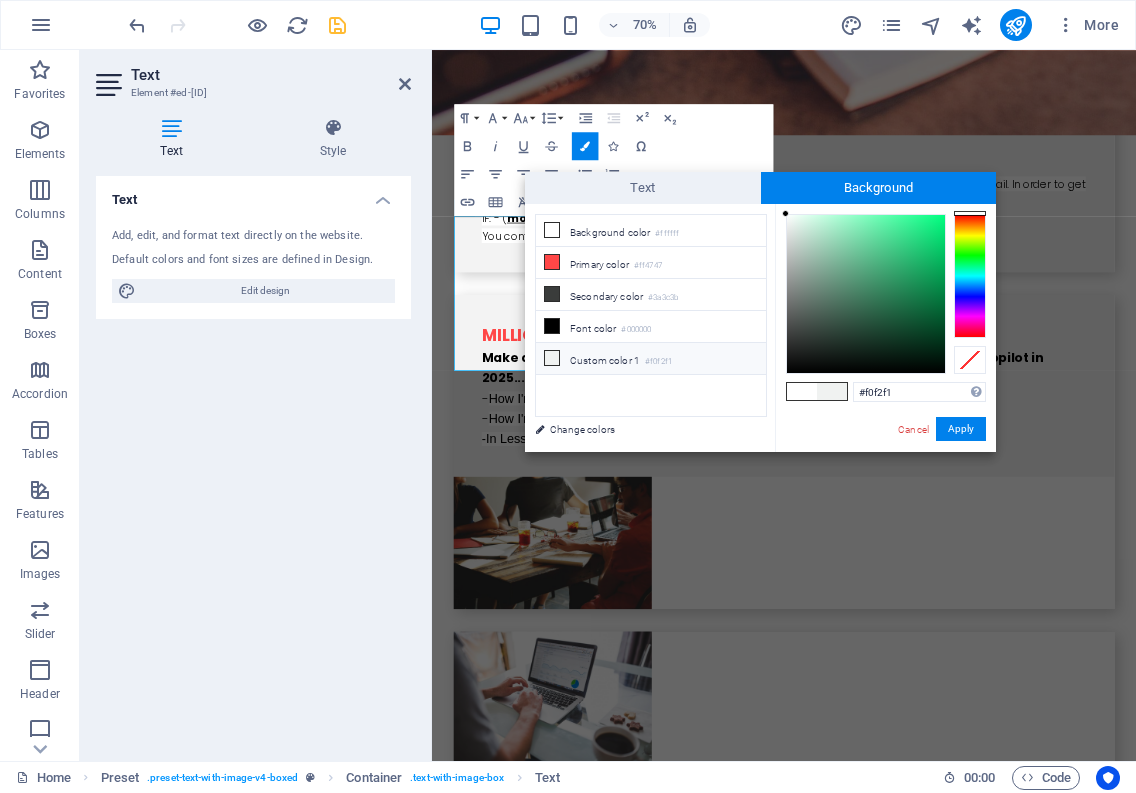 click at bounding box center (832, 391) 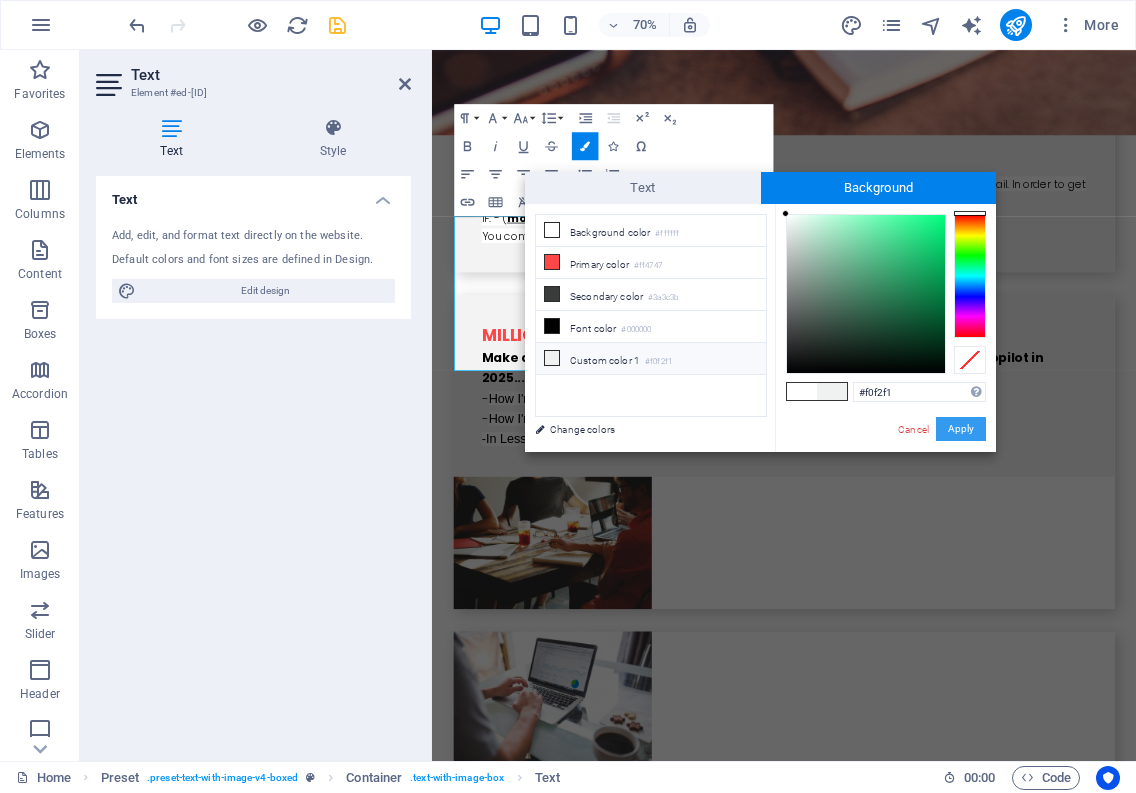 click on "Apply" at bounding box center [961, 429] 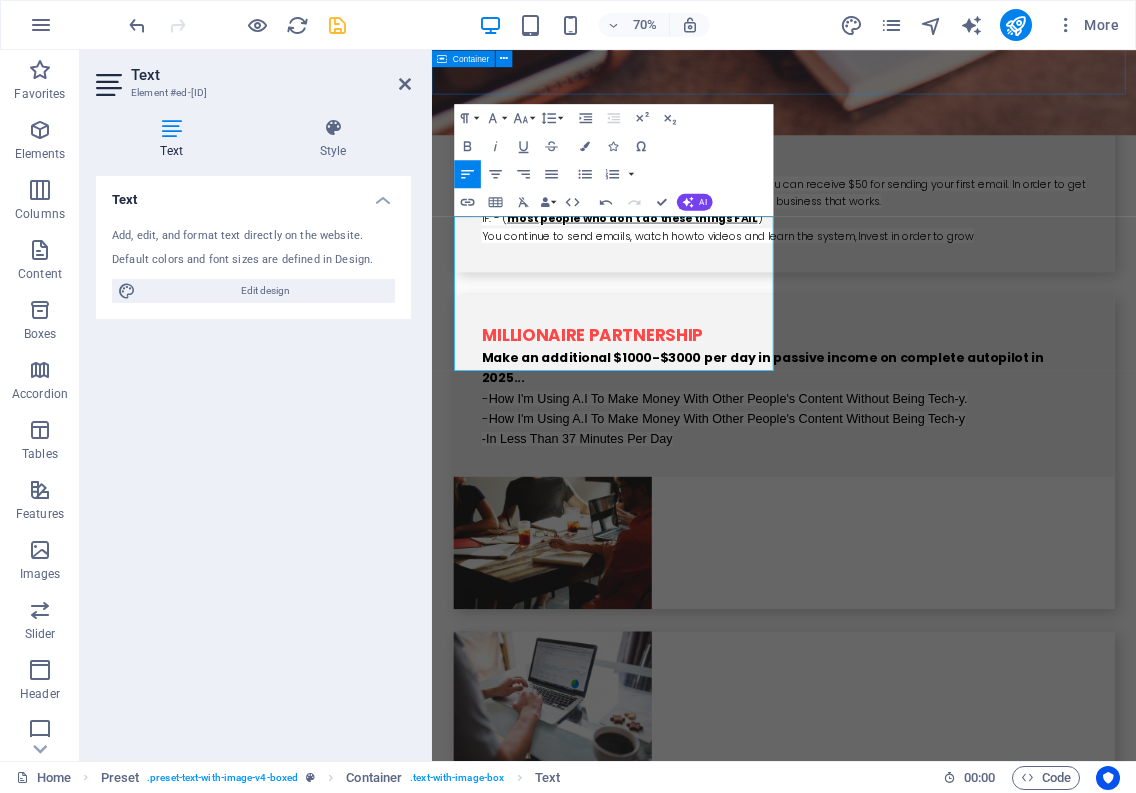 click on "Clicker This product is free to start with 5000 email contacts, you can receive $50 for sending your first email. In order to get the $50 you need to stick with the program. This is a real business that works. IF: - ( most people who don't do these things FAIL ) You continue to send emails, watch how to videos and learn the system, Invest in order to grow Millionaire Partnership Make an additional $1000-$3000 per day in passive income on complete autopilot in [YEAR]... - How I'm Using A.I To Make Money With Other People's Content Without Being Tech-y. - How I'm Using A.I To Make Money With Other People's Content Without Being Tech-y - In Less Than 37 Minutes Per Day Groove Pages The Ultimate All-in-One Platform for Explosive Growth When members sign up for a free Groove account, they get immediate access to a website creator, funnel builder and shopping cart software, all of which allows them to have everything they need to start selling products and services online. Creative Travel ." at bounding box center (935, 872) 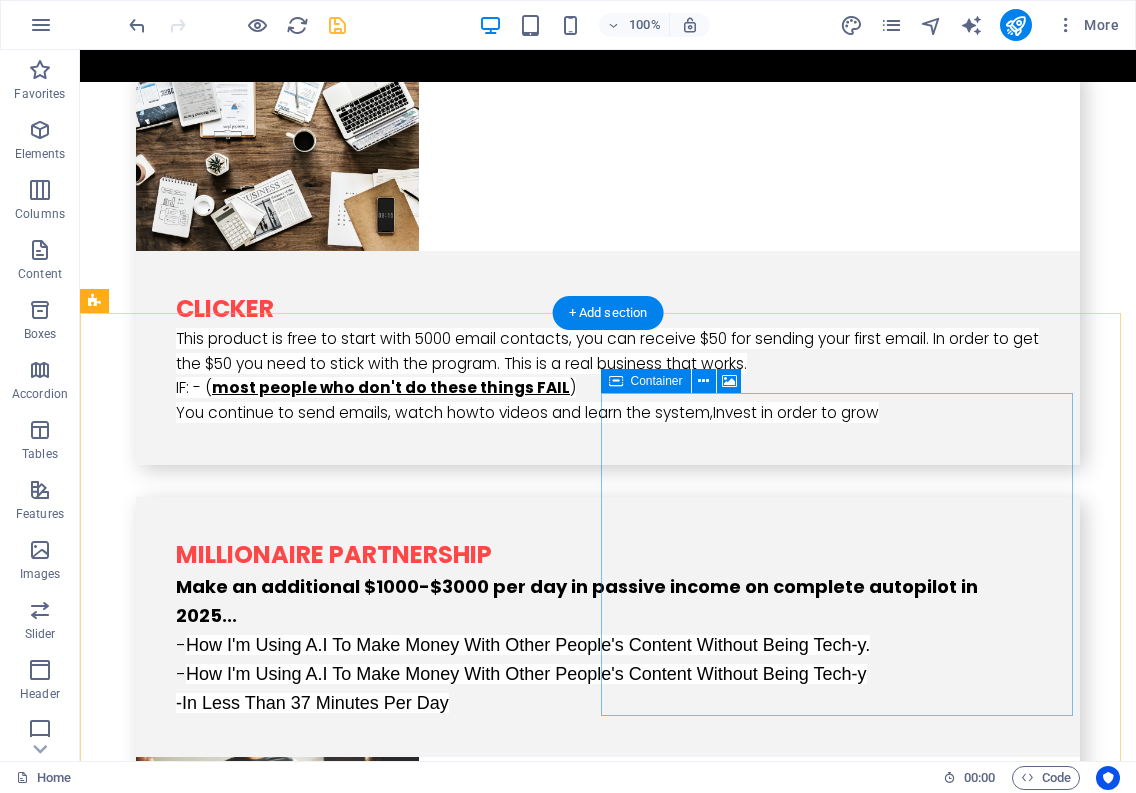 scroll, scrollTop: 3180, scrollLeft: 0, axis: vertical 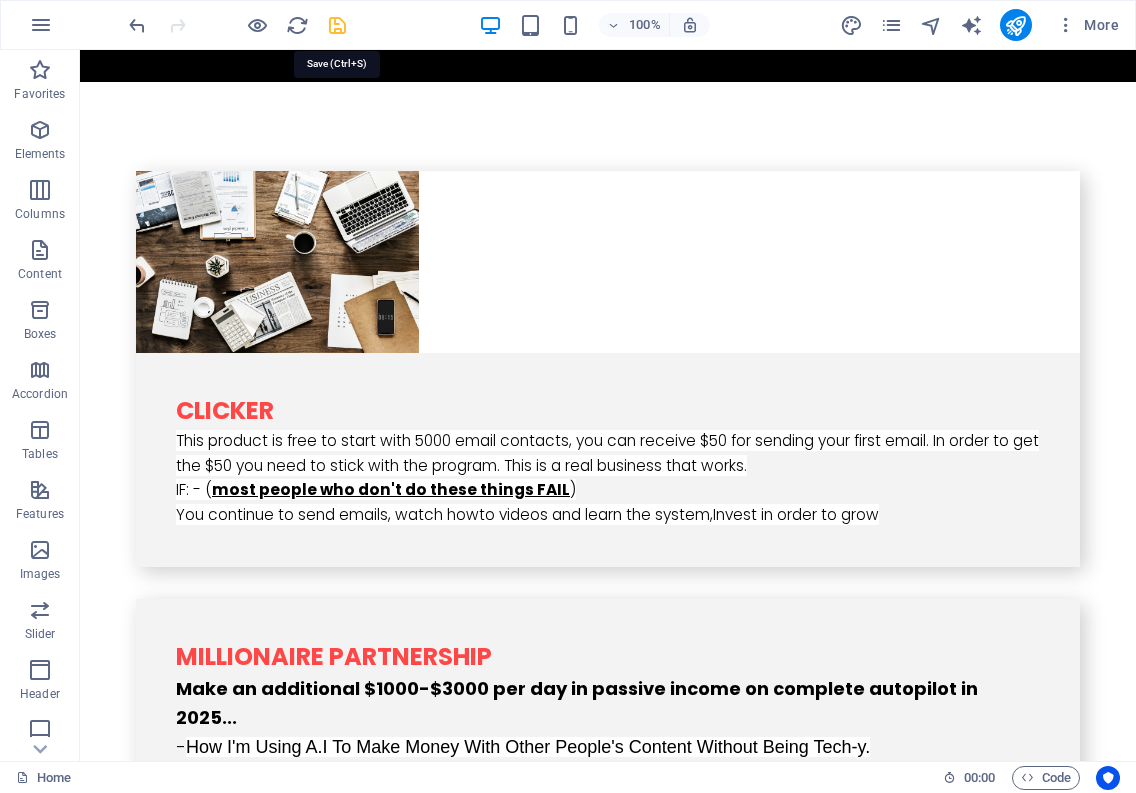 click at bounding box center [337, 25] 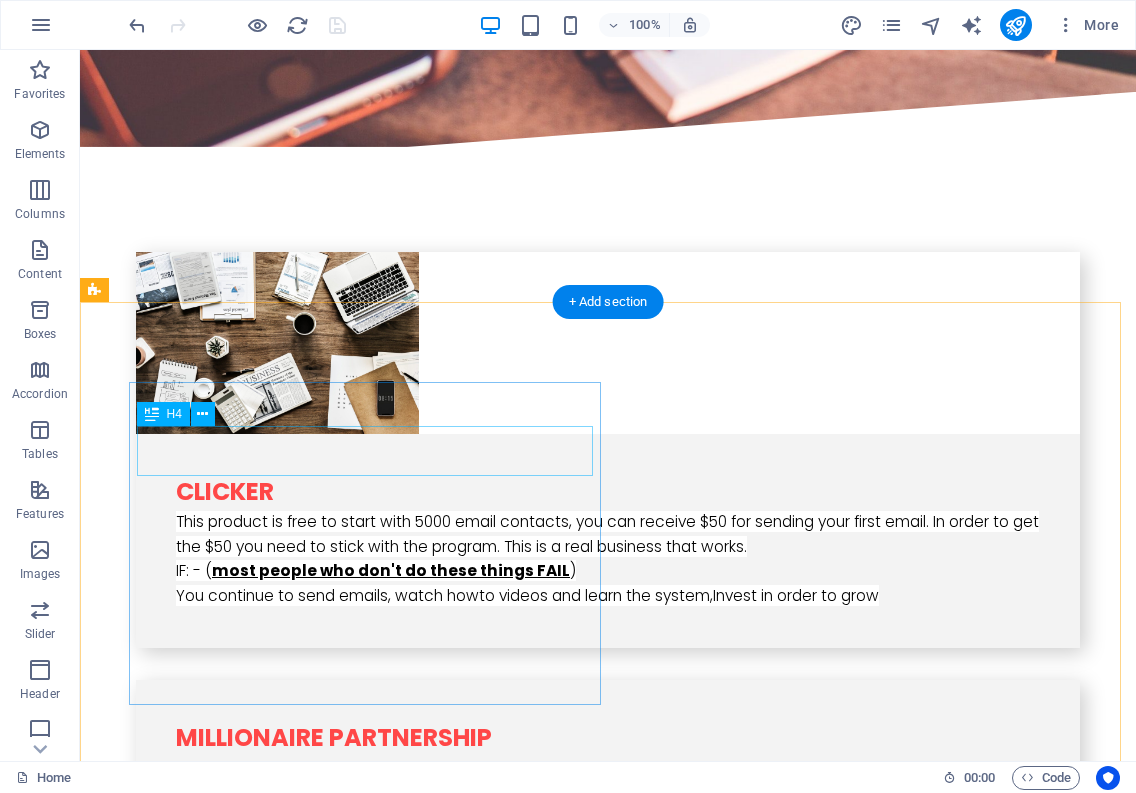 scroll, scrollTop: 3480, scrollLeft: 0, axis: vertical 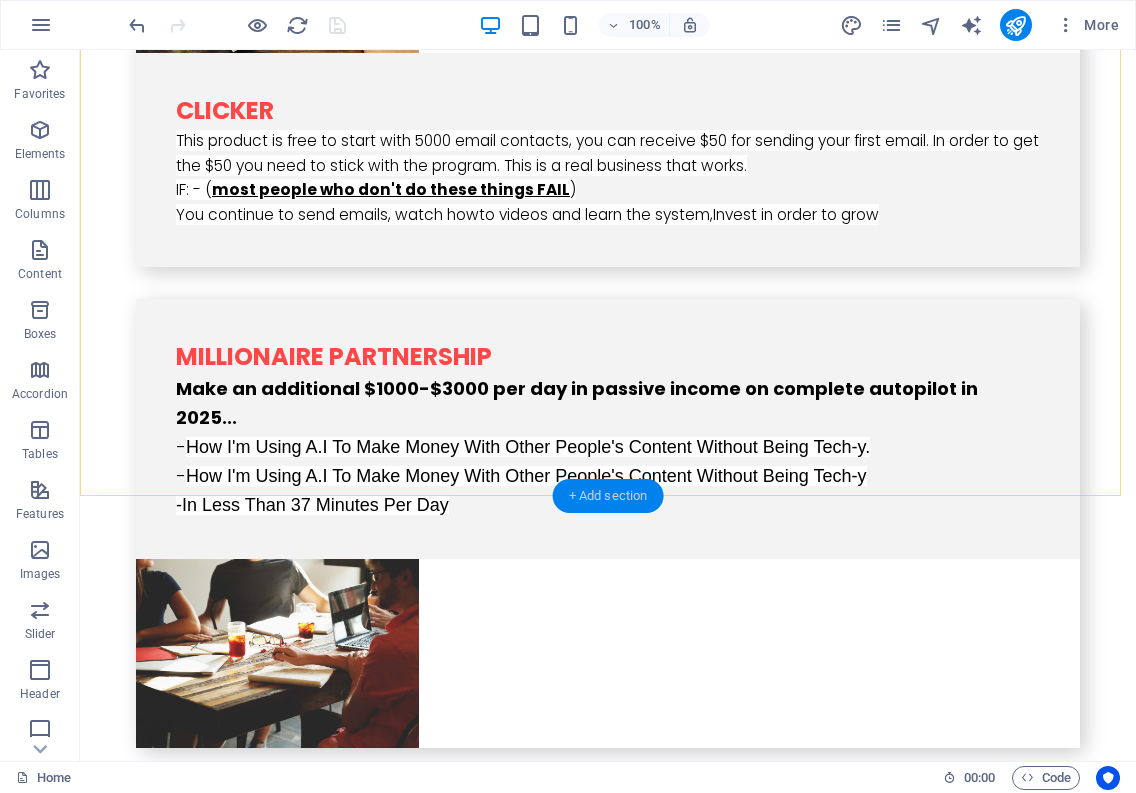 click on "+ Add section" at bounding box center [608, 496] 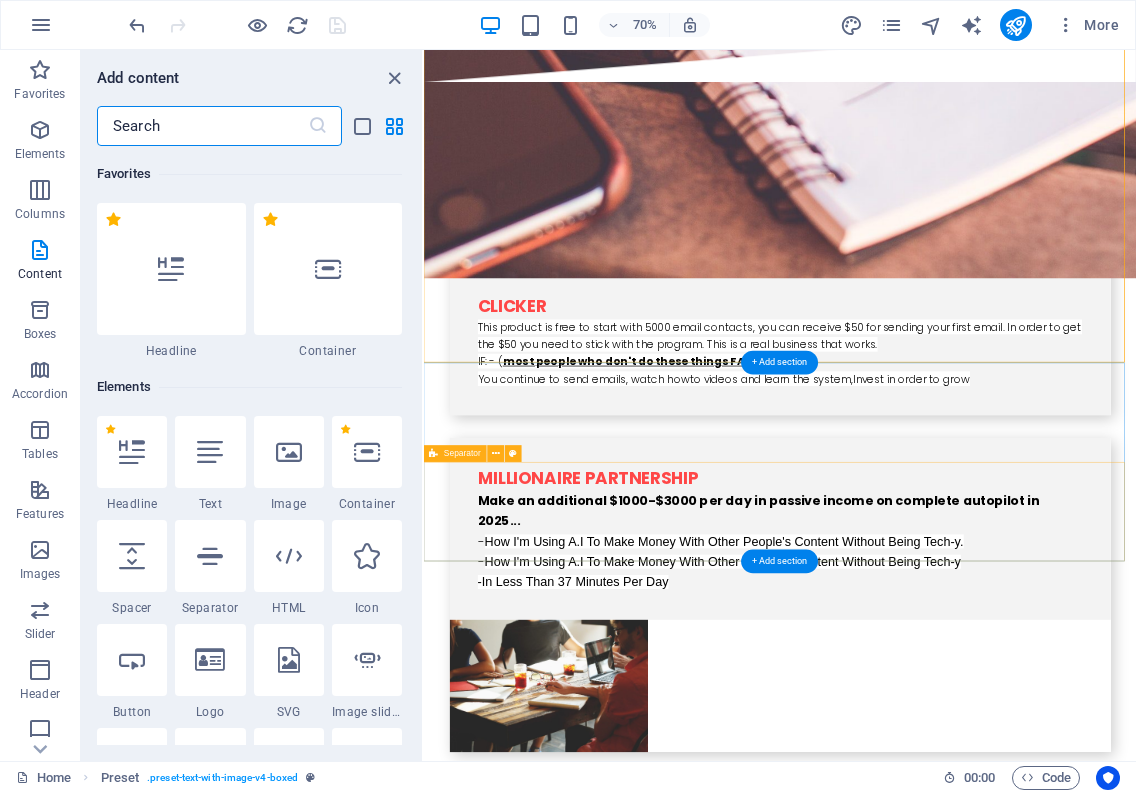 scroll, scrollTop: 3785, scrollLeft: 0, axis: vertical 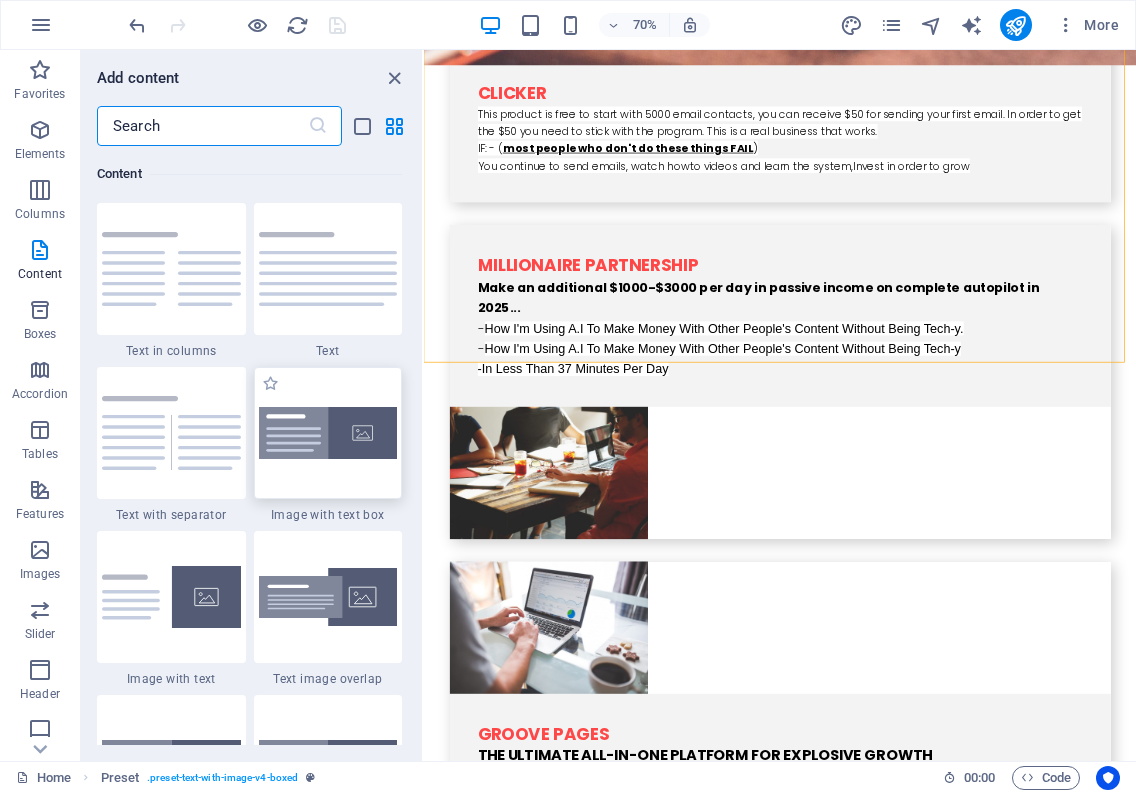 click at bounding box center (328, 433) 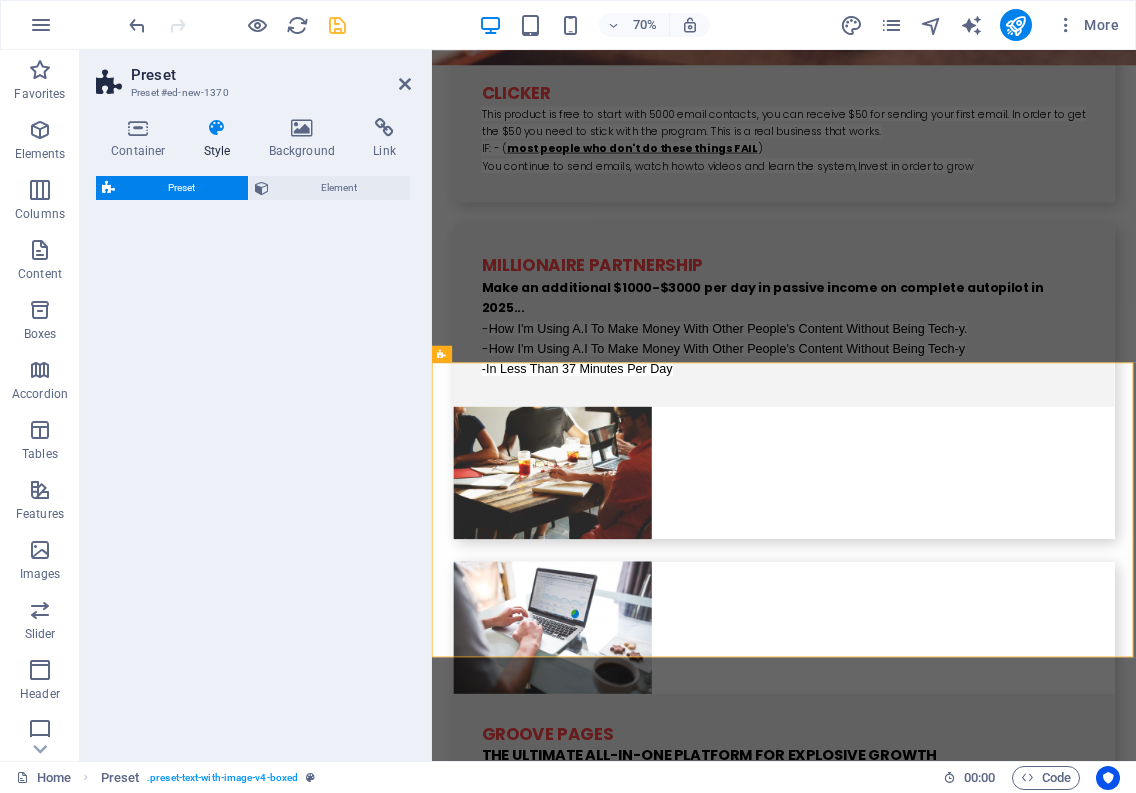 select on "rem" 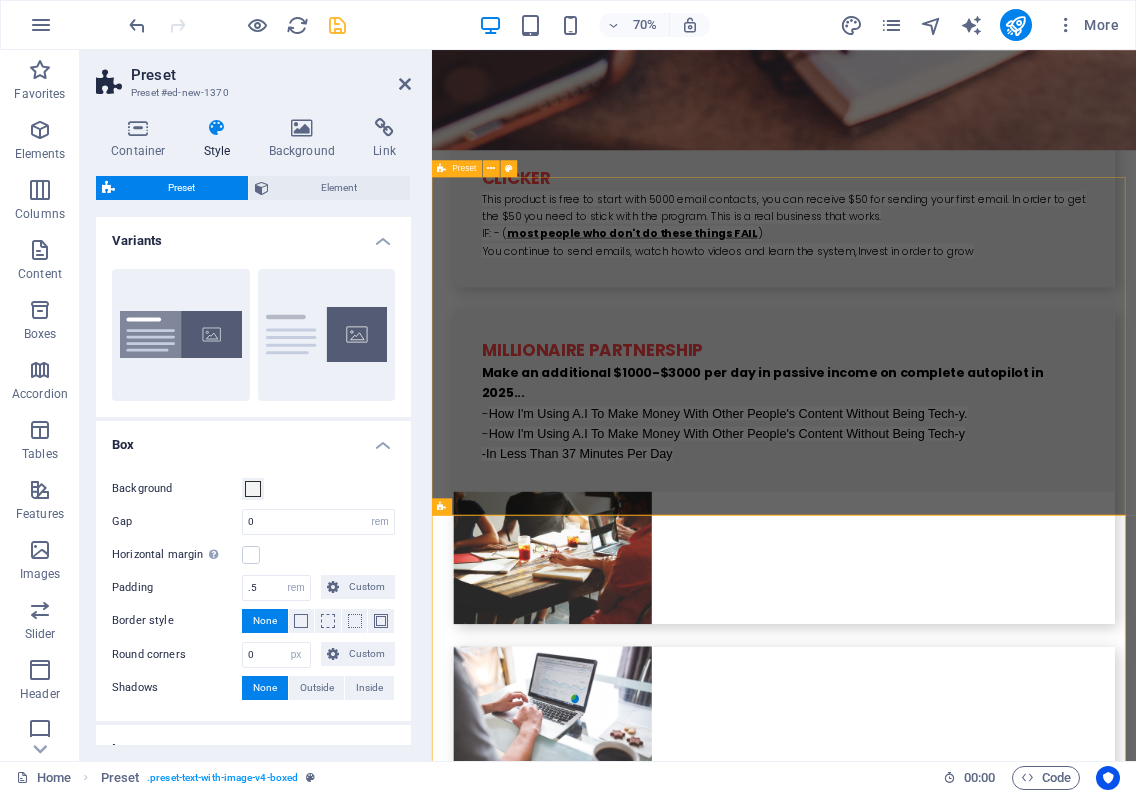 scroll, scrollTop: 3685, scrollLeft: 0, axis: vertical 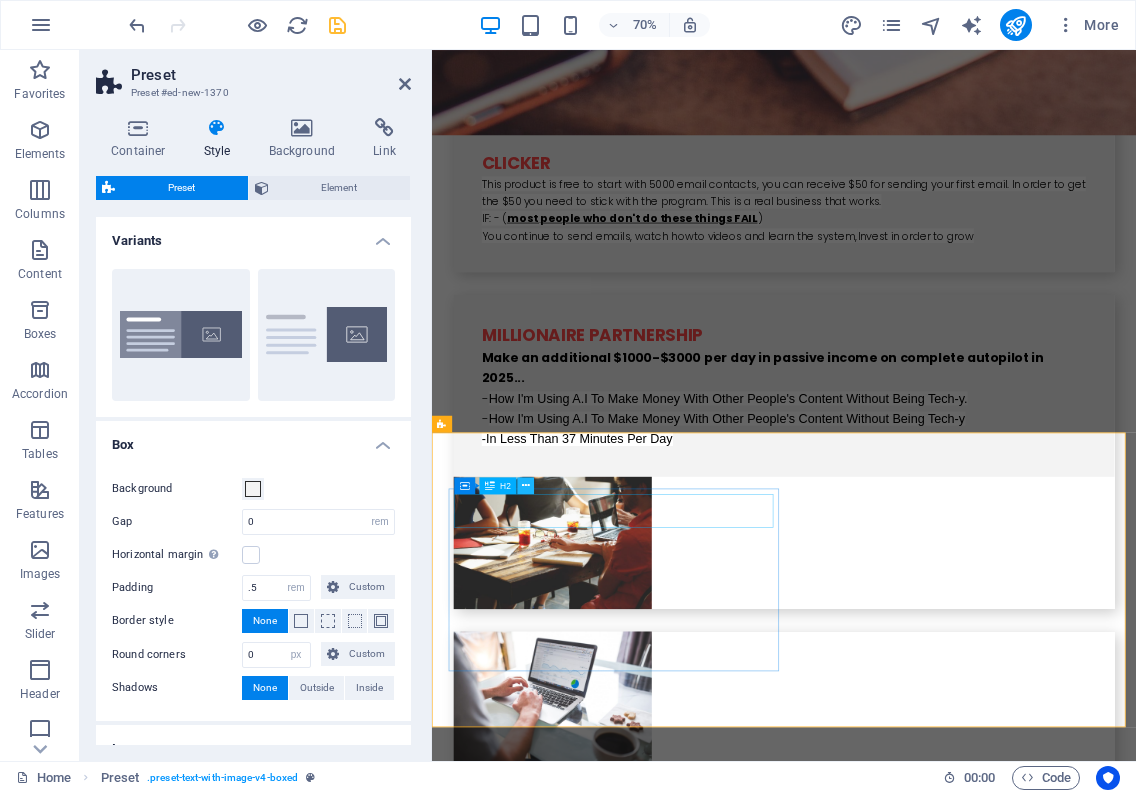 click at bounding box center [526, 485] 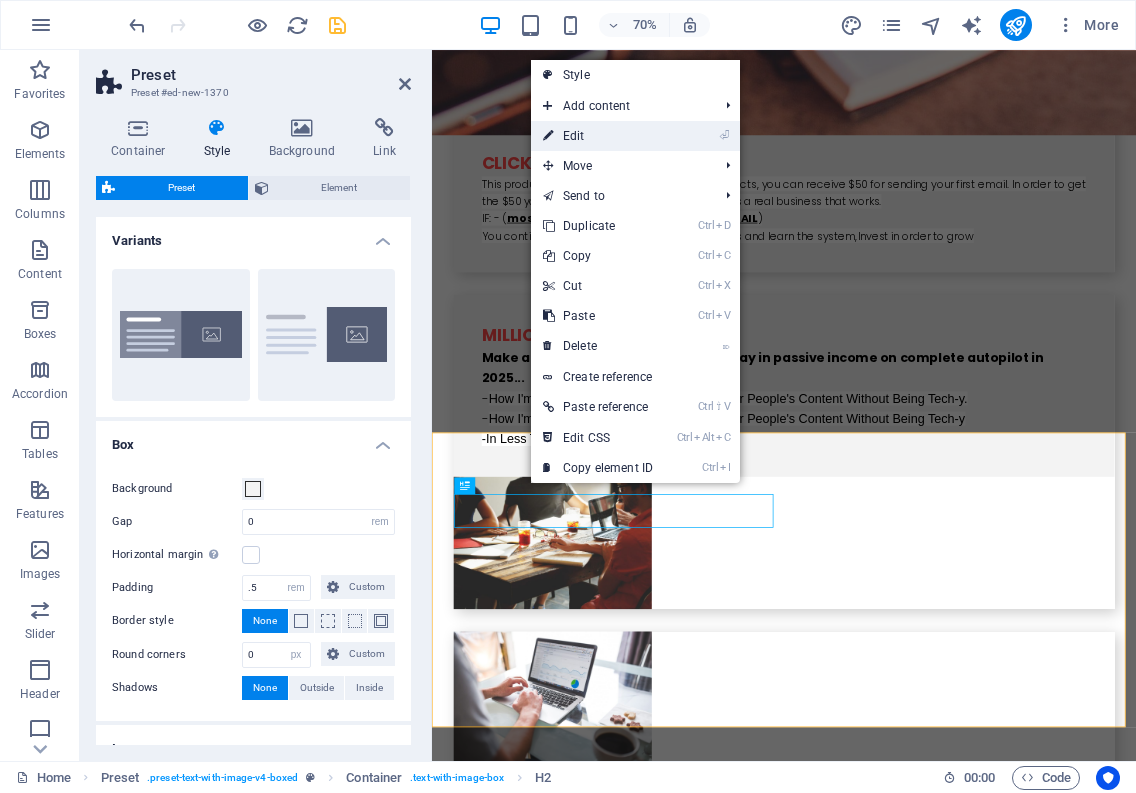 drag, startPoint x: 572, startPoint y: 134, endPoint x: 285, endPoint y: 435, distance: 415.89664 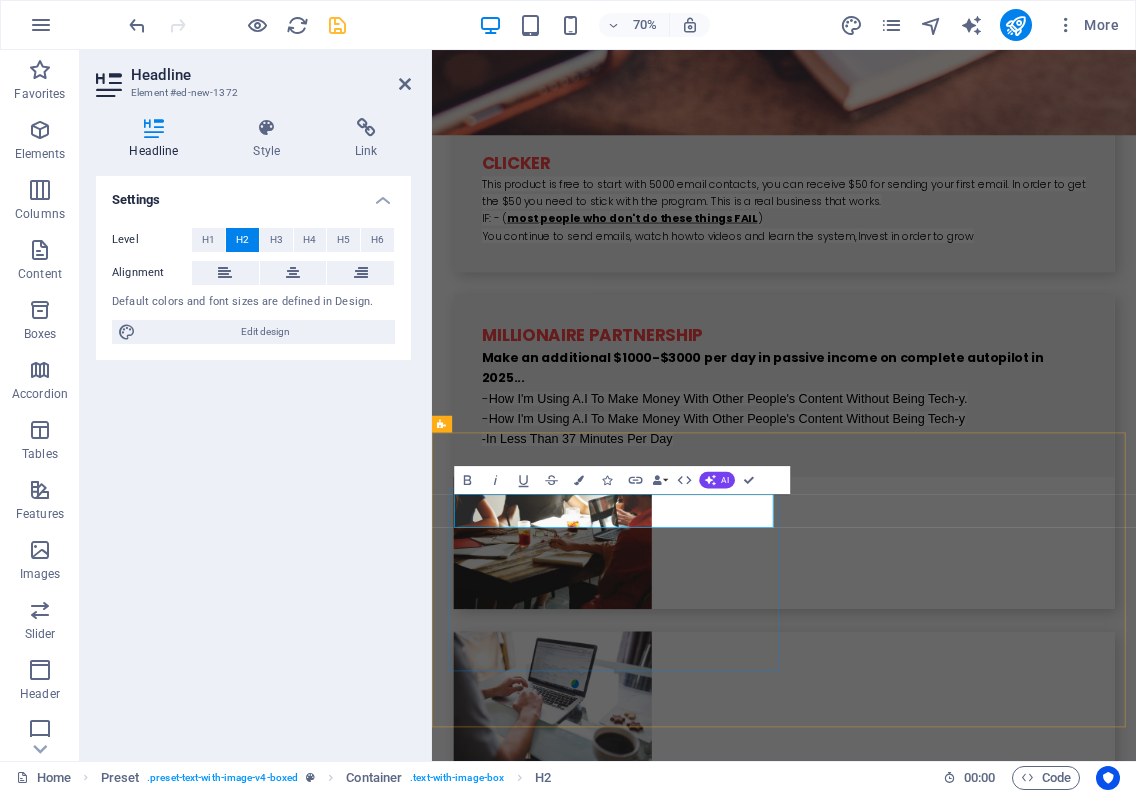 click on "New headline" at bounding box center [920, 2790] 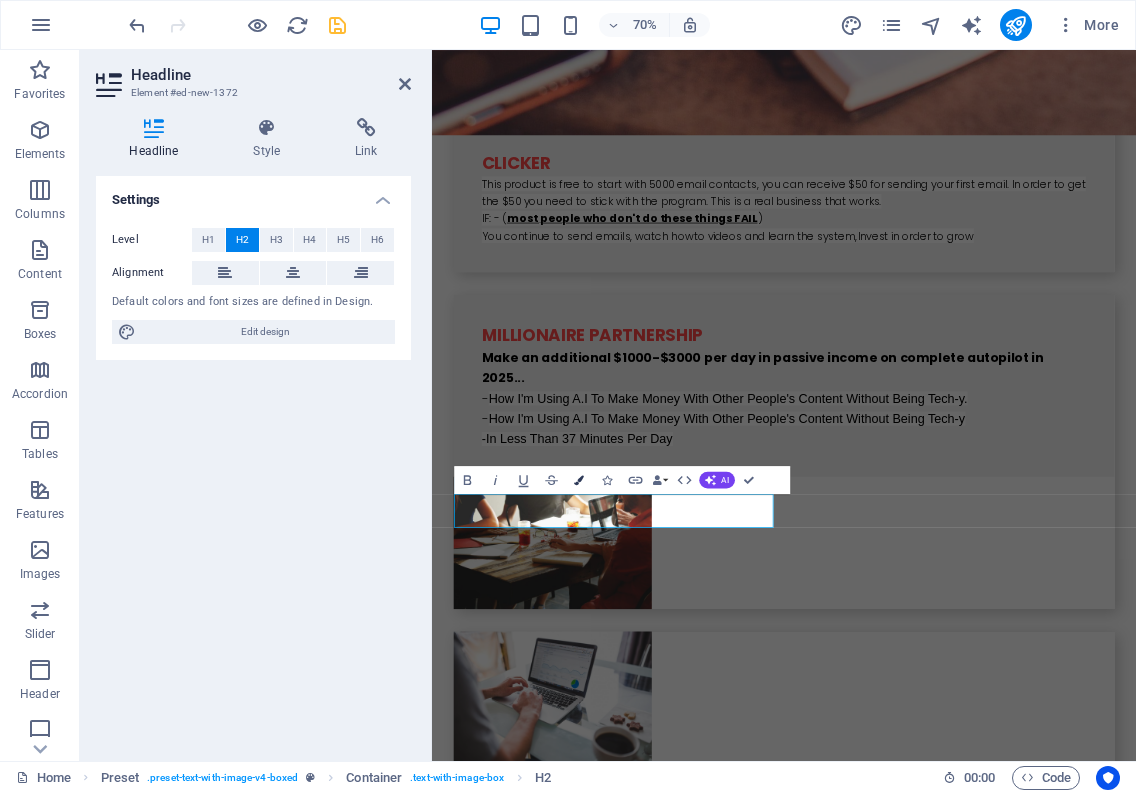 click at bounding box center [579, 480] 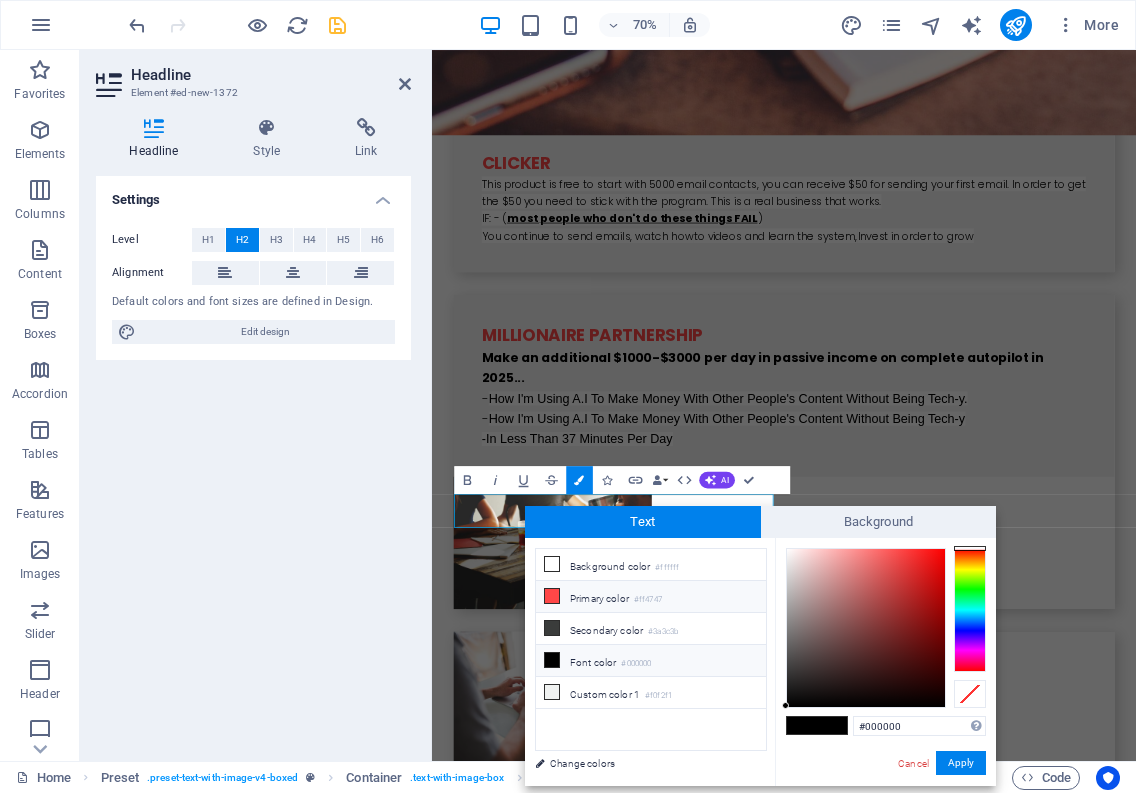 click at bounding box center [552, 596] 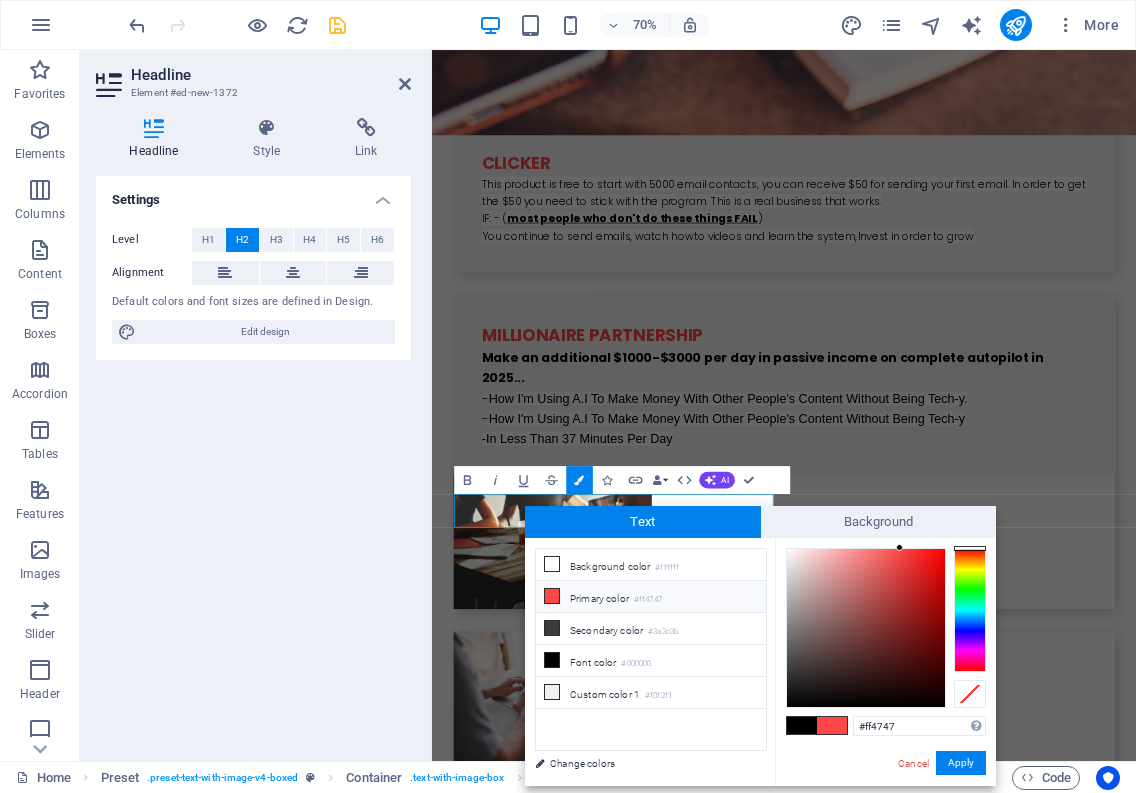 click at bounding box center (832, 725) 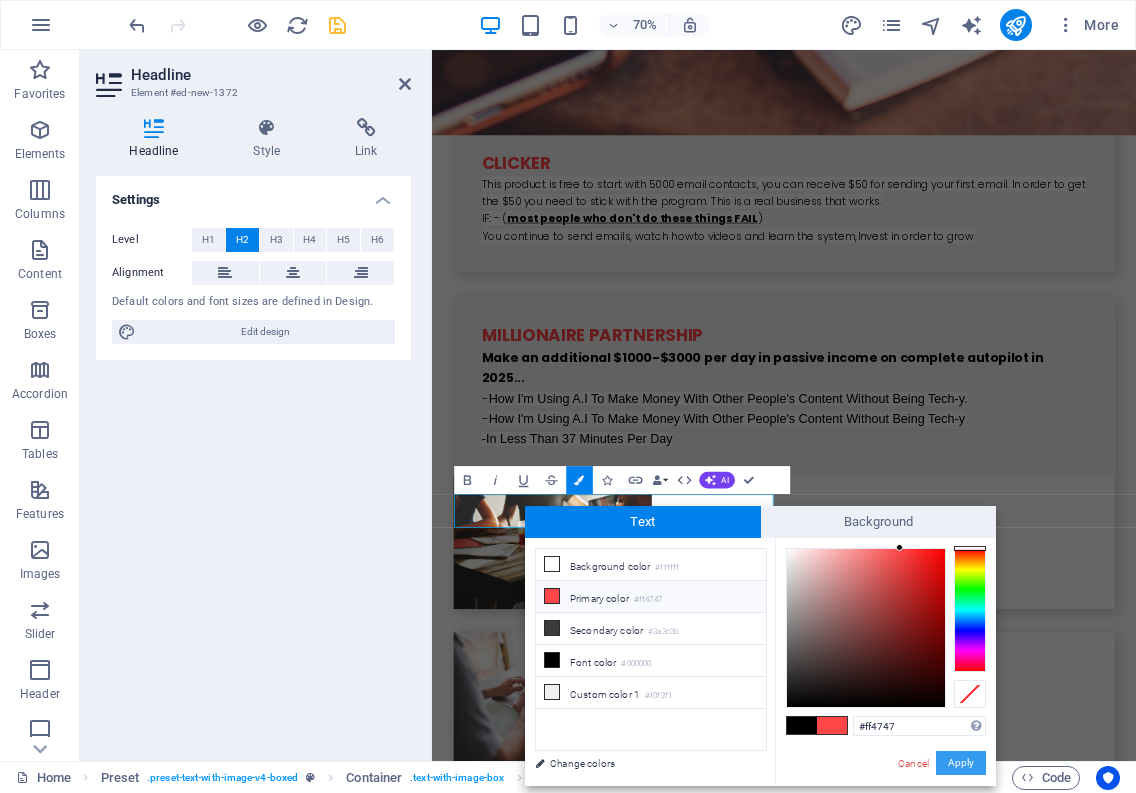 drag, startPoint x: 964, startPoint y: 761, endPoint x: 754, endPoint y: 1009, distance: 324.96768 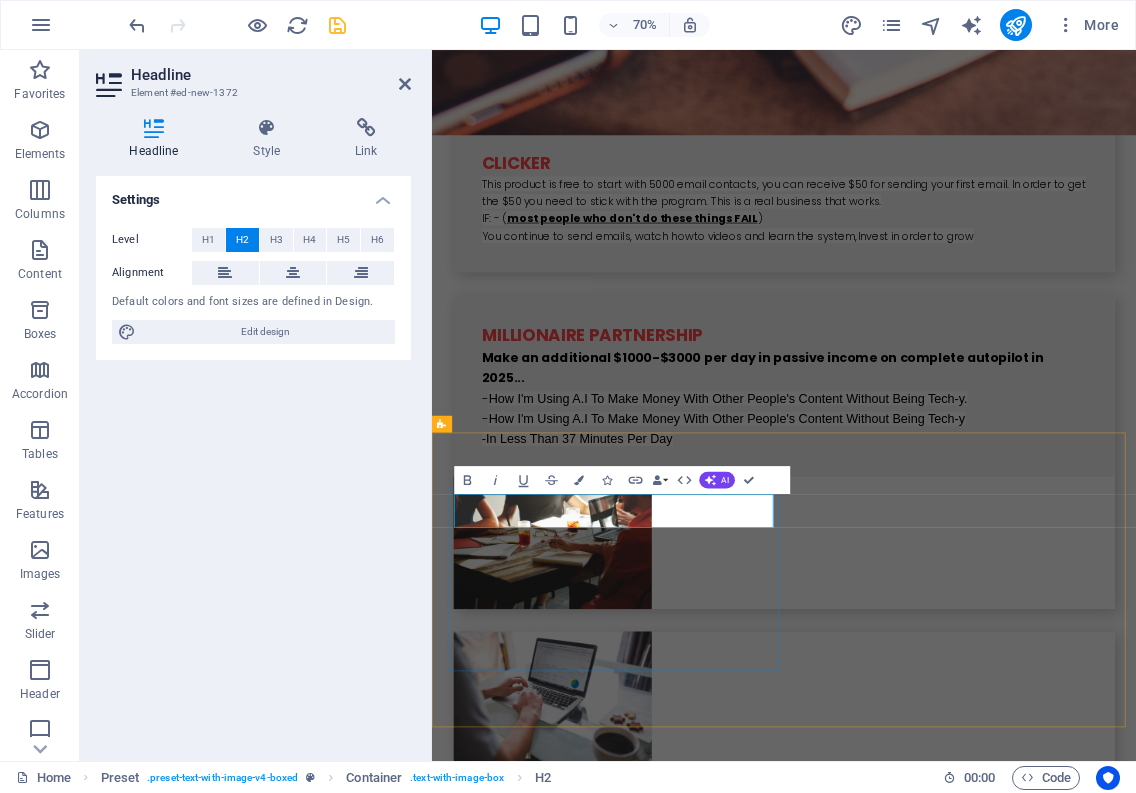 click on "Thrivec​ ​ art" at bounding box center [920, 2790] 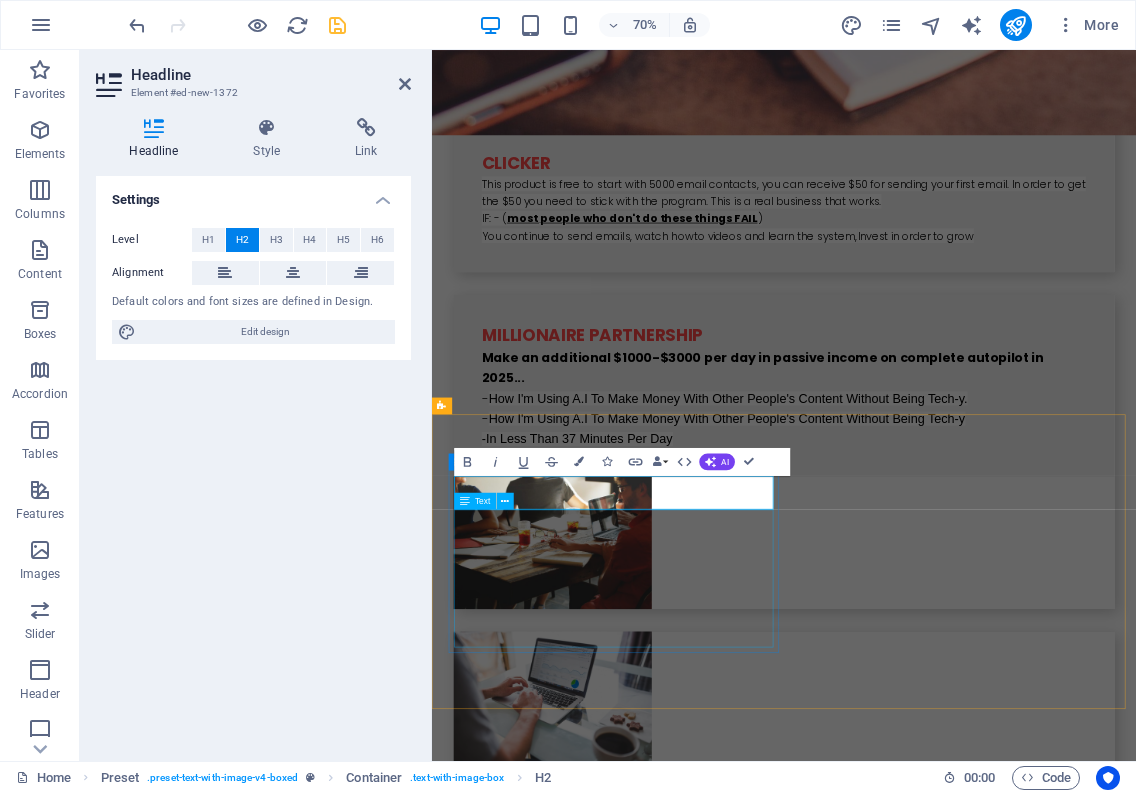 scroll, scrollTop: 3785, scrollLeft: 0, axis: vertical 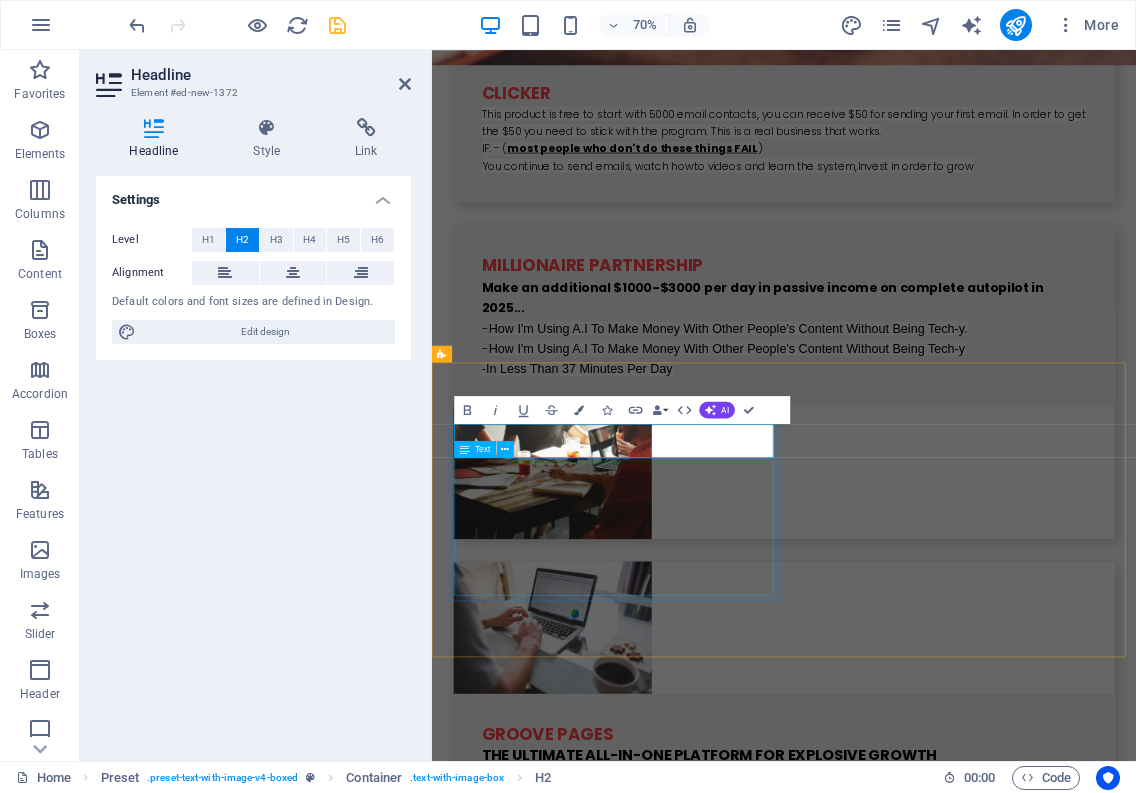 click on "Lorem ipsum dolor sit amet, consectetuer adipiscing elit. Aenean commodo ligula eget dolor. Lorem ipsum dolor sit amet, consectetuer adipiscing elit leget dolor. Lorem ipsum dolor sit amet, consectetuer adipiscing elit. Aenean commodo ligula eget dolor. Lorem ipsum dolor sit amet, consectetuer adipiscing elit dolor consectetuer adipiscing elit leget dolor. Lorem elit saget ipsum dolor sit amet, consectetuer." at bounding box center (920, 2763) 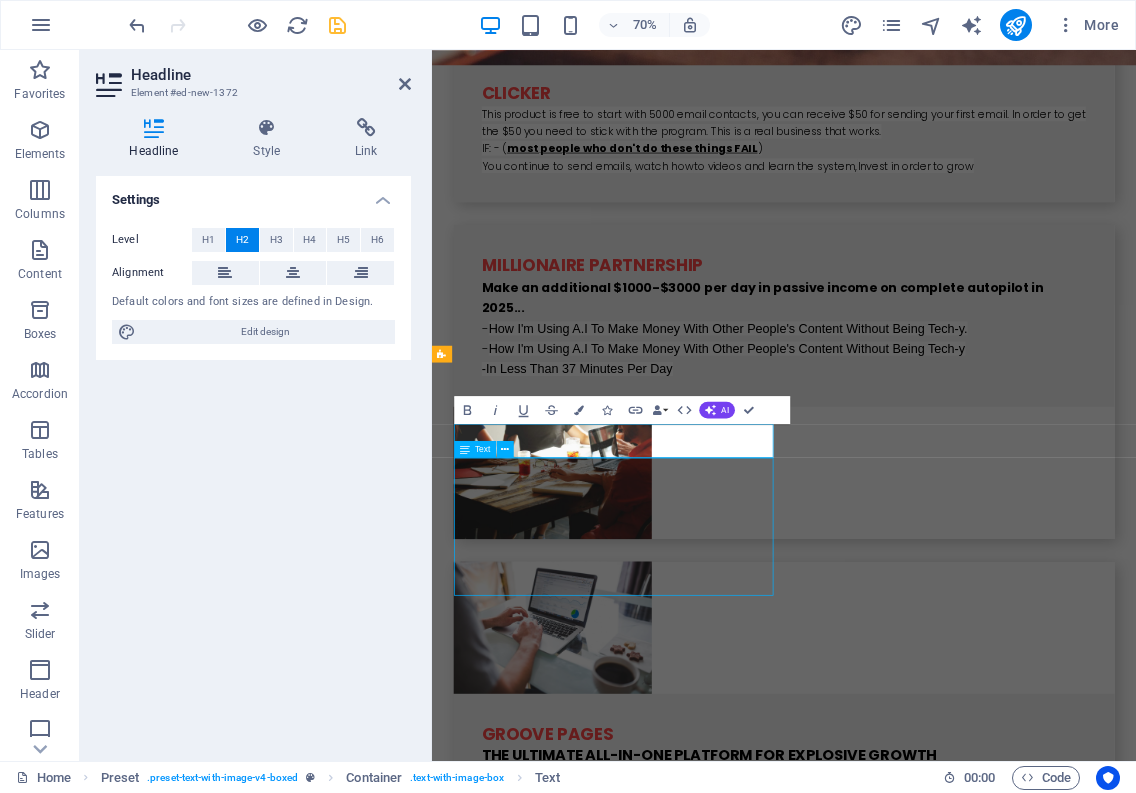 scroll, scrollTop: 3480, scrollLeft: 0, axis: vertical 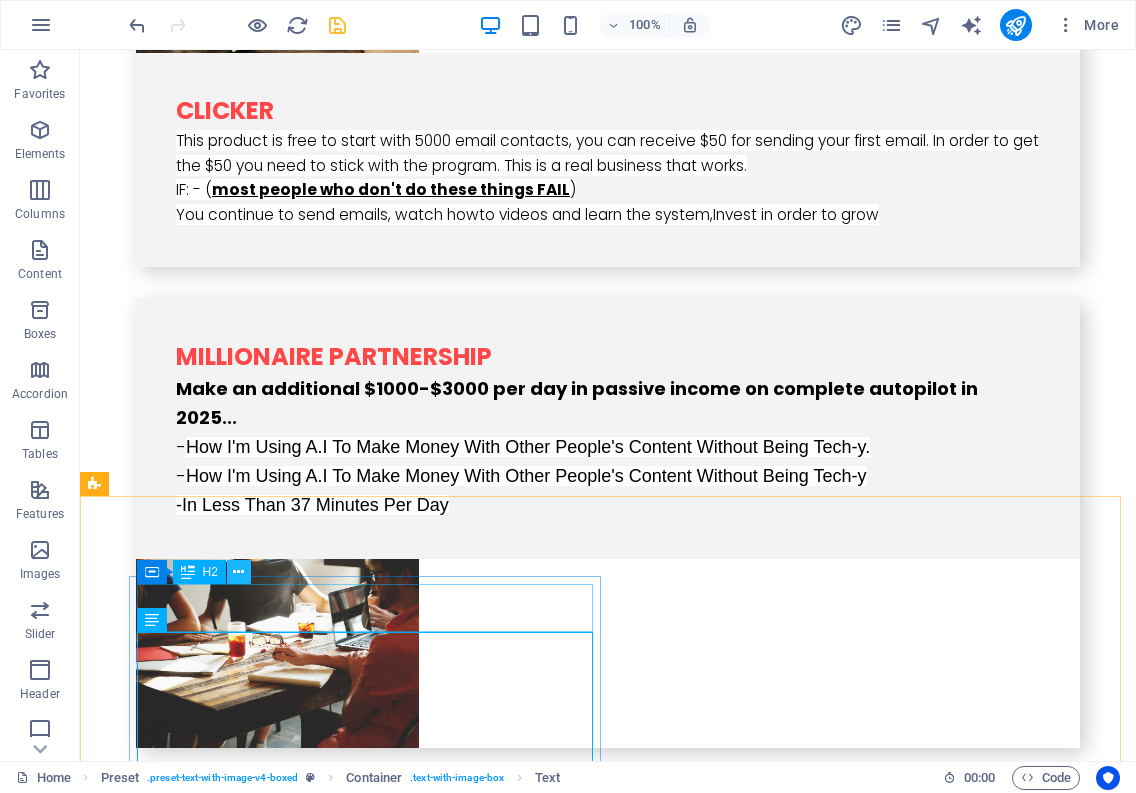 click at bounding box center (238, 572) 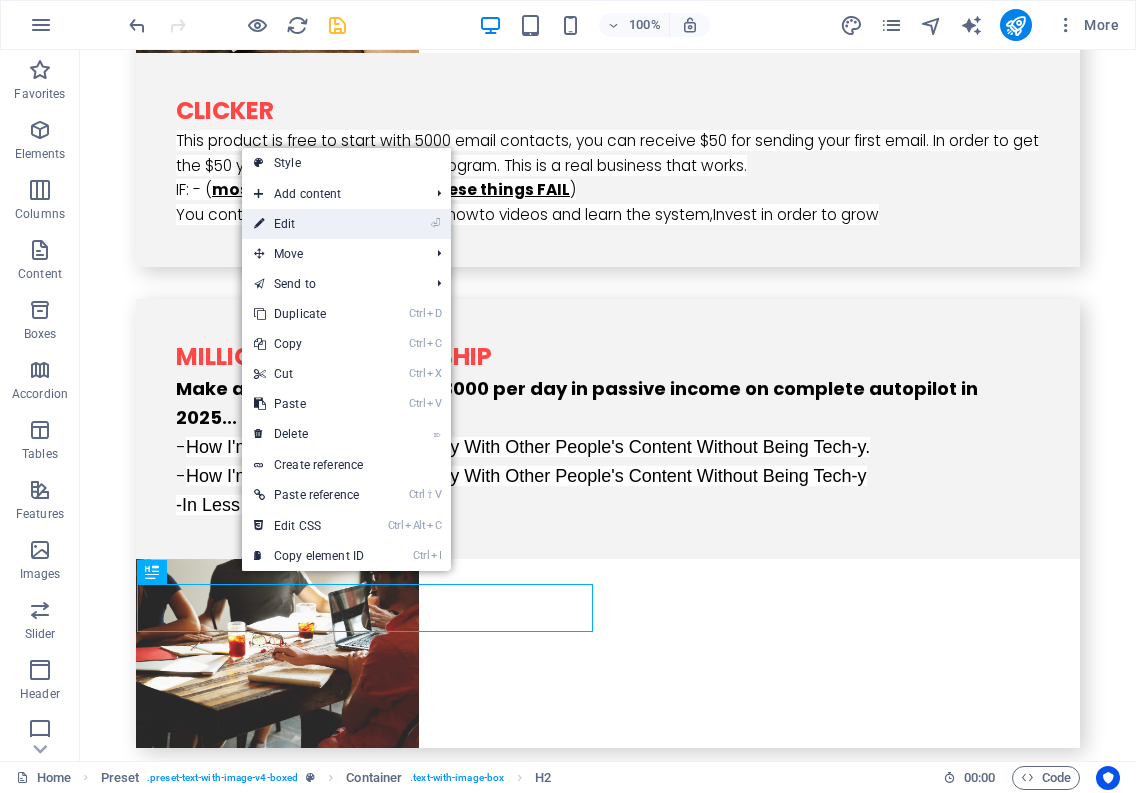 click on "⏎  Edit" at bounding box center (309, 224) 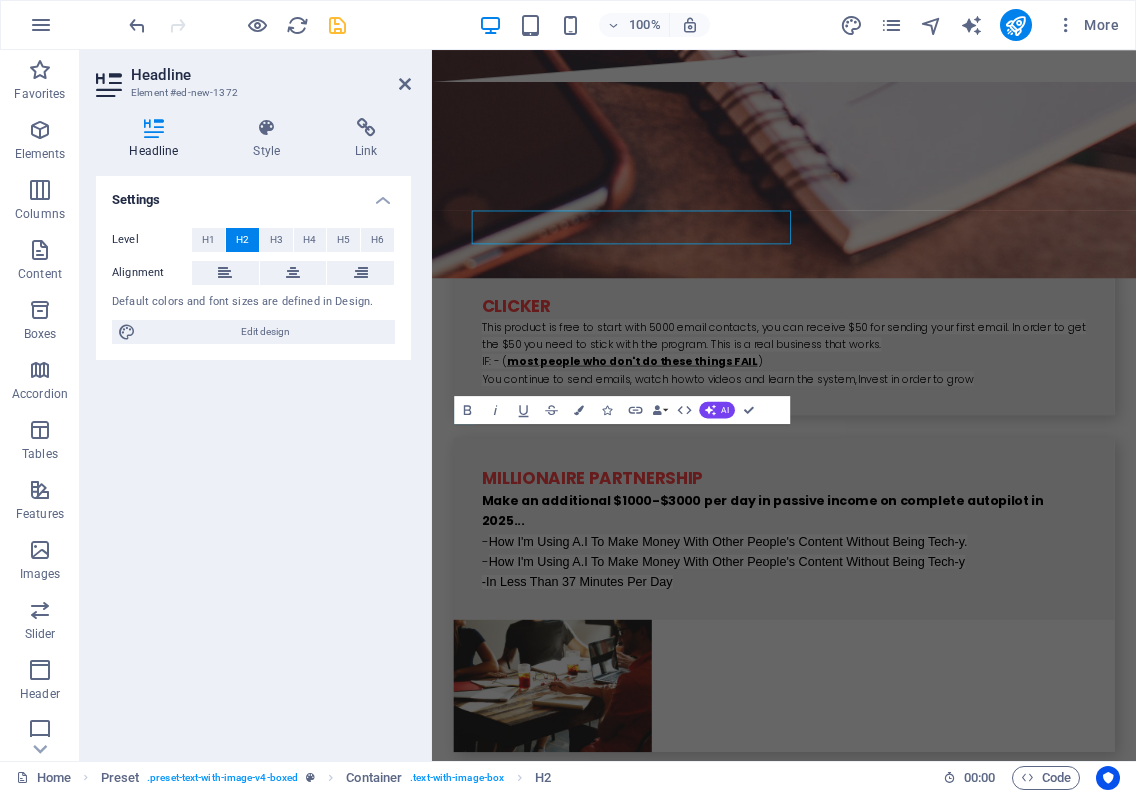 scroll, scrollTop: 3785, scrollLeft: 0, axis: vertical 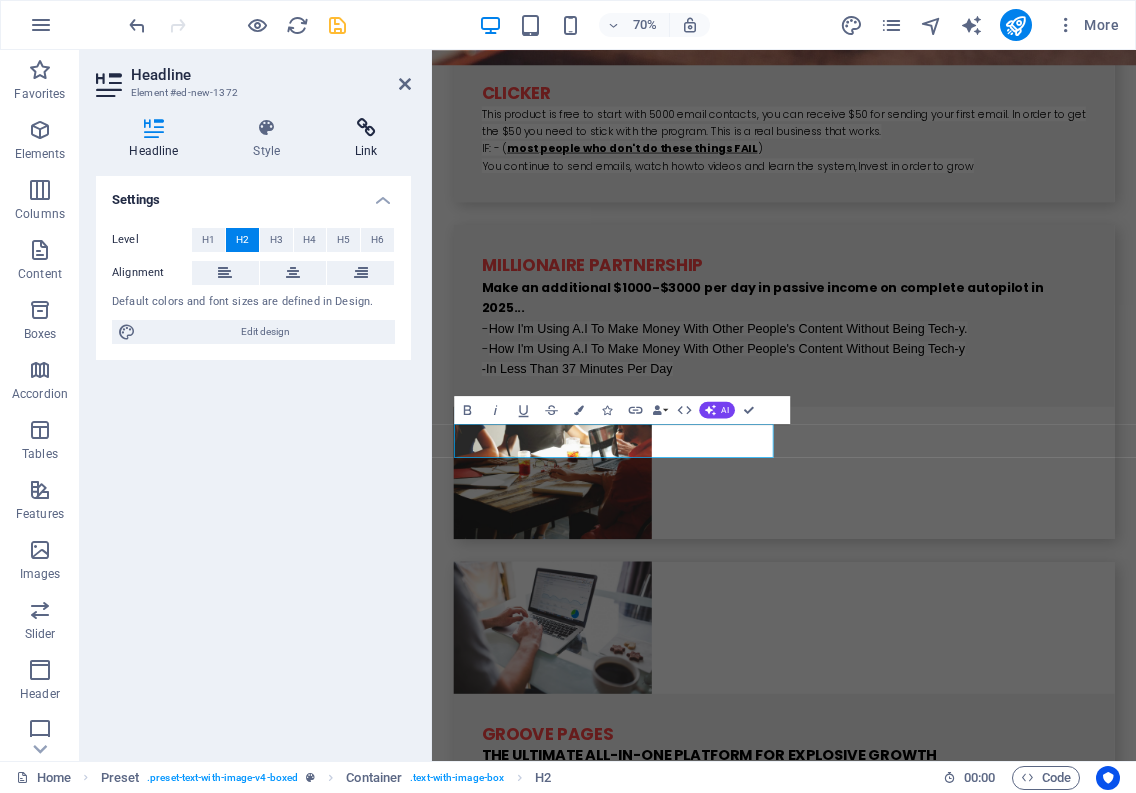 click at bounding box center [366, 128] 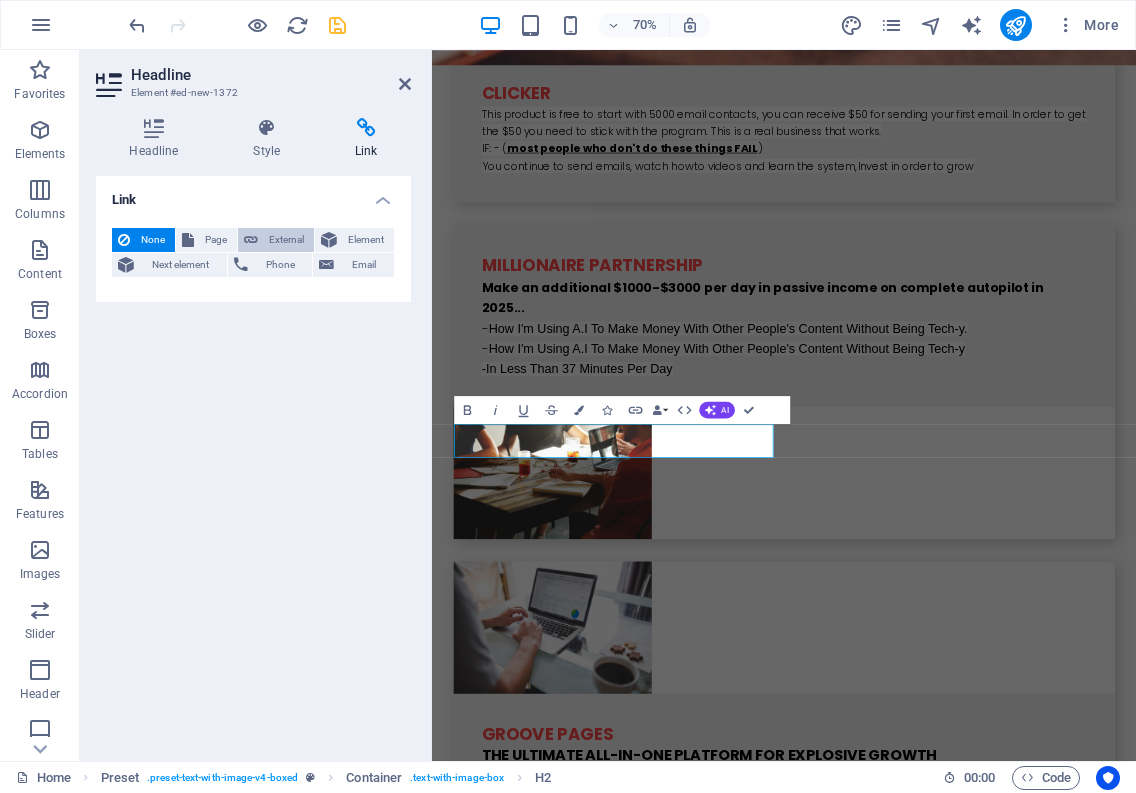click on "External" at bounding box center (286, 240) 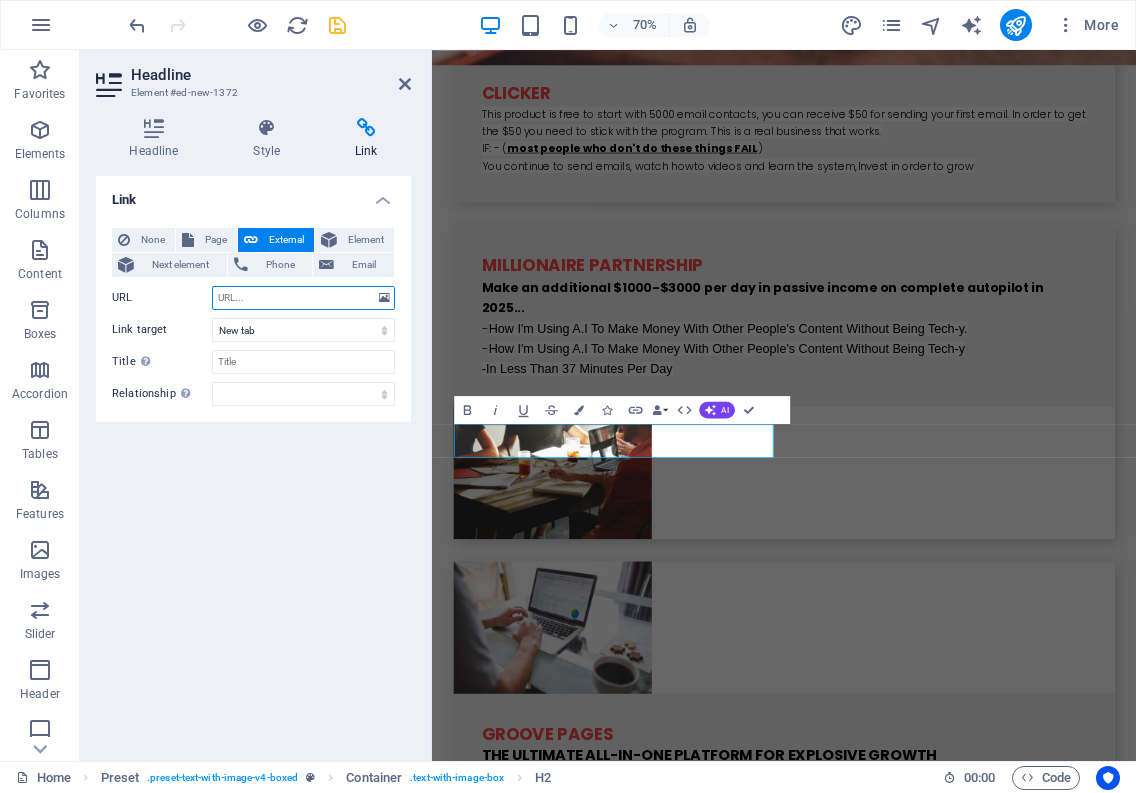 paste on "https://checkout.[DOMAIN]/thrivecart-standard-account/" 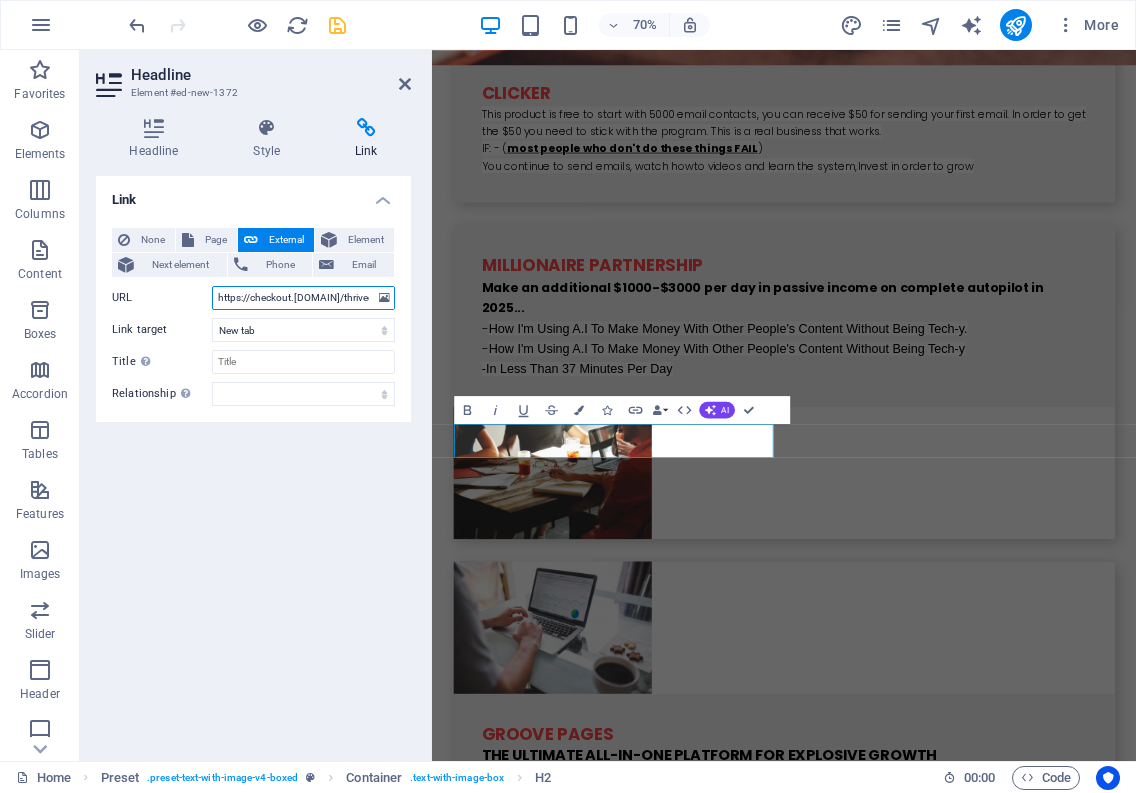 scroll, scrollTop: 0, scrollLeft: 196, axis: horizontal 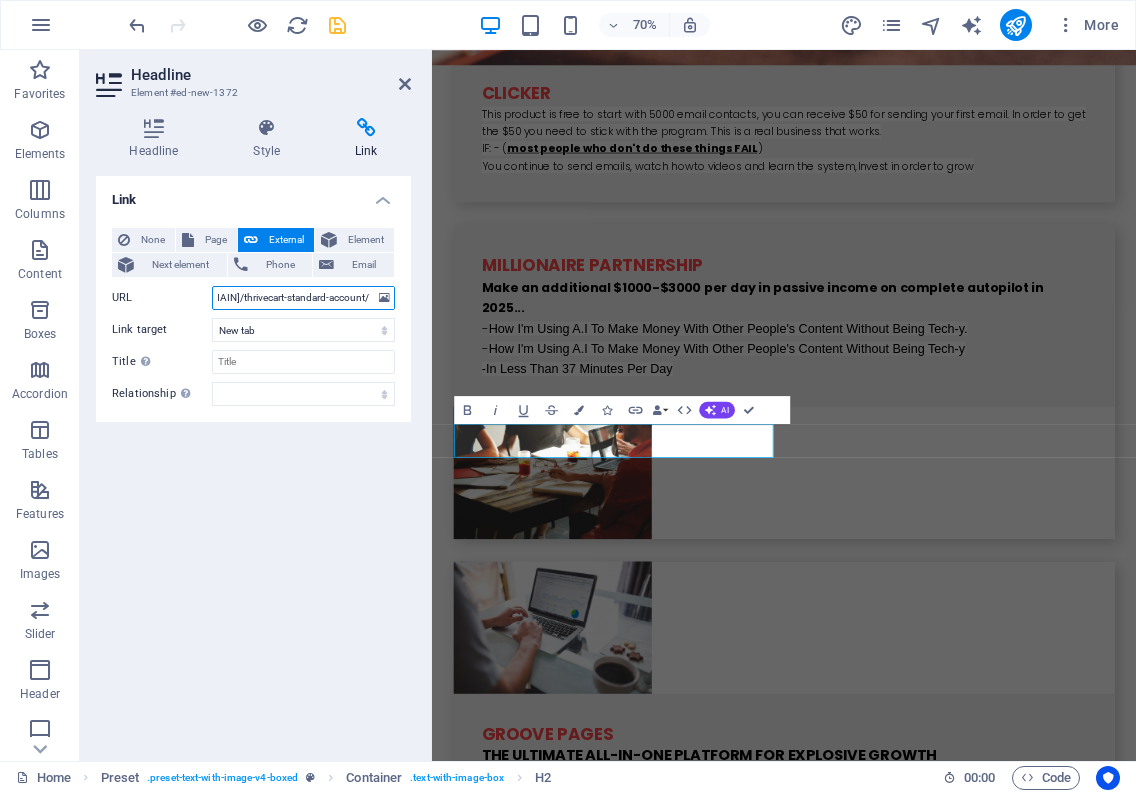 type on "https://checkout.[DOMAIN]/thrivecart-standard-account/" 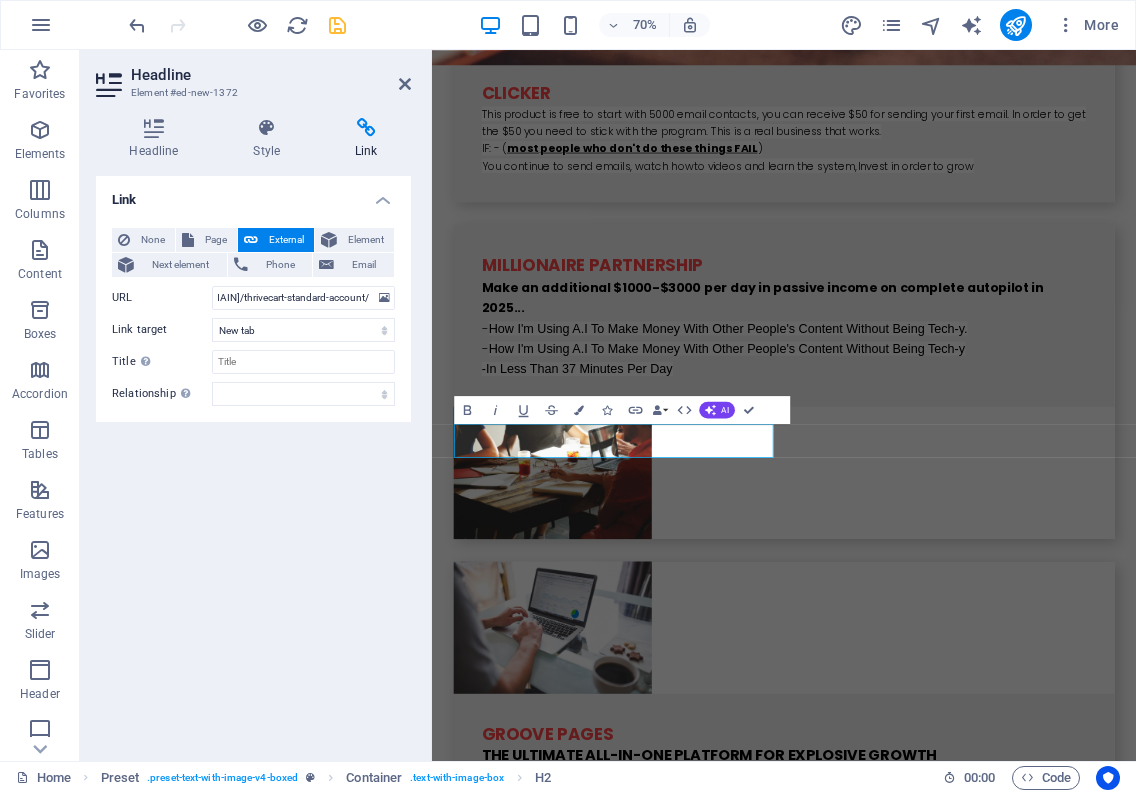 click on "Link None Page External Element Next element Phone Email Page Home Pro Legal Notice Privacy Element
URL https://sharedproducts--checkout.thrivecart.com/thrivecart-standard-account/ Phone Email Link target New tab Same tab Overlay Title Additional link description, should not be the same as the link text. The title is most often shown as a tooltip text when the mouse moves over the element. Leave empty if uncertain. Relationship Sets the  relationship of this link to the link target . For example, the value "nofollow" instructs search engines not to follow the link. Can be left empty. alternate author bookmark external help license next nofollow noreferrer noopener prev search tag" at bounding box center [253, 460] 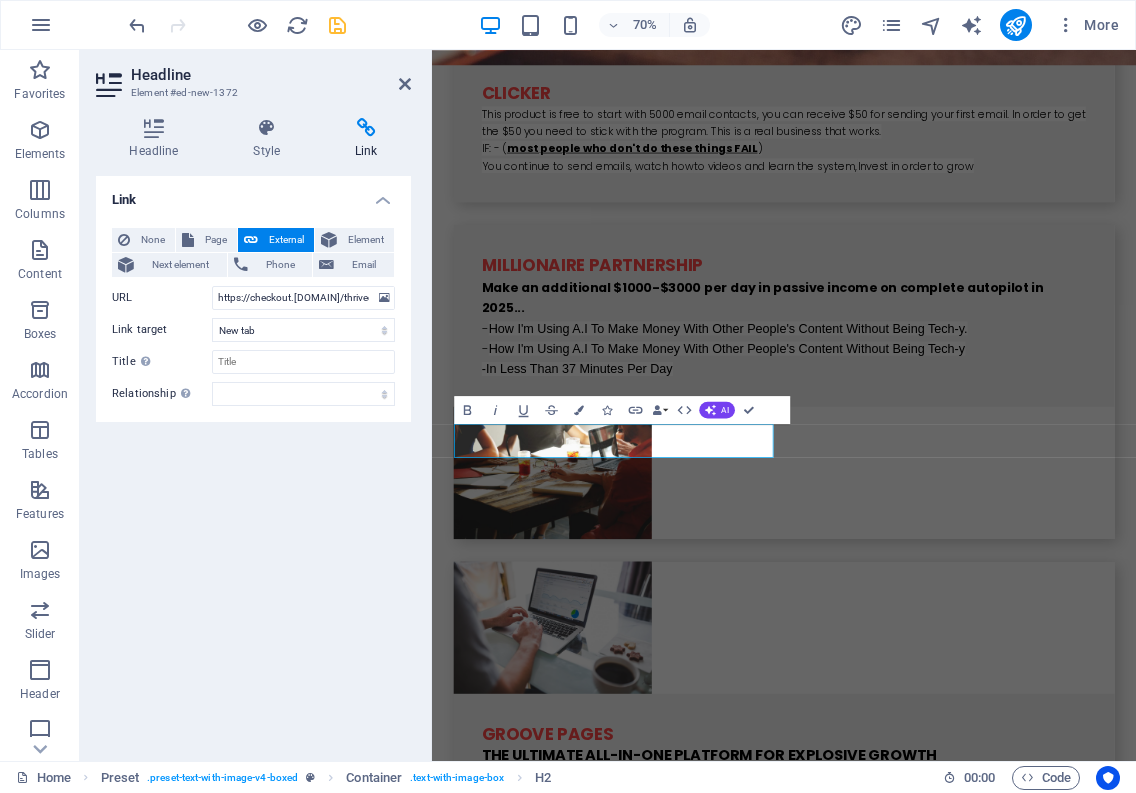 click on "Link" at bounding box center (253, 194) 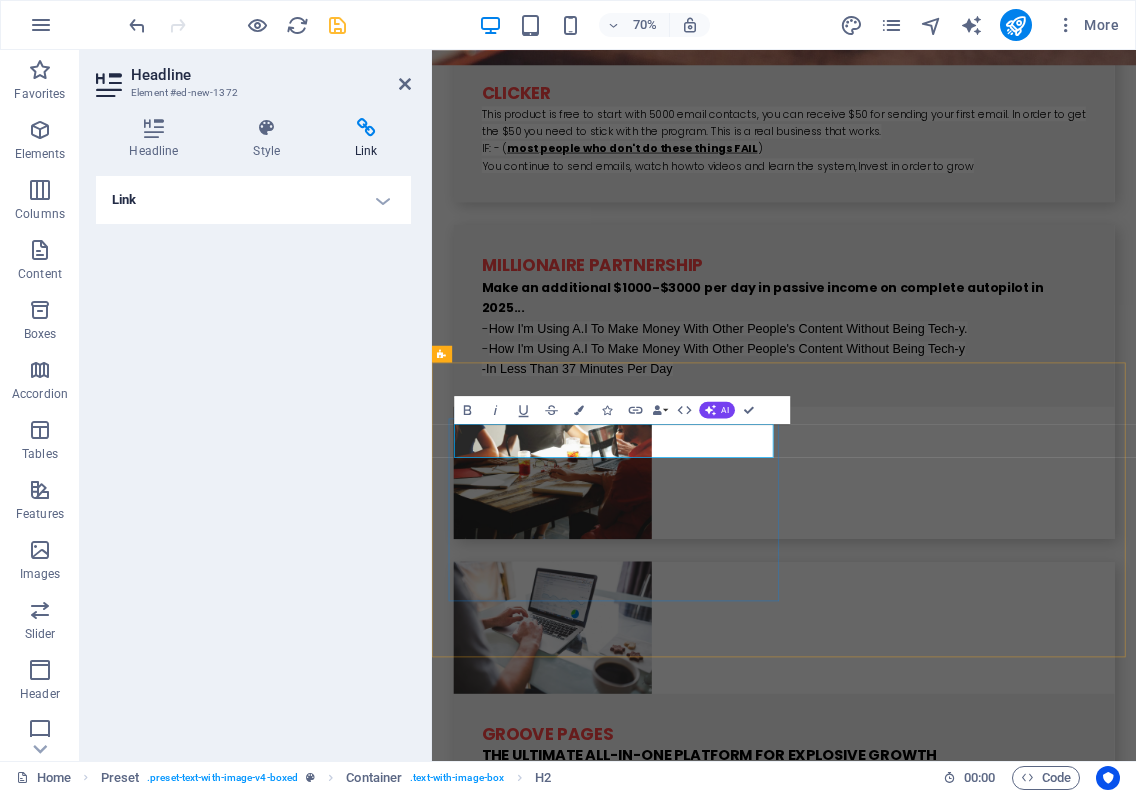 click on "Thrivecart" at bounding box center (920, 2690) 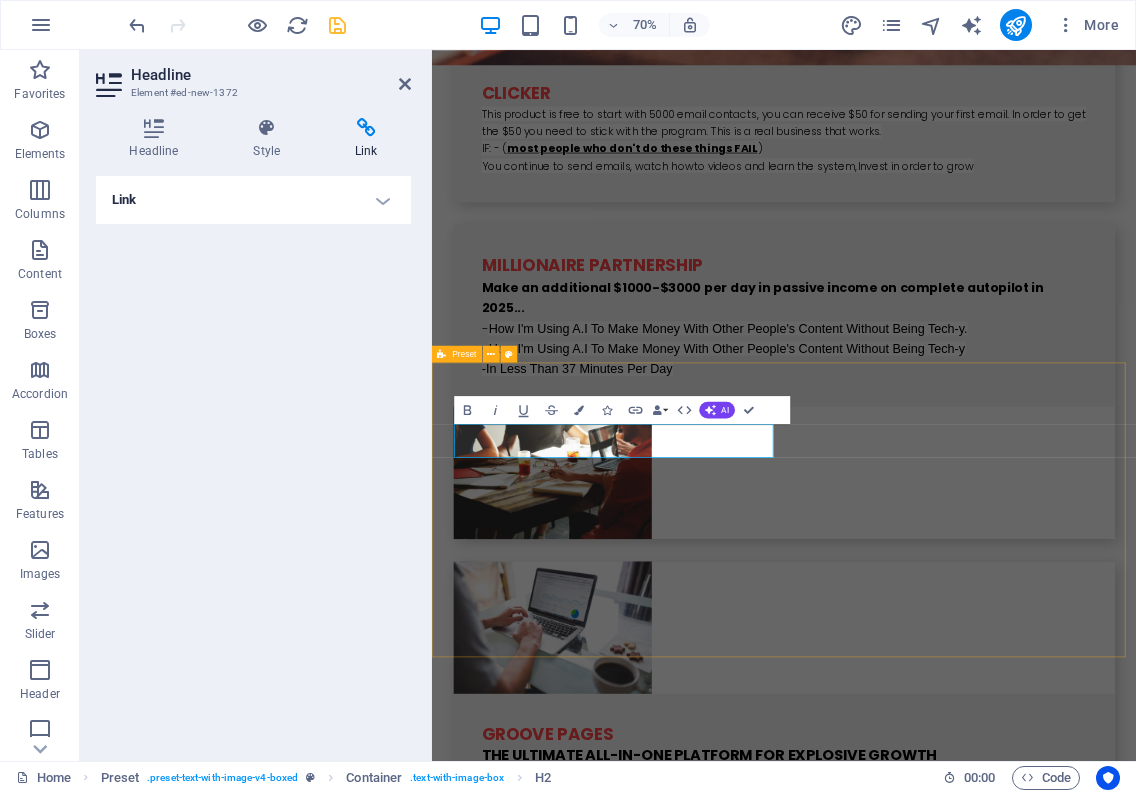 click on "Thrivecart Lorem ipsum dolor sit amet, consectetuer adipiscing elit. Aenean commodo ligula eget dolor. Lorem ipsum dolor sit amet, consectetuer adipiscing elit leget dolor. Lorem ipsum dolor sit amet, consectetuer adipiscing elit. Aenean commodo ligula eget dolor. Lorem ipsum dolor sit amet, consectetuer adipiscing elit dolor consectetuer adipiscing elit leget dolor. Lorem elit saget ipsum dolor sit amet, consectetuer. Drop content here or  Add elements  Paste clipboard" at bounding box center [935, 2940] 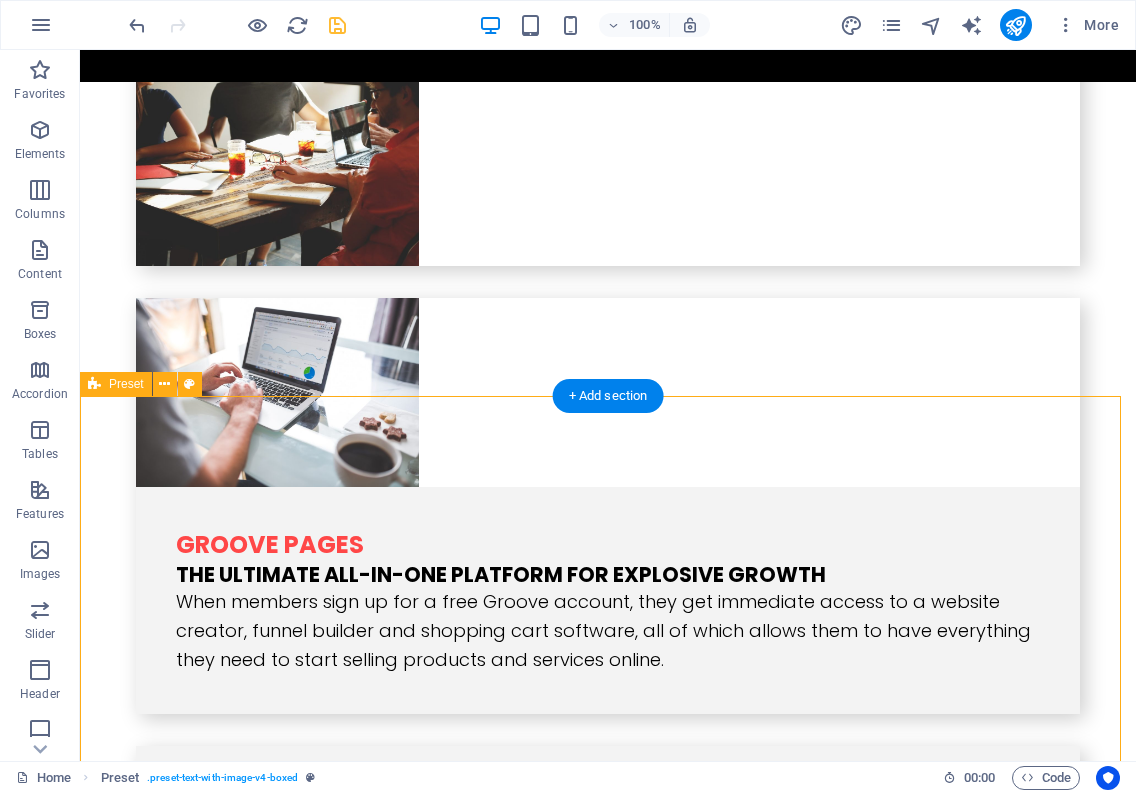 scroll, scrollTop: 3580, scrollLeft: 0, axis: vertical 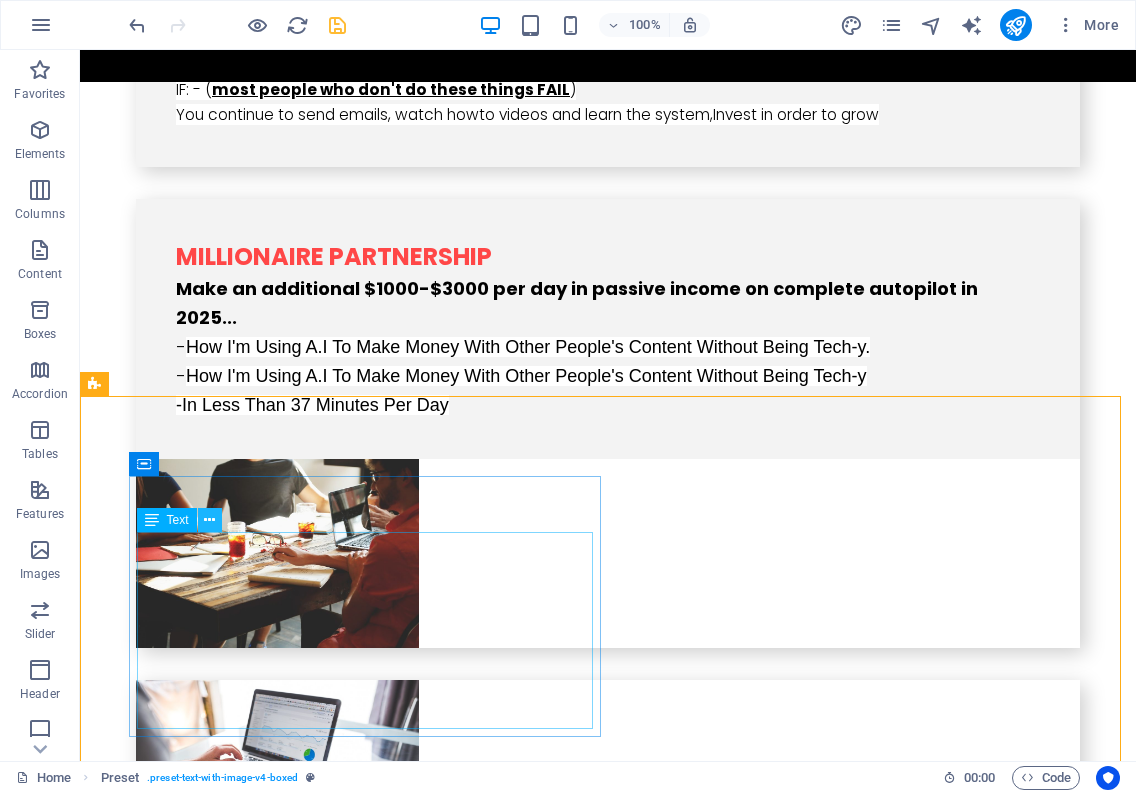 click at bounding box center [209, 520] 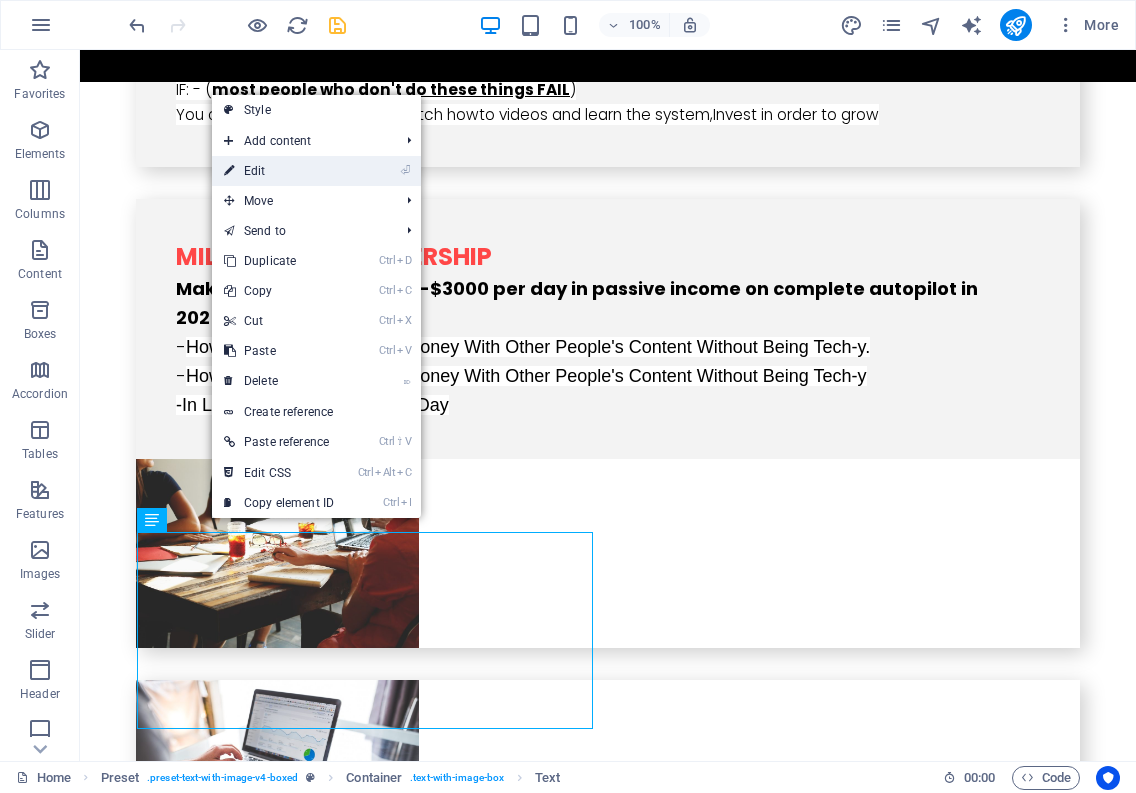 click on "⏎  Edit" at bounding box center [279, 171] 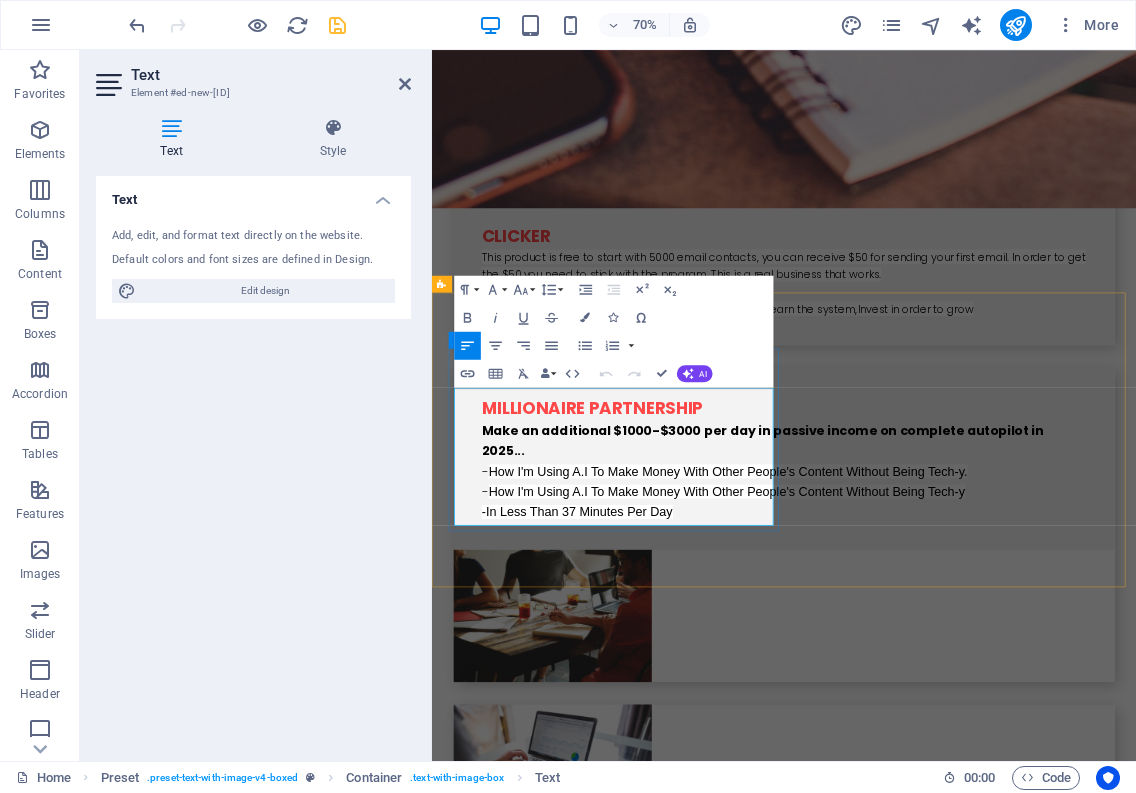 scroll, scrollTop: 3885, scrollLeft: 0, axis: vertical 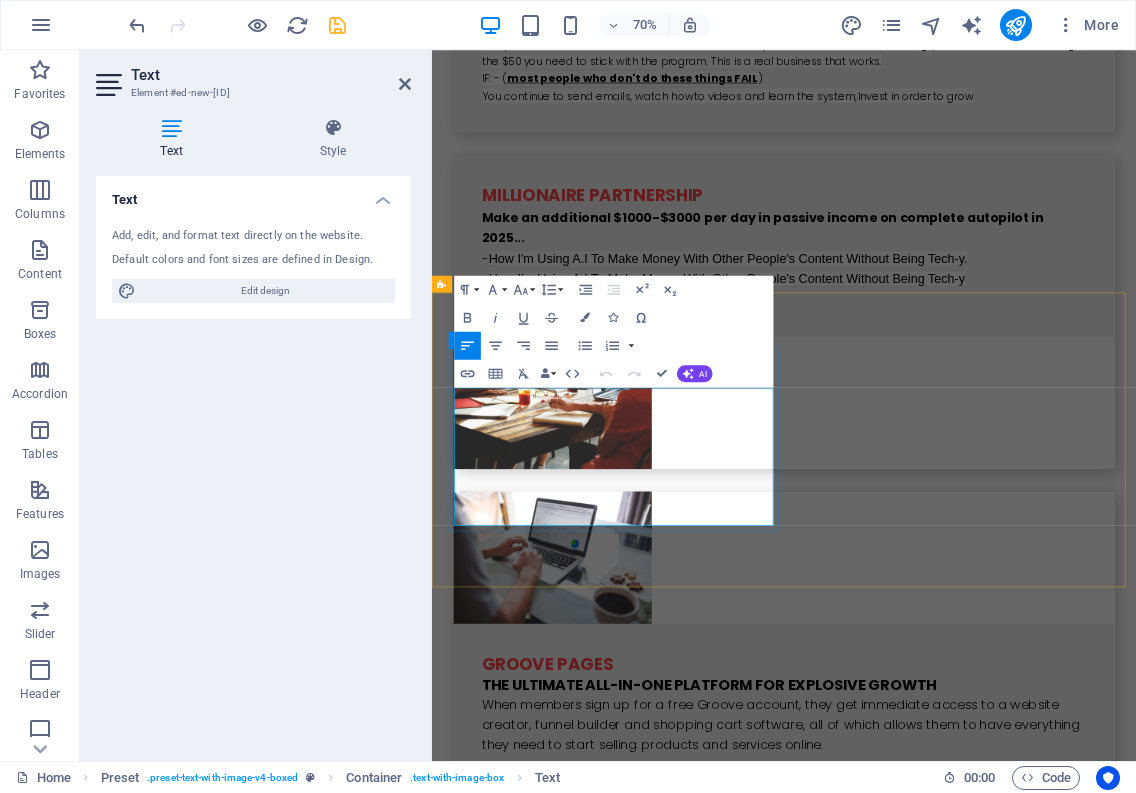 drag, startPoint x: 487, startPoint y: 677, endPoint x: 463, endPoint y: 555, distance: 124.33825 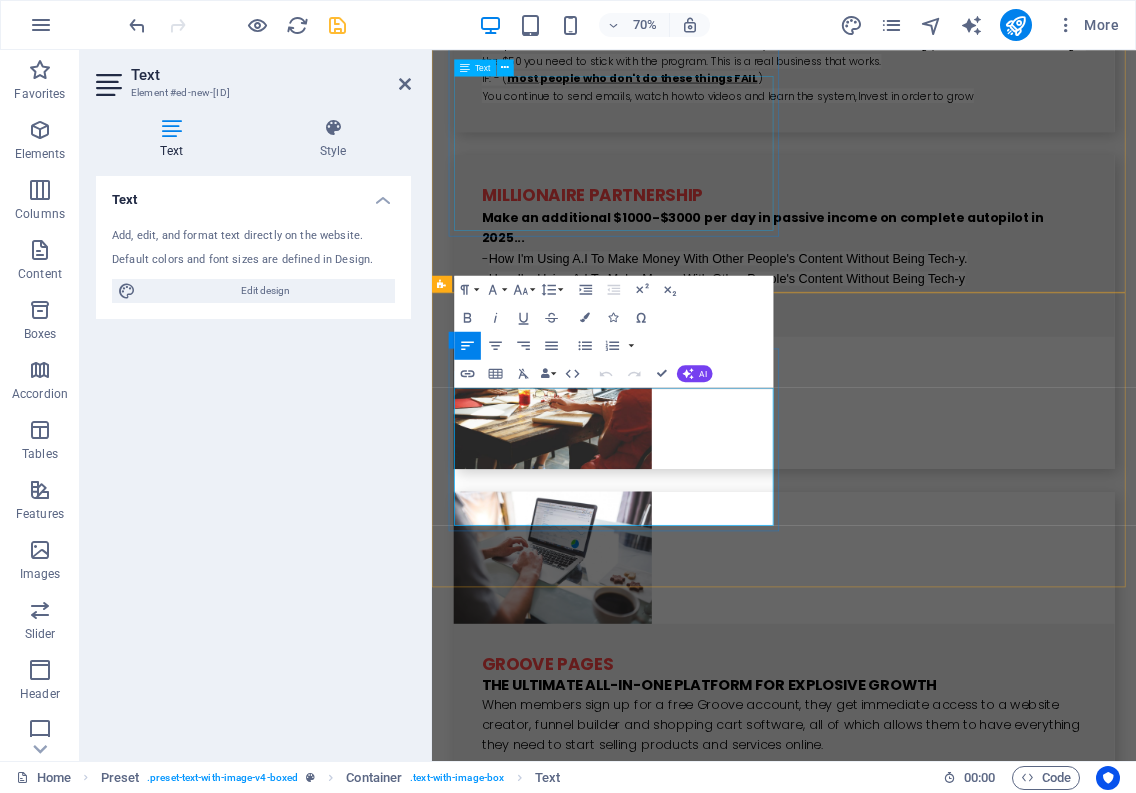 scroll, scrollTop: 6788, scrollLeft: 1, axis: both 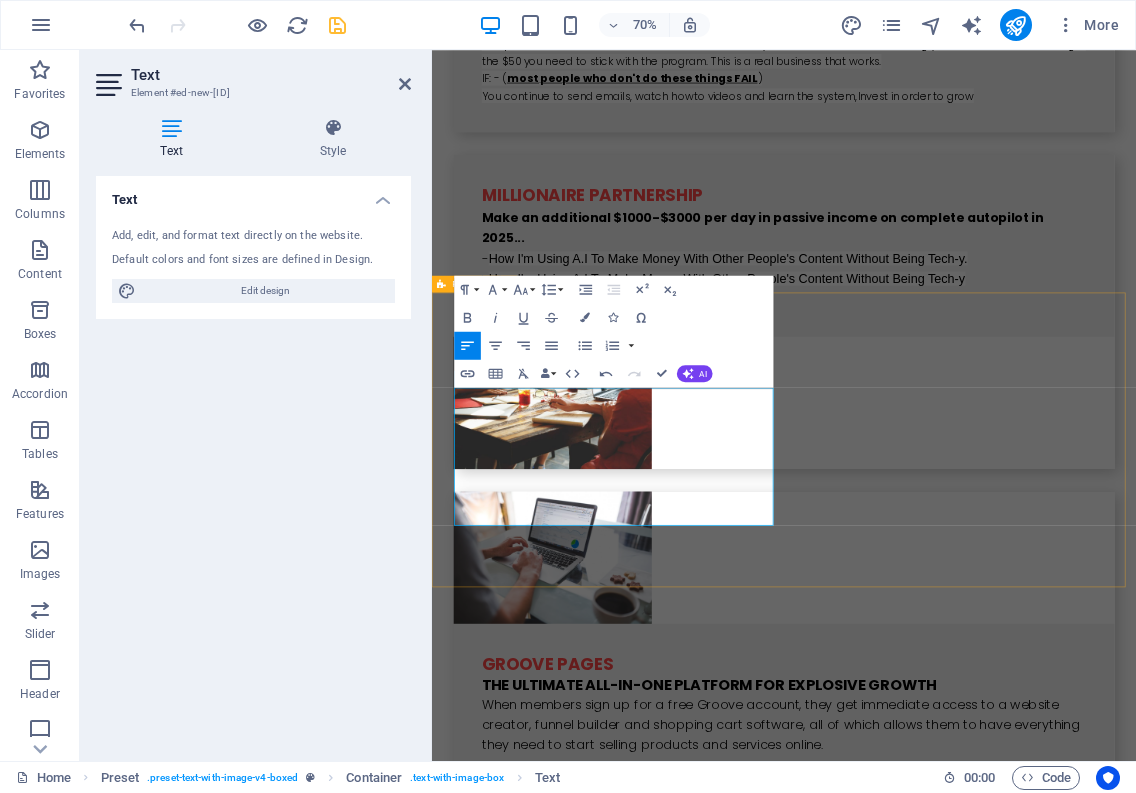 click on "Thrivecart ThriveCart is a leading, innovative, e-Commerce platform that supports content creators, coaches, entrepreneurs, and online businesses. The intuitive solution allows users to build and monetize courses, and to sell digital and physical products online. ThriveCart’s features and functionalities empower users to boost their revenue, enhance their customer lifetime value, drive conversions, and scale their audiences. ThriveCart is a leading, innovative, e-Commerce platform that supports content creators, coaches, entrepreneurs, and online businesses. The intuitive solution allows users to build and monetize courses, and to sell digital and physical products online. ThriveCart’s features and functionalities empower users to boost their revenue, enhance their customer lifetime value, drive conversions, and scale their audiences. Drop content here or  Add elements  Paste clipboard" at bounding box center [935, 2853] 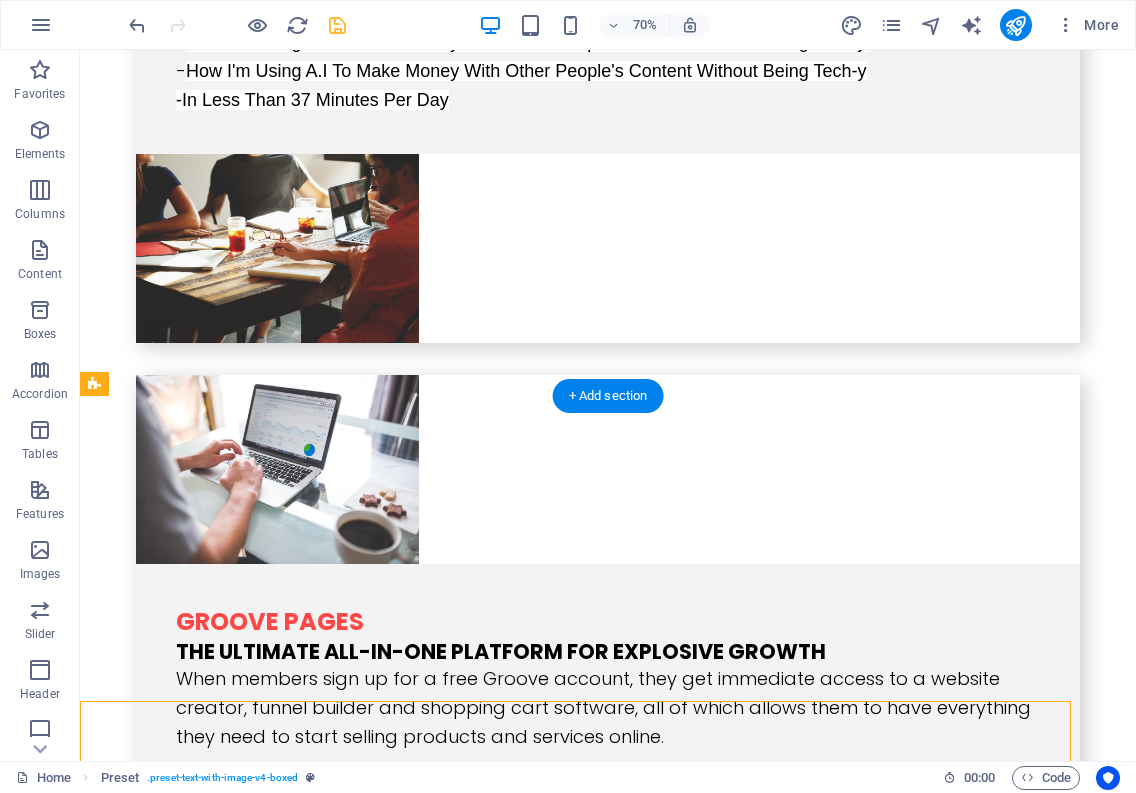 scroll, scrollTop: 3580, scrollLeft: 0, axis: vertical 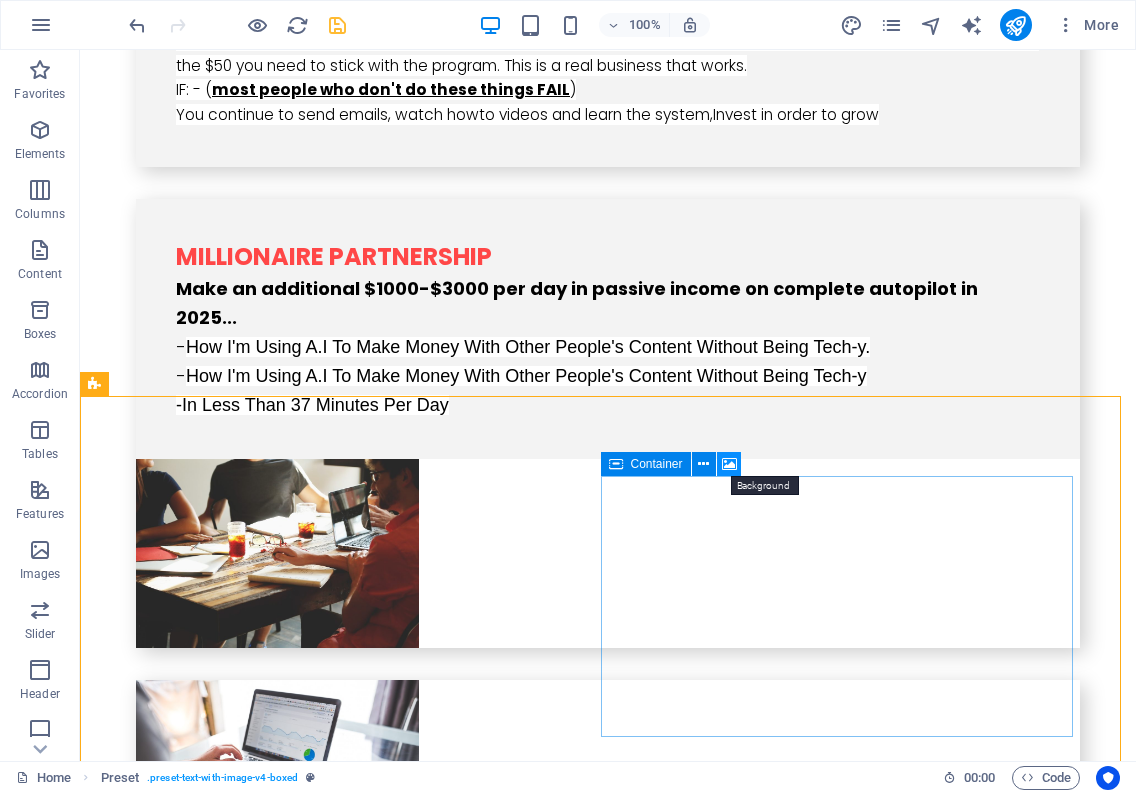 click at bounding box center [729, 464] 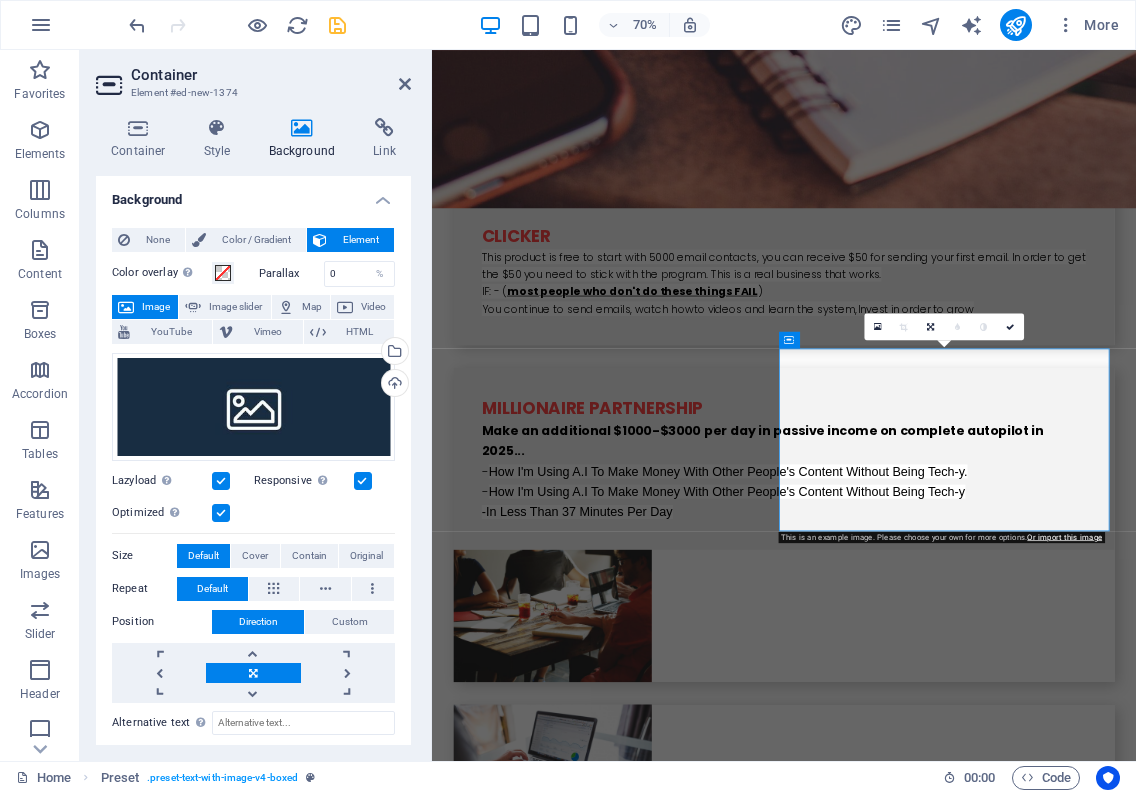 scroll, scrollTop: 3885, scrollLeft: 0, axis: vertical 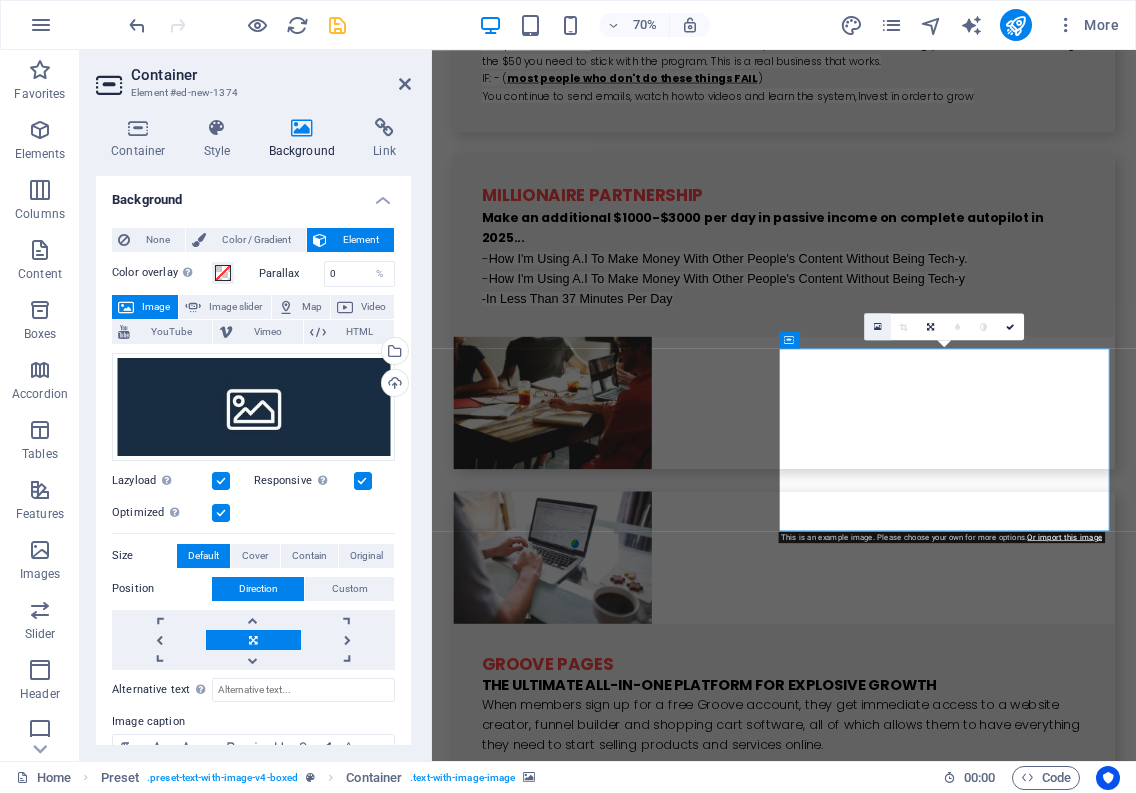 click at bounding box center (878, 327) 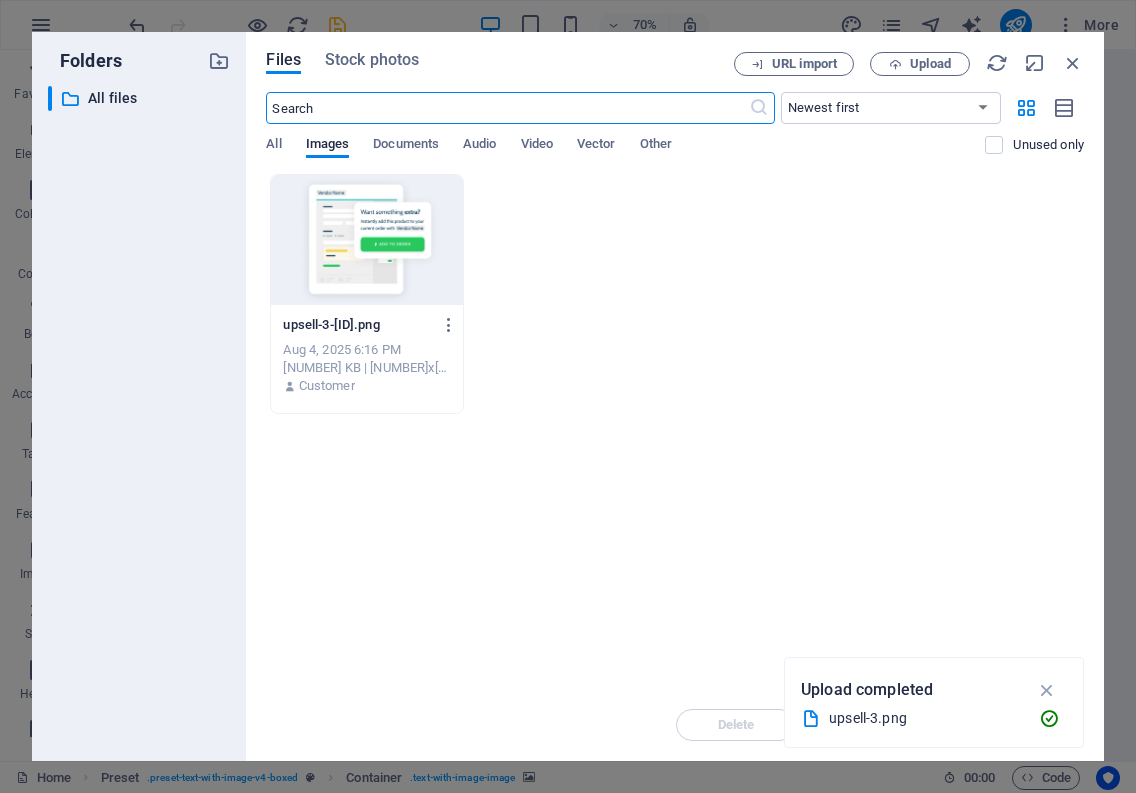scroll, scrollTop: 5379, scrollLeft: 0, axis: vertical 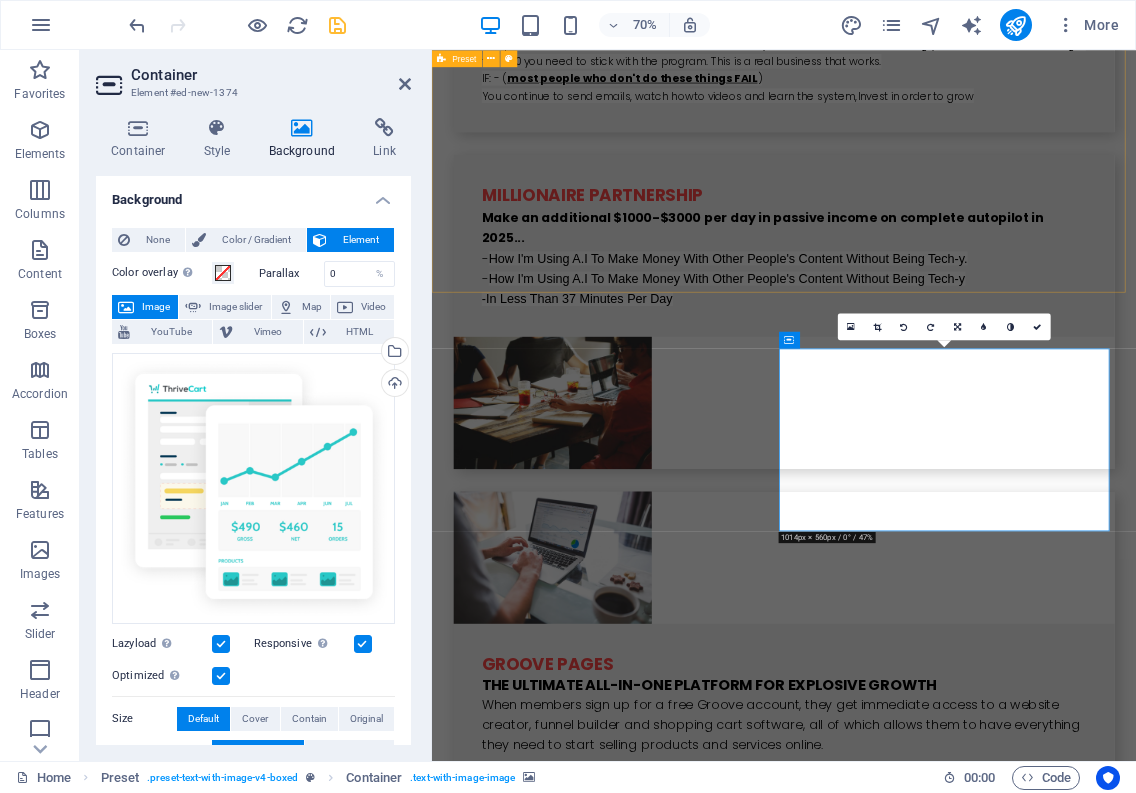 click on "Systeme.io The easiest all-in-one marketing platform Systeme.io aims to  give every person in the world  the opportunity to build an online business The overwhelming feedback we get over and over again is that our tool is powerful yet simple to use, our customer support is amazing, and oh, by the way,  we're 10 tim es cheape r  than the other alternatives We're so convinced that systeme.io is the best tool in the world that we made it  free to sign up and   use 99% of our features   for as long as you want Drop content here or  Add elements  Paste clipboard" at bounding box center (935, 2065) 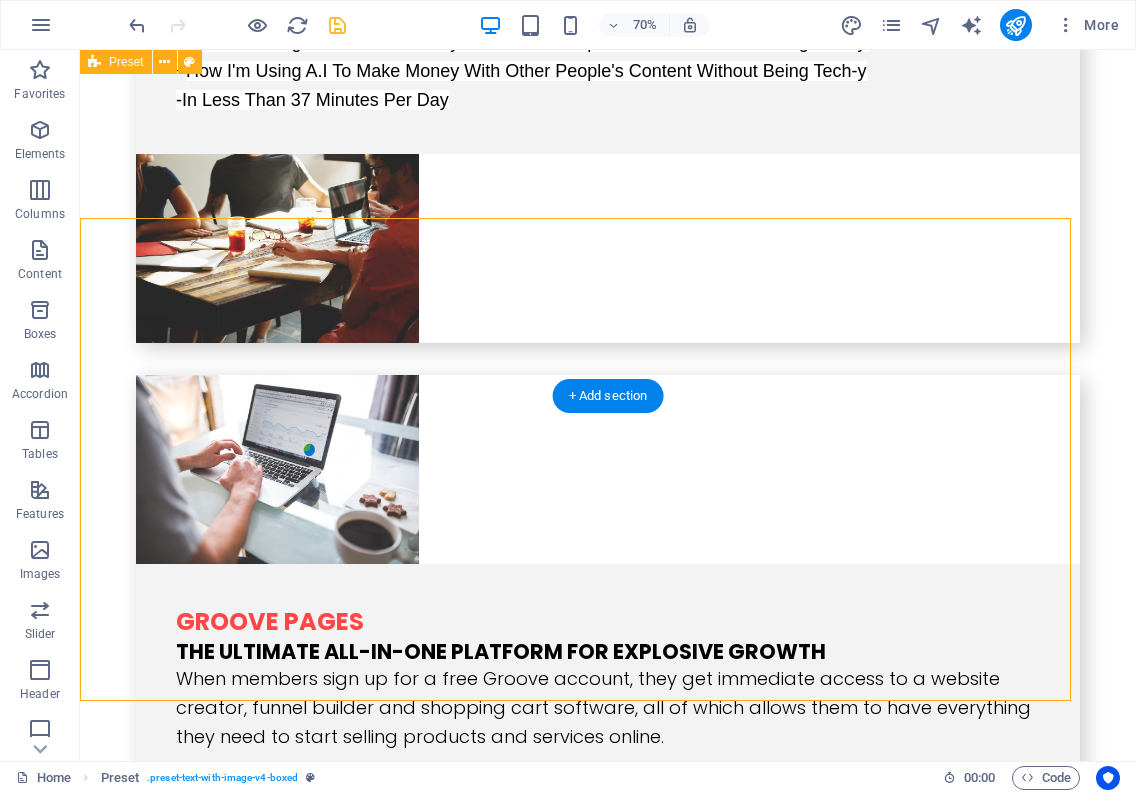 scroll, scrollTop: 3580, scrollLeft: 0, axis: vertical 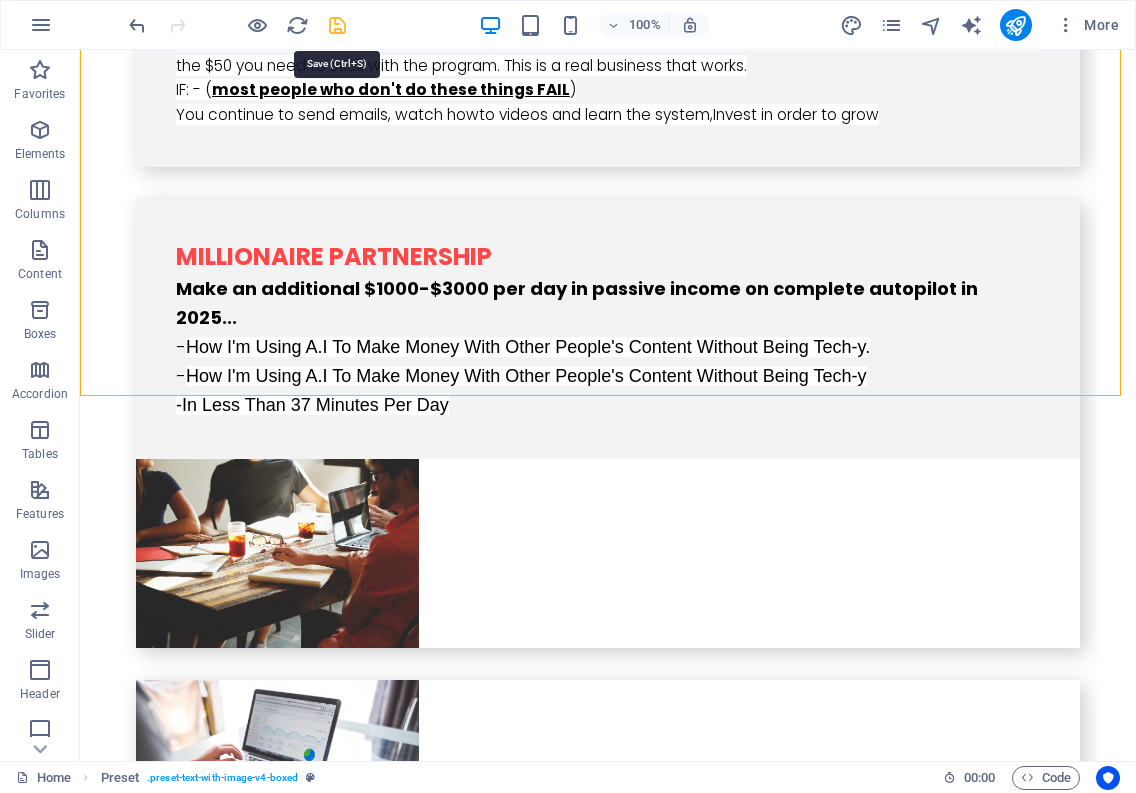 drag, startPoint x: 336, startPoint y: 23, endPoint x: 425, endPoint y: 125, distance: 135.36986 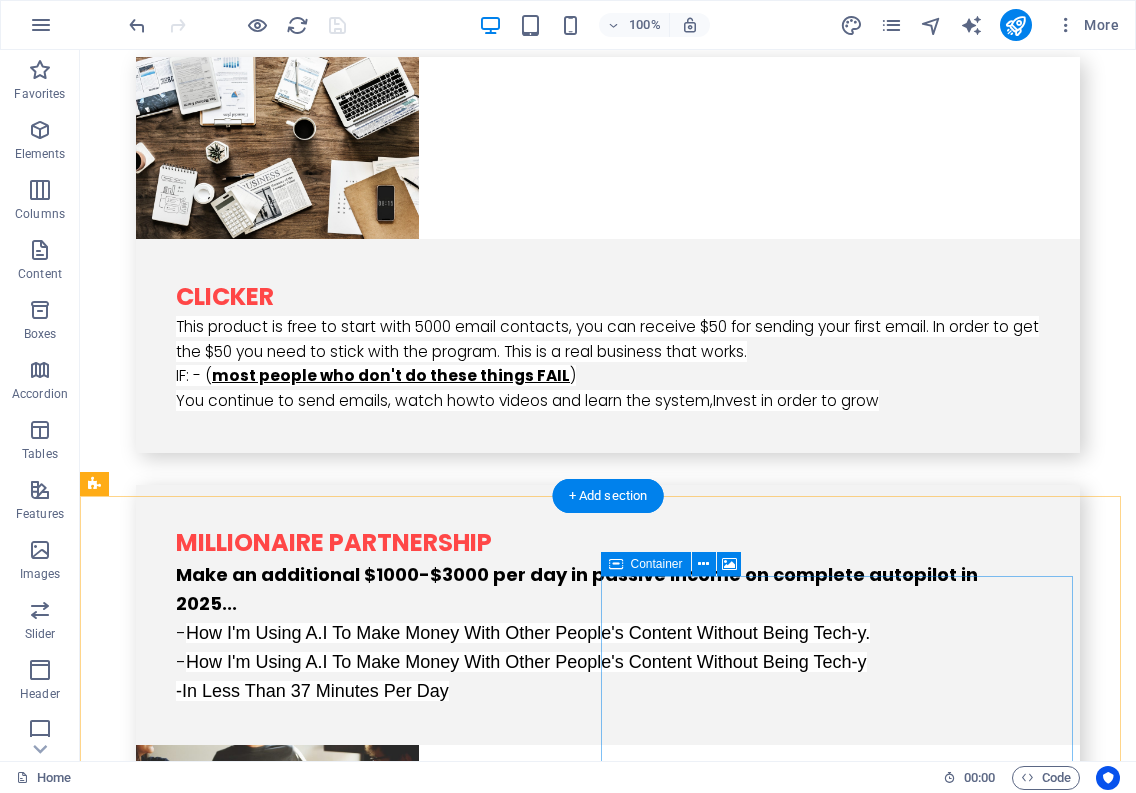 scroll, scrollTop: 3480, scrollLeft: 0, axis: vertical 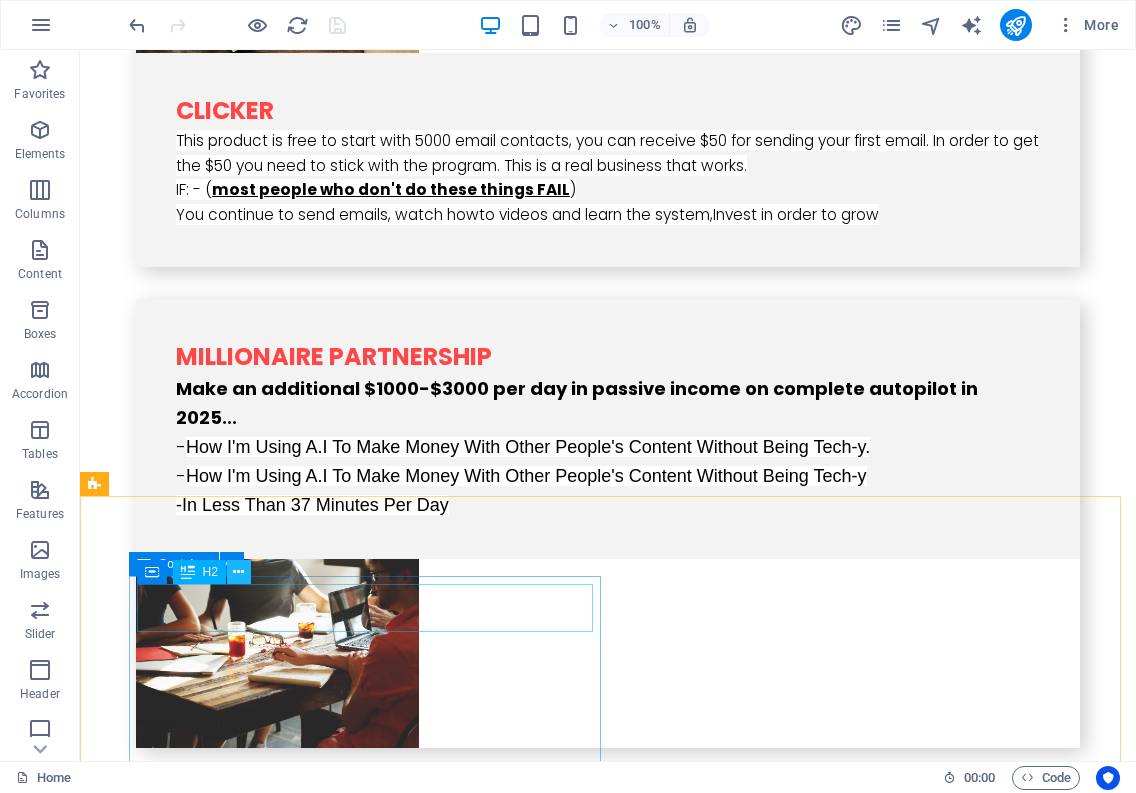 click at bounding box center [238, 572] 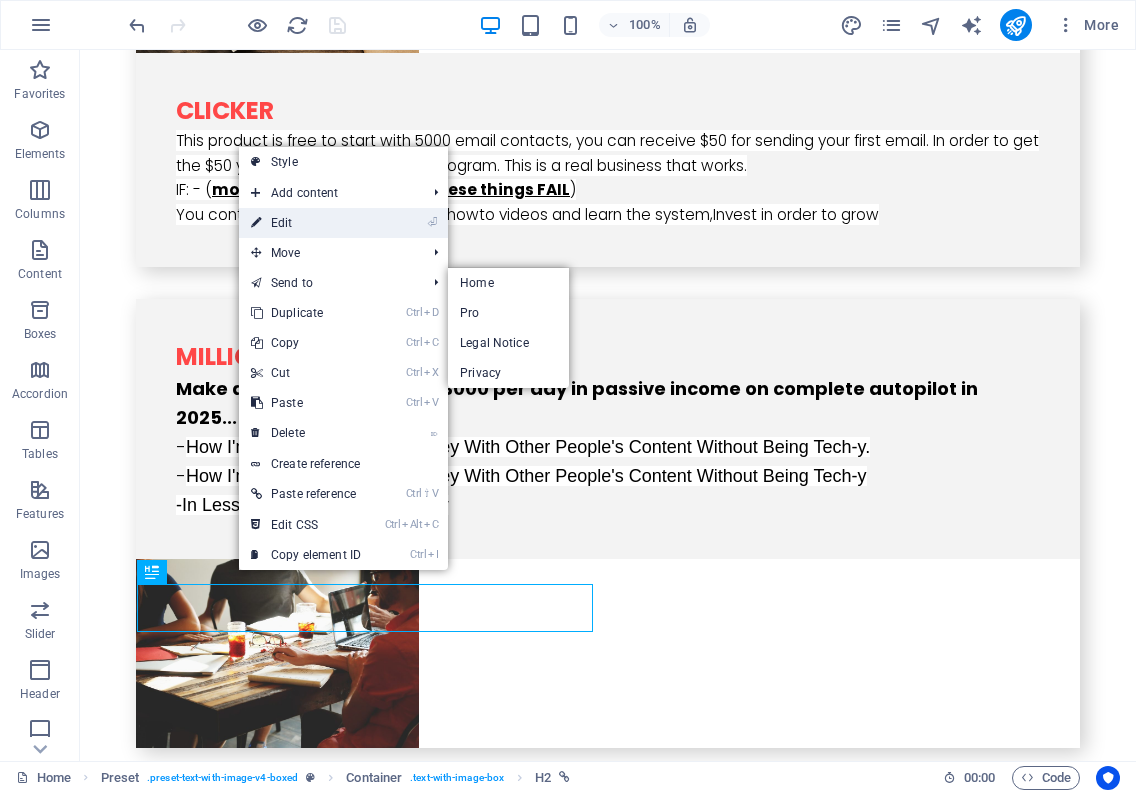 click on "⏎  Edit" at bounding box center [306, 223] 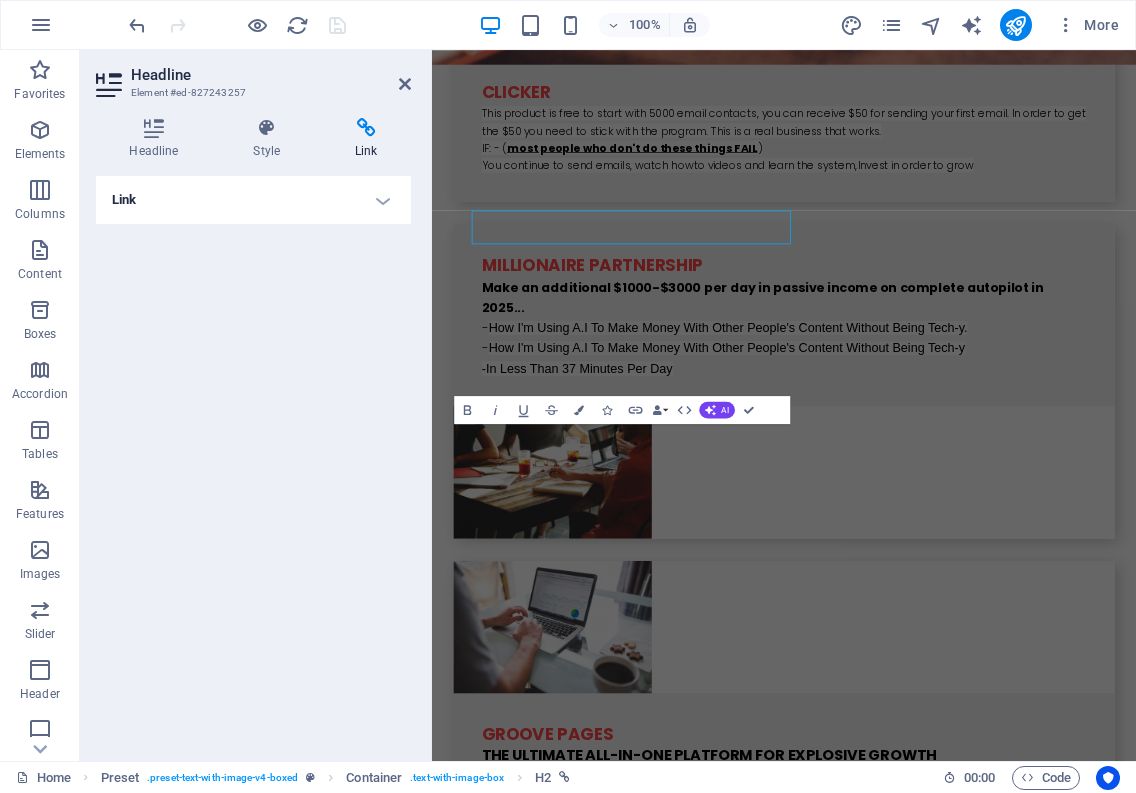 scroll, scrollTop: 3785, scrollLeft: 0, axis: vertical 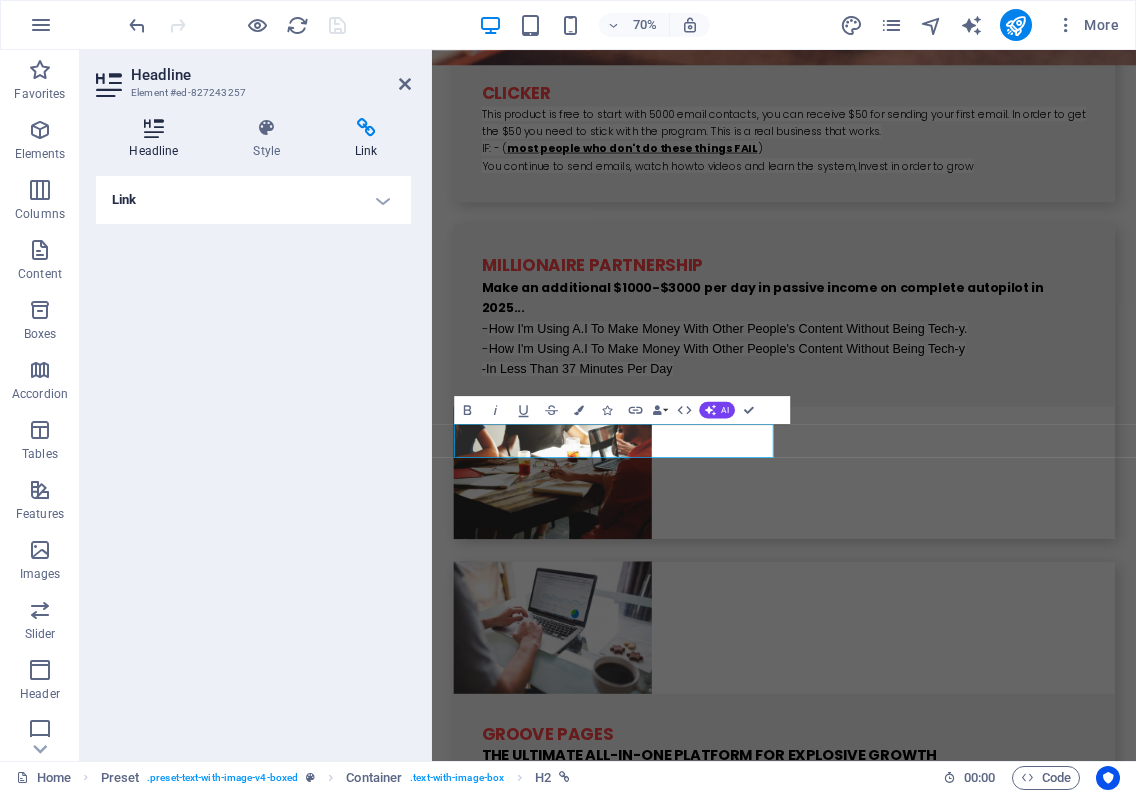 click at bounding box center [154, 128] 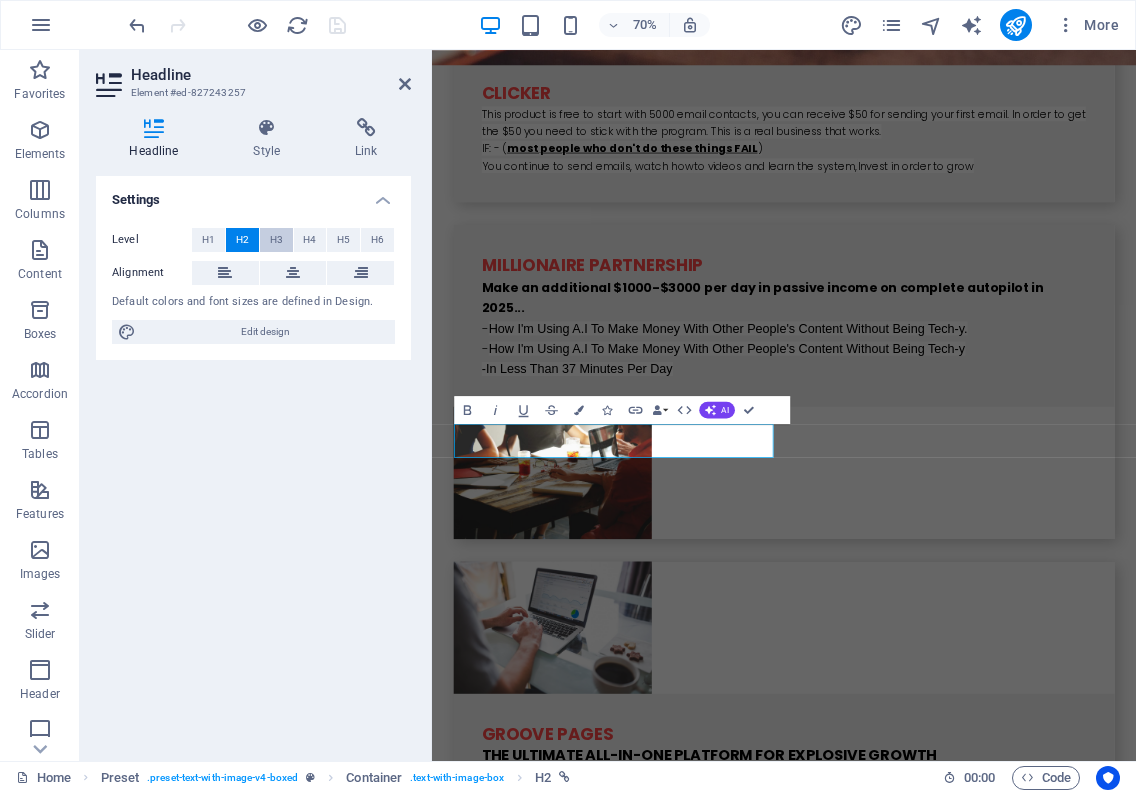 click on "H3" at bounding box center (276, 240) 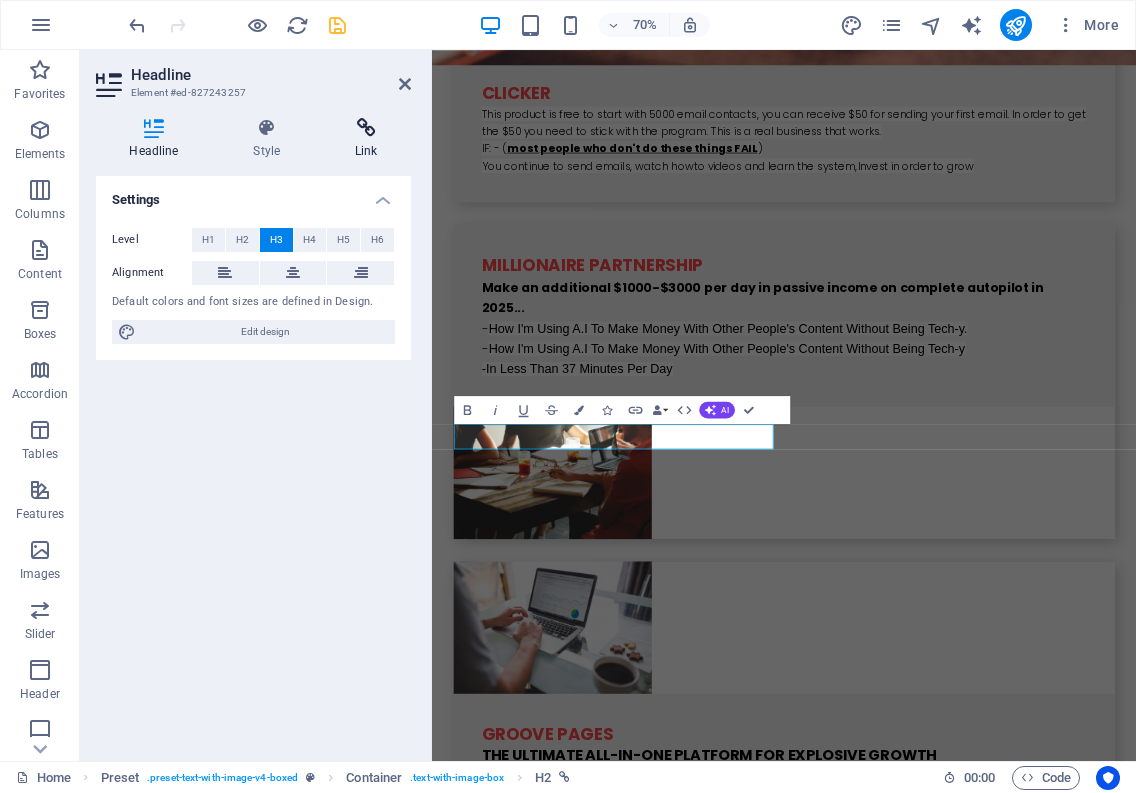 click at bounding box center [366, 128] 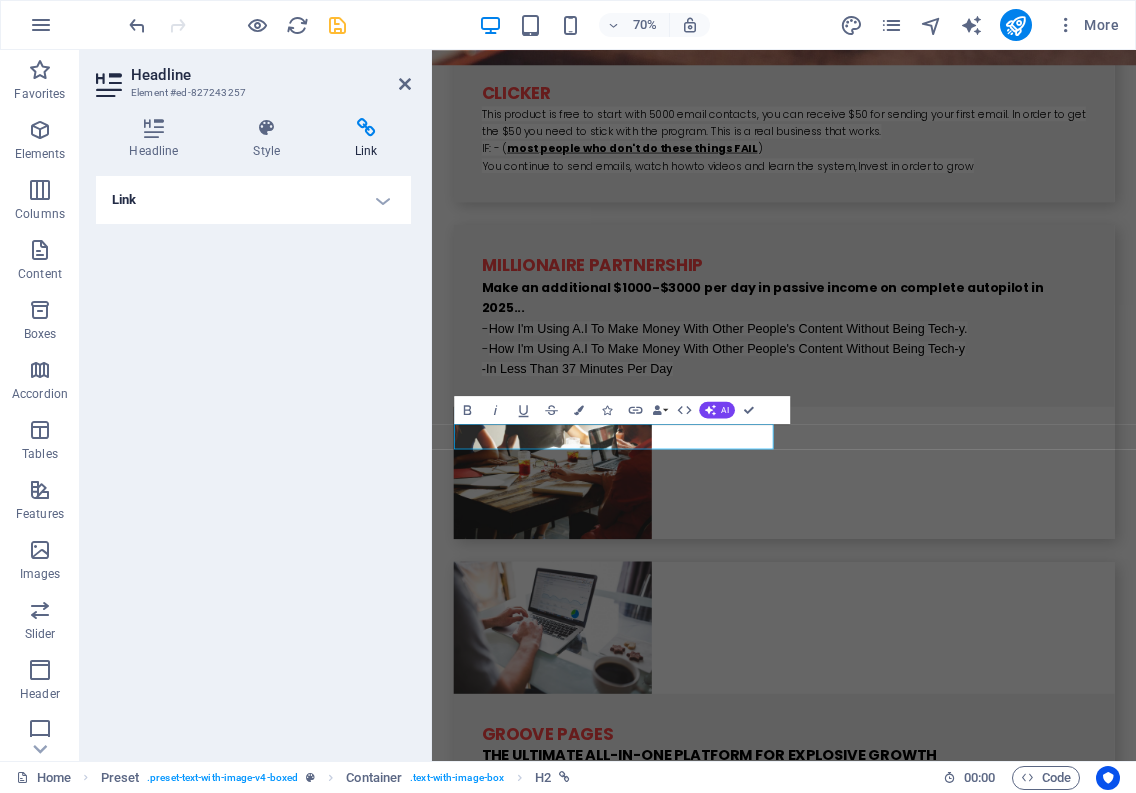 click on "Link" at bounding box center [253, 200] 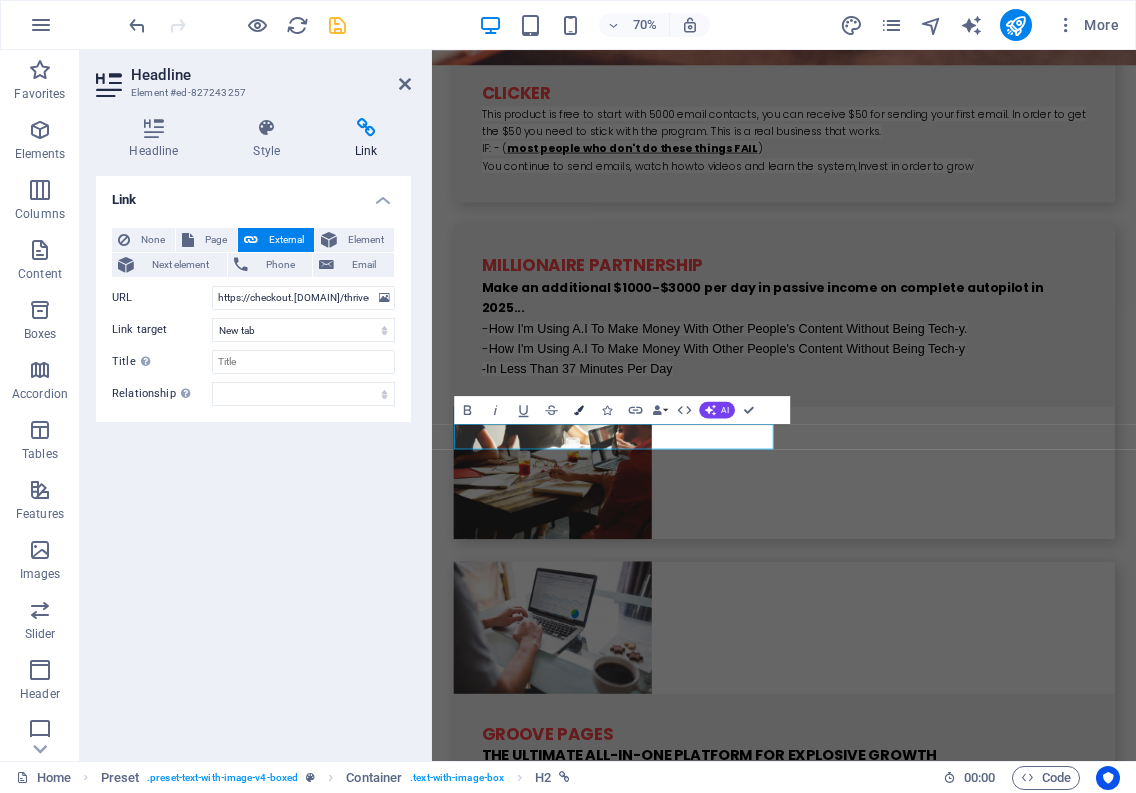 click at bounding box center (579, 410) 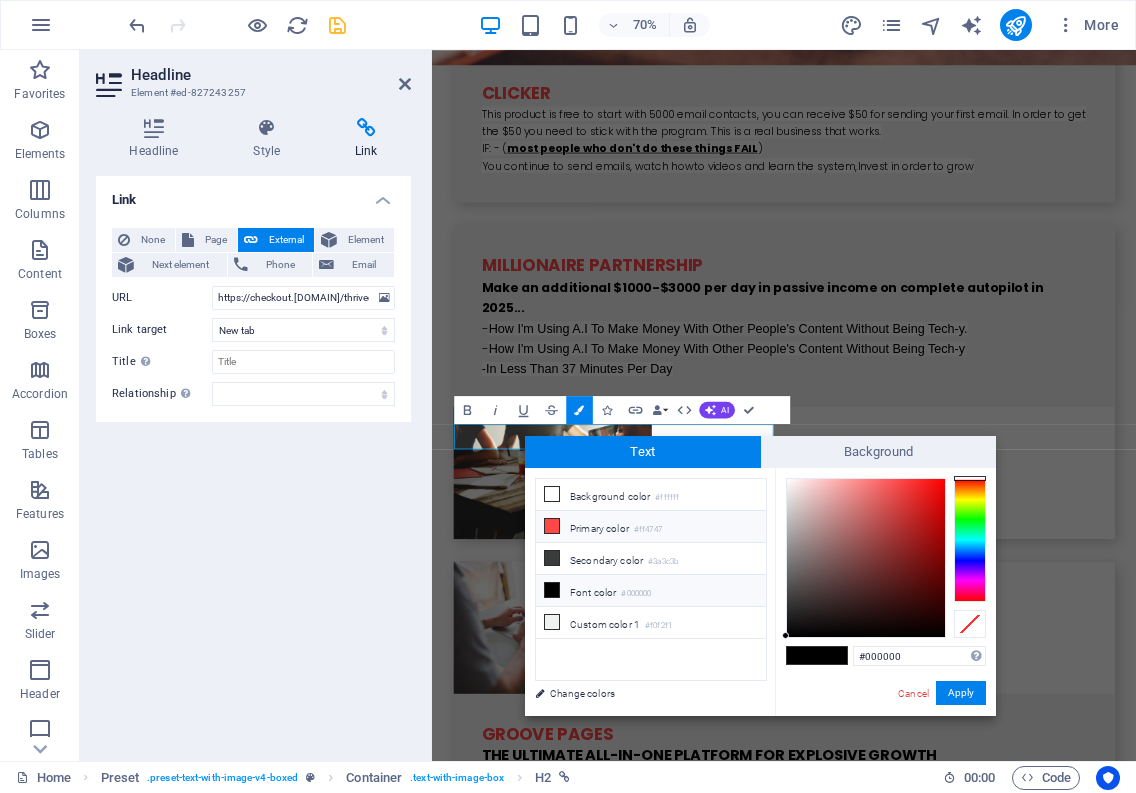 click at bounding box center [552, 526] 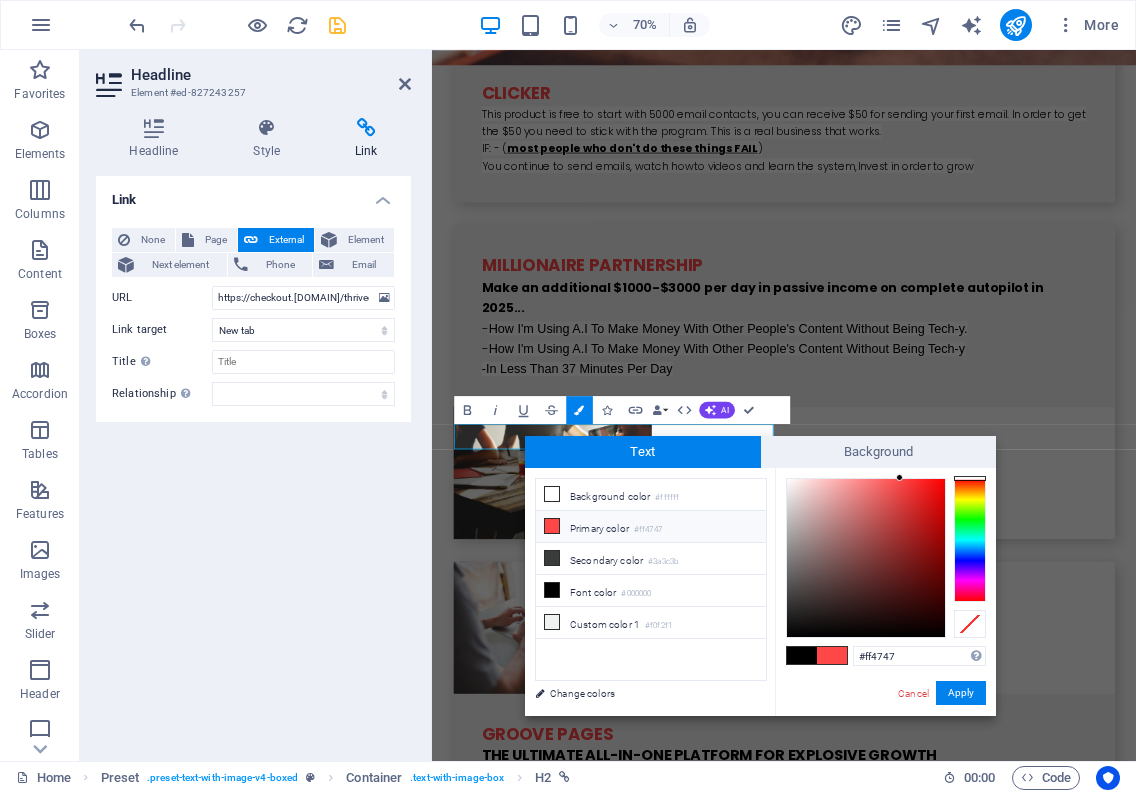 click at bounding box center [832, 655] 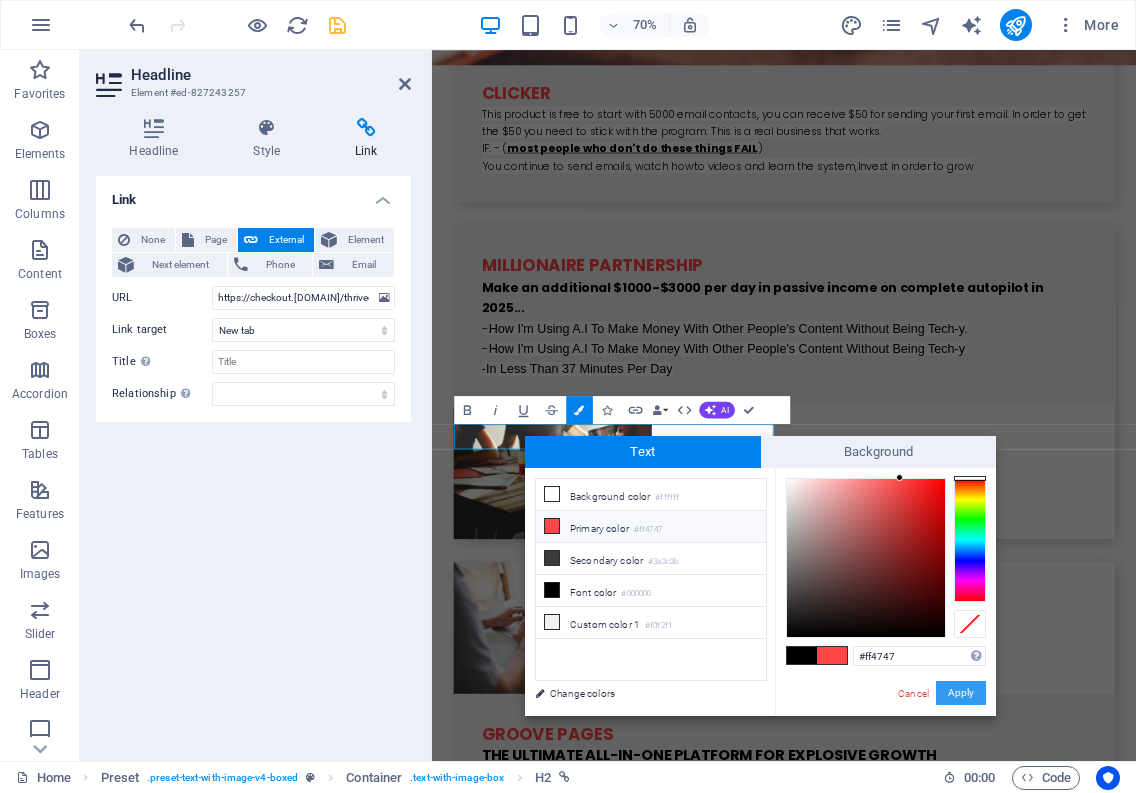 click on "Apply" at bounding box center [961, 693] 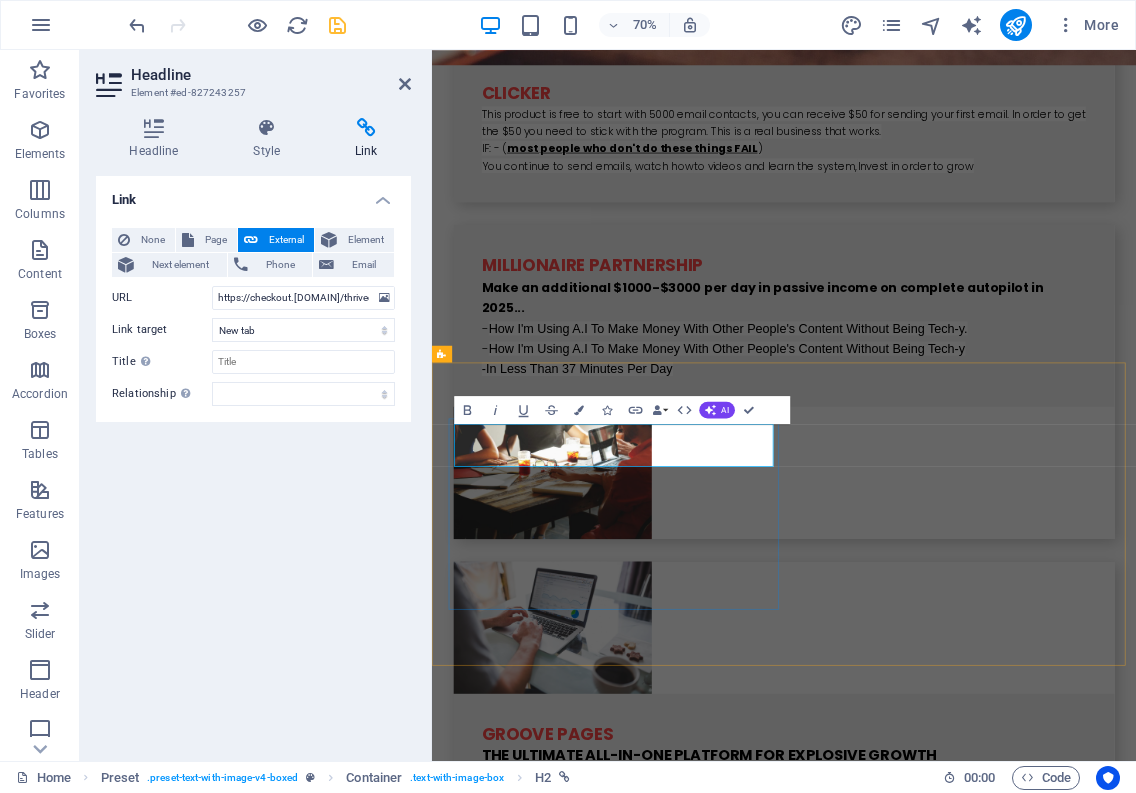 click on "Thrivecart" at bounding box center [920, 2709] 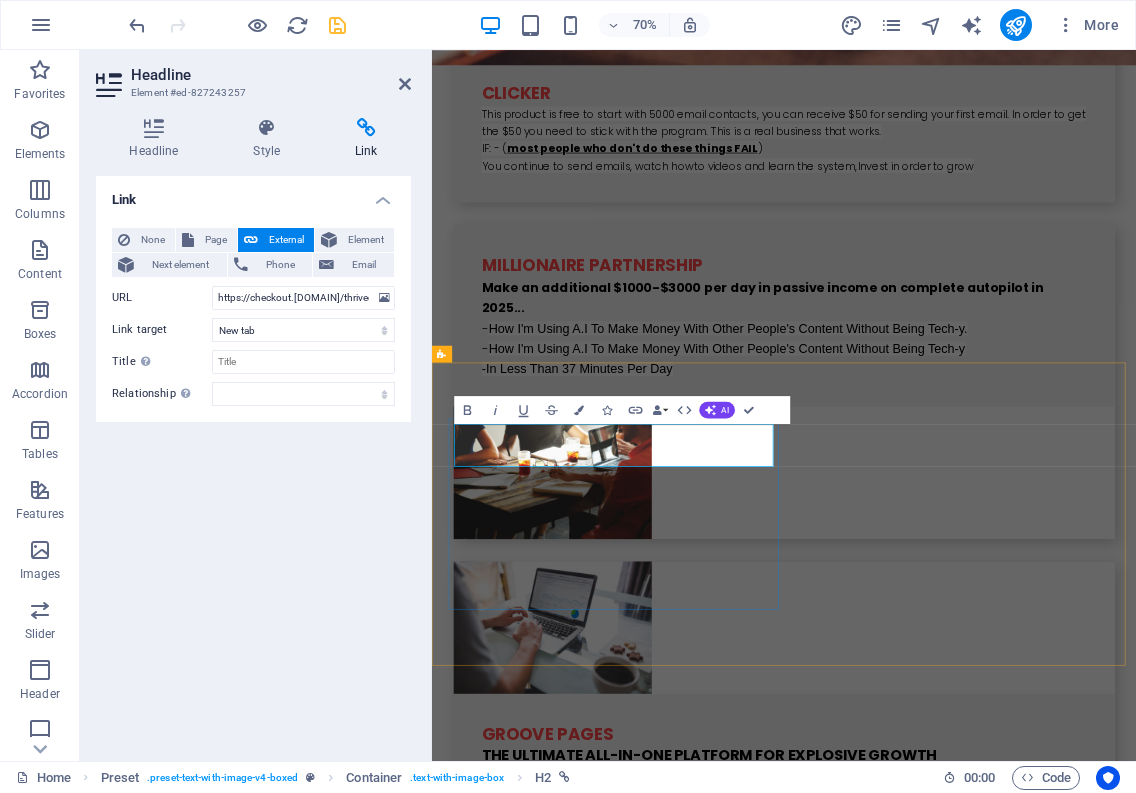 drag, startPoint x: 614, startPoint y: 622, endPoint x: 509, endPoint y: 624, distance: 105.01904 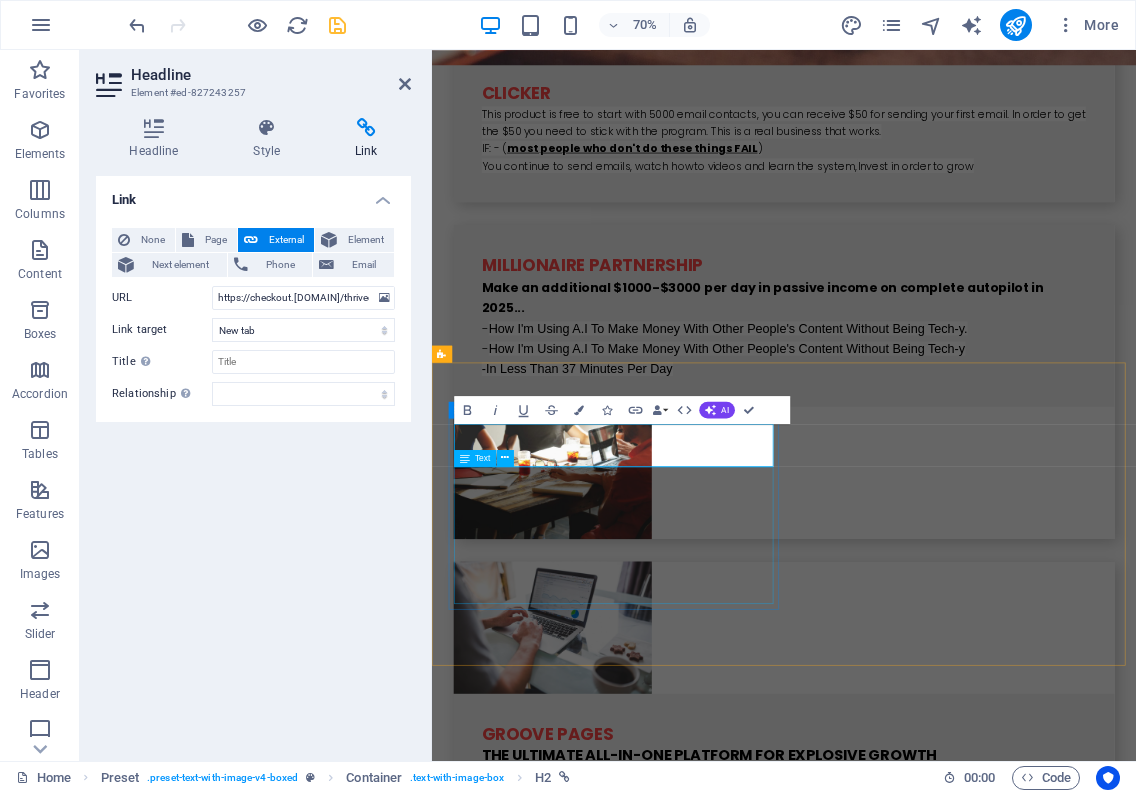 click on "​ ​ Thrivecart ThriveCart is a leading, innovative, e-Commerce platform that supports content creators, coaches, entrepreneurs, and online businesses. The intuitive solution allows users to build and monetize courses, and to sell digital and physical products online. ThriveCart’s features and functionalities empower users to boost their revenue, enhance their customer lifetime value, drive conversions, and scale their audiences. Drop content here or  Add elements  Paste clipboard" at bounding box center [935, 2965] 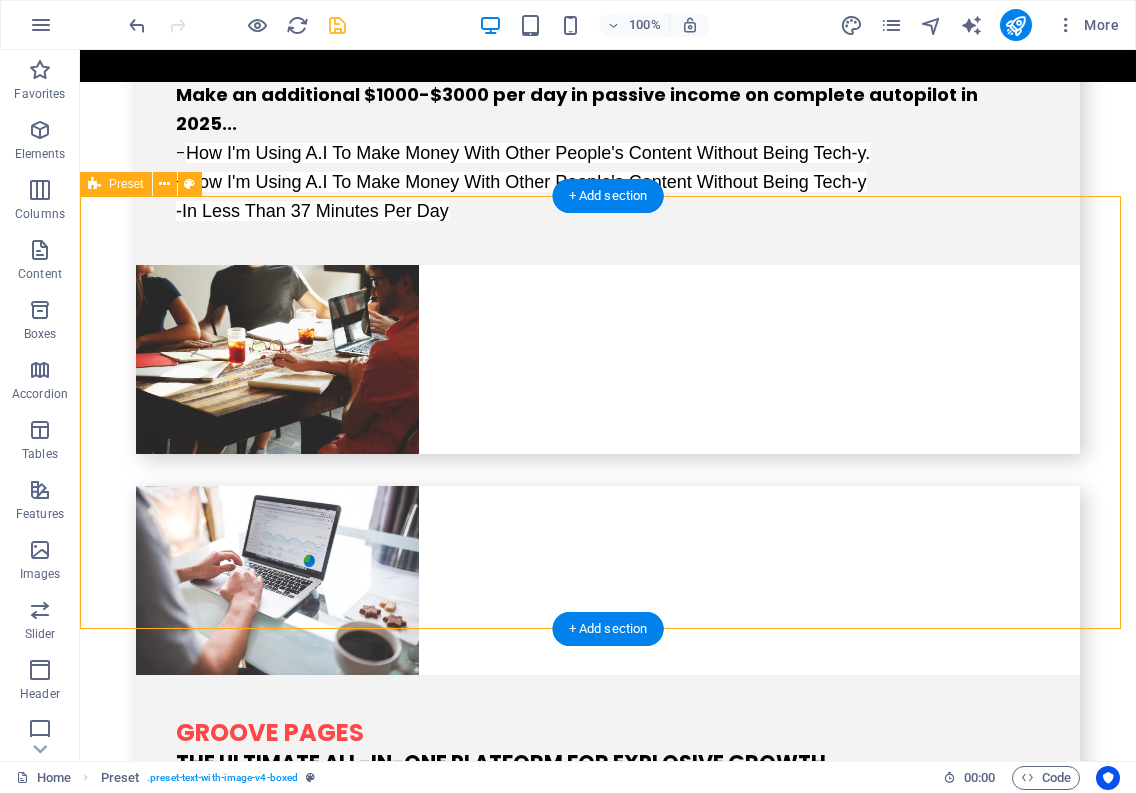 scroll, scrollTop: 3680, scrollLeft: 0, axis: vertical 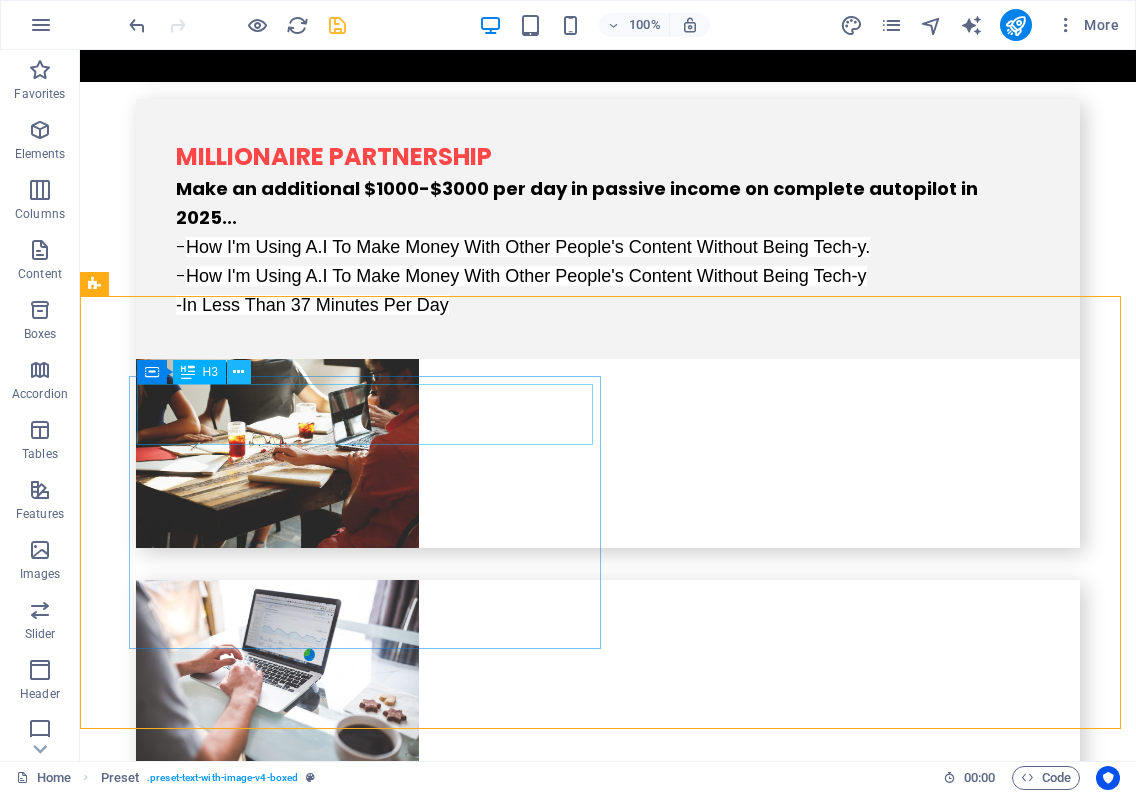 click at bounding box center (238, 372) 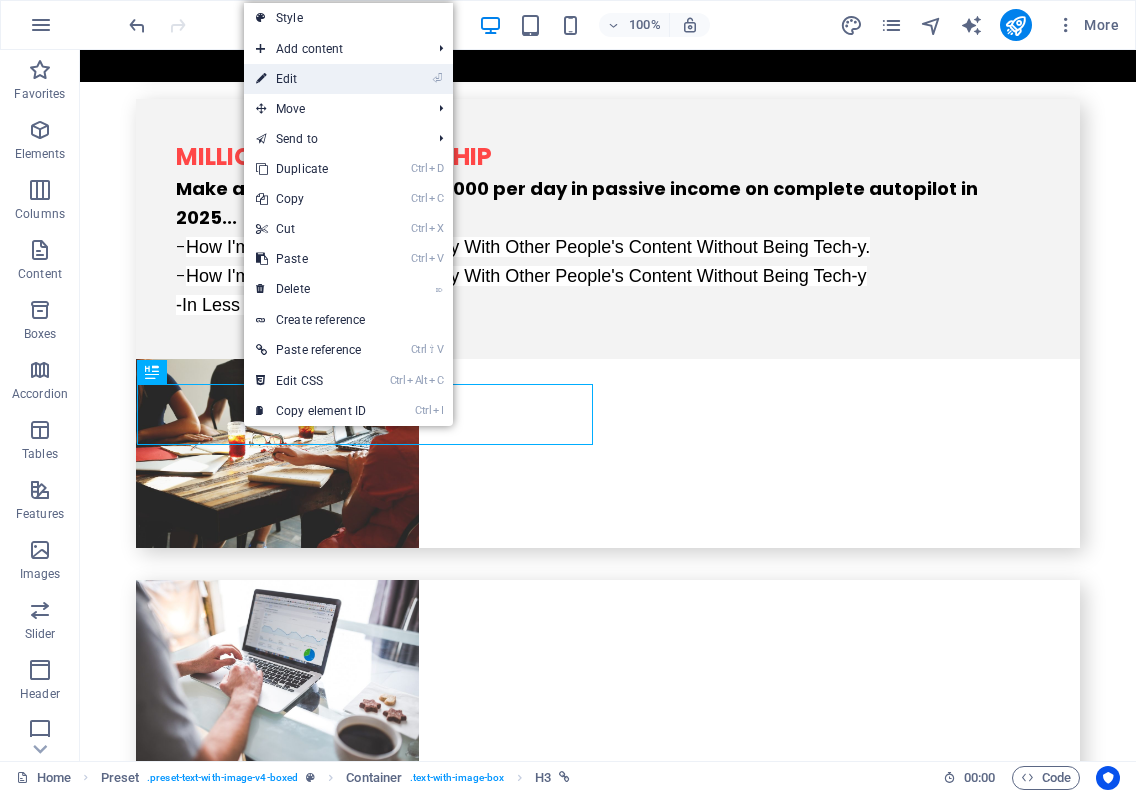 click on "⏎  Edit" at bounding box center [311, 79] 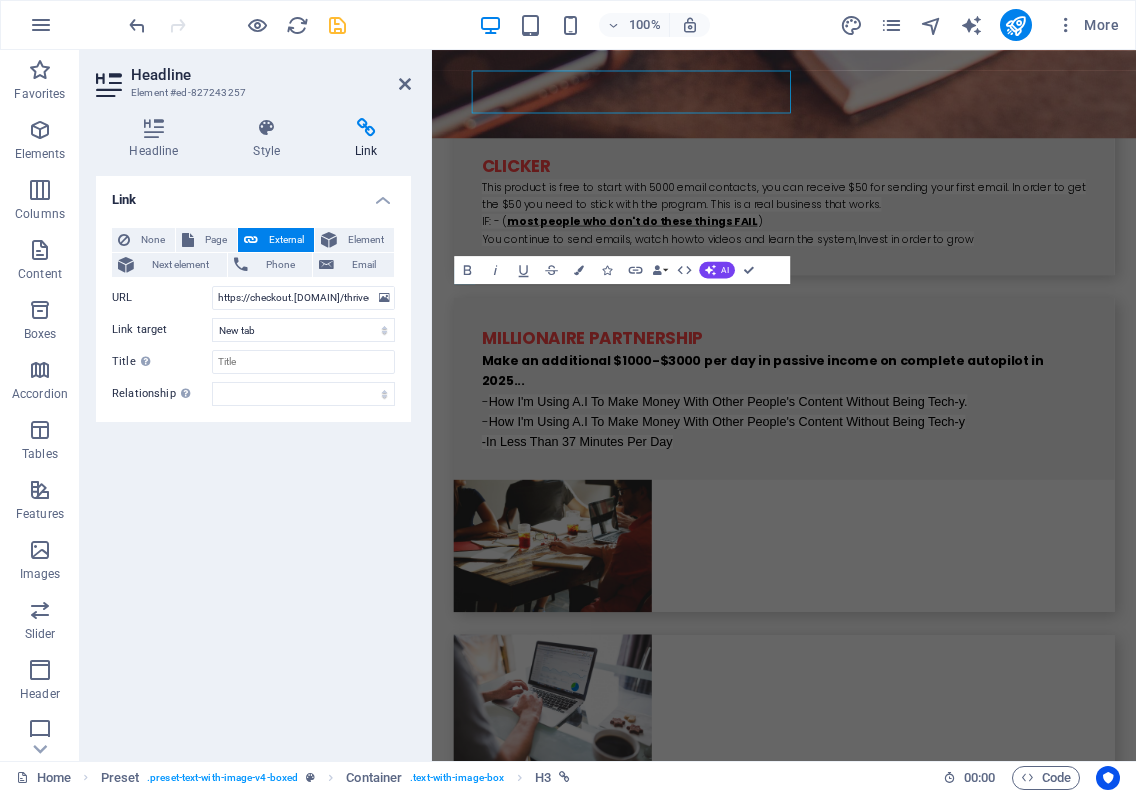 scroll, scrollTop: 3985, scrollLeft: 0, axis: vertical 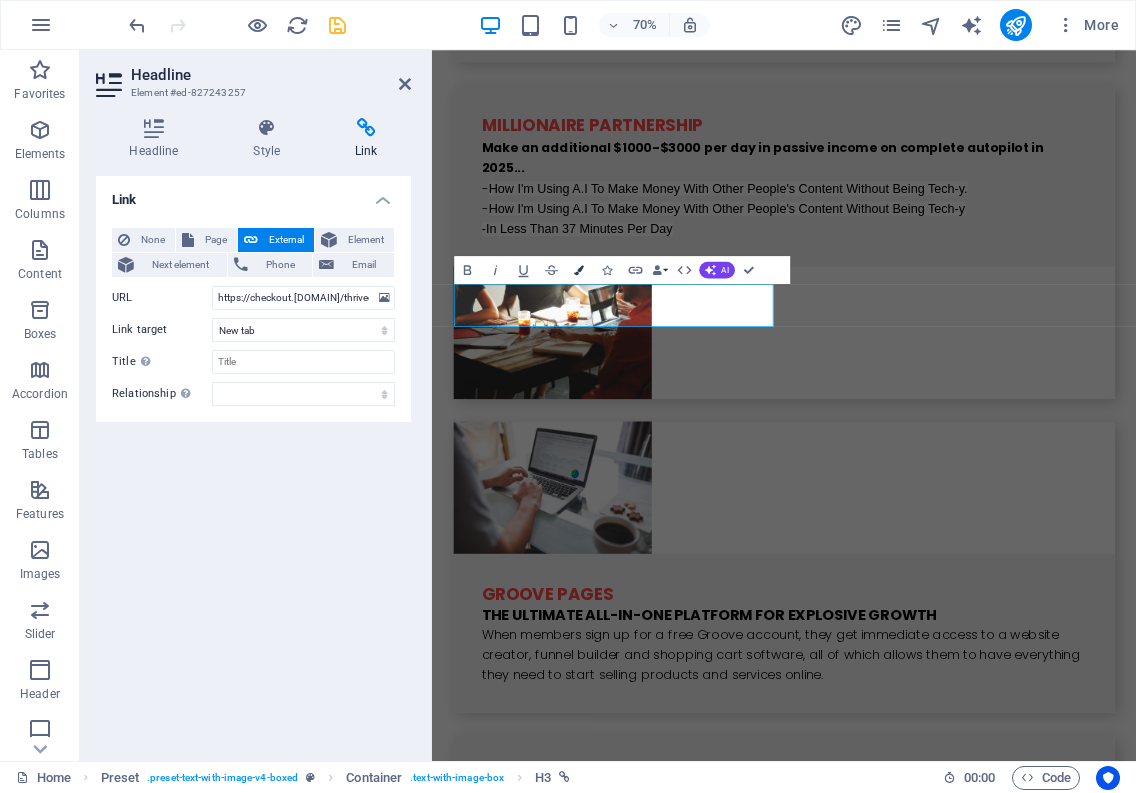 click at bounding box center [579, 270] 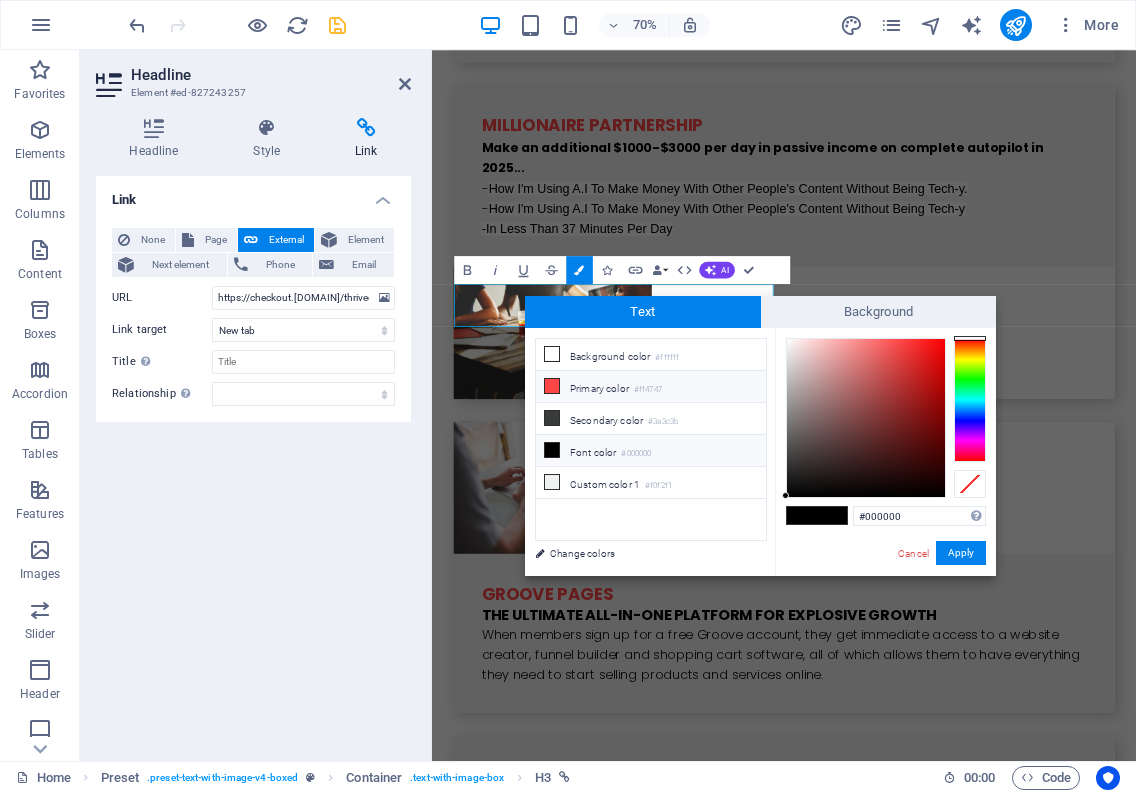 click at bounding box center (552, 386) 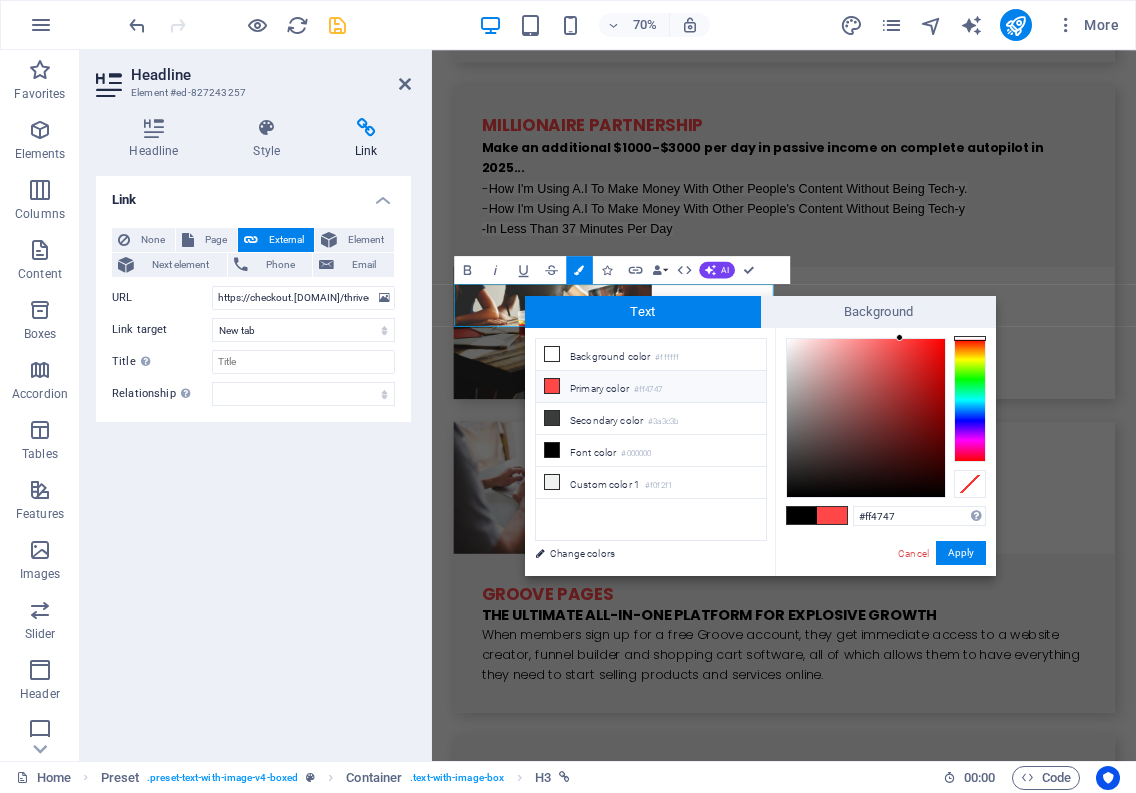 click at bounding box center (832, 515) 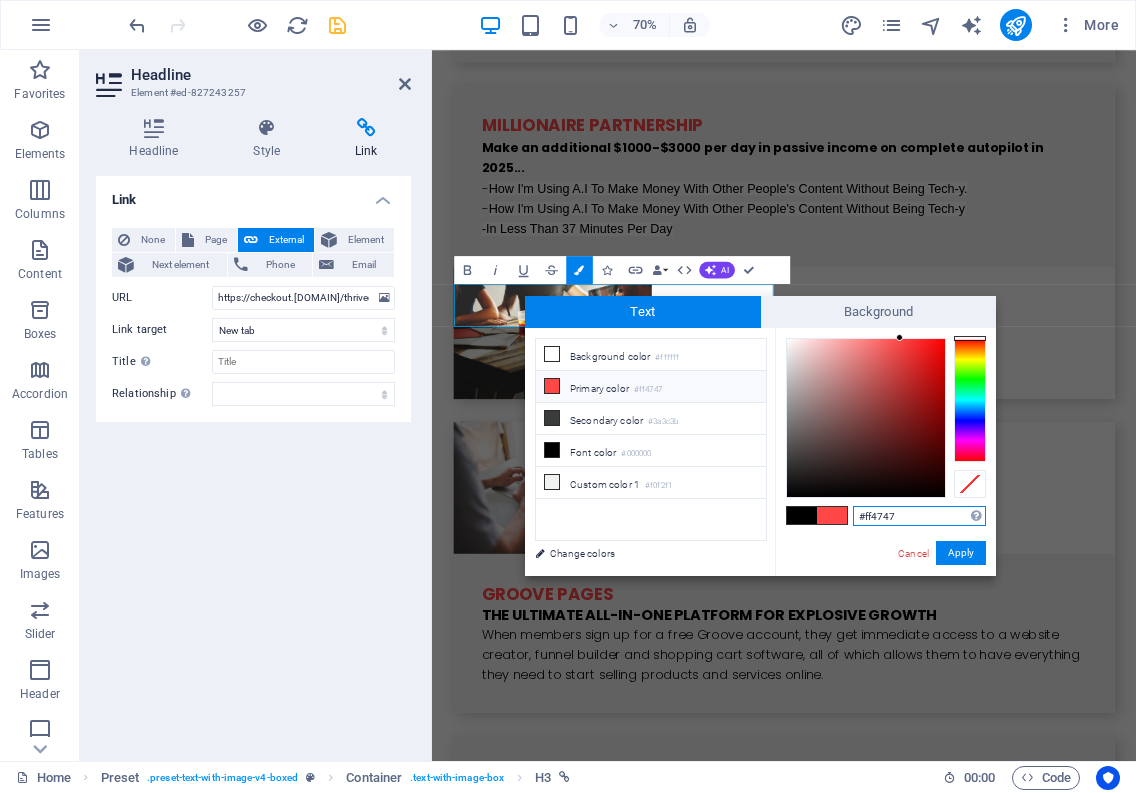 click on "#ff4747" at bounding box center (919, 516) 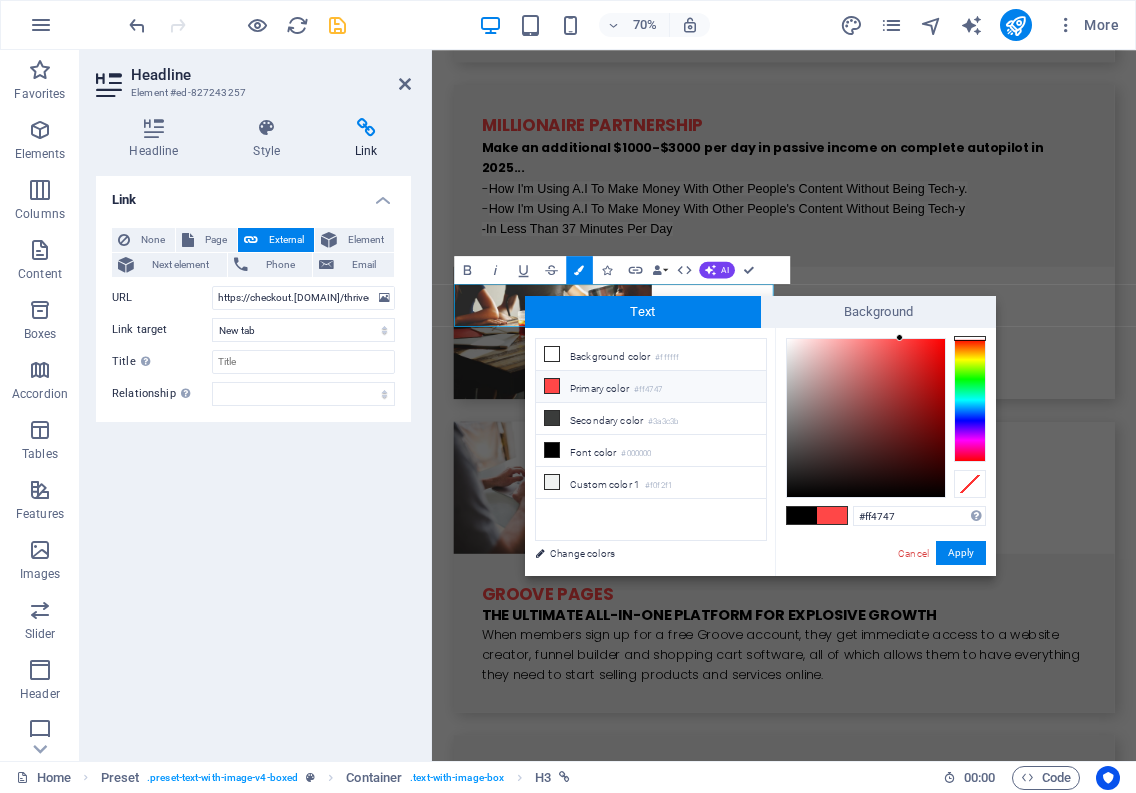 click on "#ff4747 Supported formats #0852ed rgb(8, 82, 237) rgba(8, 82, 237, 90%) hsv(221,97,93) hsl(221, 93%, 48%) Cancel Apply" at bounding box center [885, 597] 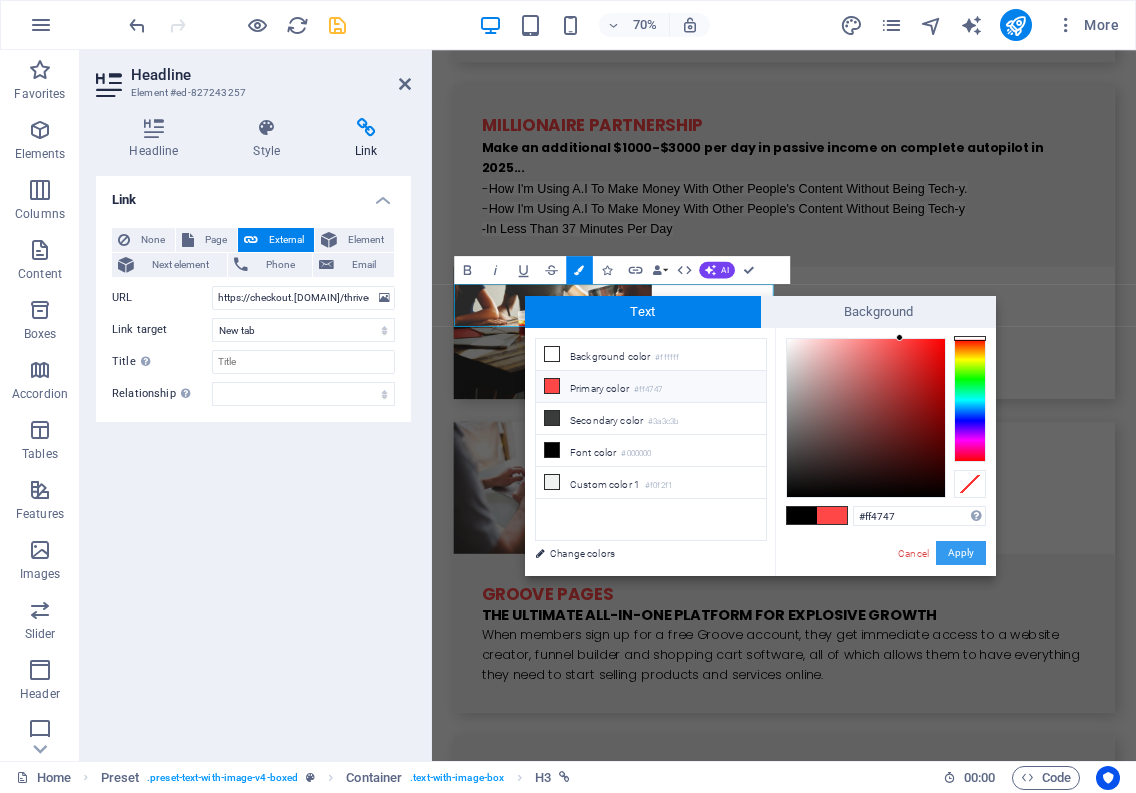 click on "Apply" at bounding box center (961, 553) 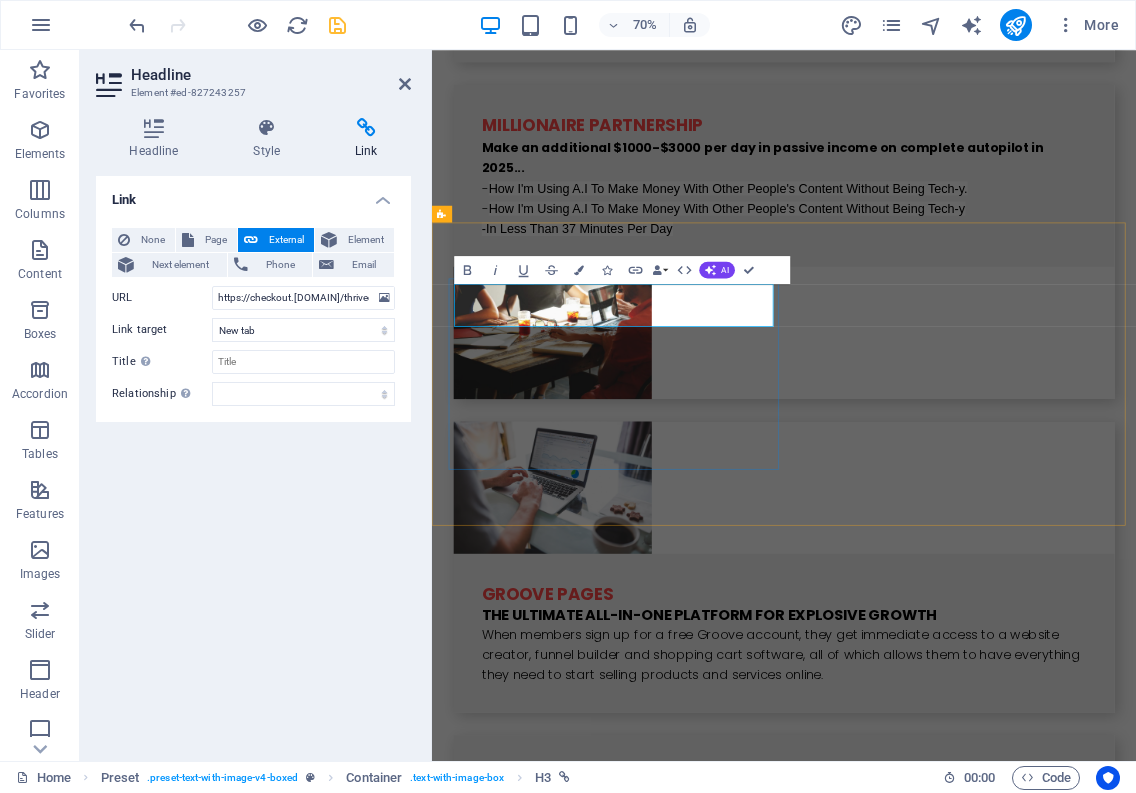 click on "Thrivecart" at bounding box center (920, 2509) 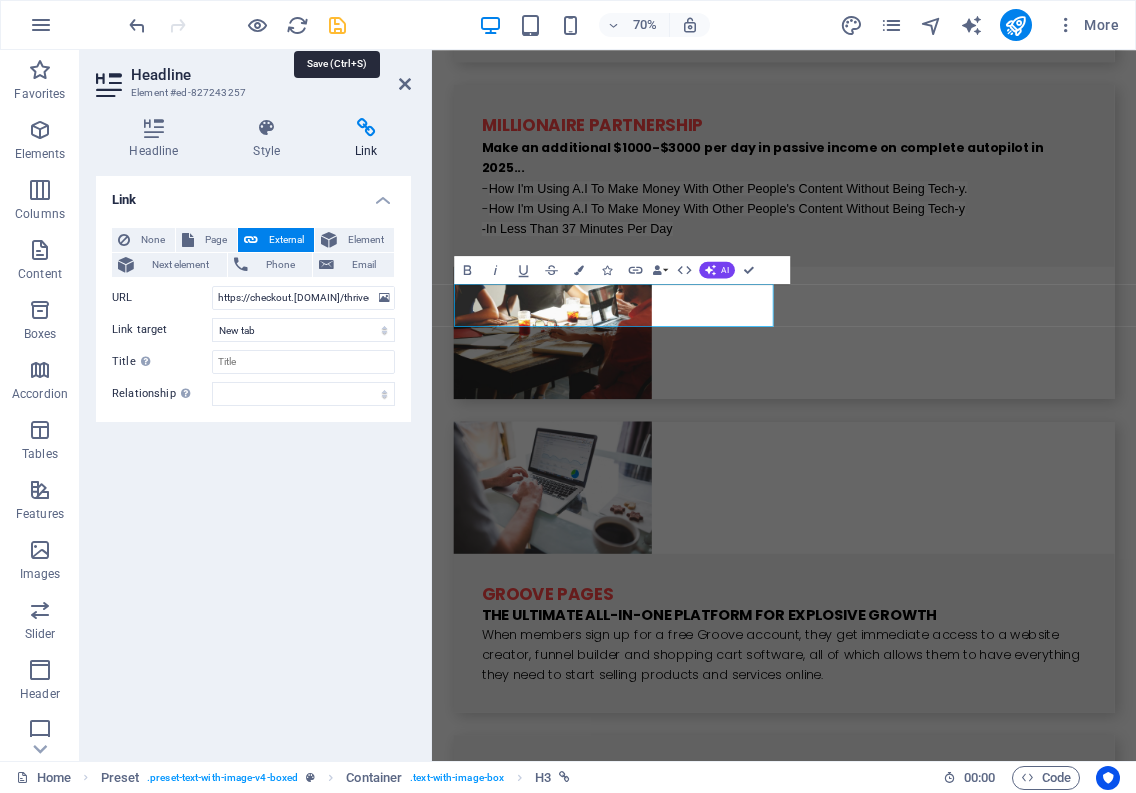 click at bounding box center [337, 25] 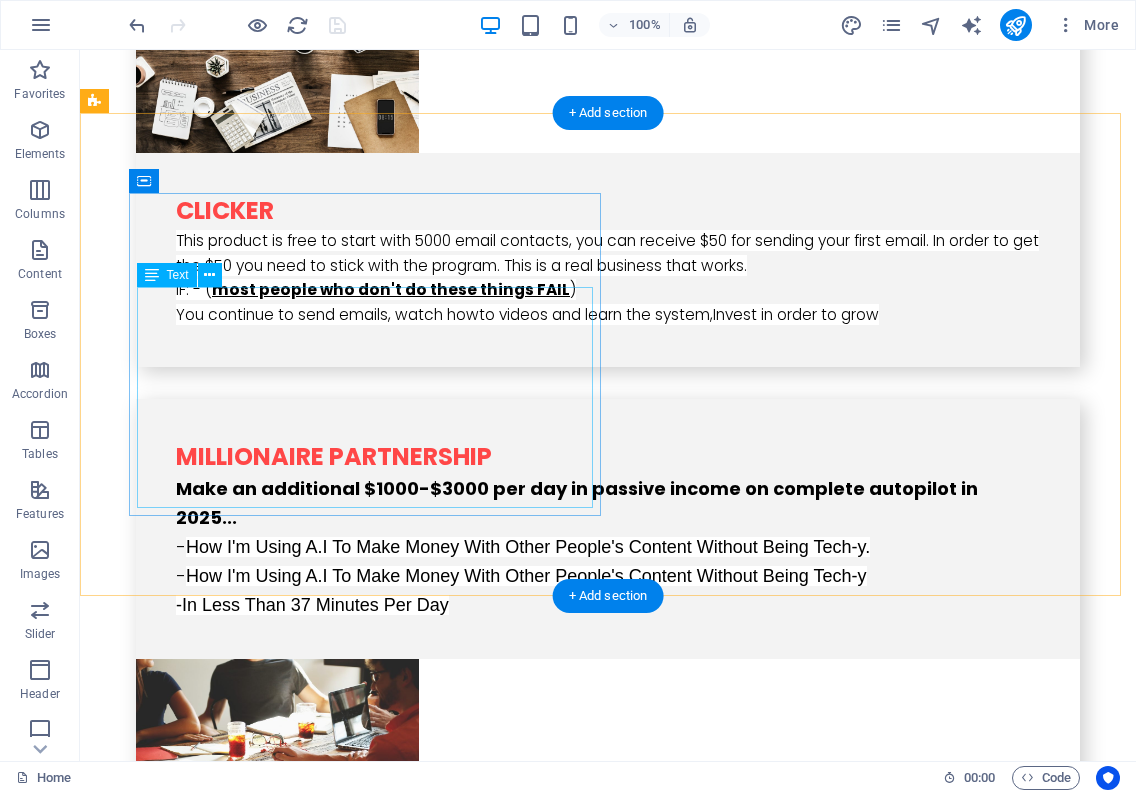 scroll, scrollTop: 3277, scrollLeft: 0, axis: vertical 